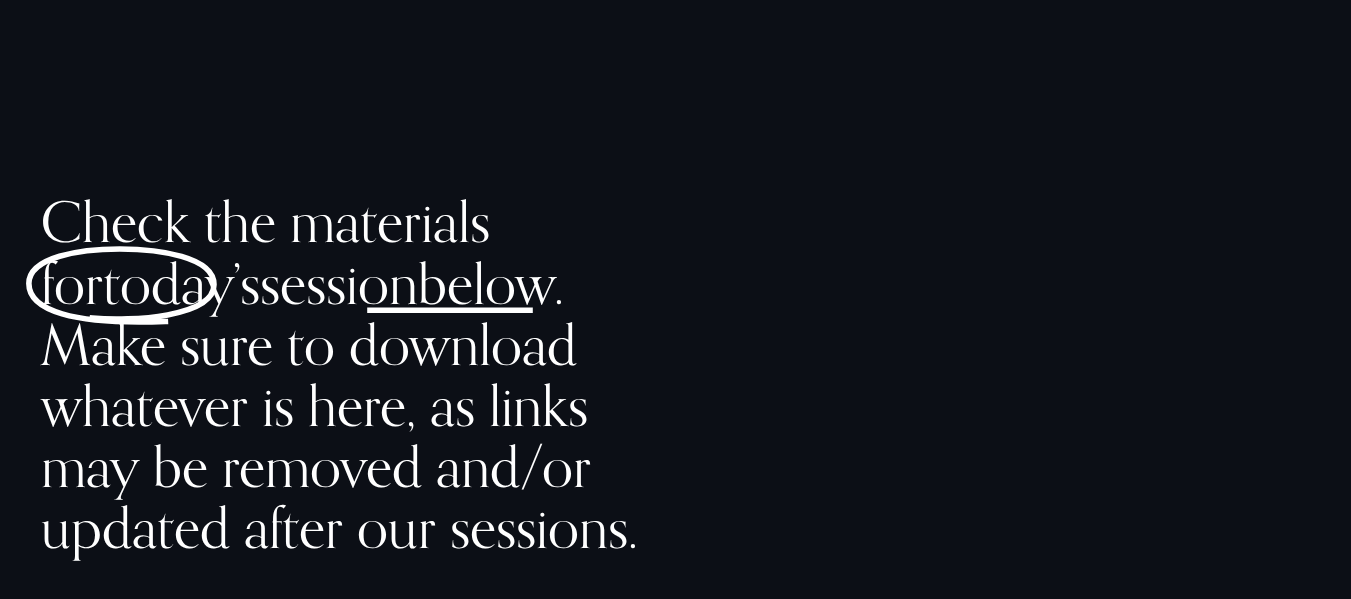 scroll, scrollTop: 1612, scrollLeft: 0, axis: vertical 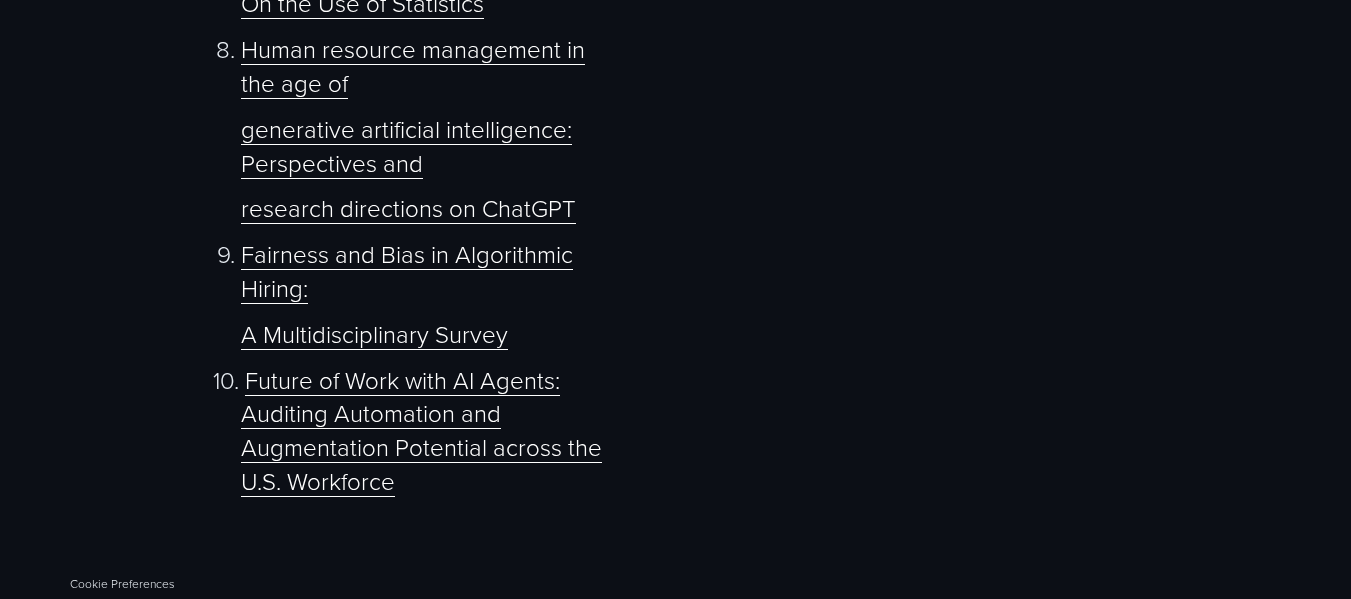 click on "Future of Work with AI Agents: Auditing Automation and Augmentation Potential across the U.S. Workforce" at bounding box center (421, 430) 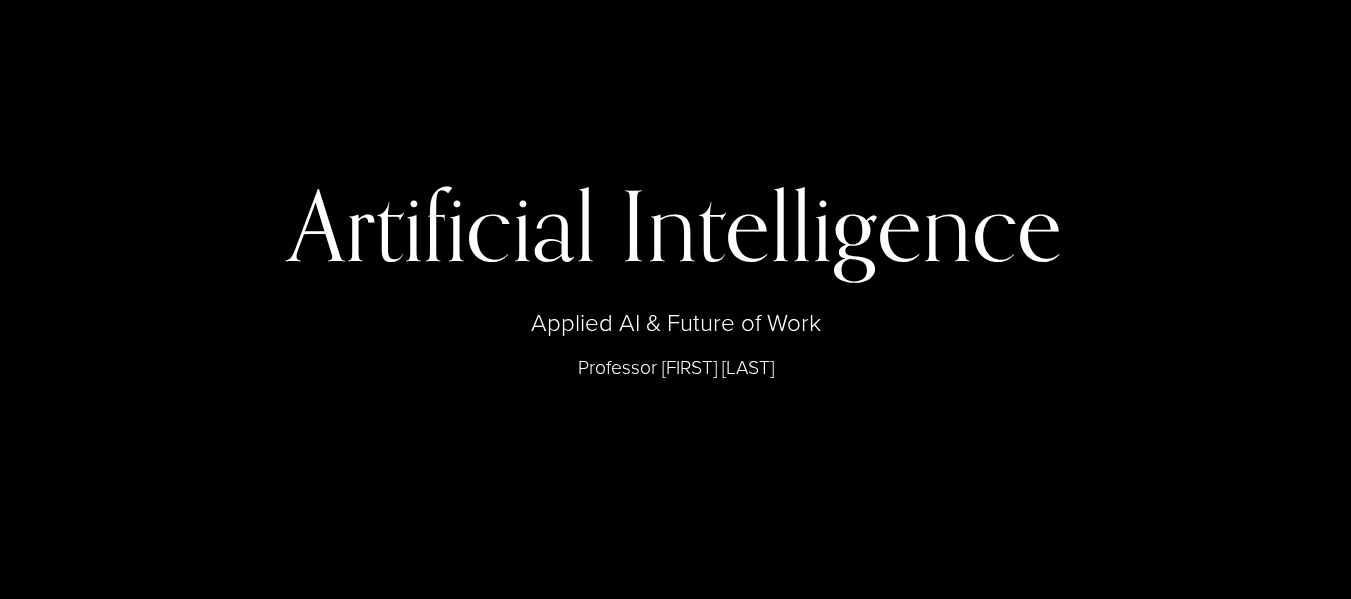 scroll, scrollTop: 7482, scrollLeft: 0, axis: vertical 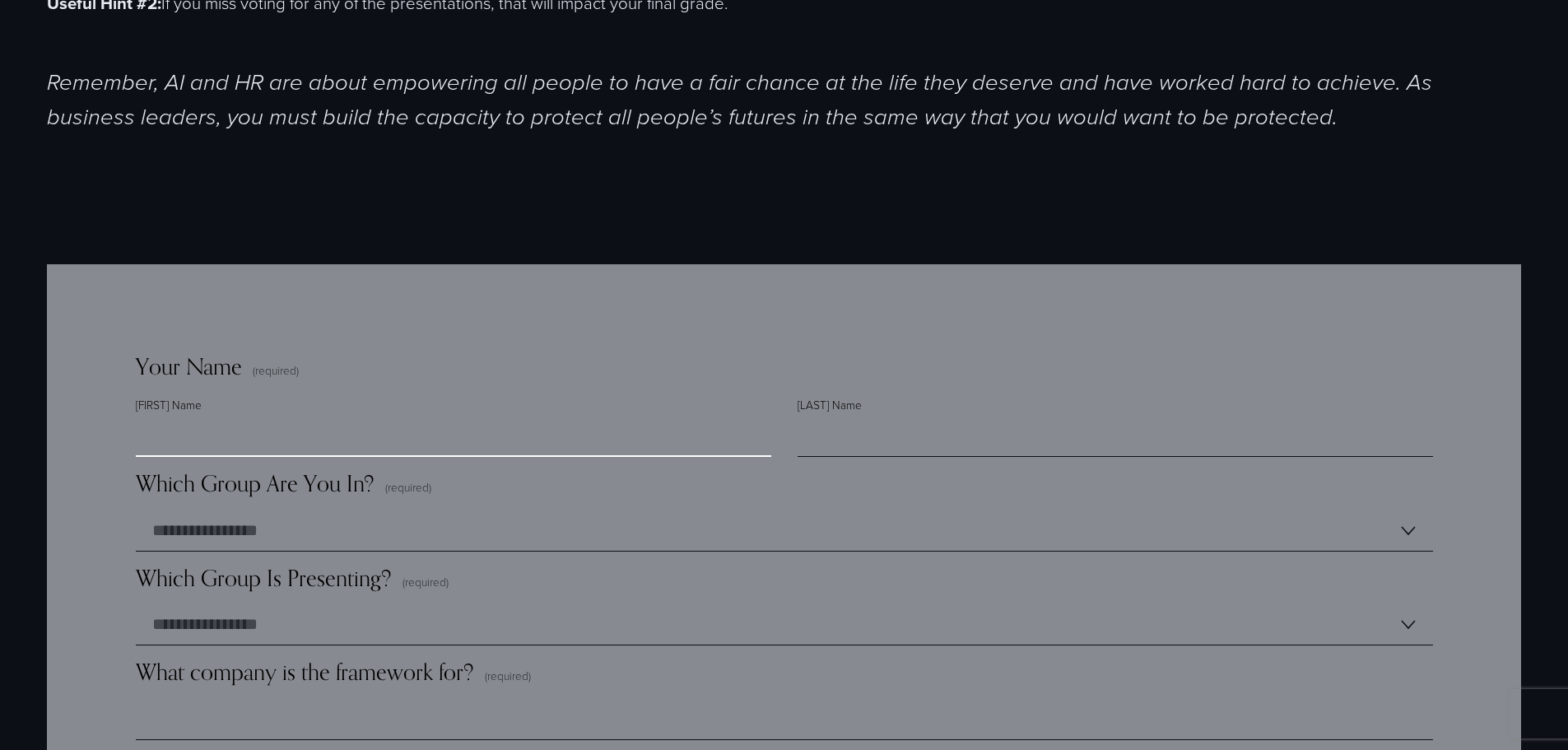 click on "First Name" at bounding box center (454, 436) 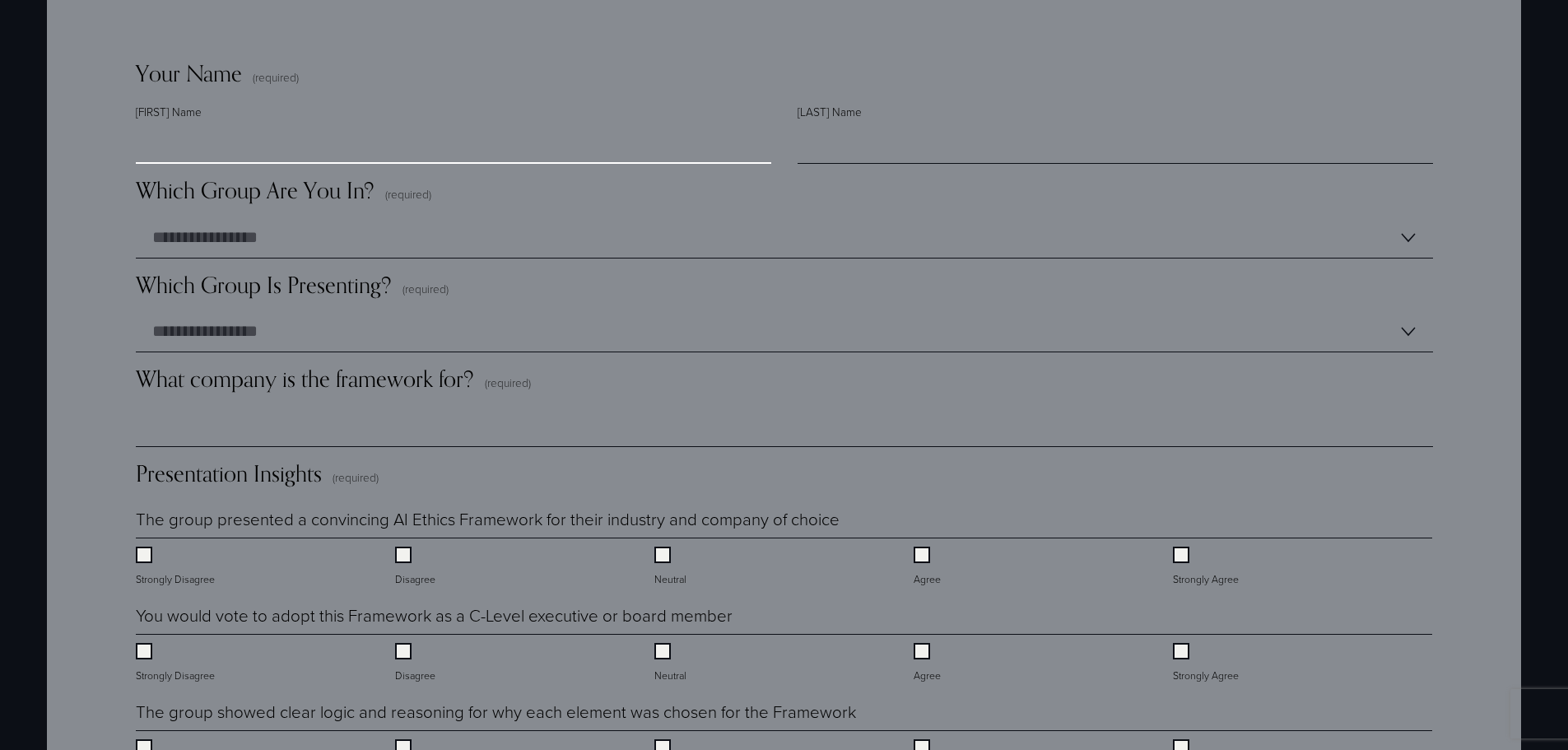 scroll, scrollTop: 974, scrollLeft: 0, axis: vertical 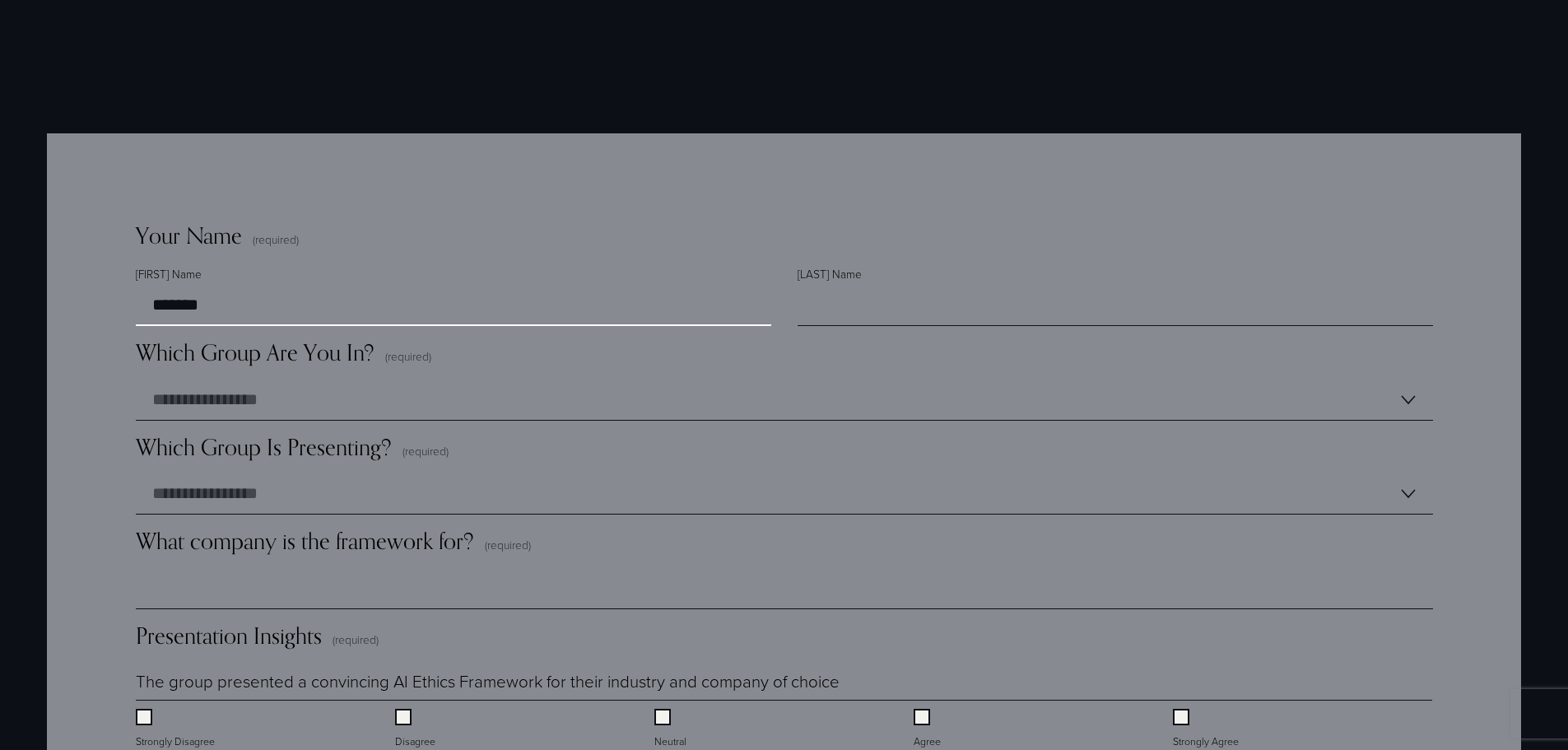 type on "*******" 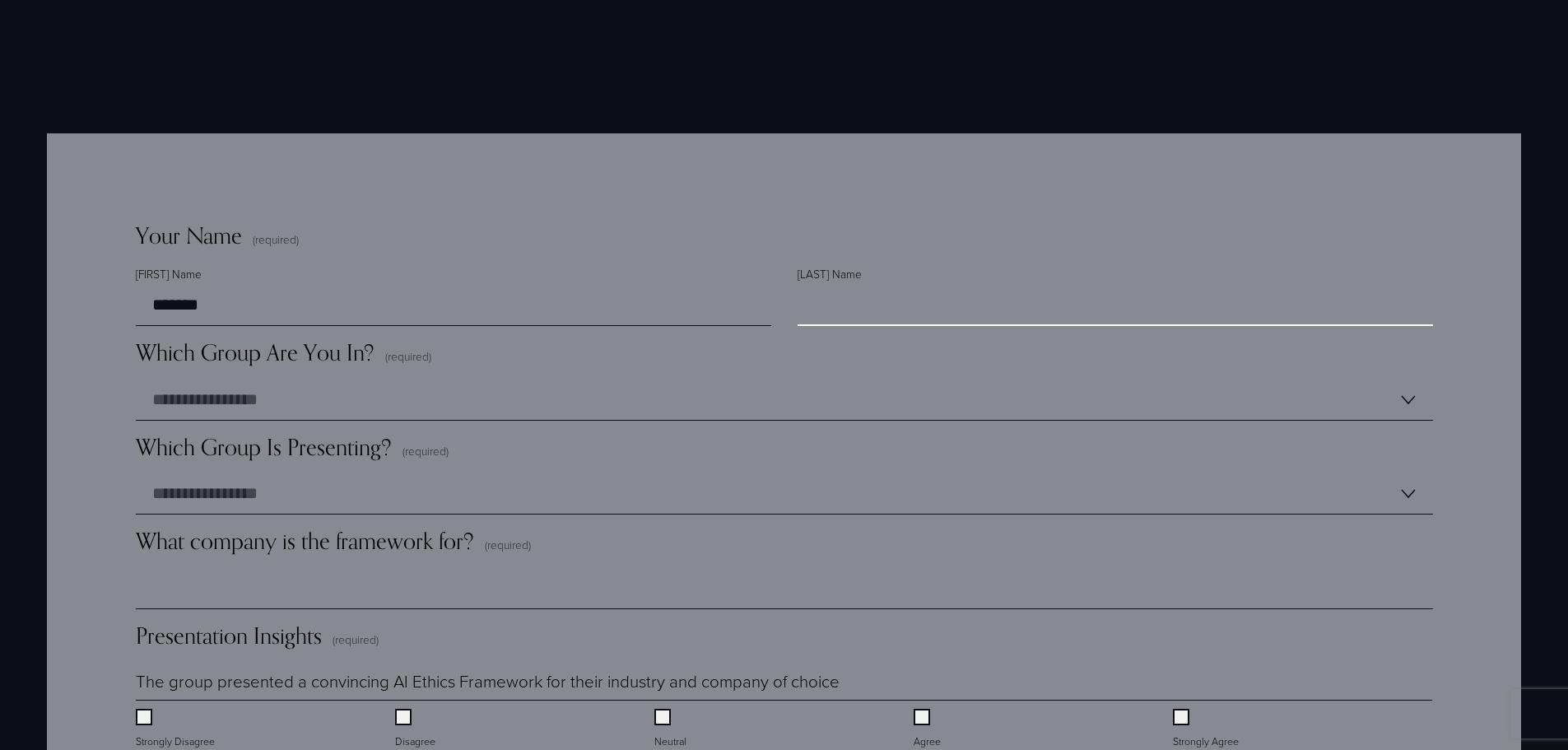 click on "Last Name" at bounding box center (1115, 305) 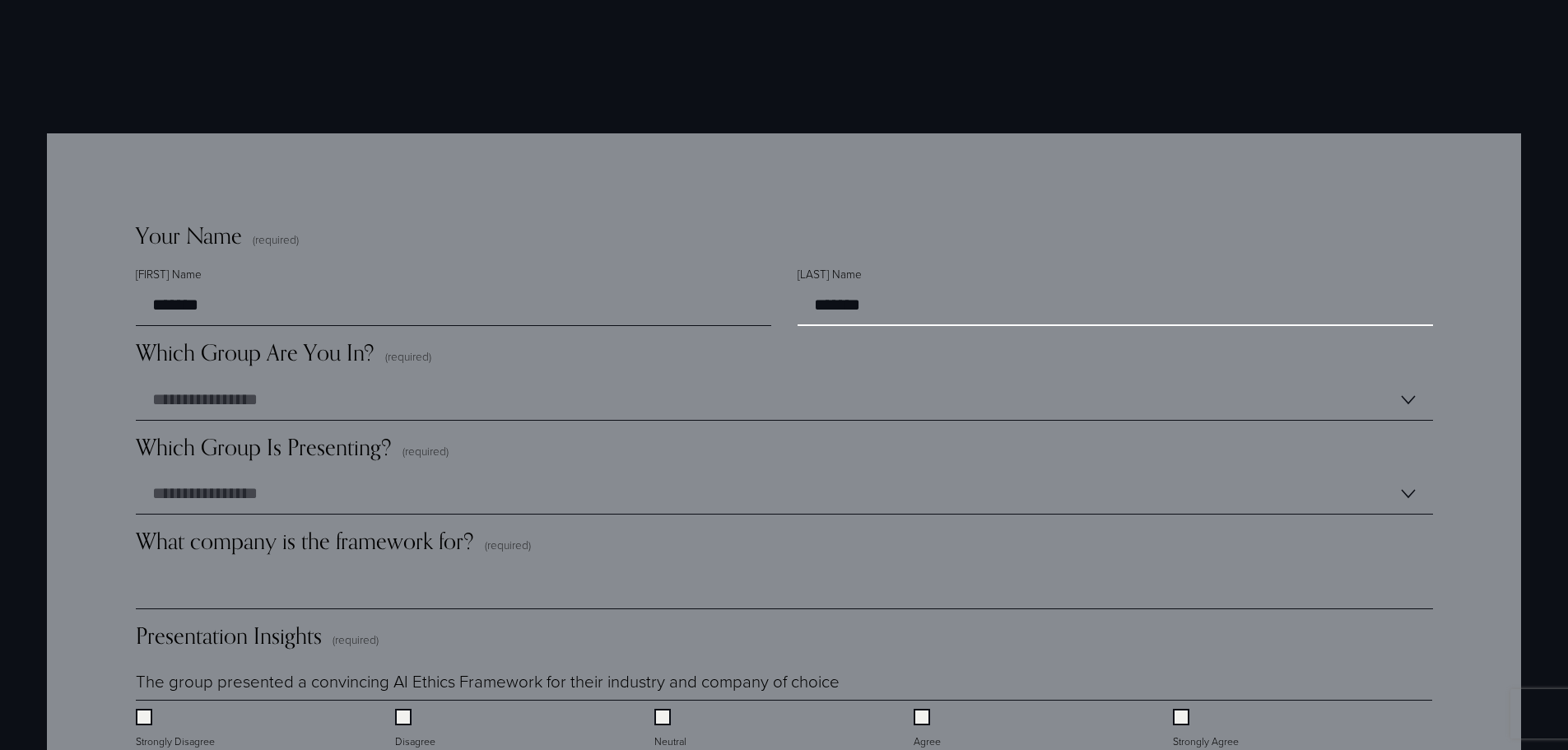 type on "*******" 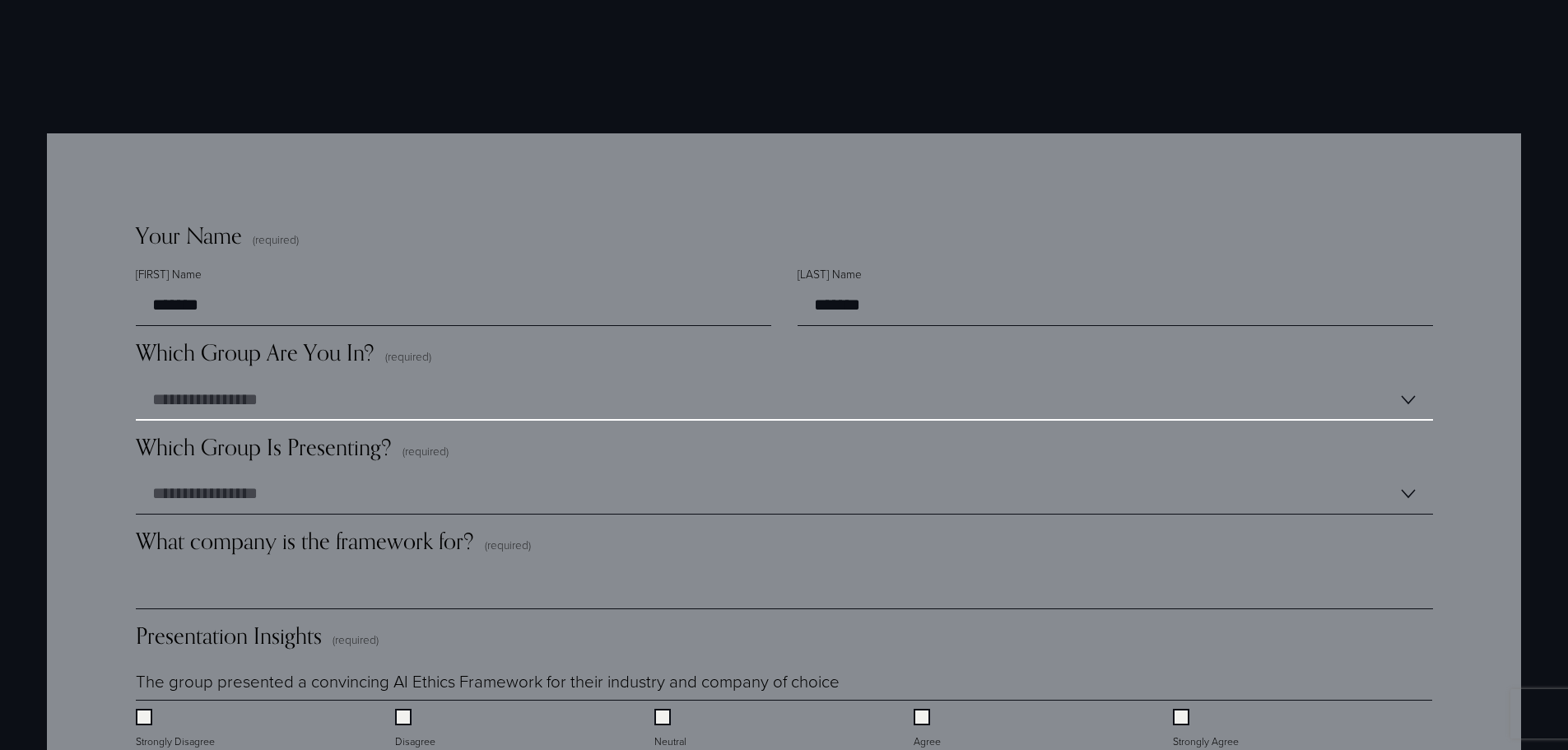 click on "**********" at bounding box center (784, 400) 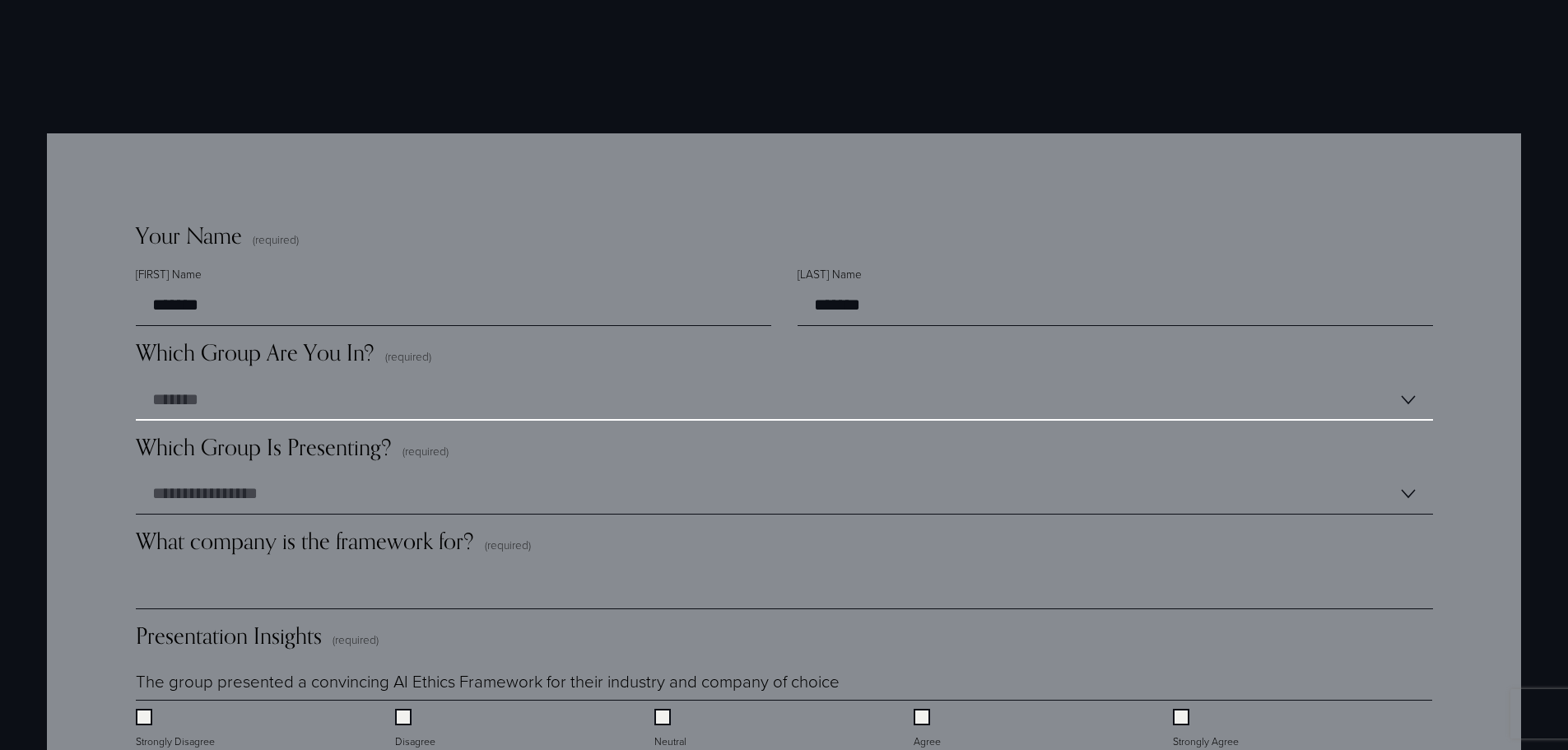 click on "**********" at bounding box center [784, 400] 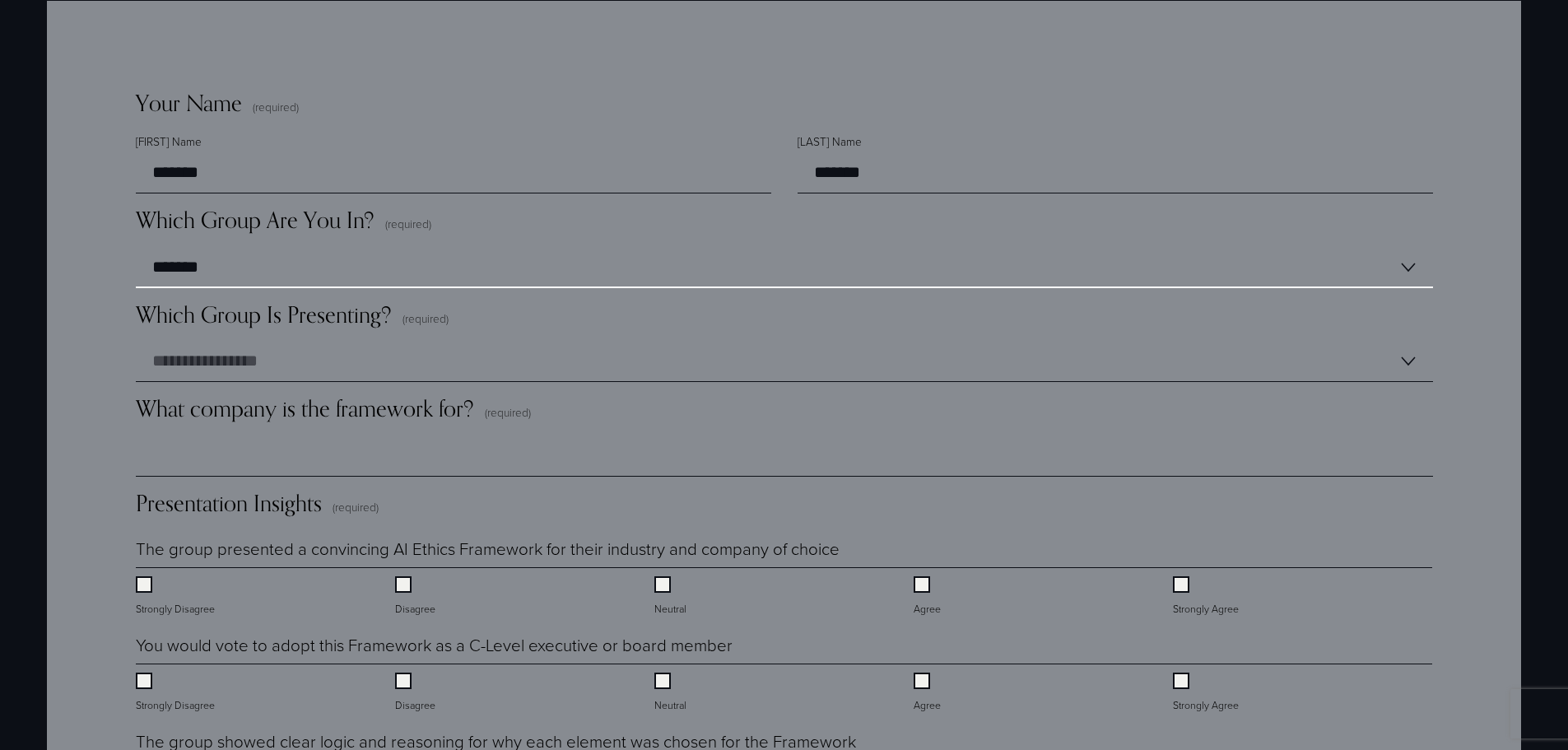 scroll, scrollTop: 1139, scrollLeft: 0, axis: vertical 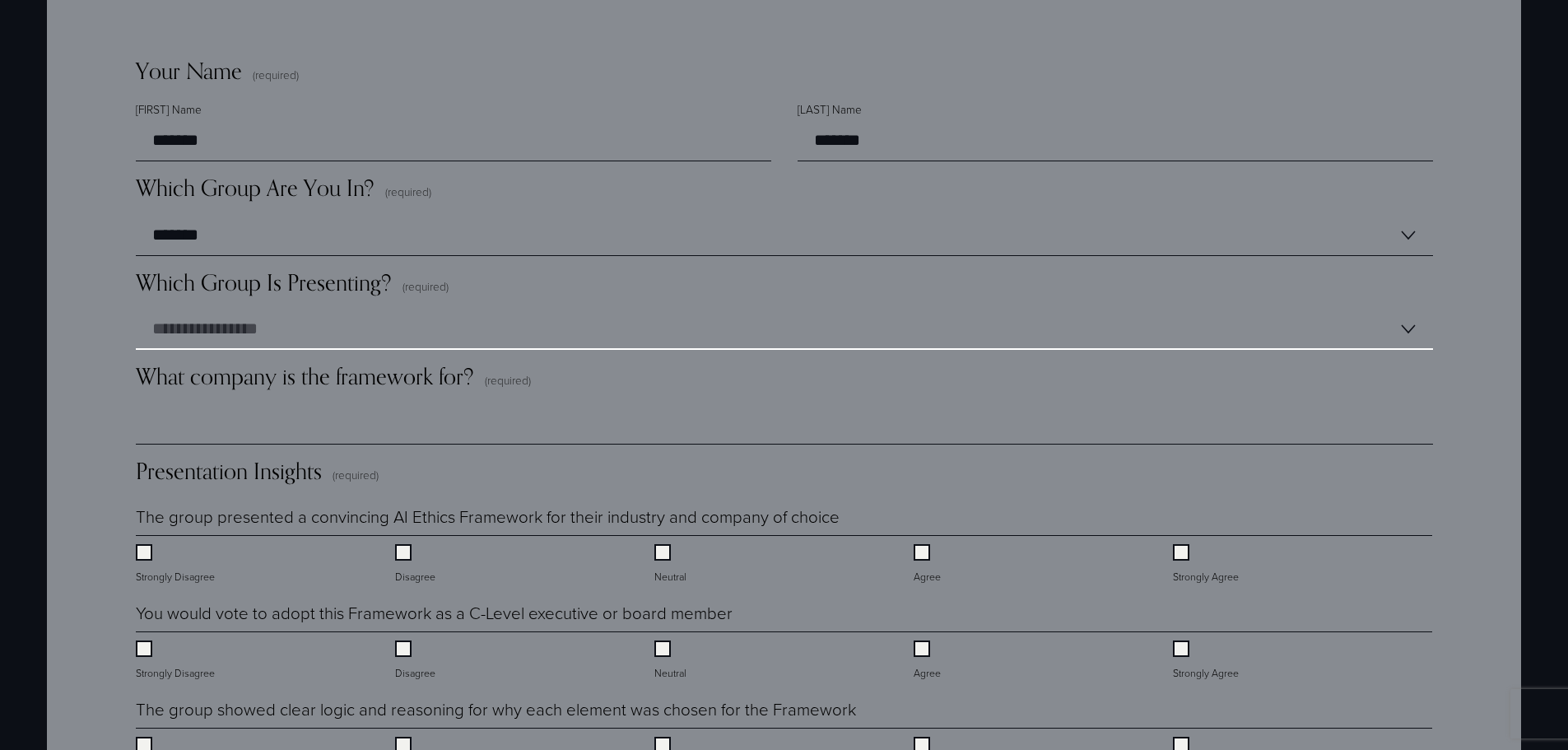 click on "**********" at bounding box center (784, 329) 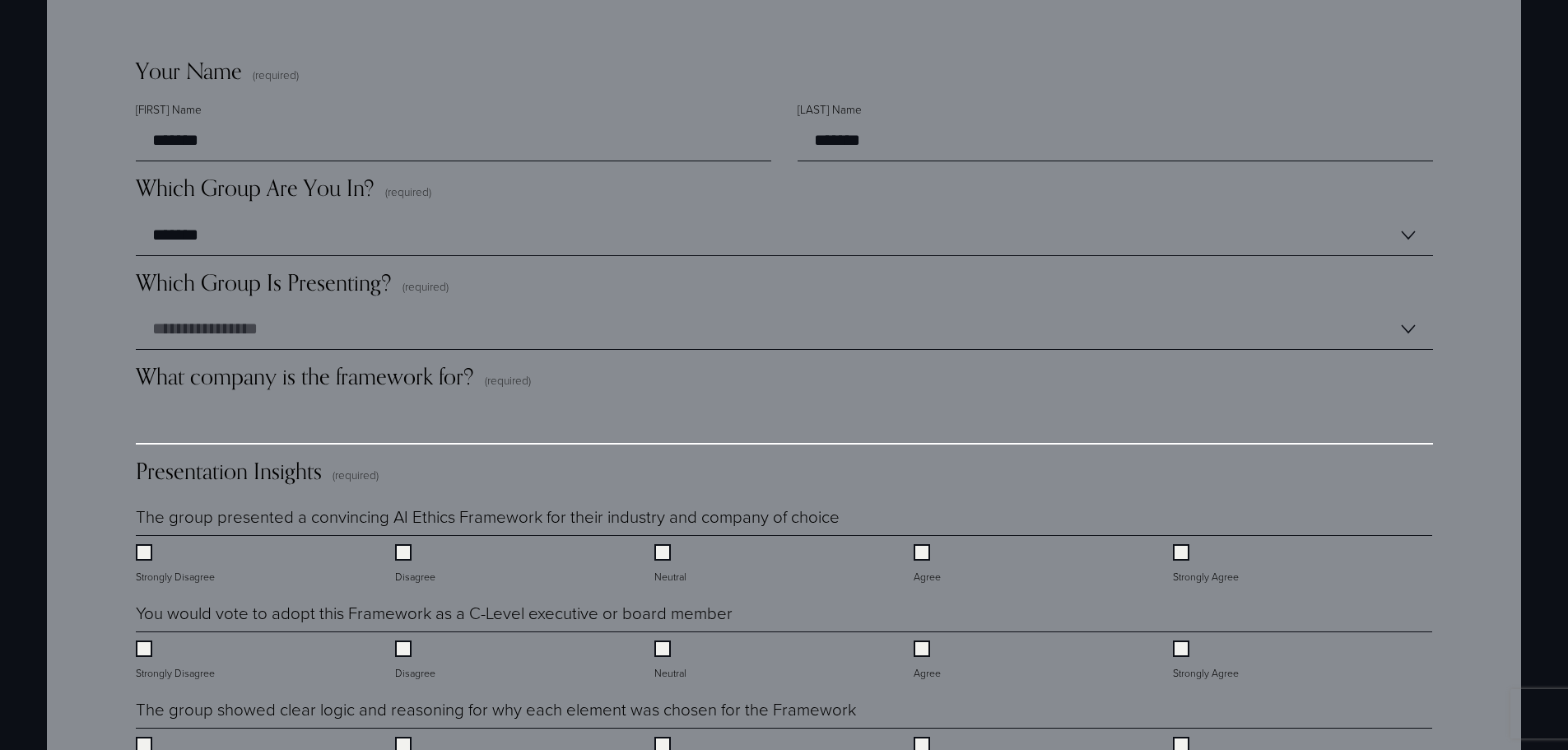 click on "What company is the framework for? (required)" at bounding box center (784, 424) 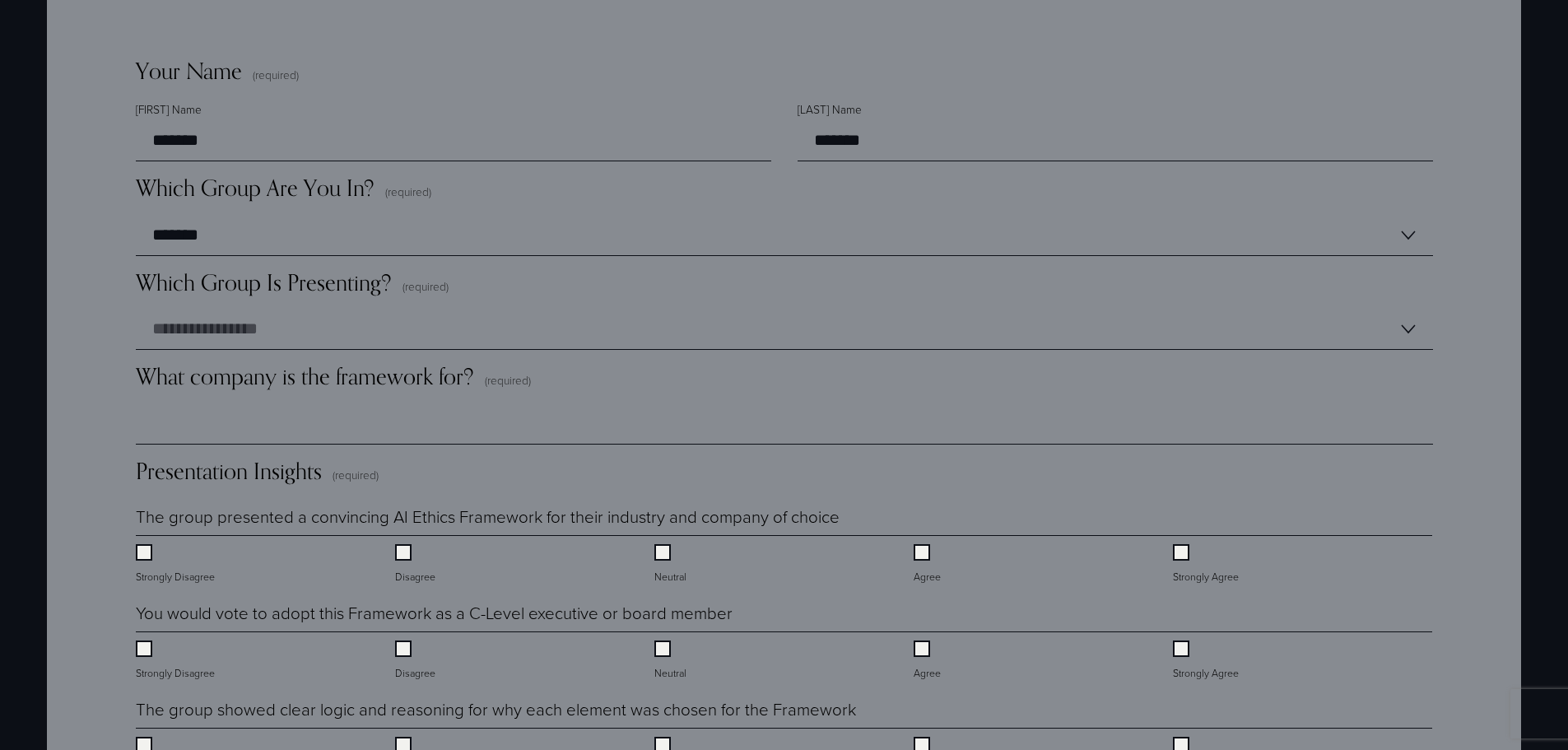click on "**********" at bounding box center (784, 2348) 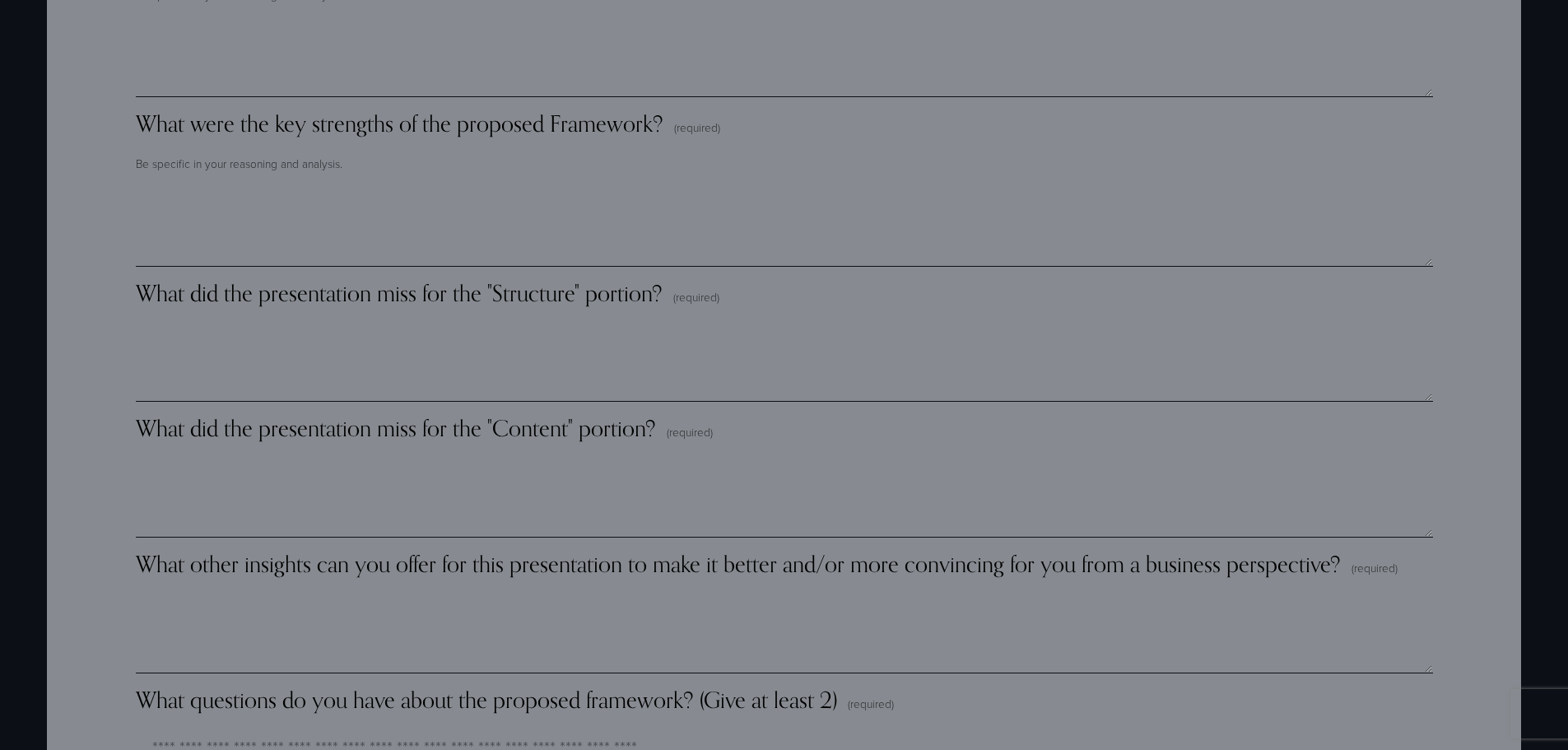 scroll, scrollTop: 2127, scrollLeft: 0, axis: vertical 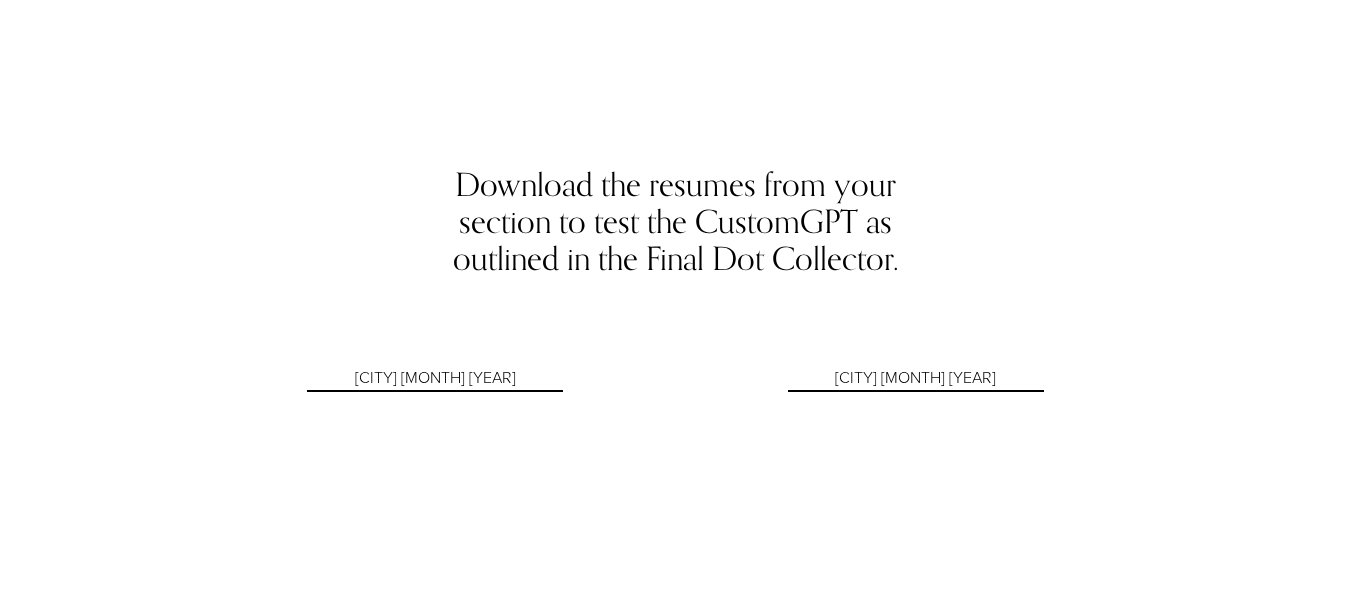click on "[CITY] [MONTH] [YEAR]" at bounding box center (435, 378) 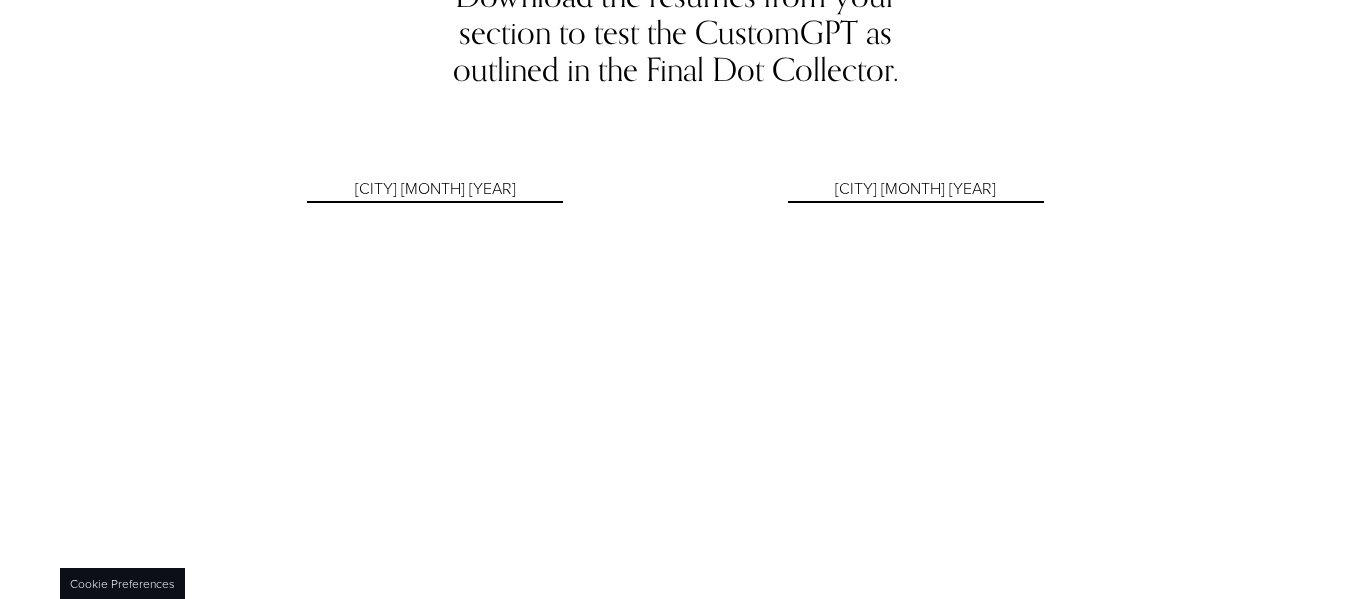 click on "Download the resumes from your section to test the CustomGPT as outlined in the Final Dot Collector.
[CITY] [MONTH] [YEAR]
[CITY] [MONTH] [YEAR]" at bounding box center (675, 204) 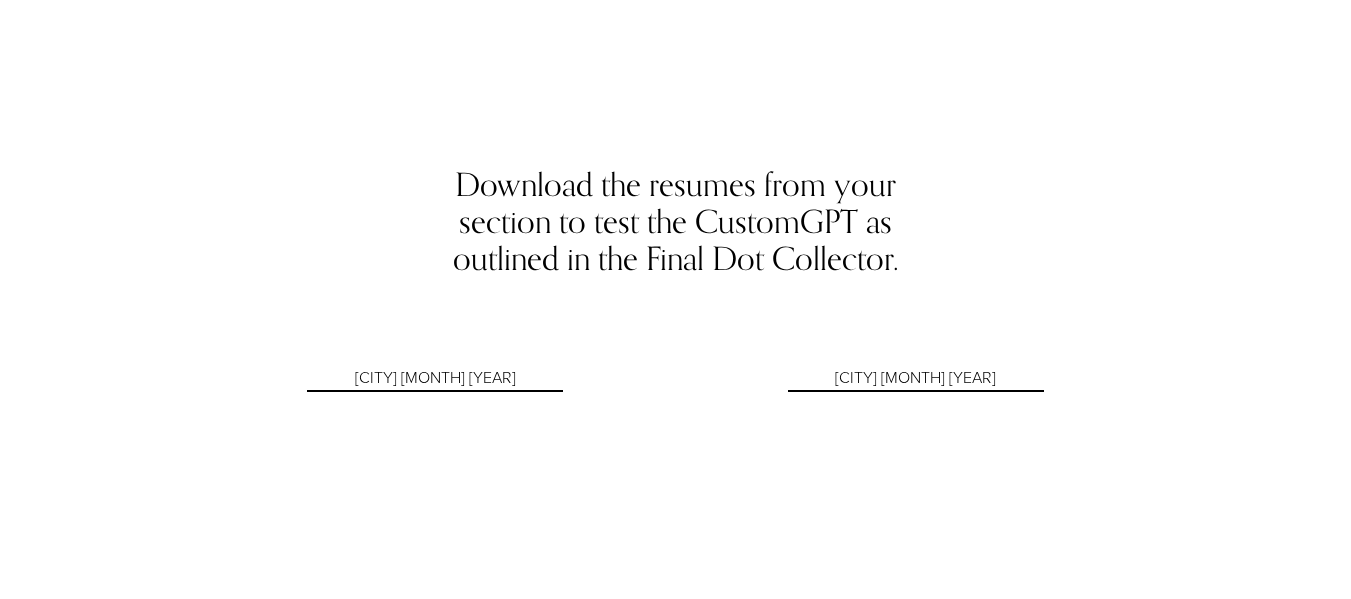 scroll, scrollTop: 100, scrollLeft: 0, axis: vertical 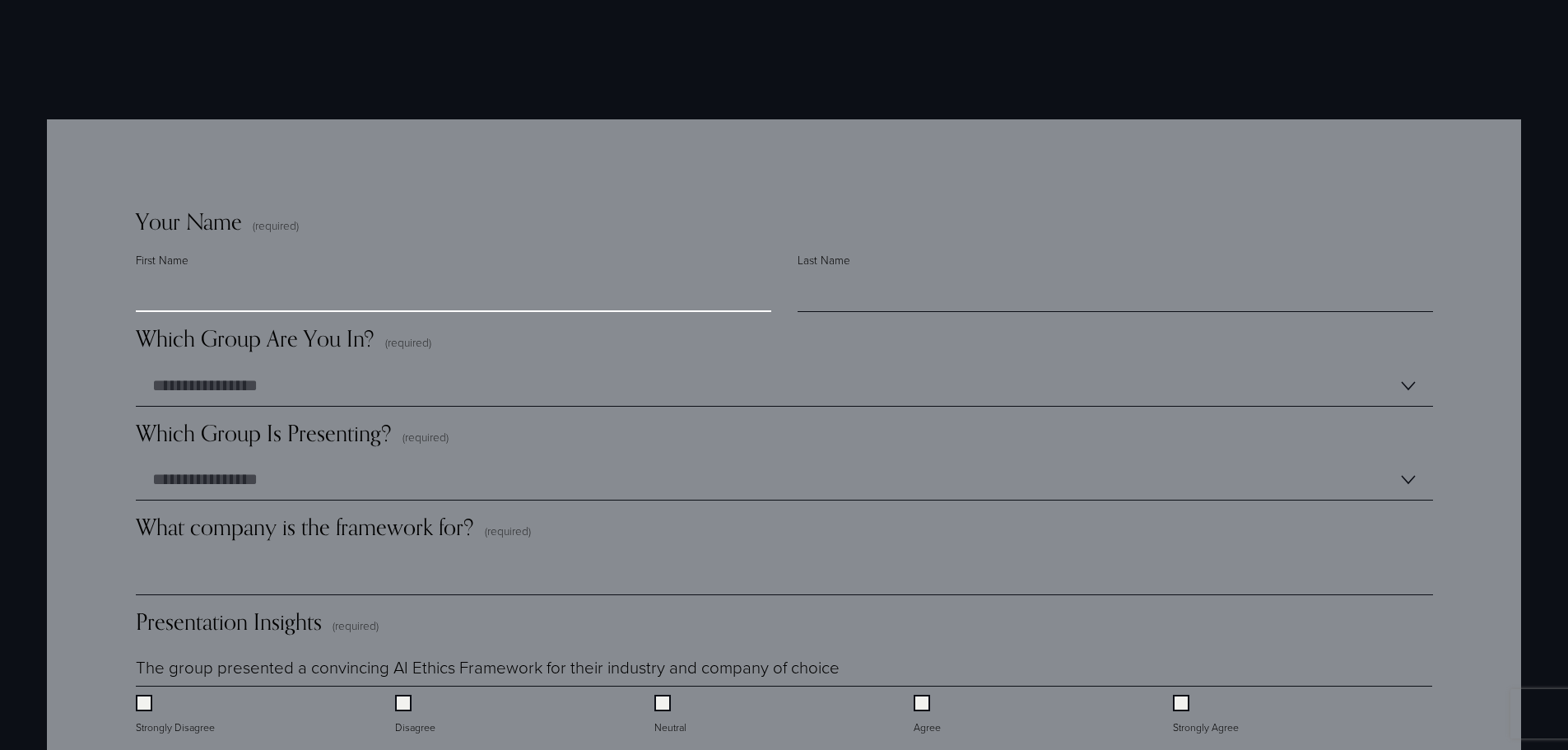 click on "First Name" at bounding box center [454, 291] 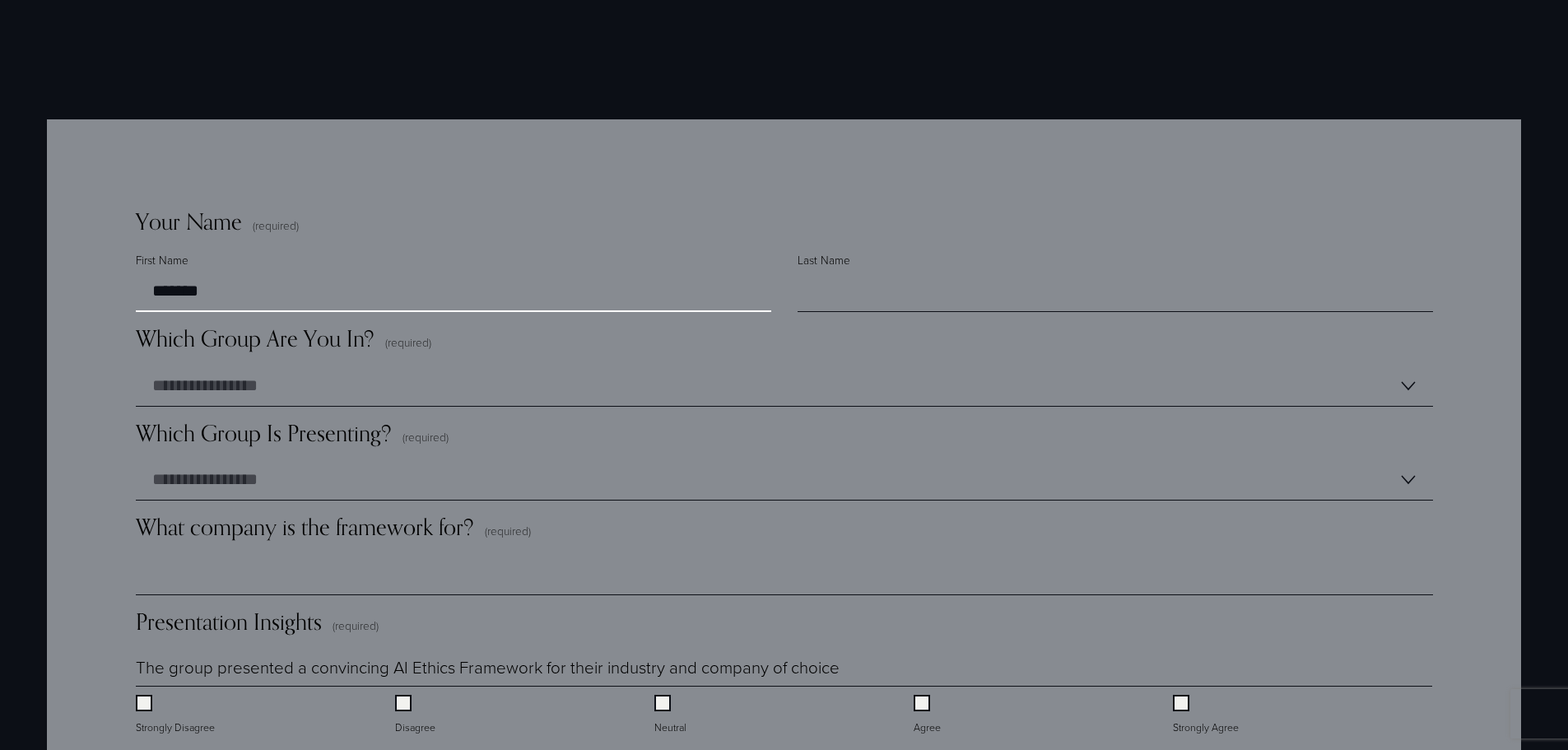 type on "*******" 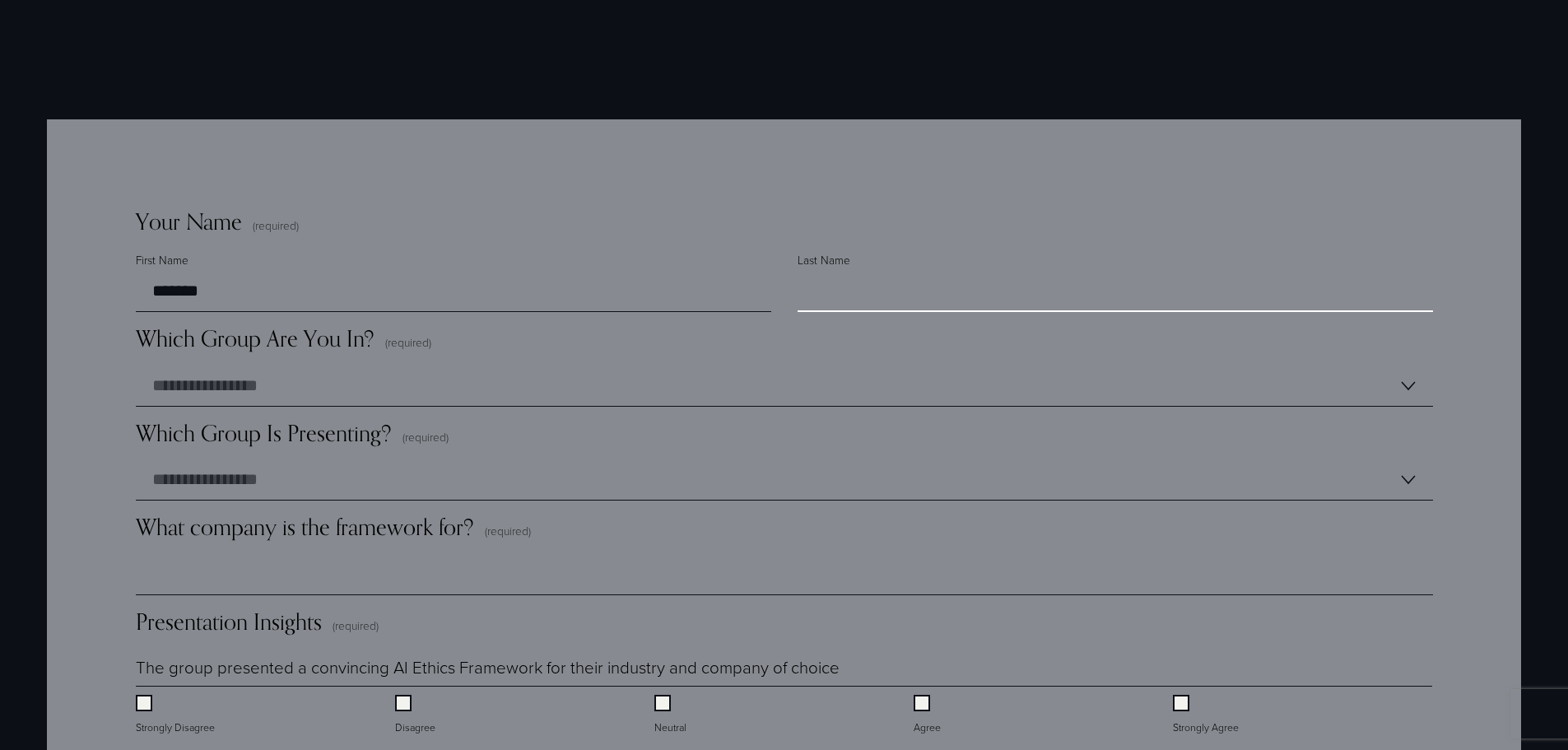 click on "Last Name" at bounding box center (1115, 291) 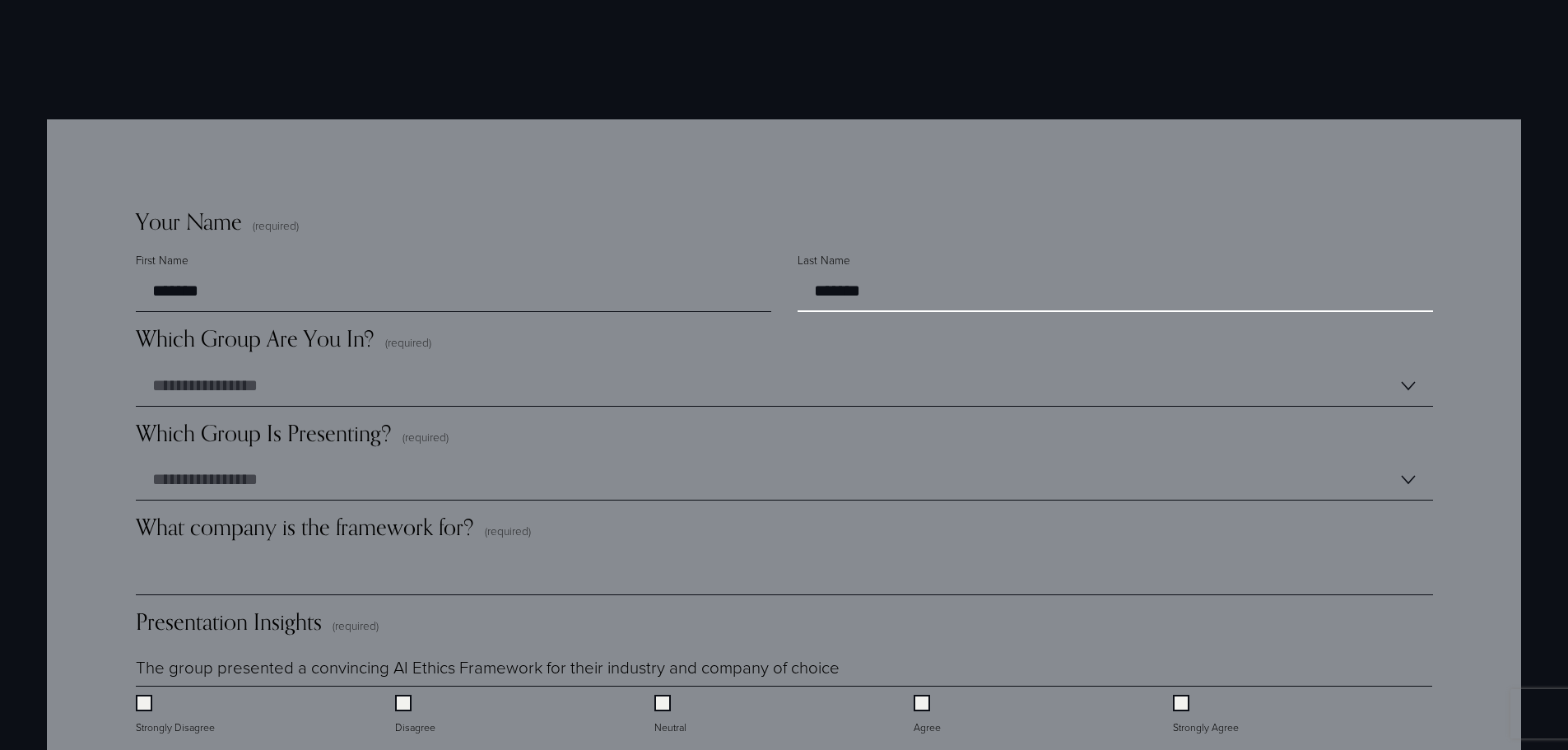 type on "*******" 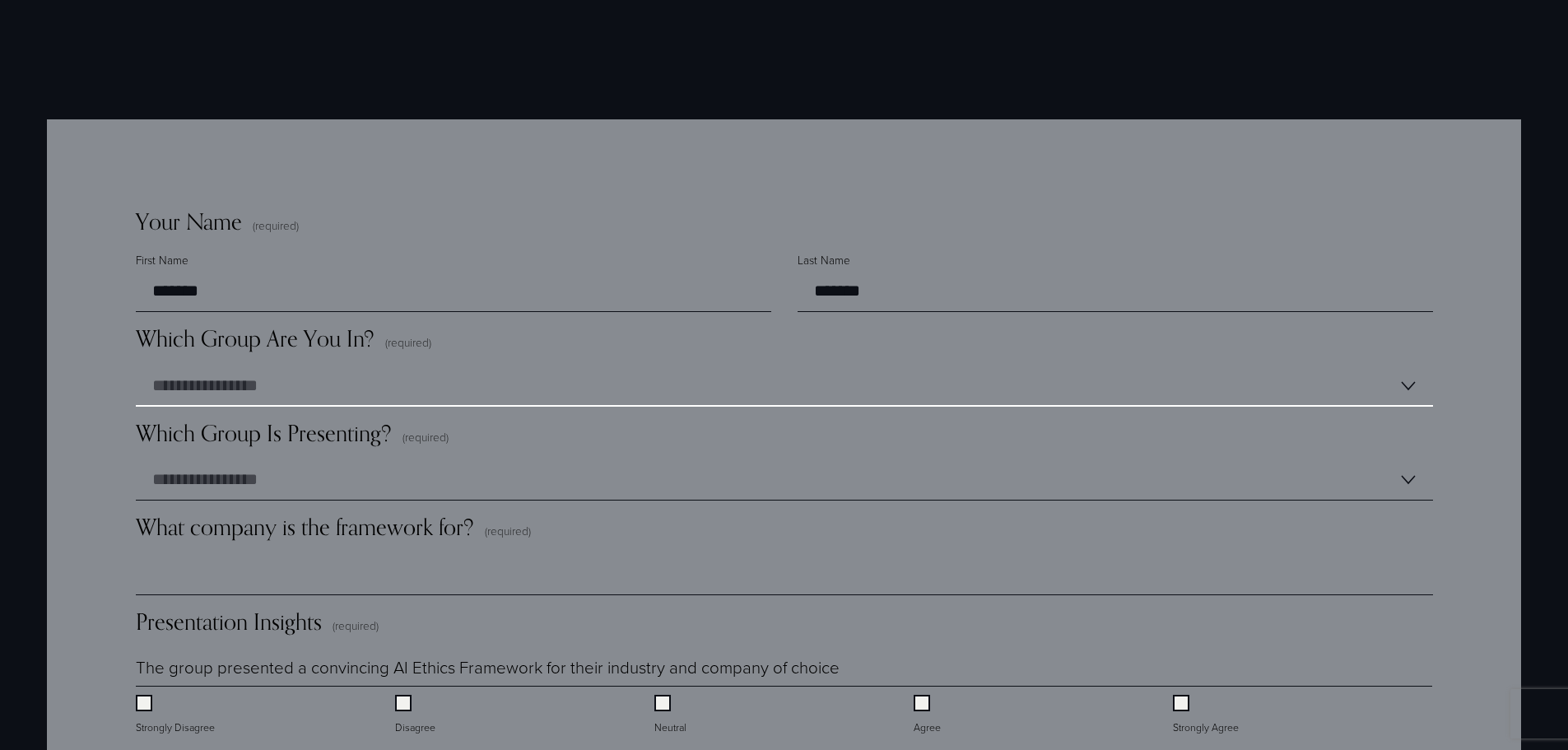 click on "**********" at bounding box center [784, 386] 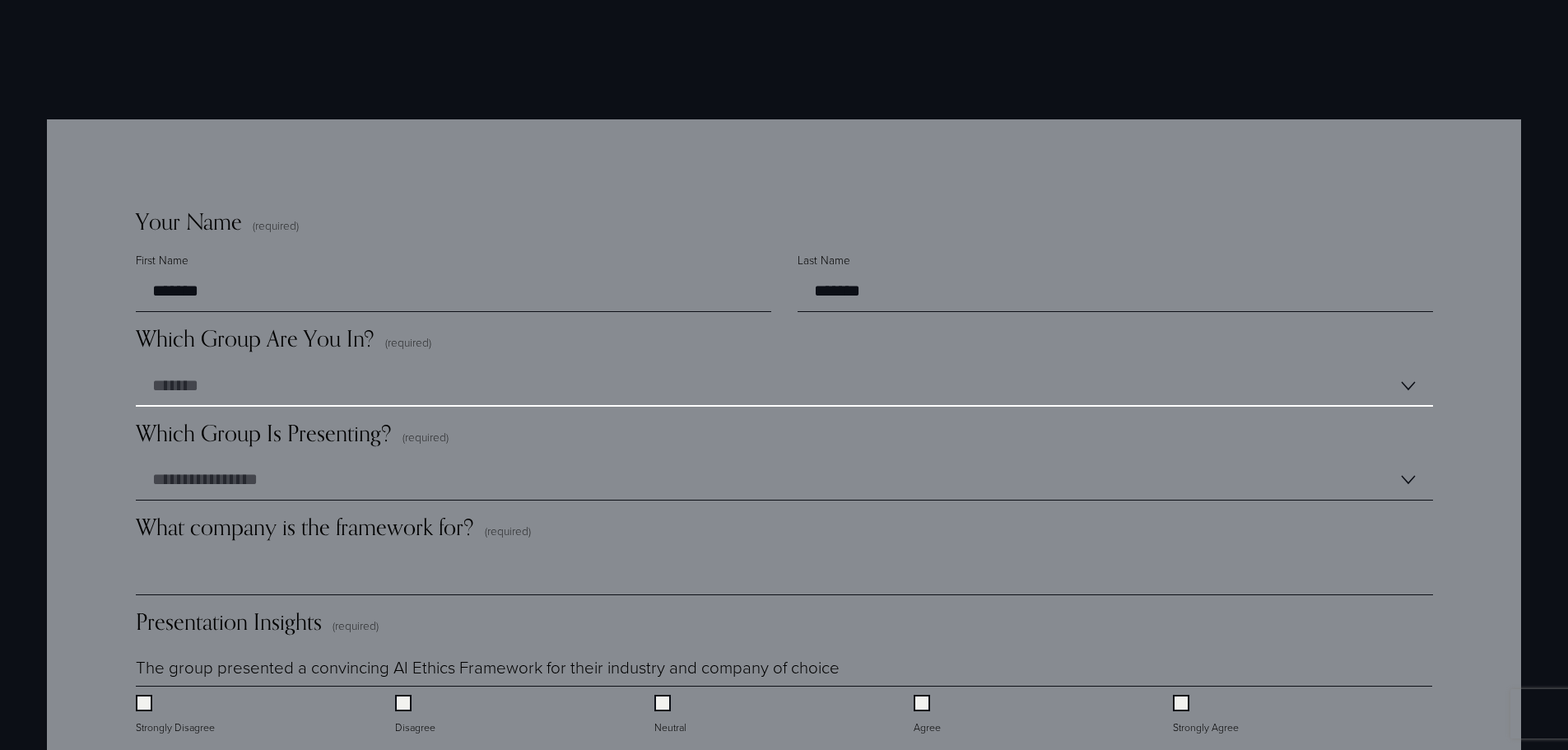 click on "**********" at bounding box center [784, 386] 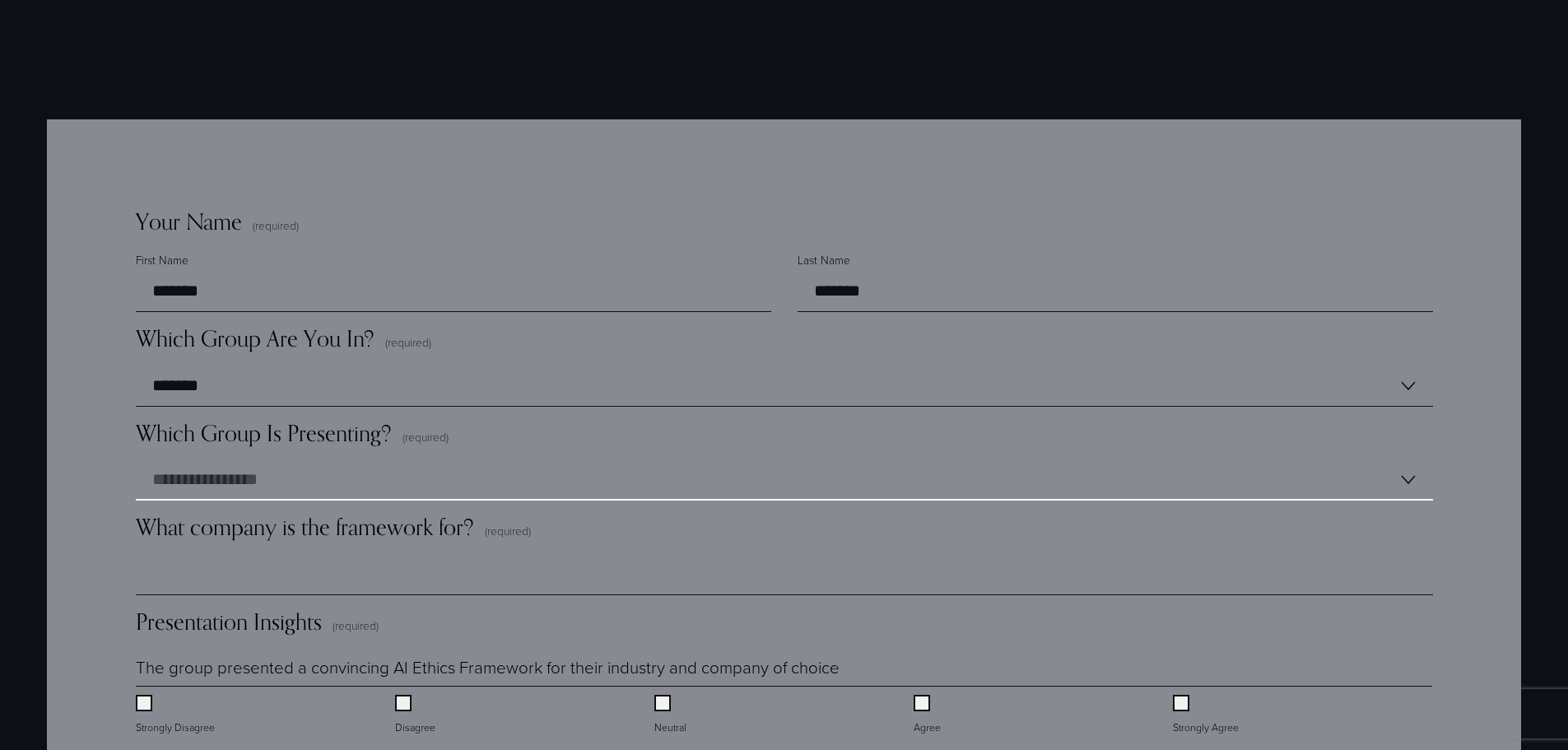 click on "**********" at bounding box center (784, 480) 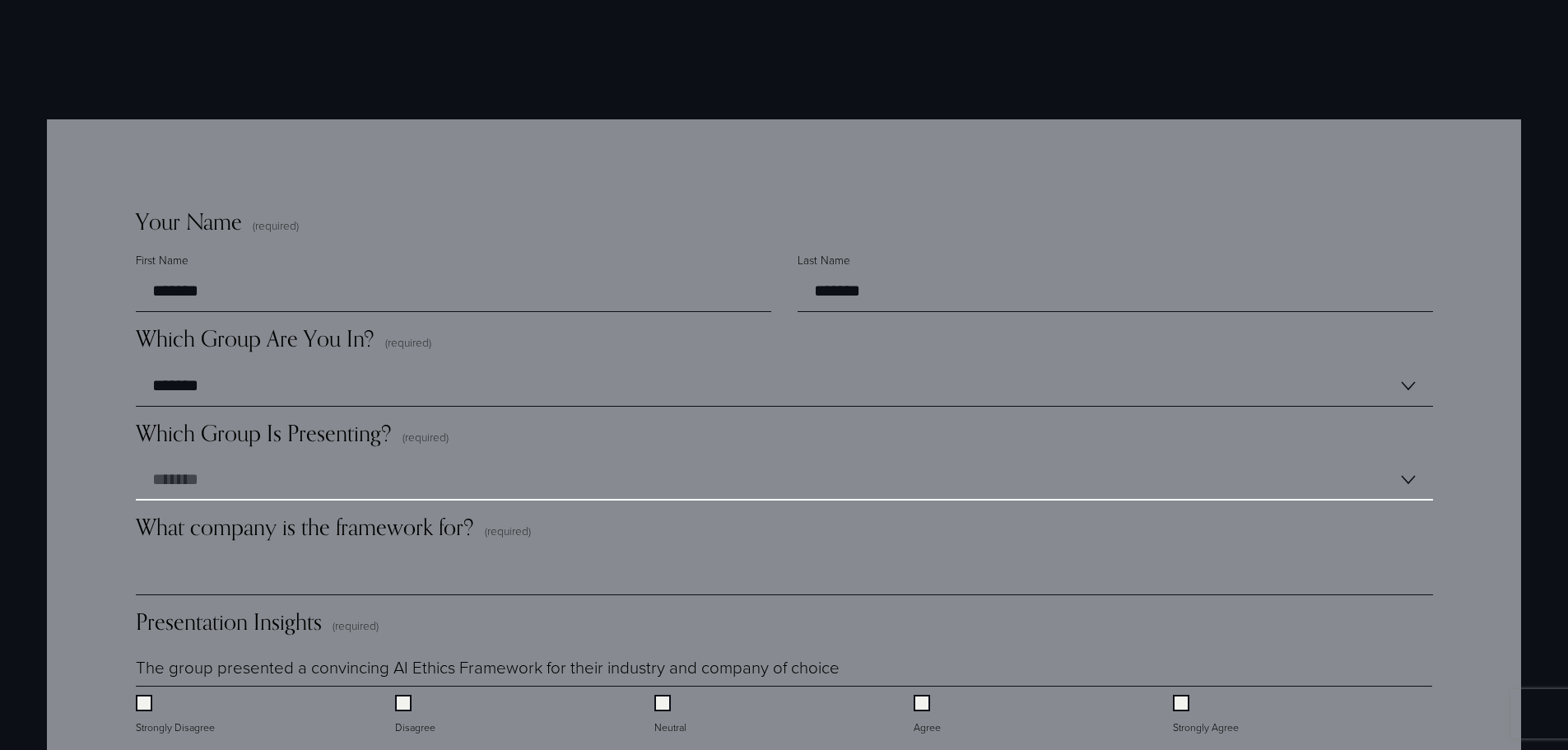 click on "**********" at bounding box center [784, 480] 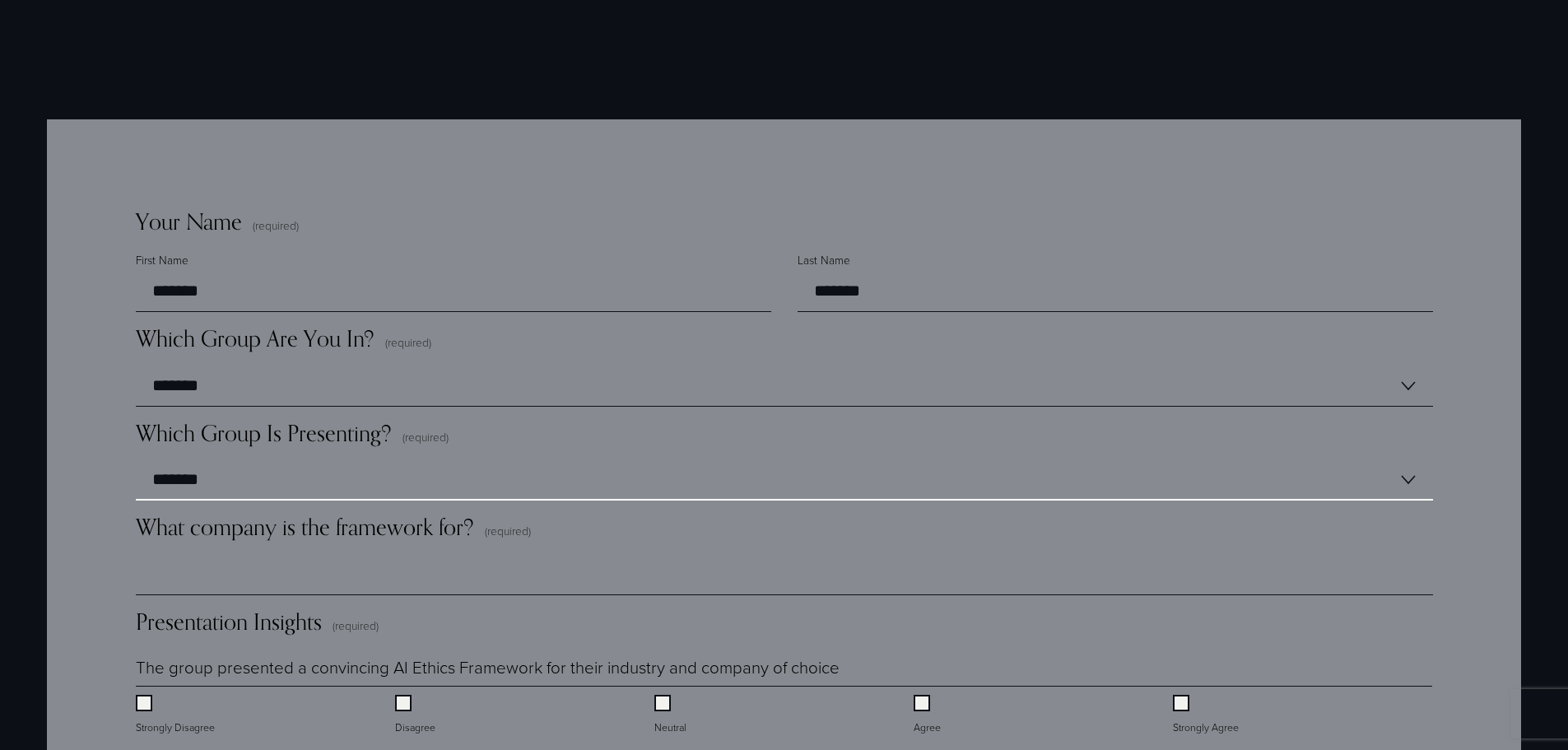 scroll, scrollTop: 1070, scrollLeft: 0, axis: vertical 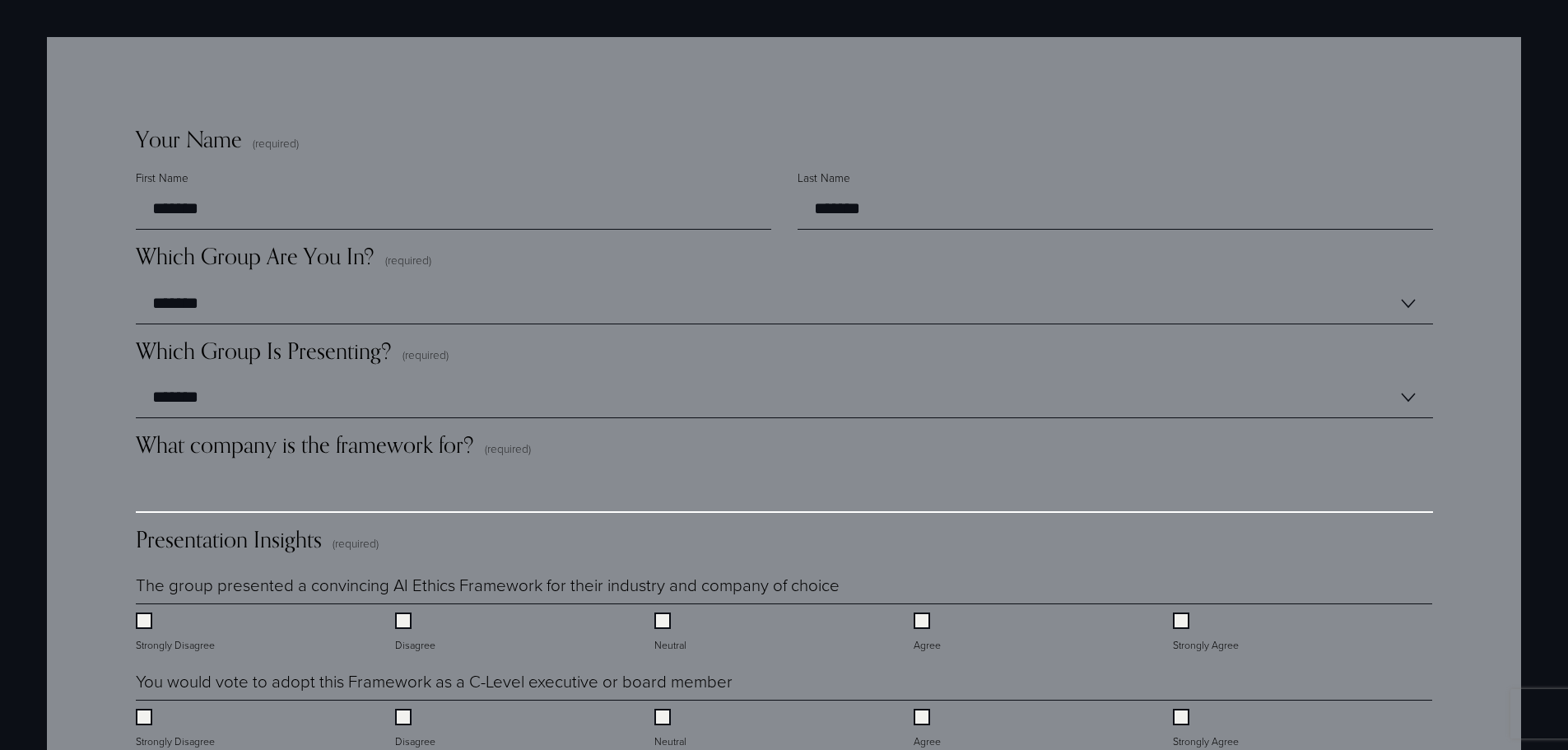 click on "What company is the framework for? (required)" at bounding box center [784, 492] 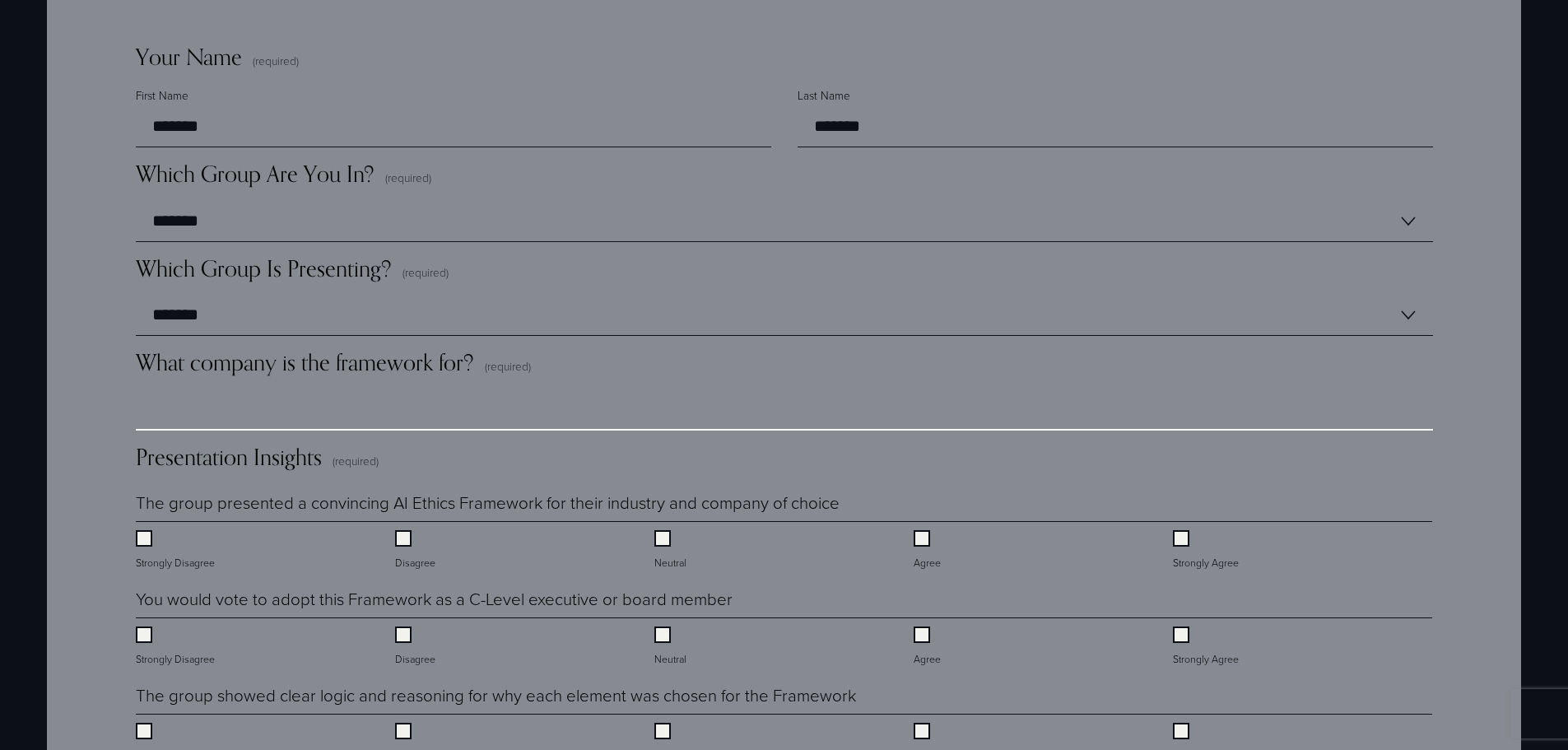 scroll, scrollTop: 1235, scrollLeft: 0, axis: vertical 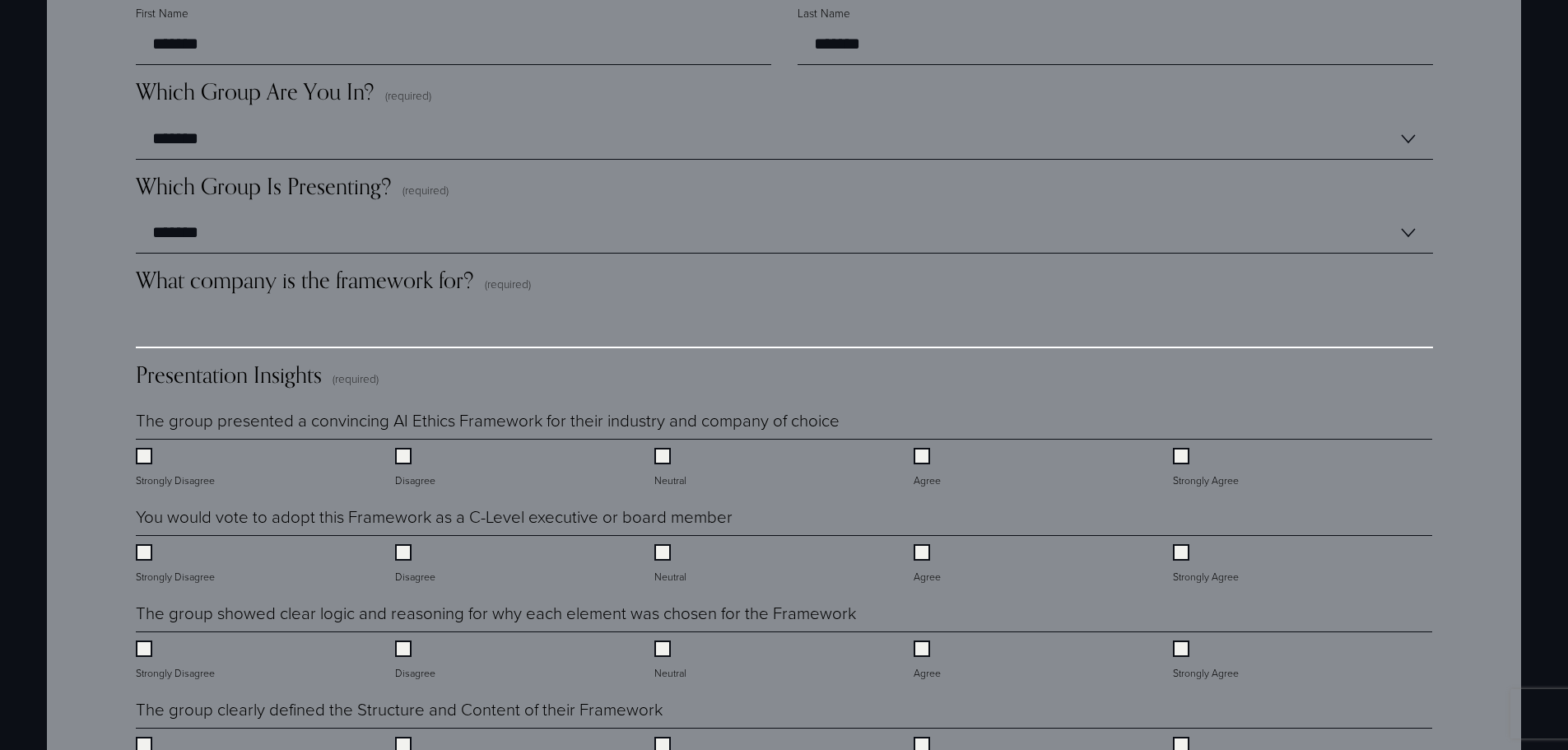 click on "What company is the framework for? (required)" at bounding box center [784, 328] 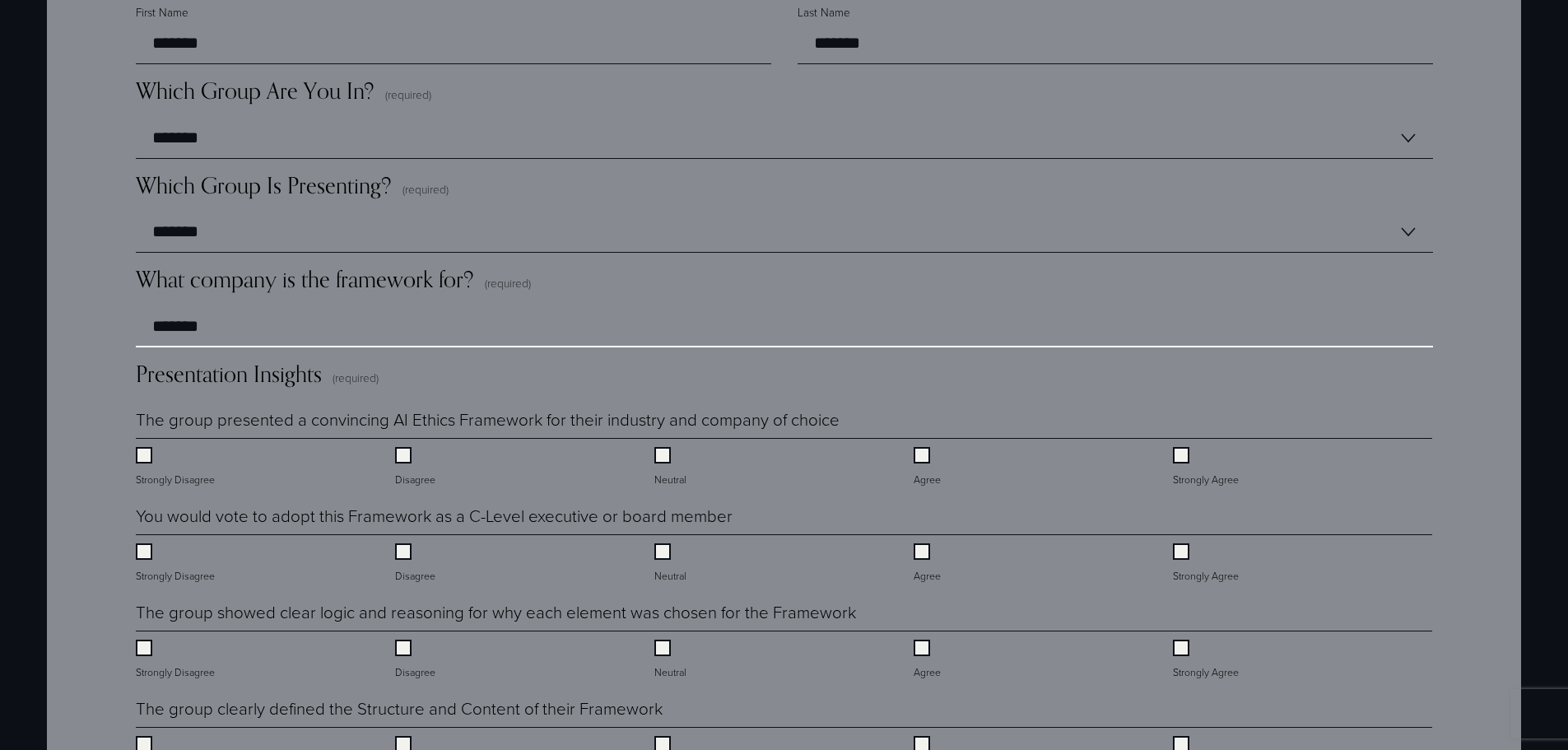 scroll, scrollTop: 1400, scrollLeft: 0, axis: vertical 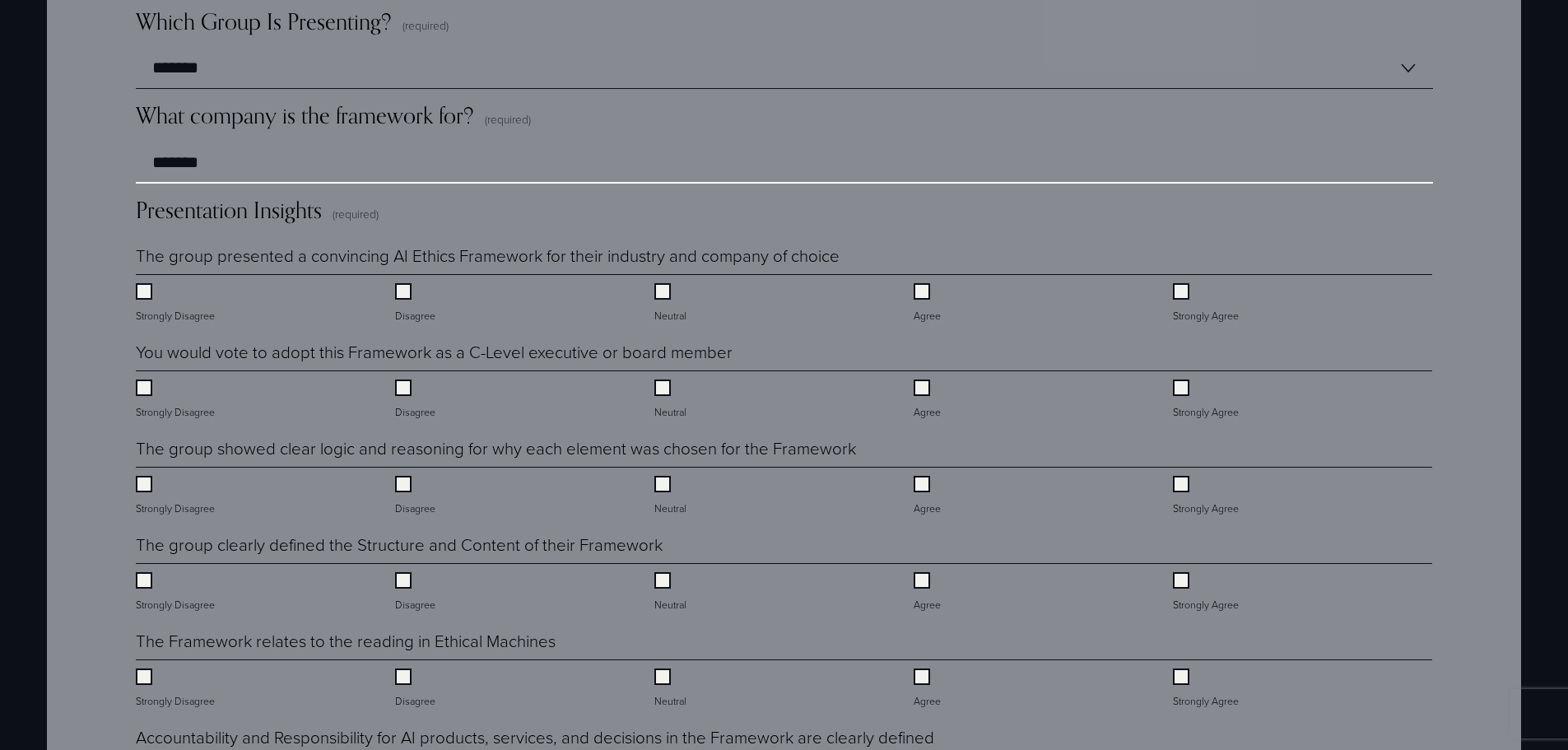 type on "*******" 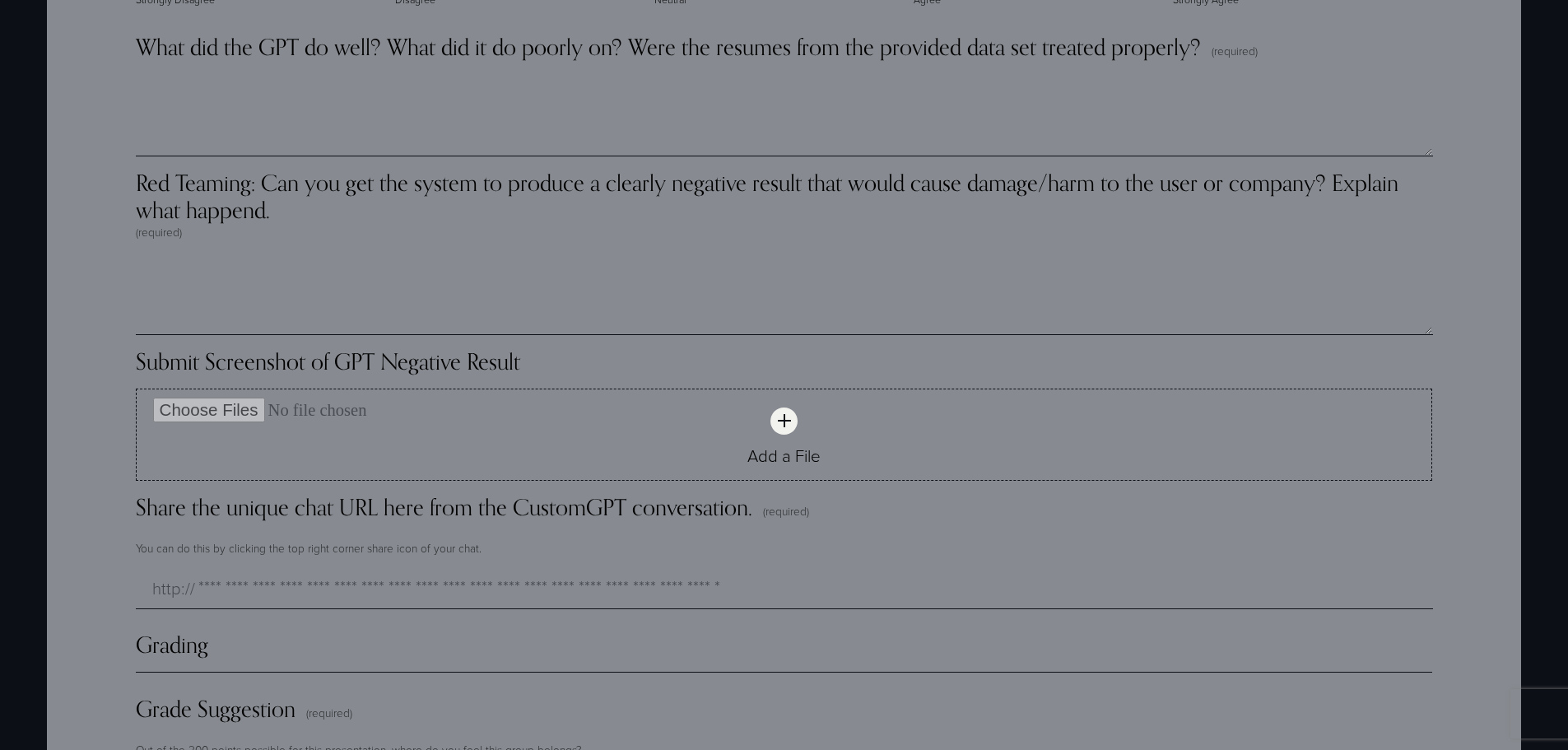 scroll, scrollTop: 3869, scrollLeft: 0, axis: vertical 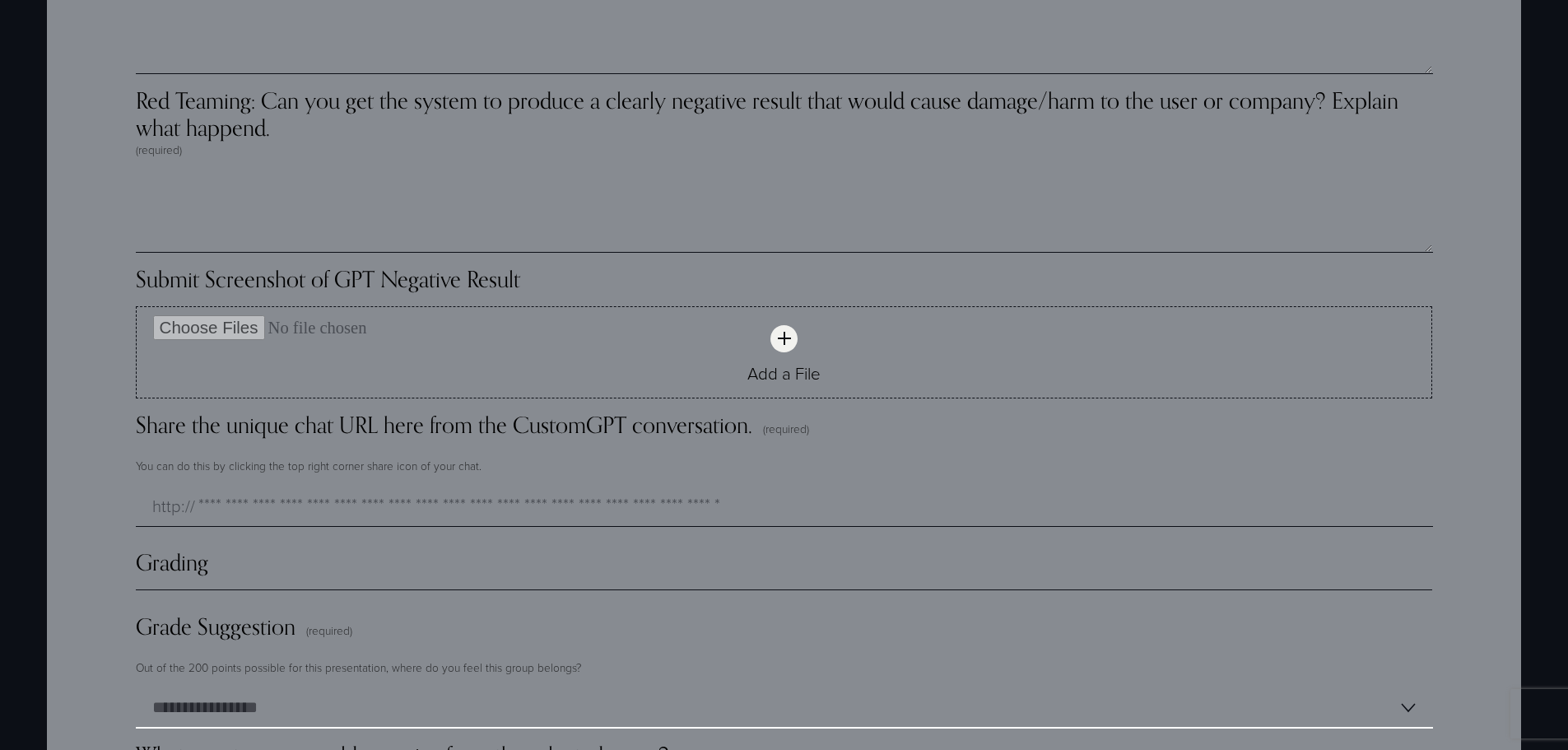 click on "**********" at bounding box center [784, 708] 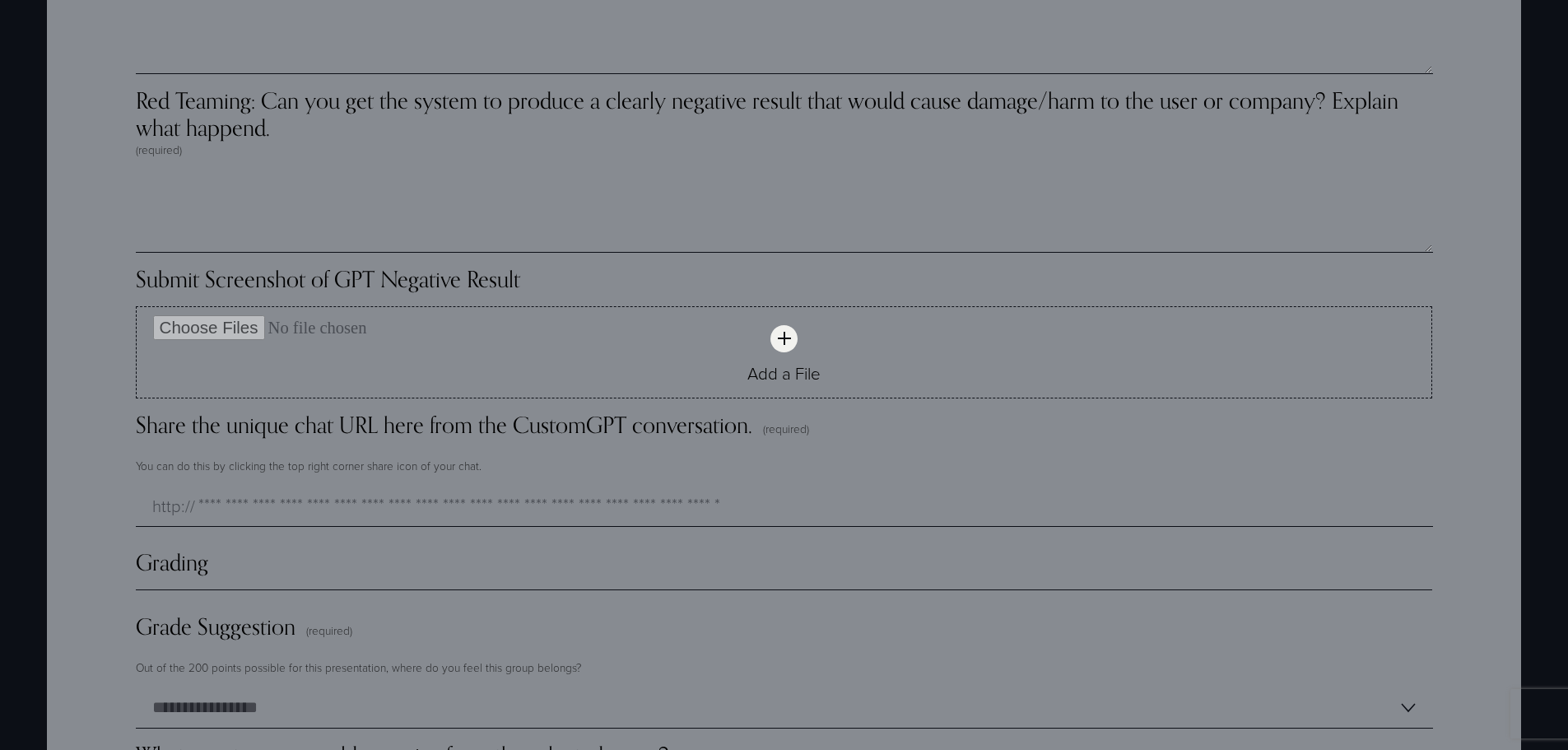 click on "Your Name (required) First Name ******* Last Name ******* Which Group Are You In? (required) ******* ******* ******* ******* Which Group Is Presenting? (required) ******* ******* ******* ******* What company is the framework for? (required) ******* Presentation Insights (required) The group presented a convincing AI Ethics Framework for their industry and company of choice Strongly Disagree Disagree Neutral Agree Strongly Agree You would vote to adopt this Framework as a C-Level executive or board member Strongly Disagree Disagree Neutral Agree Strongly Agree The group showed clear logic and reasoning for why each element was chosen for the Framework Strongly Disagree Disagree Neutral Agree Strongly Agree The group clearly defined the Structure and Content of their Framework Strongly Disagree Disagree Neutral Agree Strongly Agree The Framework relates to the reading in Ethical Machines Strongly Disagree Disagree Neutral Agree Strongly Agree Disagree Agree" at bounding box center (784, -383) 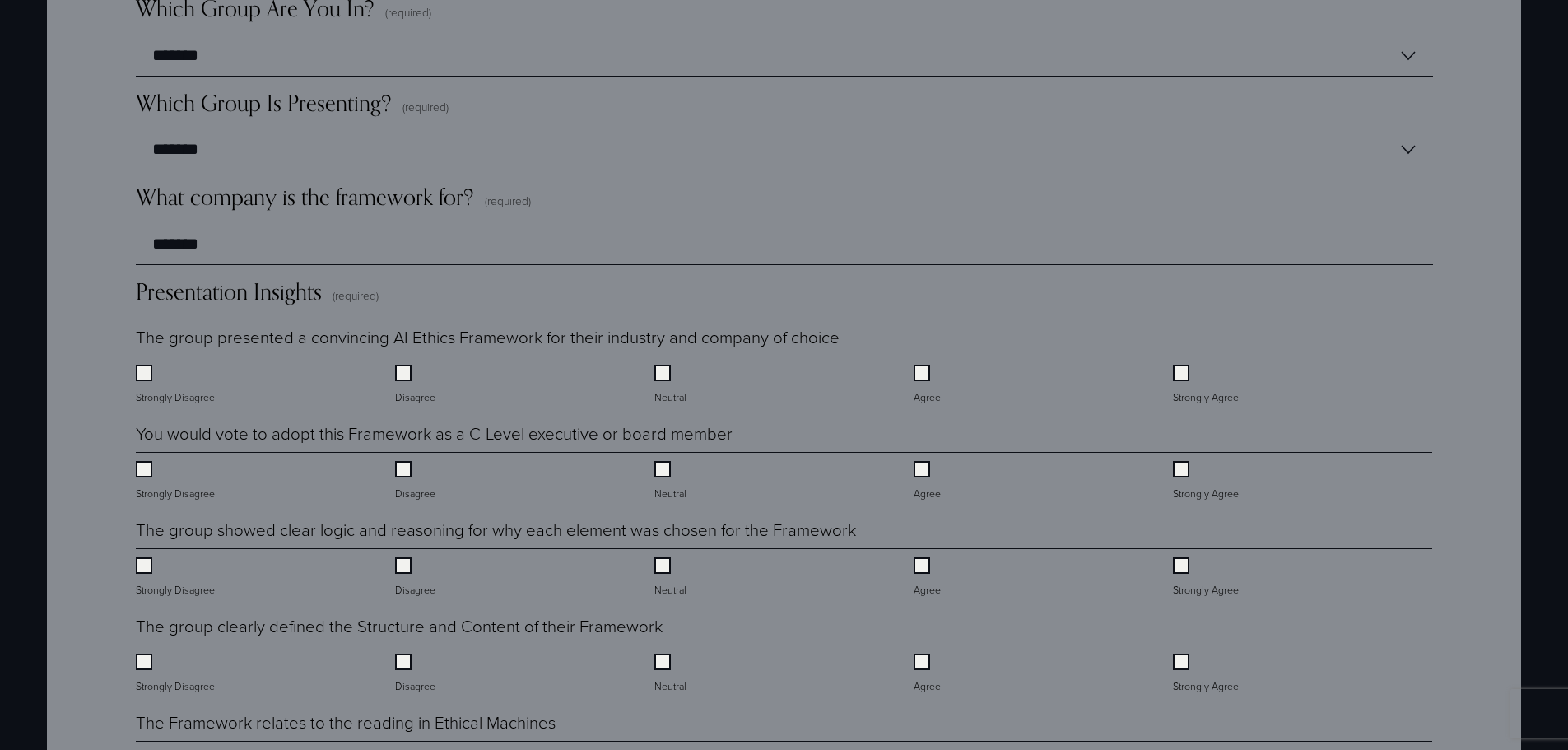 scroll, scrollTop: 1400, scrollLeft: 0, axis: vertical 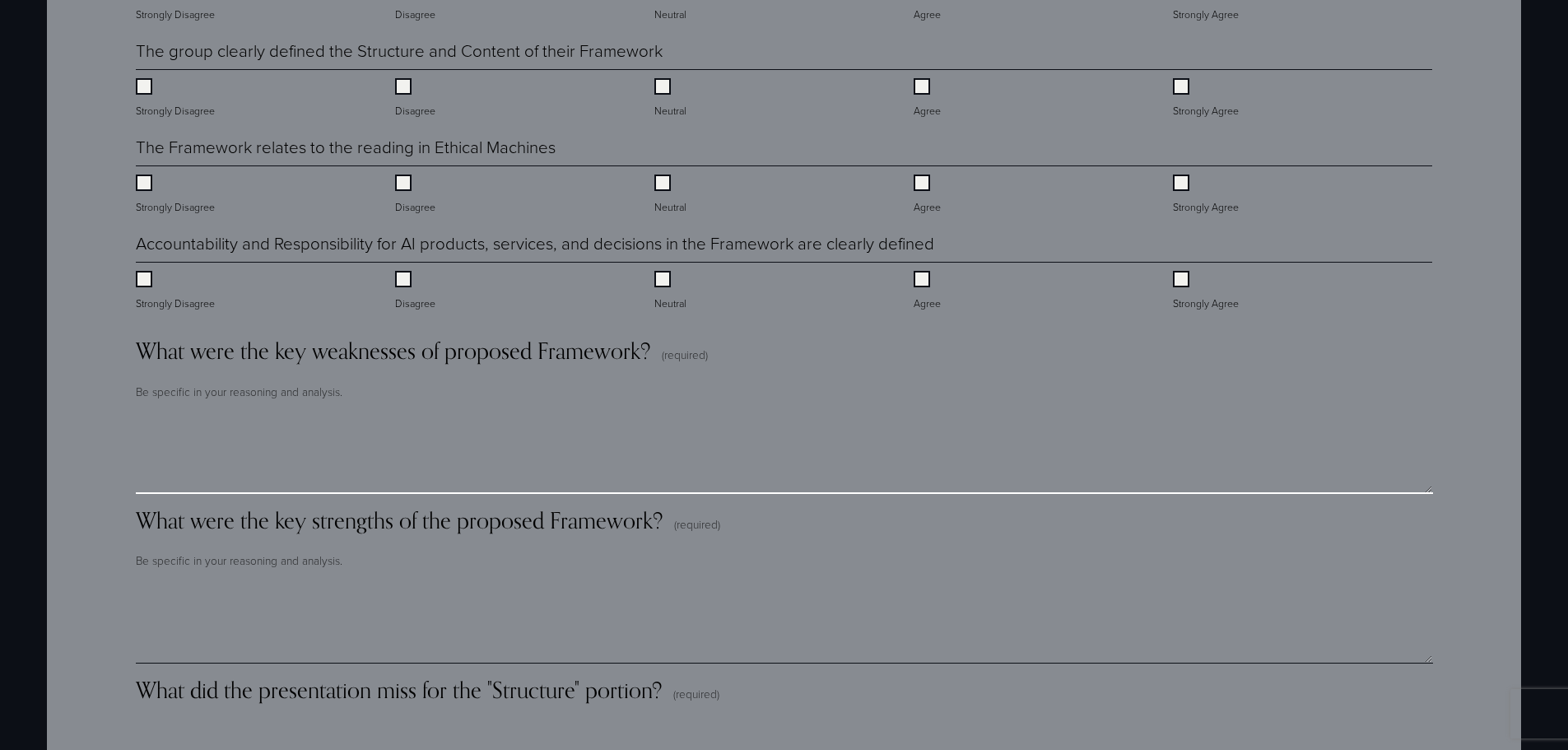 click on "What were the key weaknesses of proposed Framework? (required)" at bounding box center (784, 453) 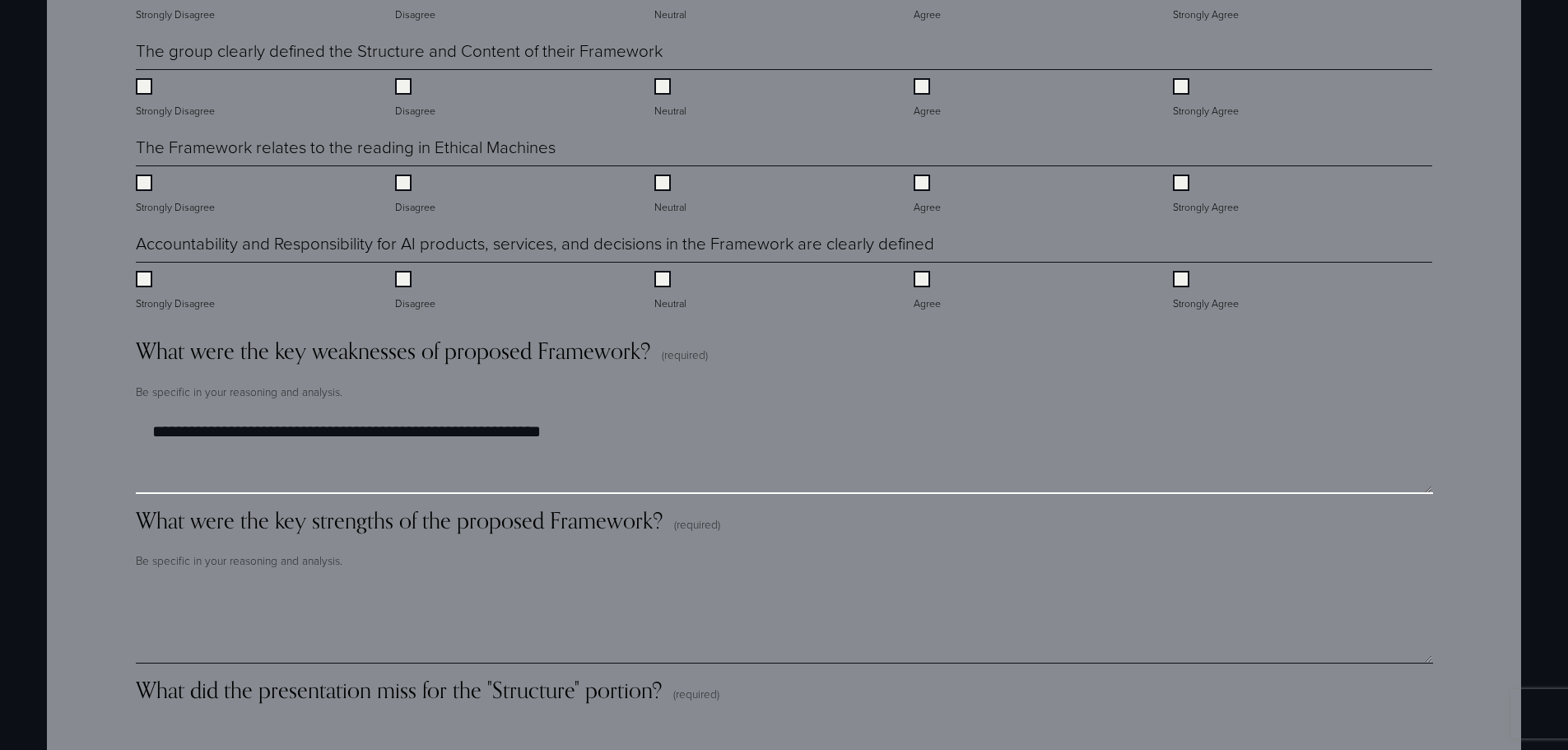 drag, startPoint x: 551, startPoint y: 377, endPoint x: 300, endPoint y: 377, distance: 251 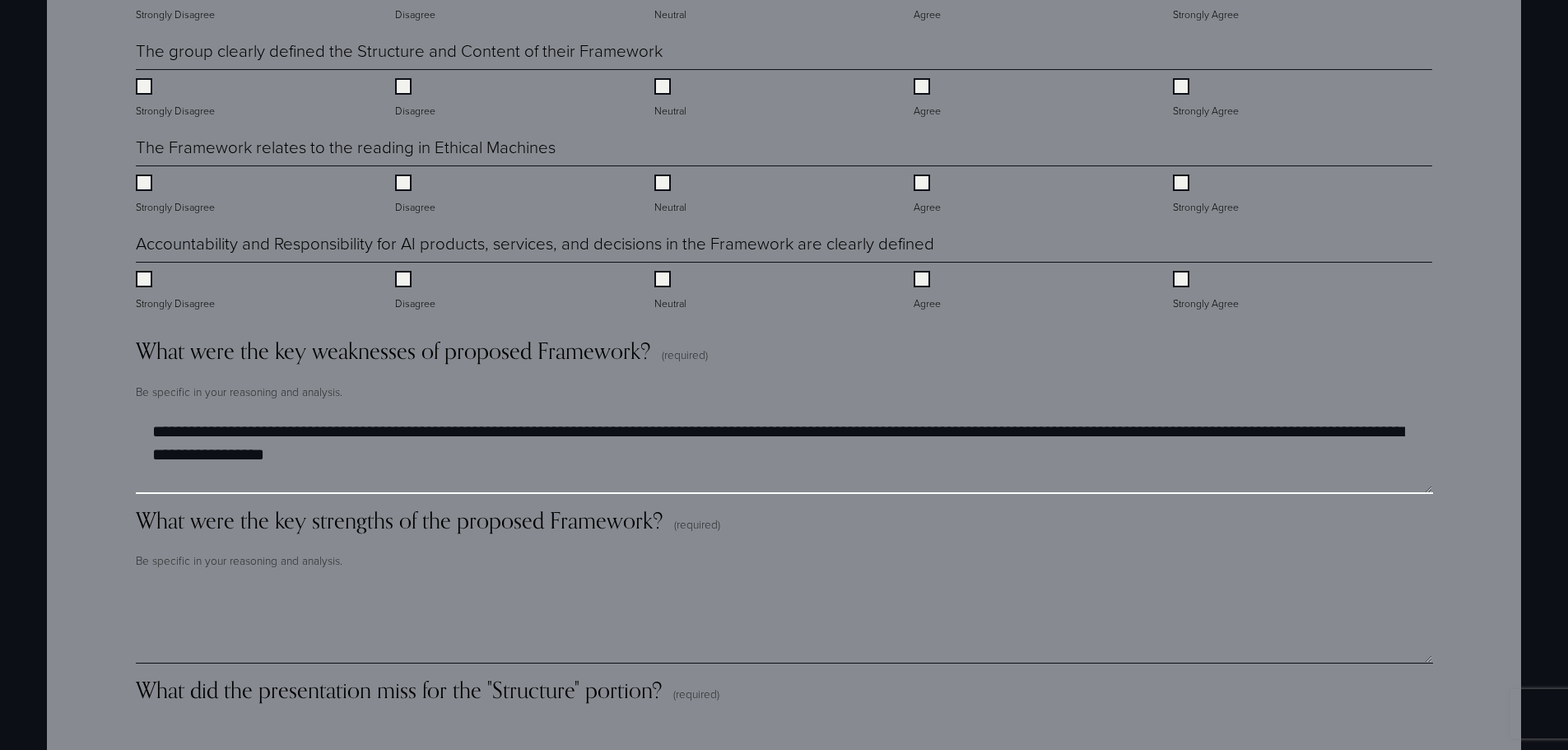 type on "**********" 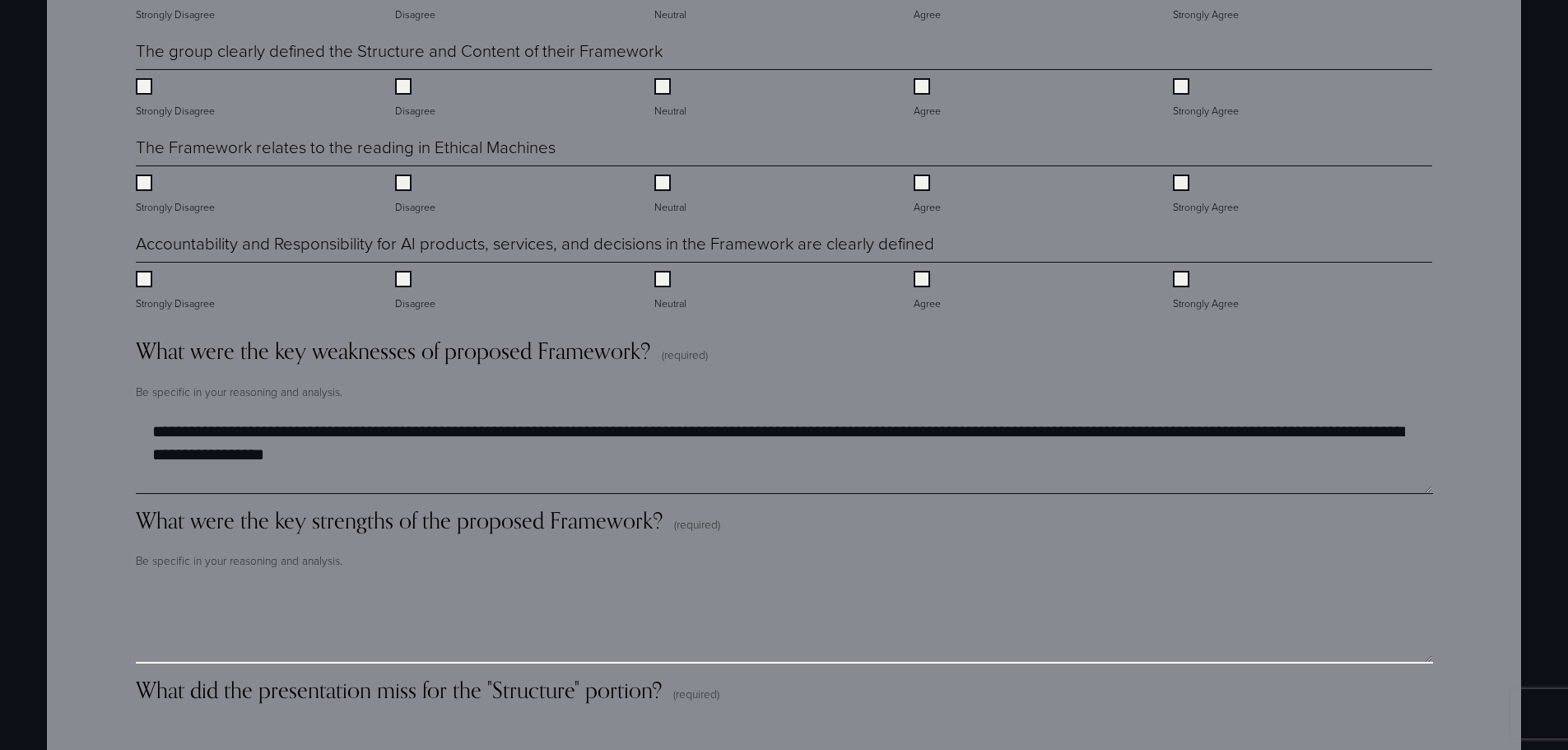 click on "What were the key strengths of the proposed Framework? (required)" at bounding box center (784, 622) 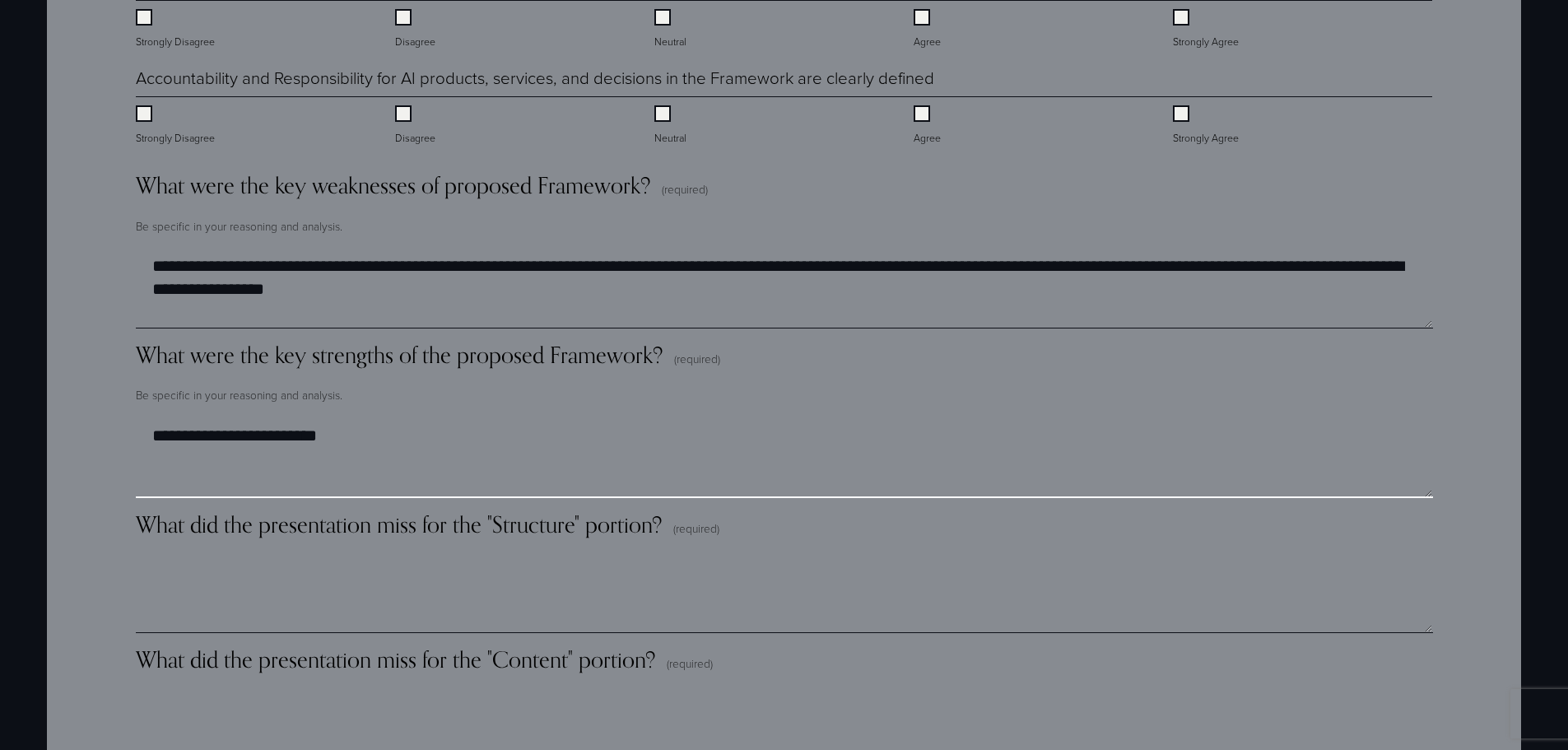 scroll, scrollTop: 2141, scrollLeft: 0, axis: vertical 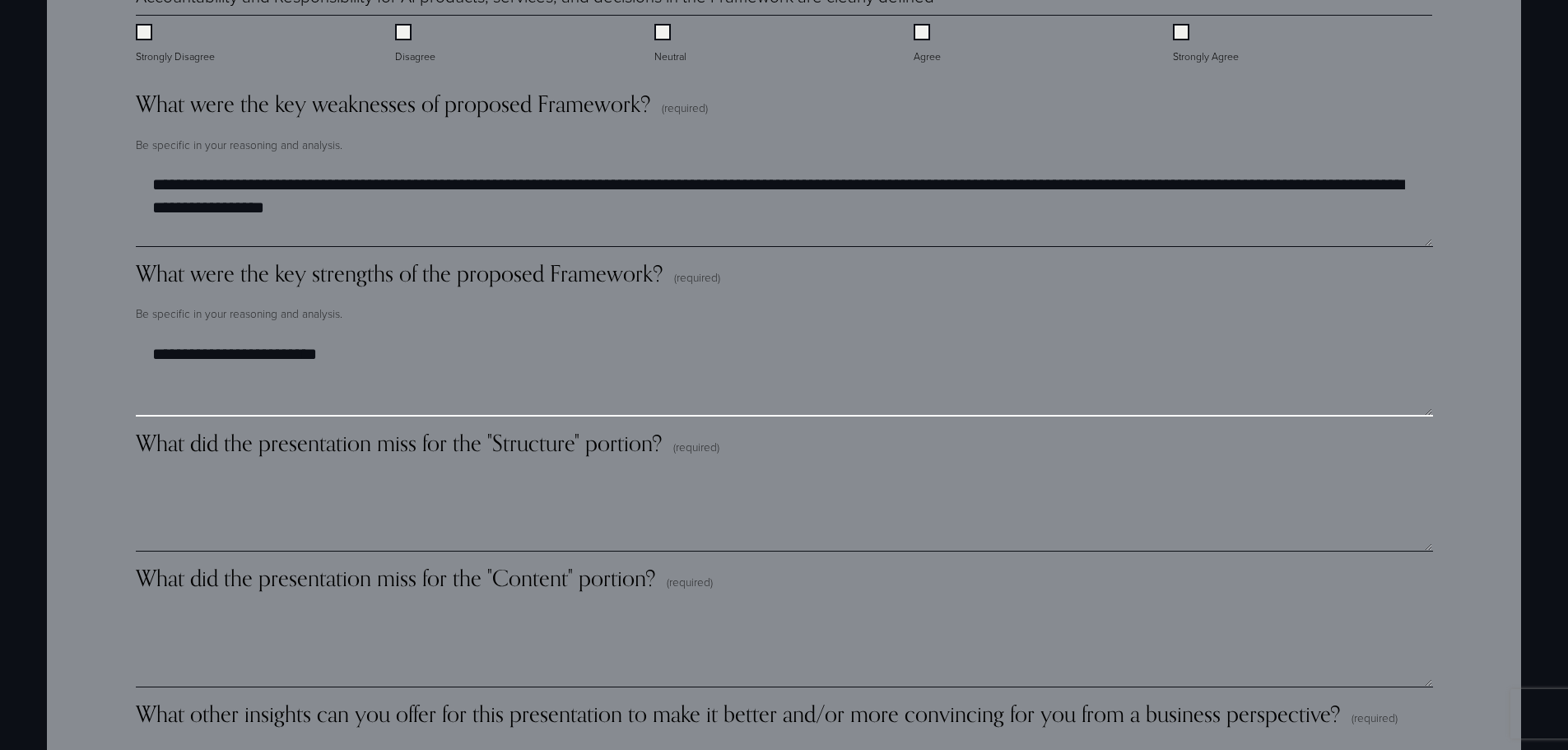 click on "**********" at bounding box center [784, 375] 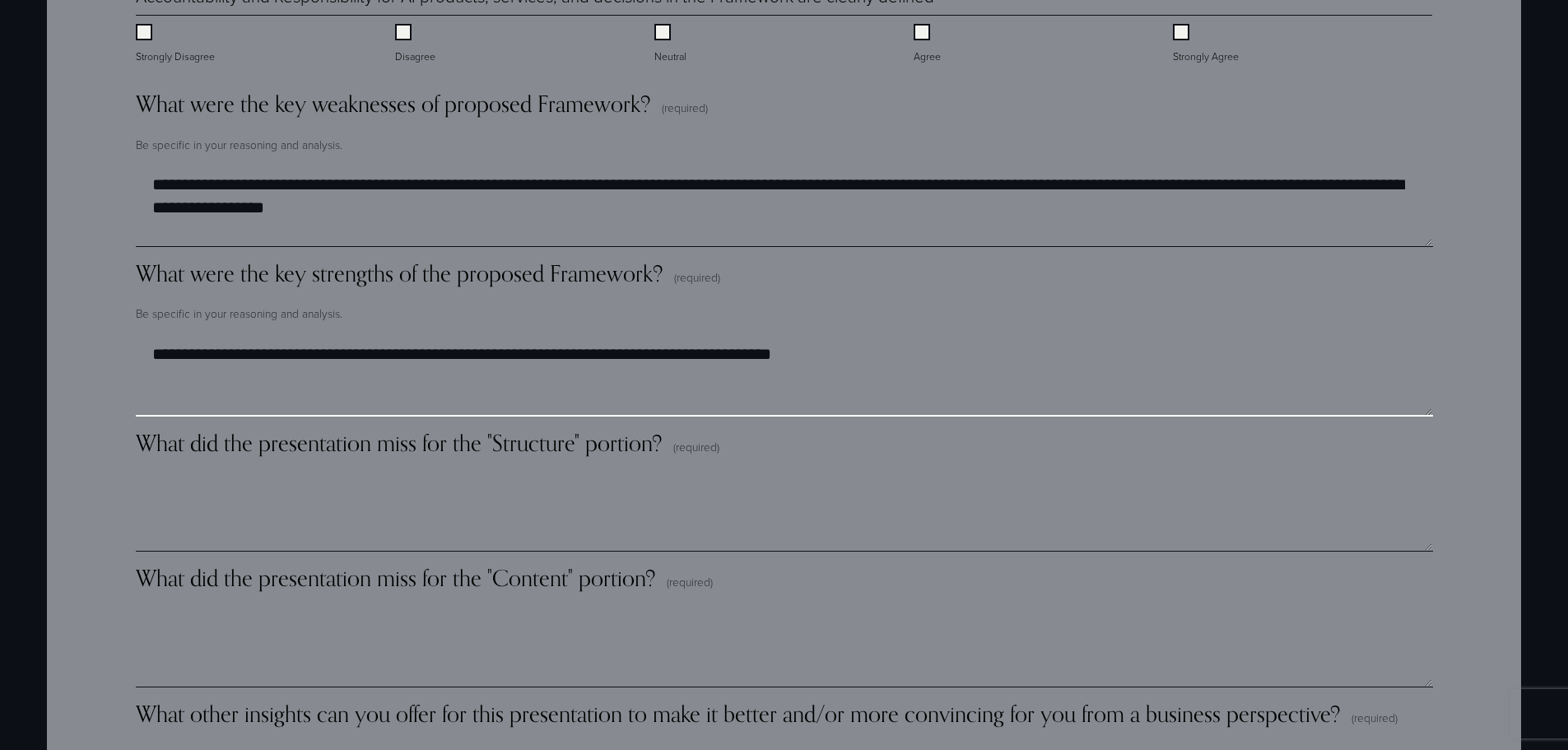 type on "**********" 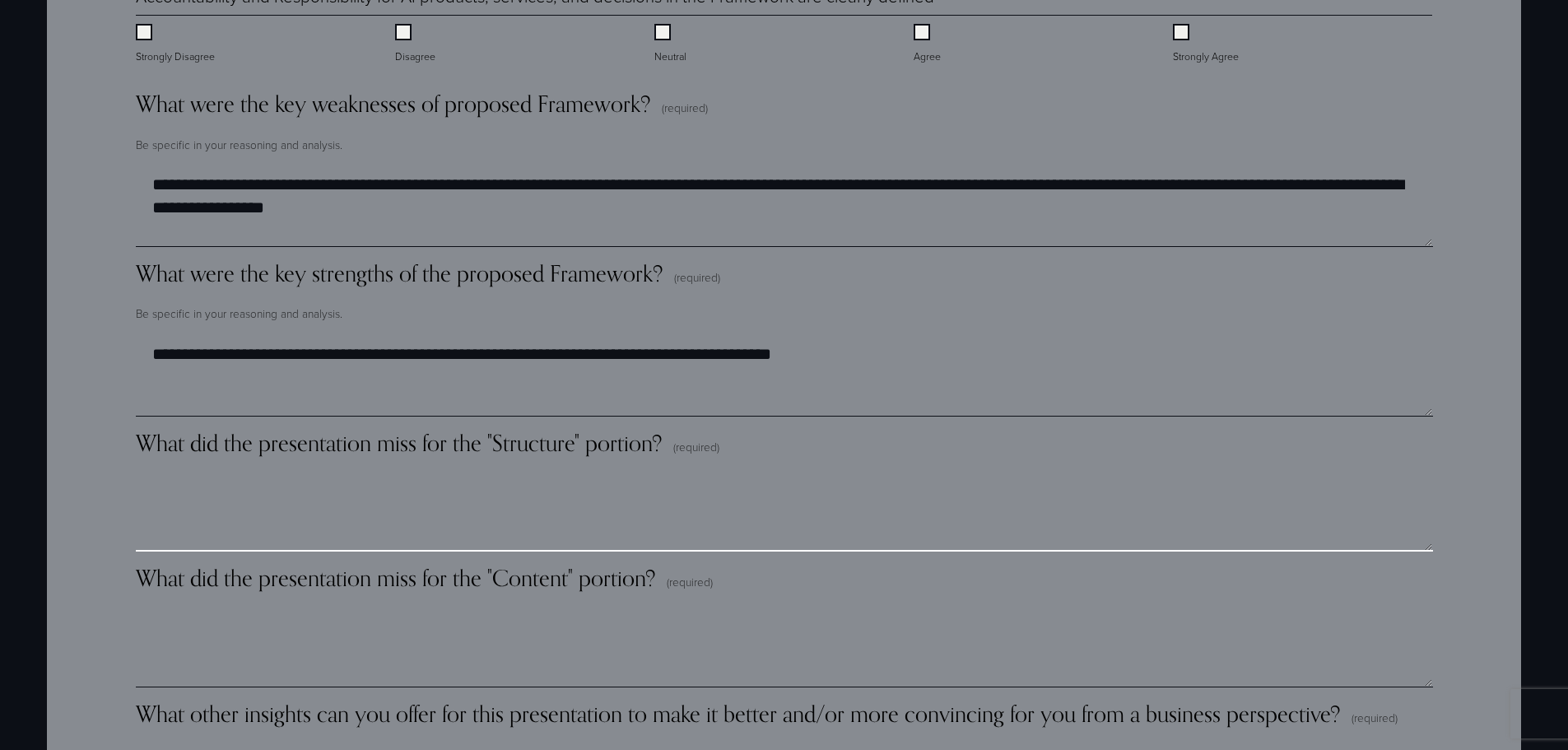 click on "What did the presentation miss for the "Structure" portion? (required)" at bounding box center [784, 510] 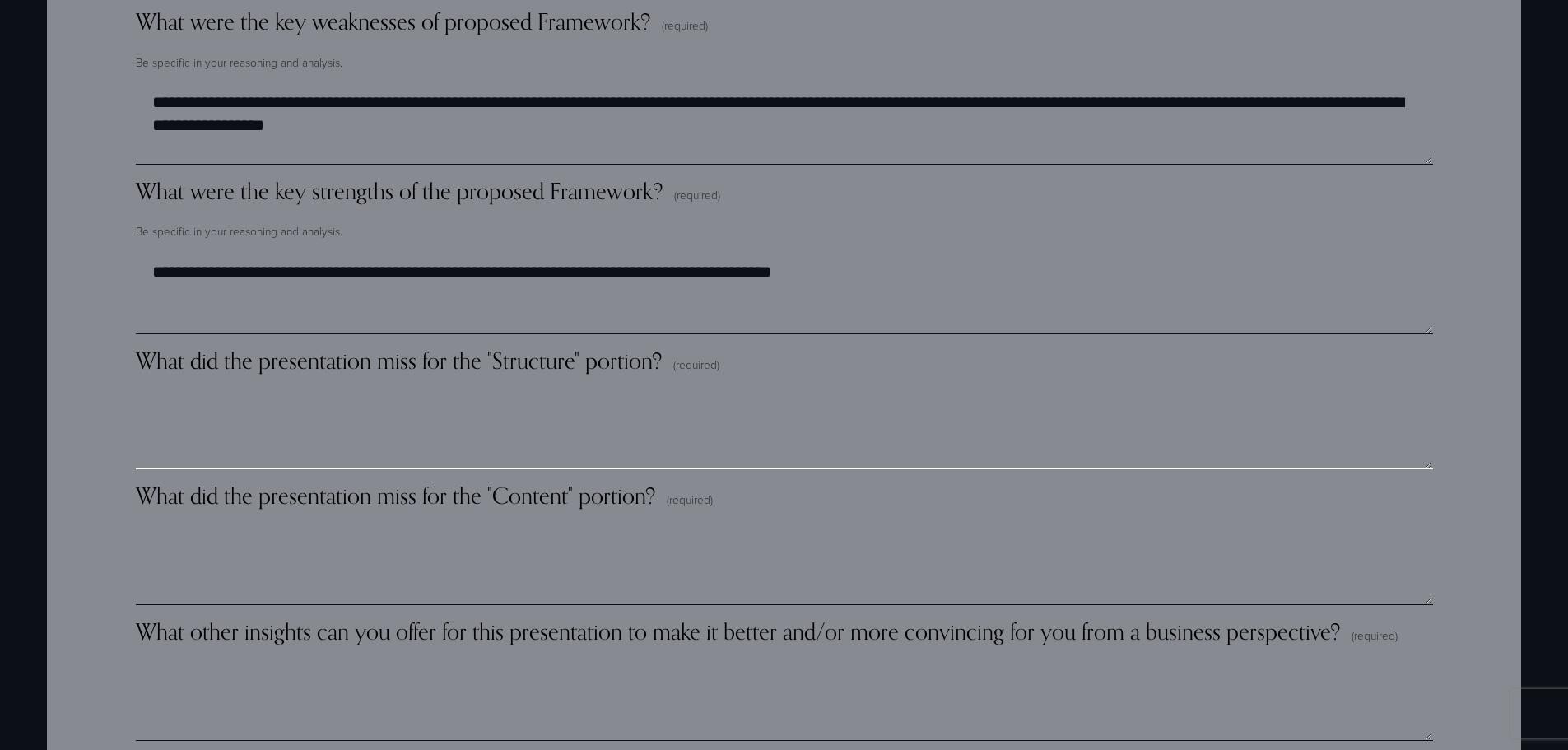 scroll, scrollTop: 2305, scrollLeft: 0, axis: vertical 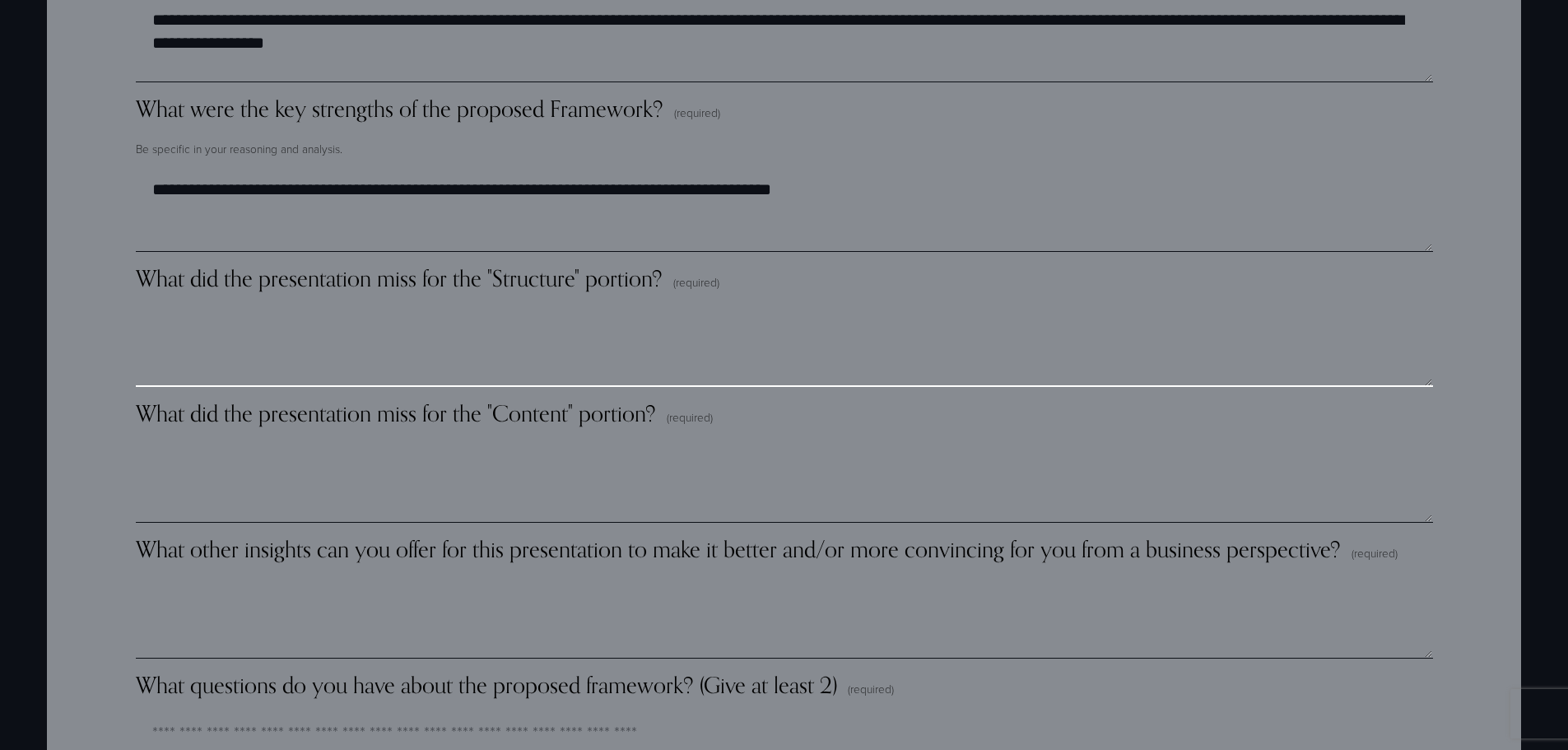 click on "What did the presentation miss for the "Structure" portion? (required)" at bounding box center (784, 346) 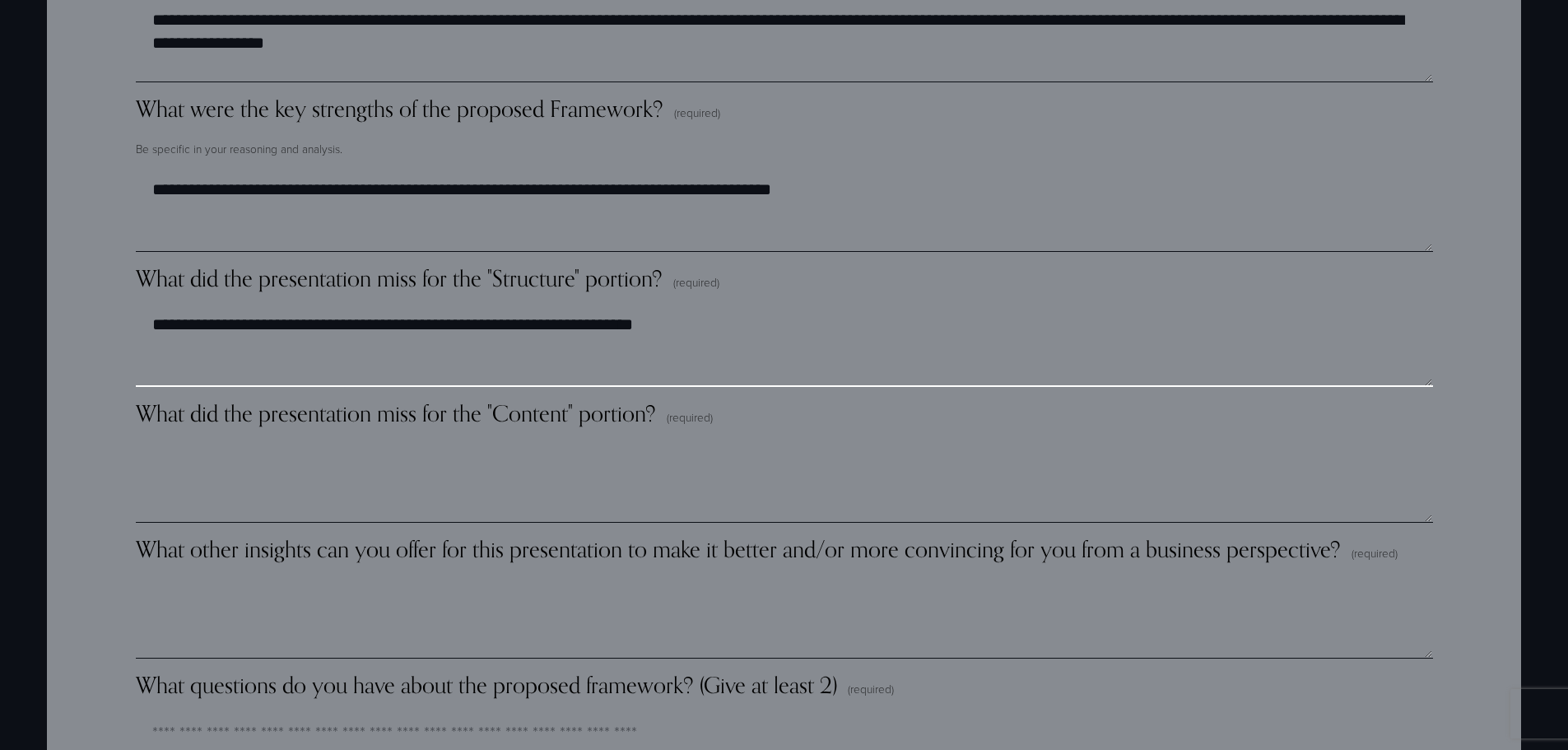 type on "**********" 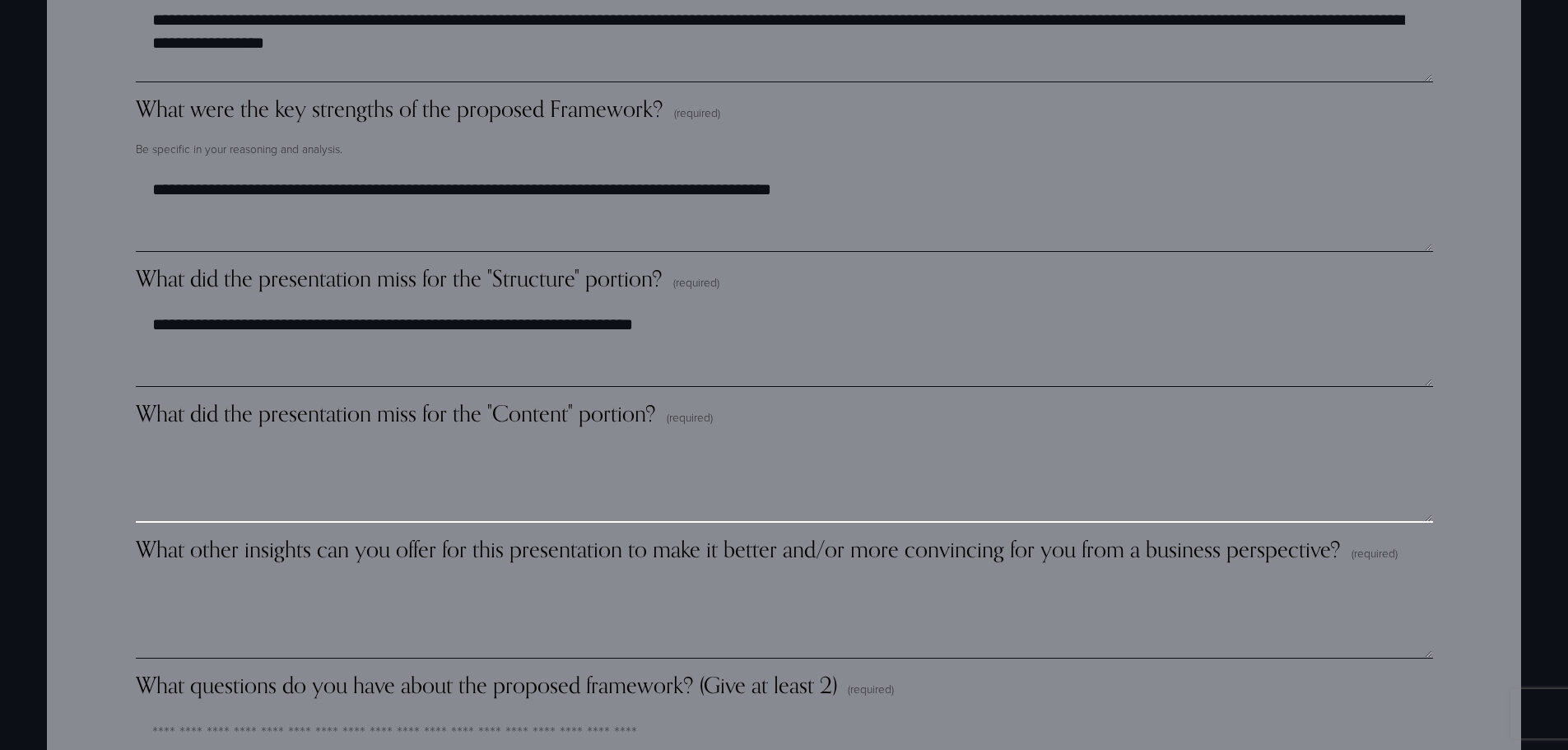 click on "What did the presentation miss for the "Content" portion? (required)" at bounding box center (784, 482) 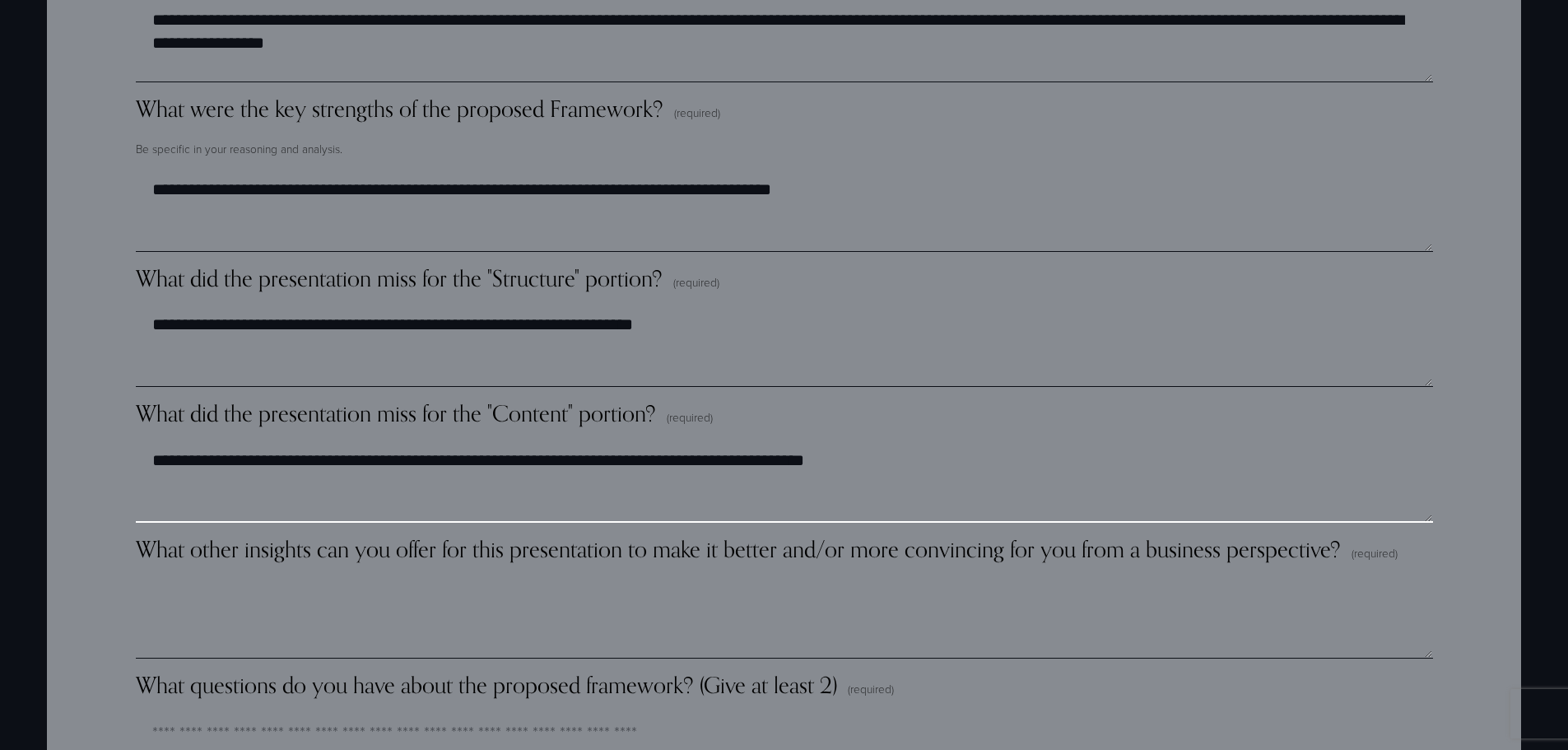 click on "**********" at bounding box center [784, 482] 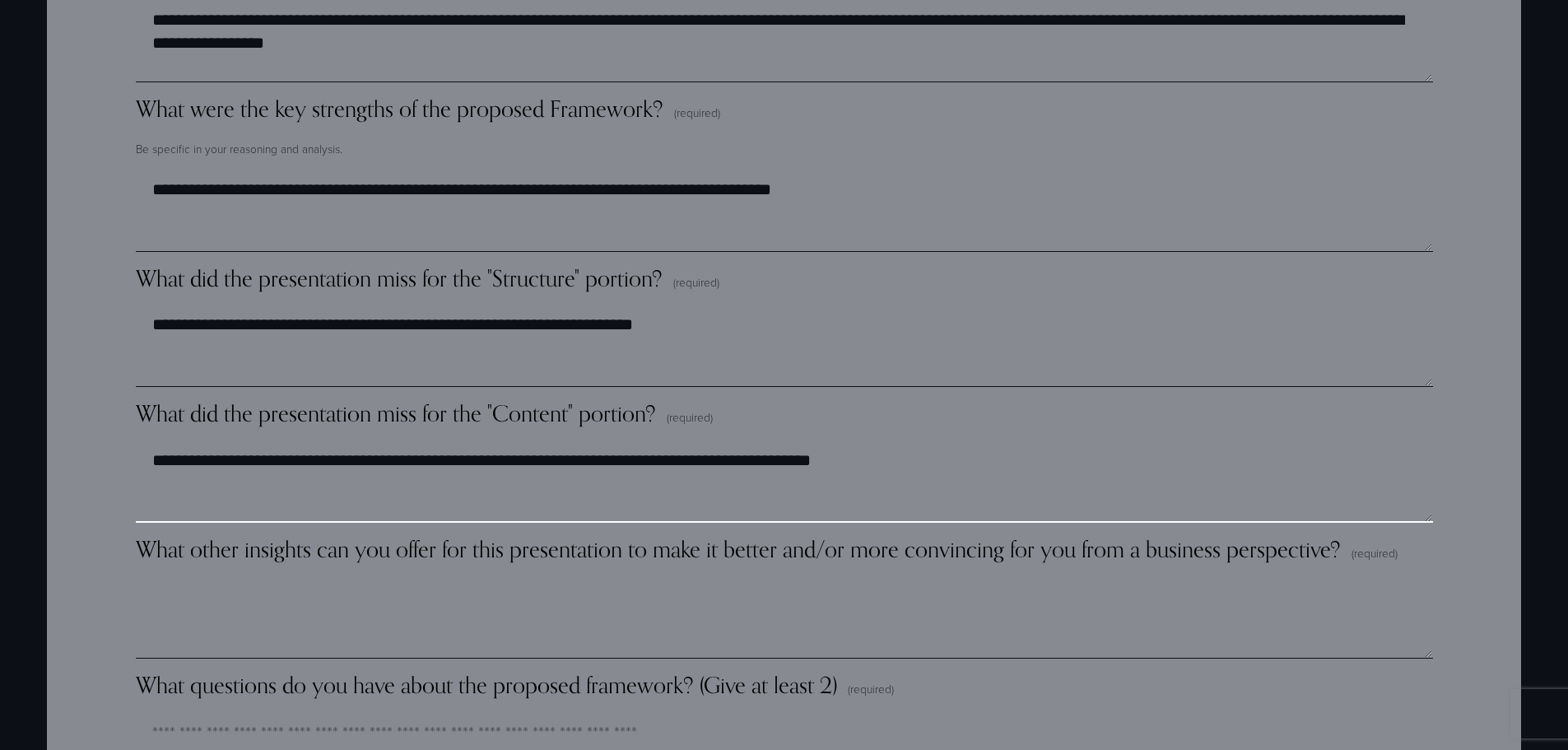 type on "**********" 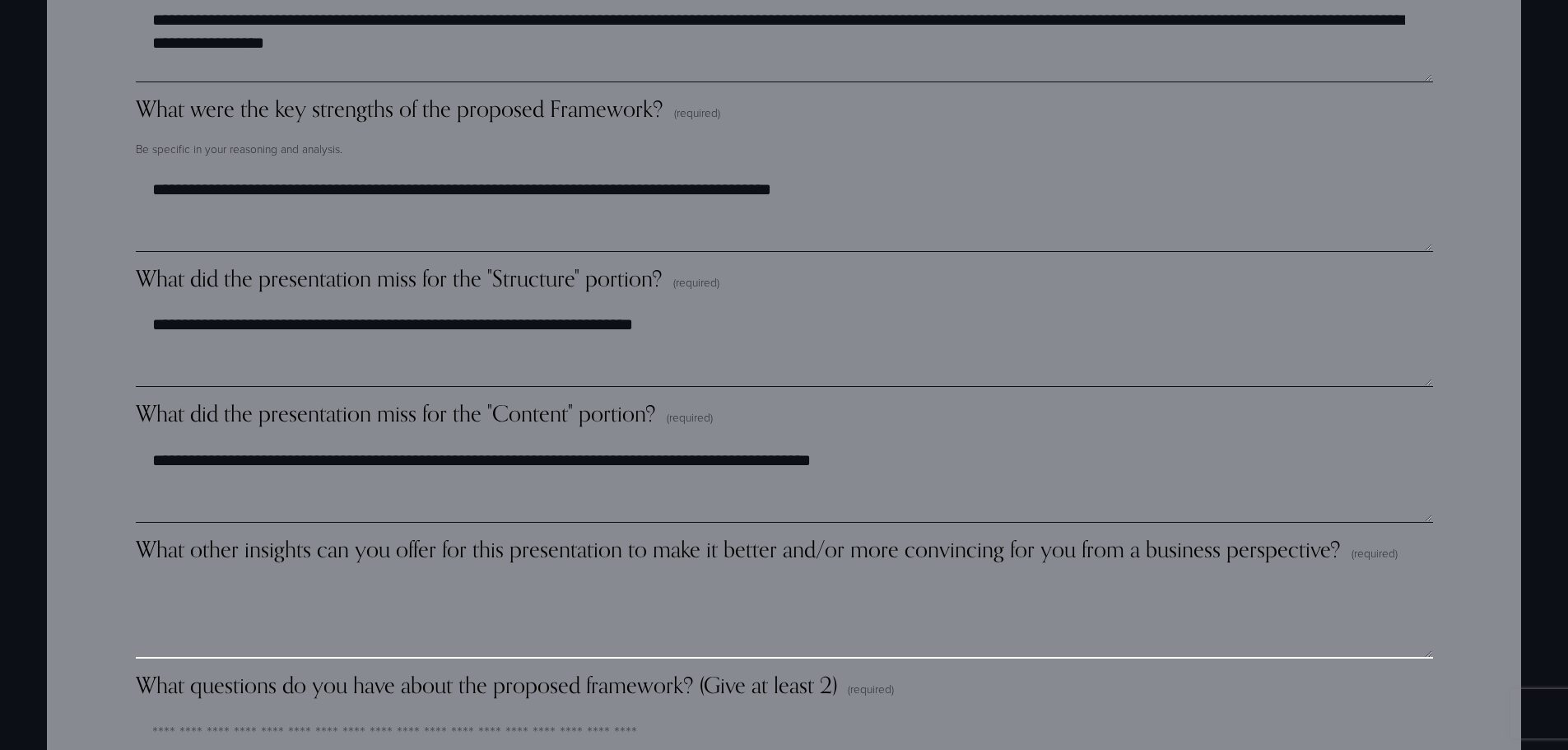 click on "What other insights can you offer for this presentation to make it better and/or more convincing for you from a business perspective? (required)" at bounding box center [784, 617] 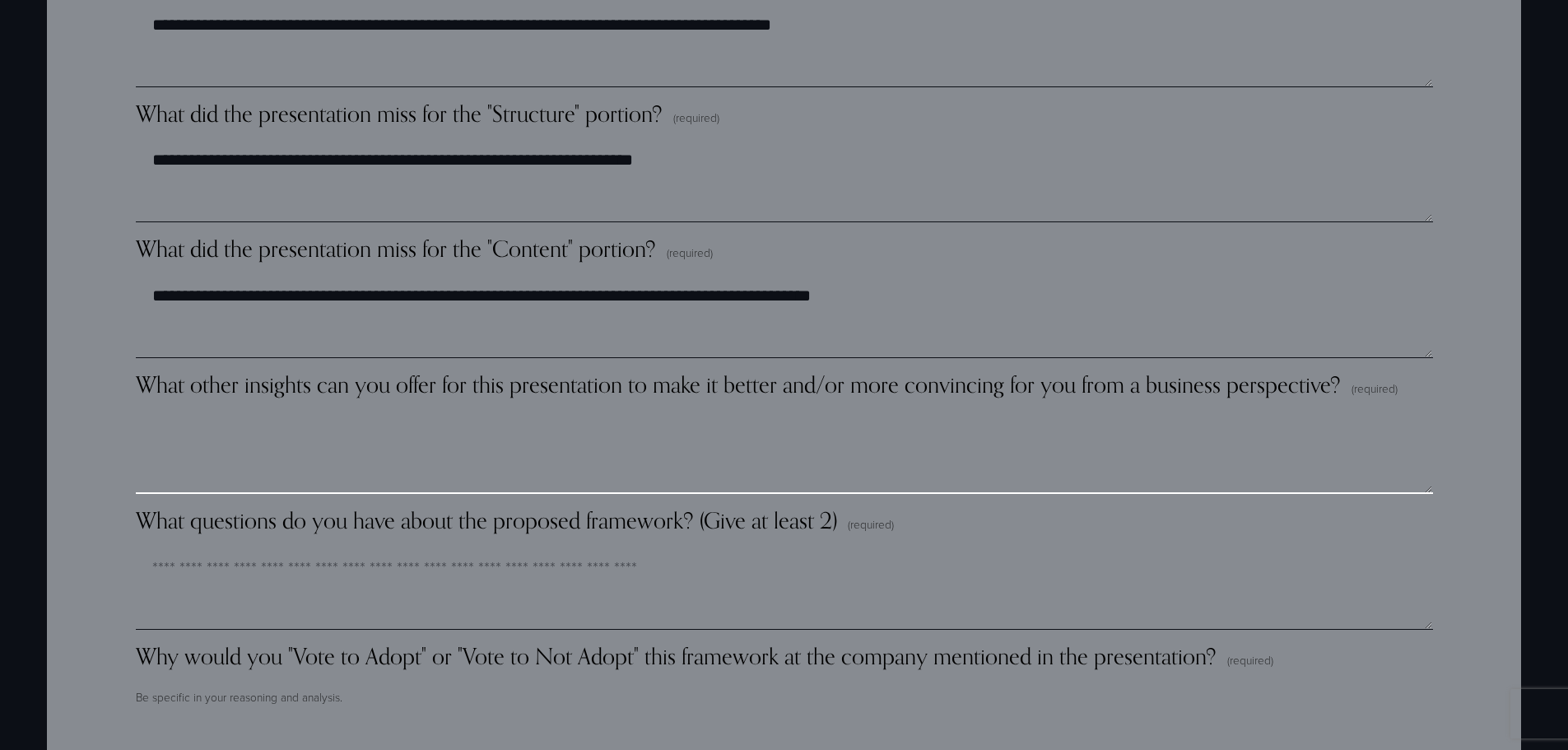 scroll, scrollTop: 2552, scrollLeft: 0, axis: vertical 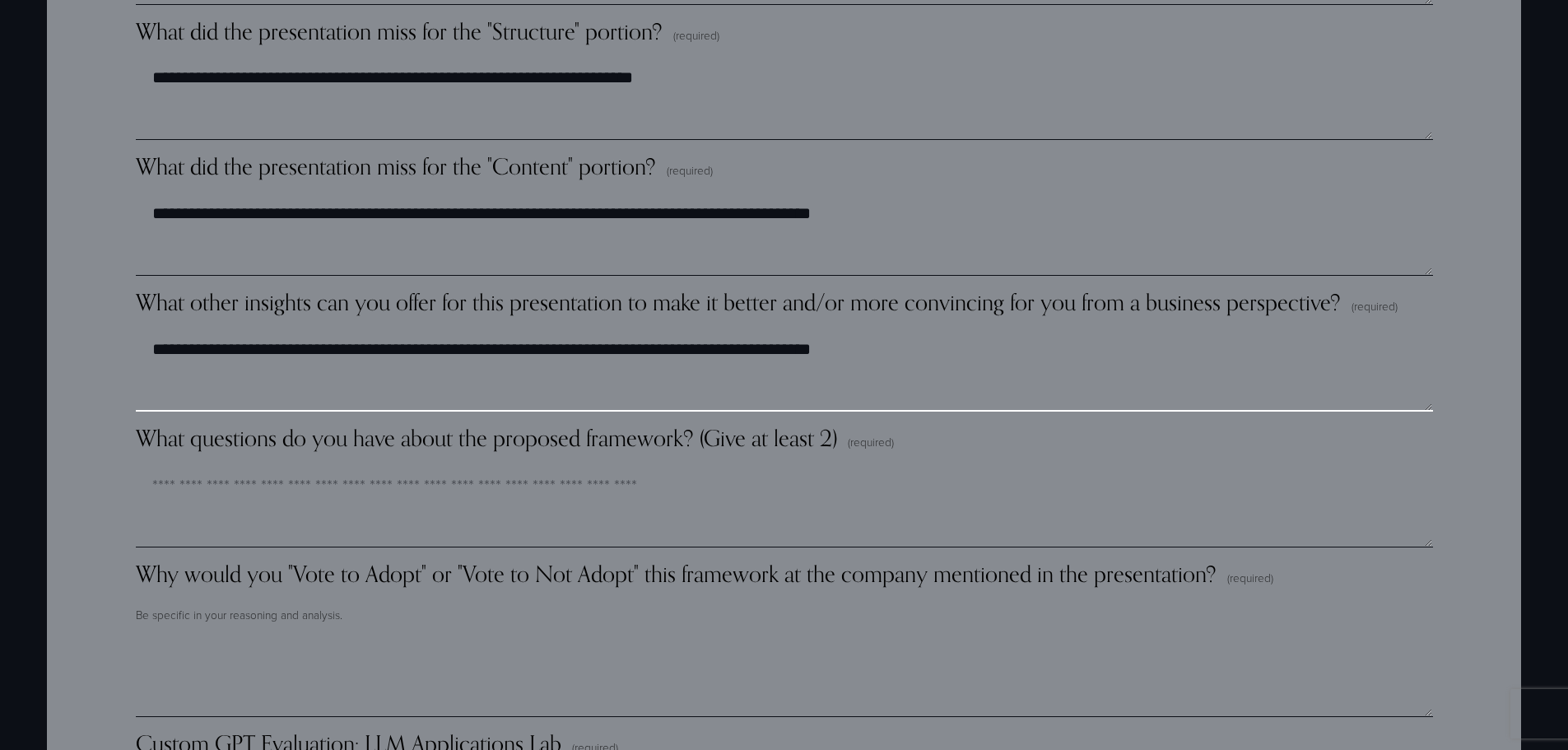 type on "**********" 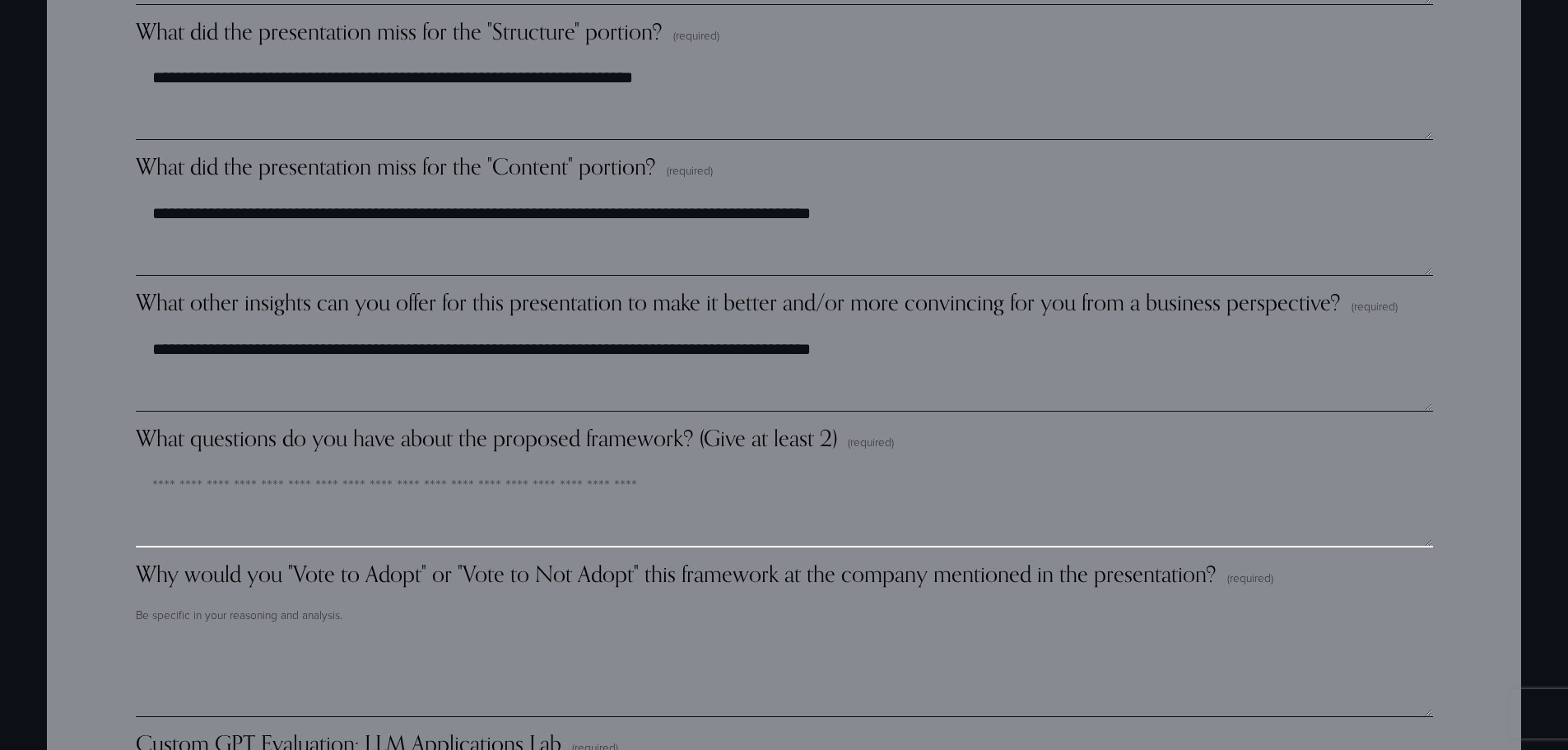 click on "What questions do you have about the proposed framework? (Give at least 2)  (required)" at bounding box center (784, 506) 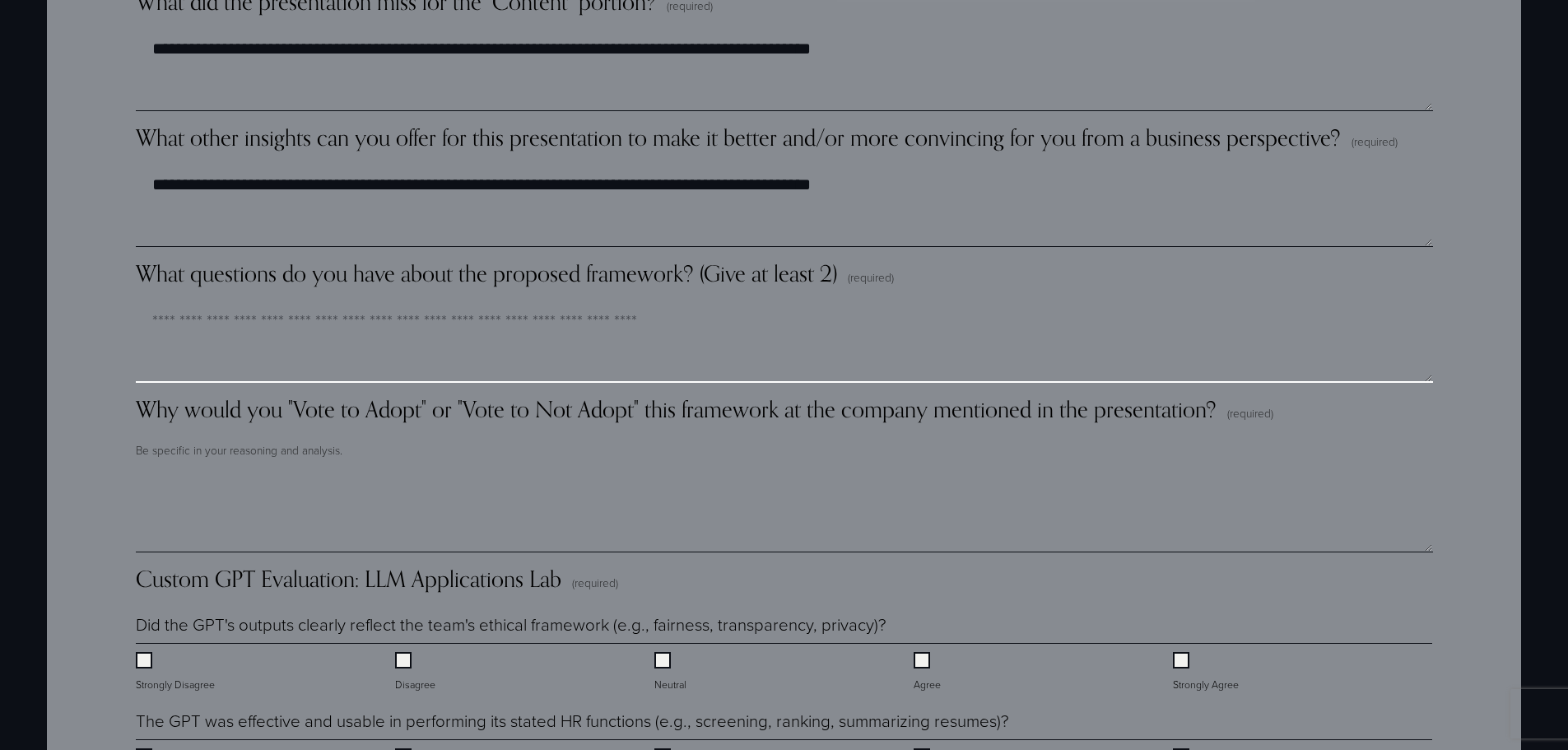 click on "What questions do you have about the proposed framework? (Give at least 2)  (required)" at bounding box center [784, 342] 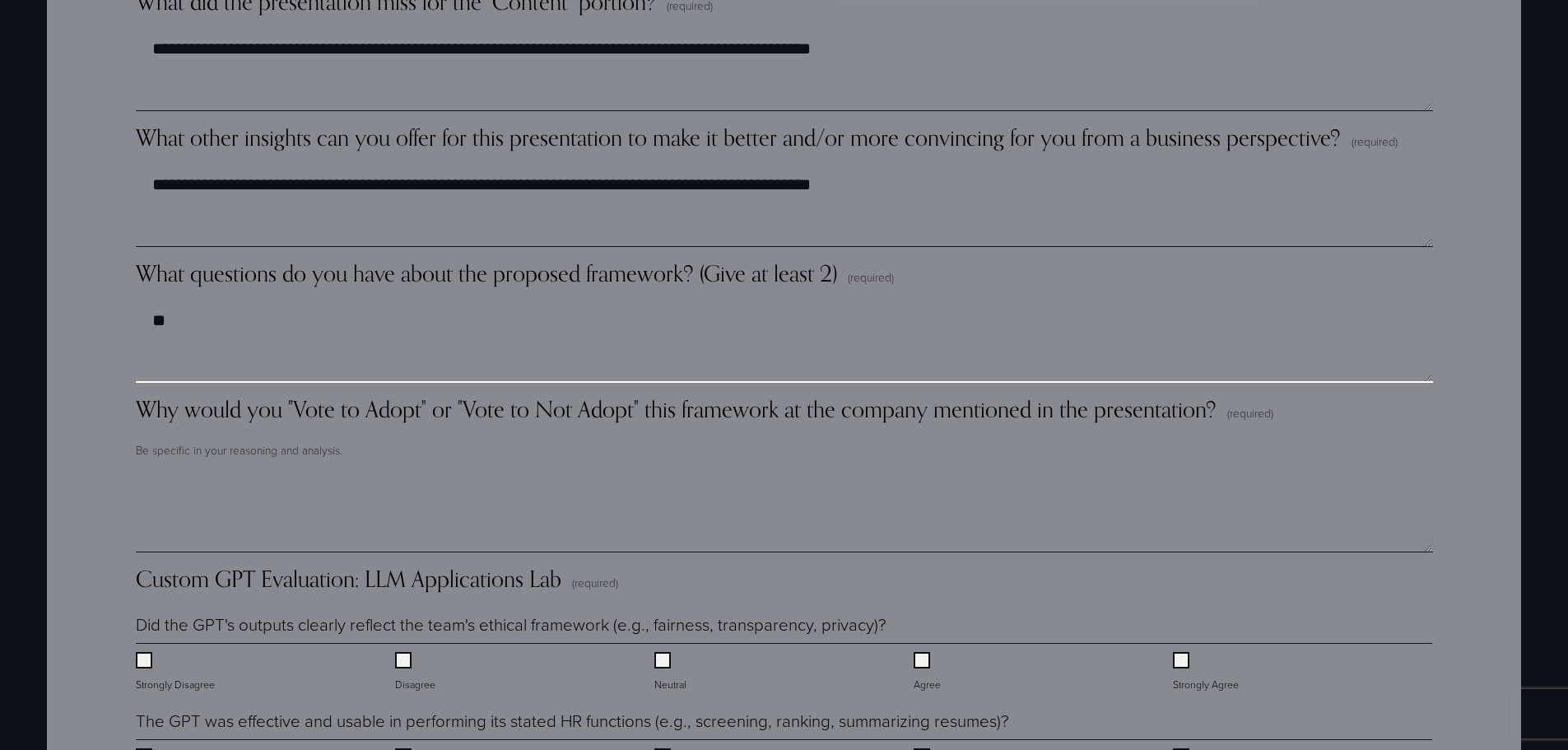type on "*" 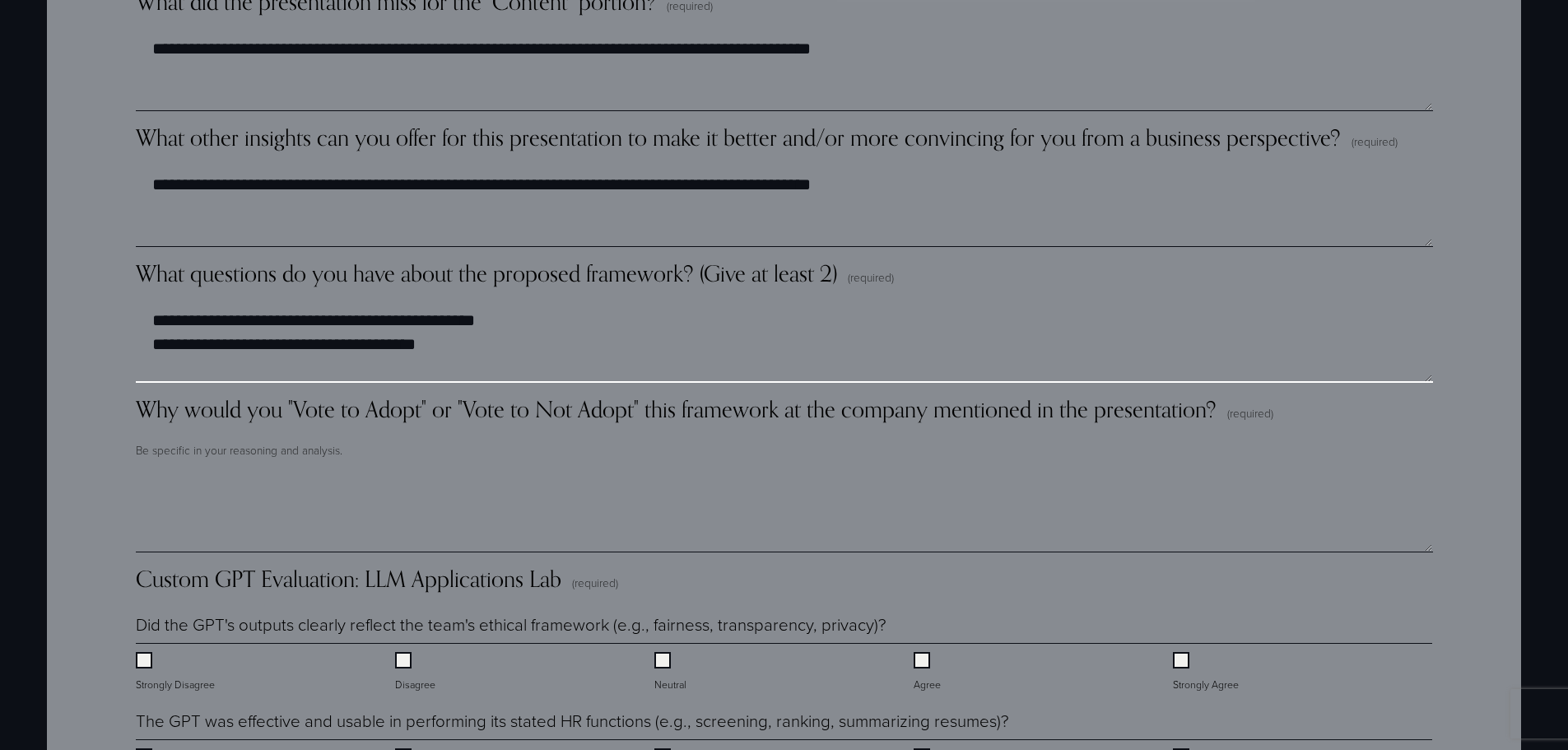 type on "**********" 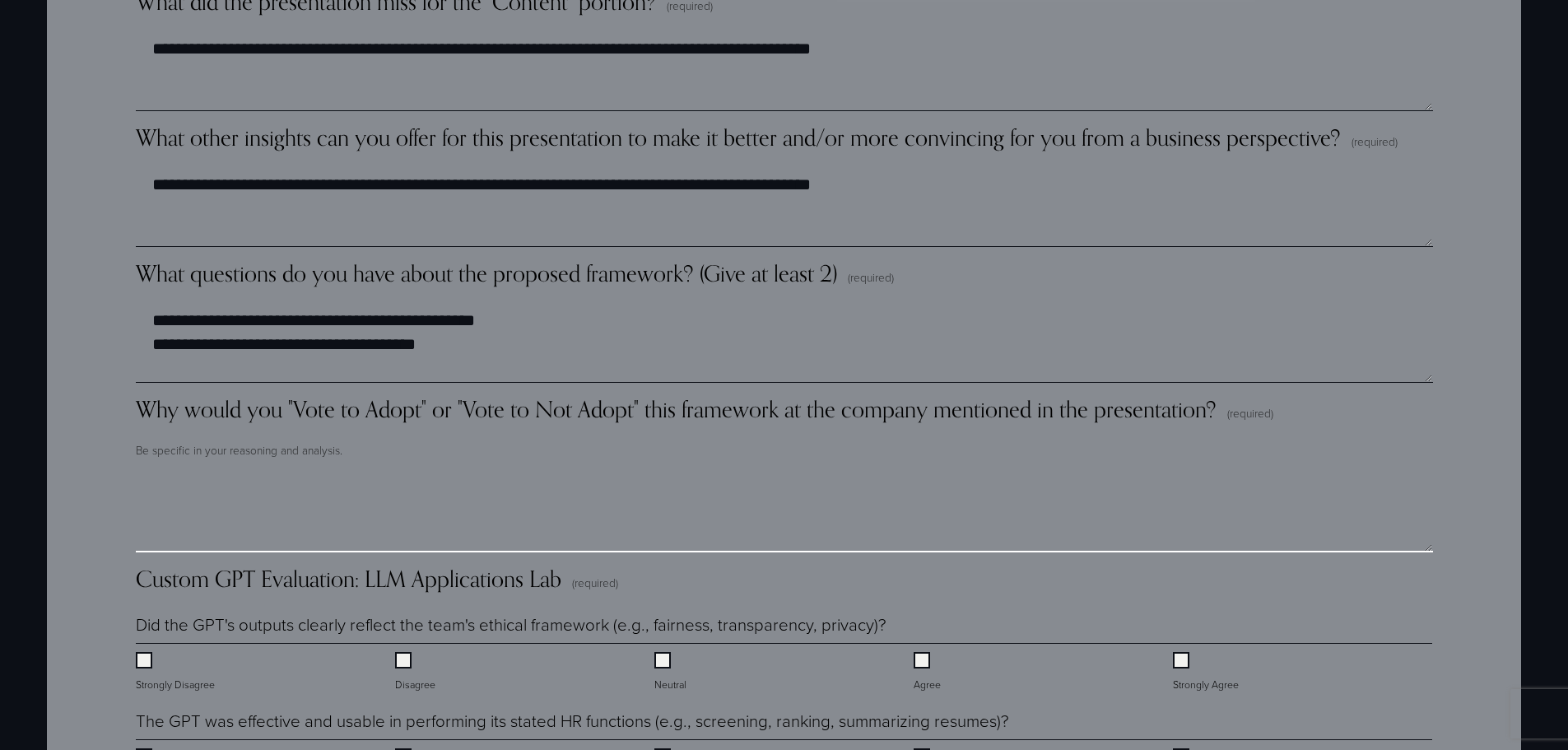 click on "Why would you "Vote to Adopt" or "Vote to Not Adopt" this framework at the company mentioned in the presentation? (required)" at bounding box center [784, 511] 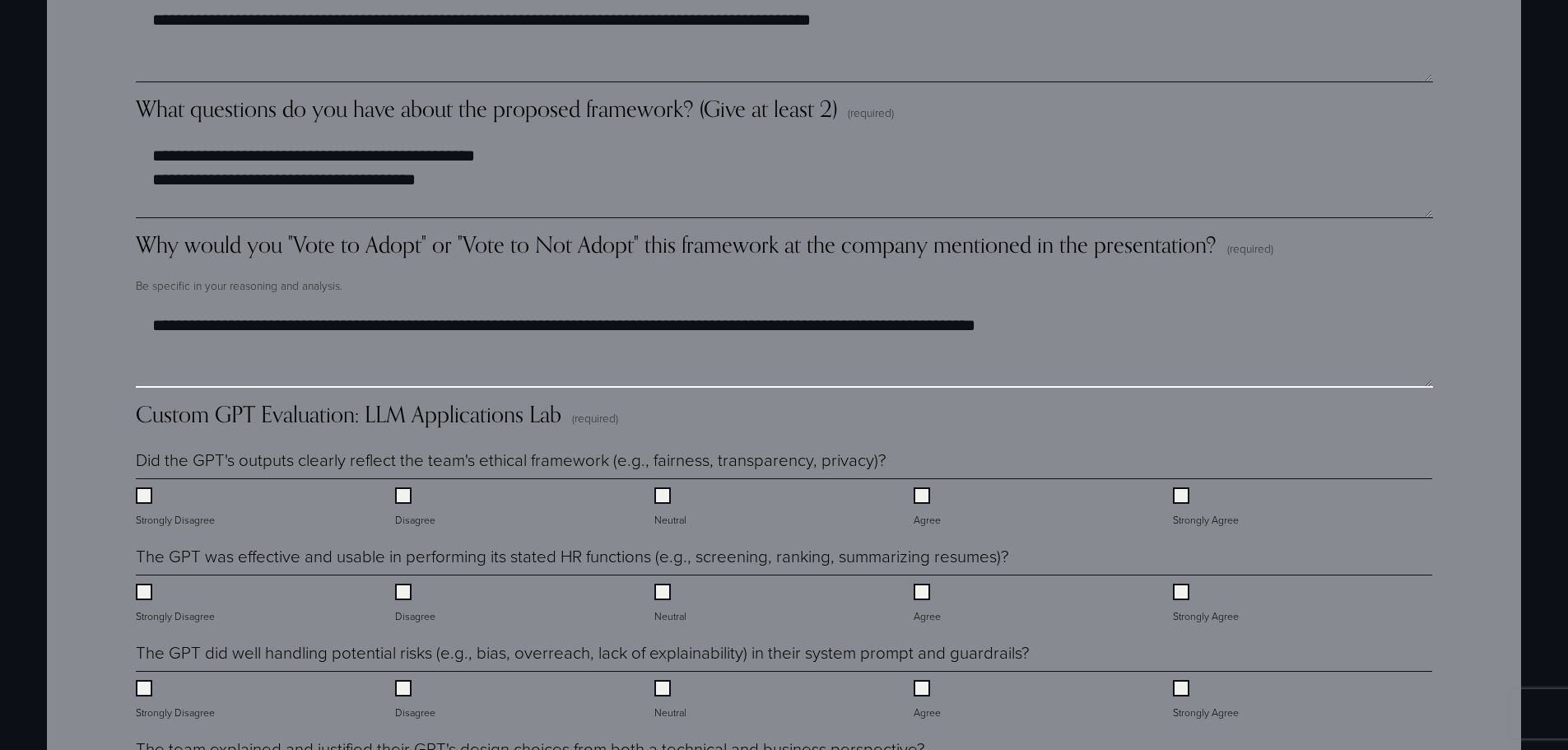 scroll, scrollTop: 3046, scrollLeft: 0, axis: vertical 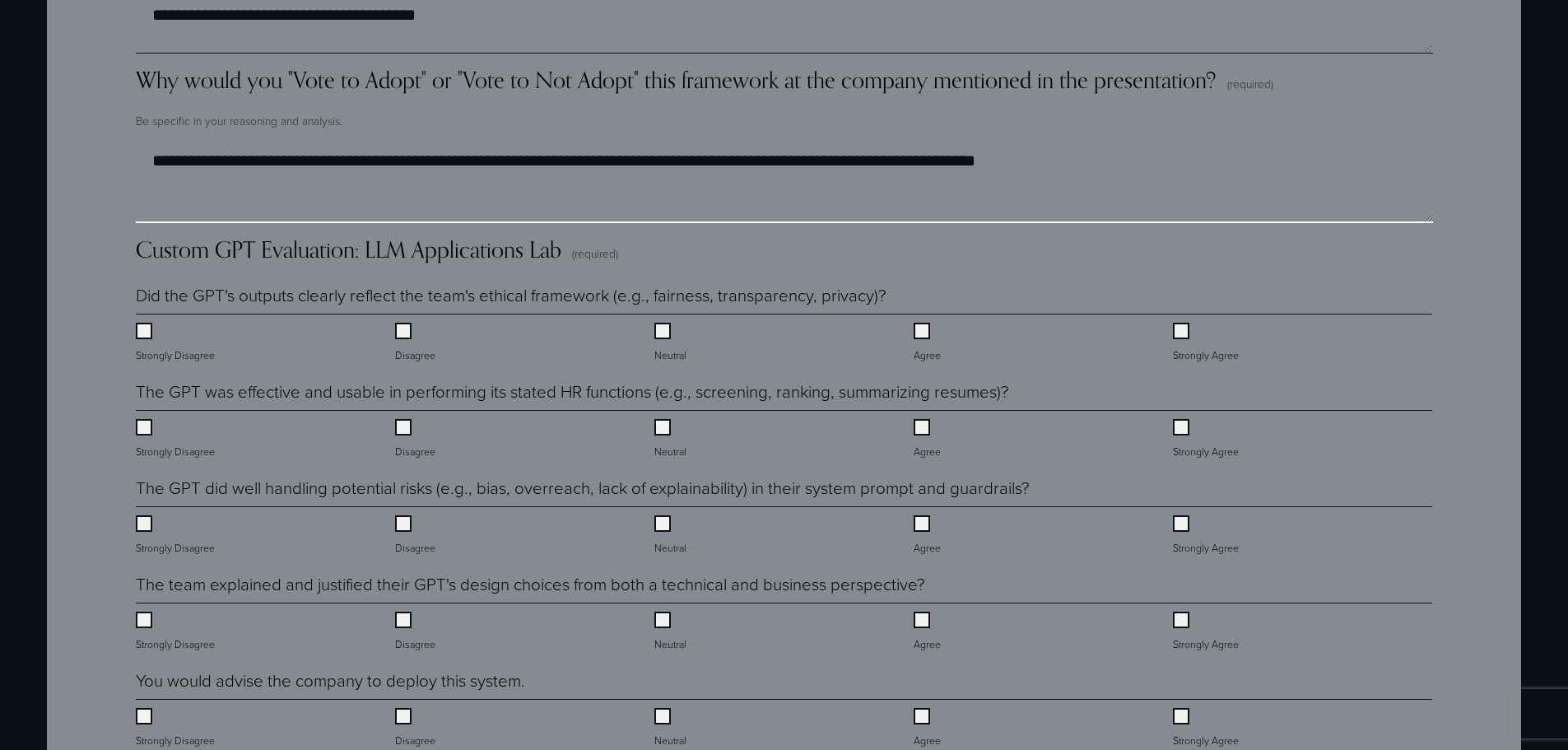 type on "**********" 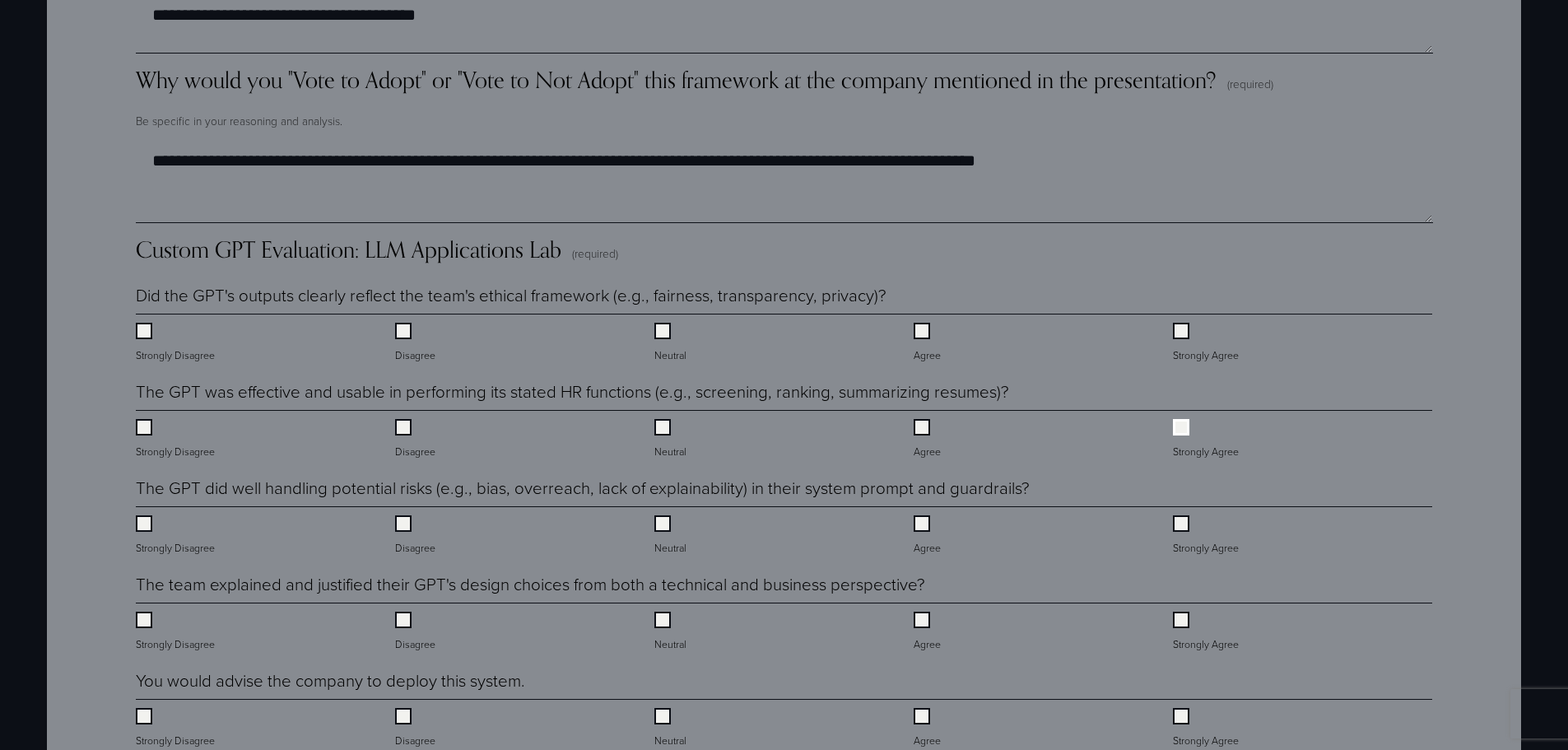 scroll, scrollTop: 3128, scrollLeft: 0, axis: vertical 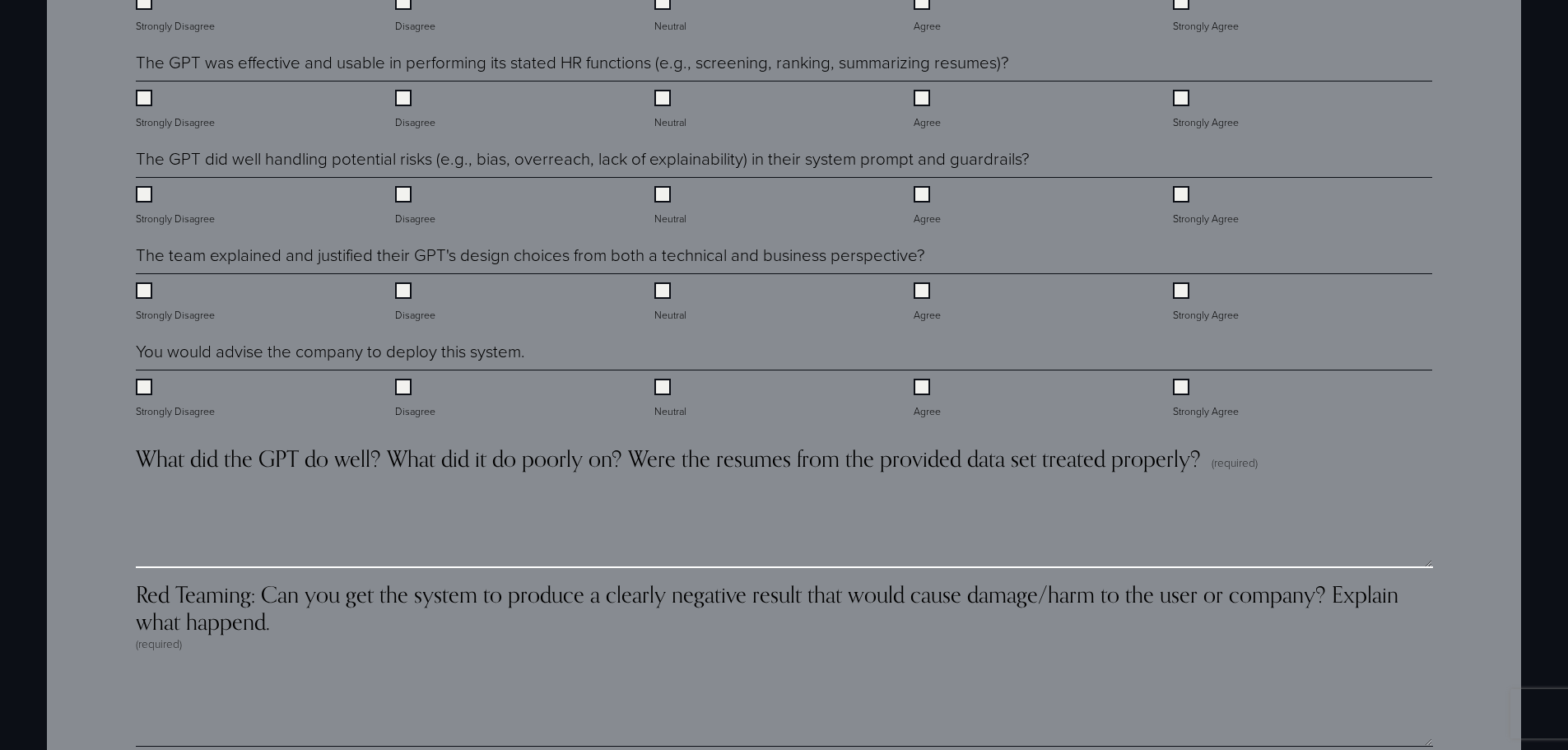 click on "What did the GPT do well? What did it do poorly on? Were the resumes from the provided data set treated properly? (required)" at bounding box center (784, 527) 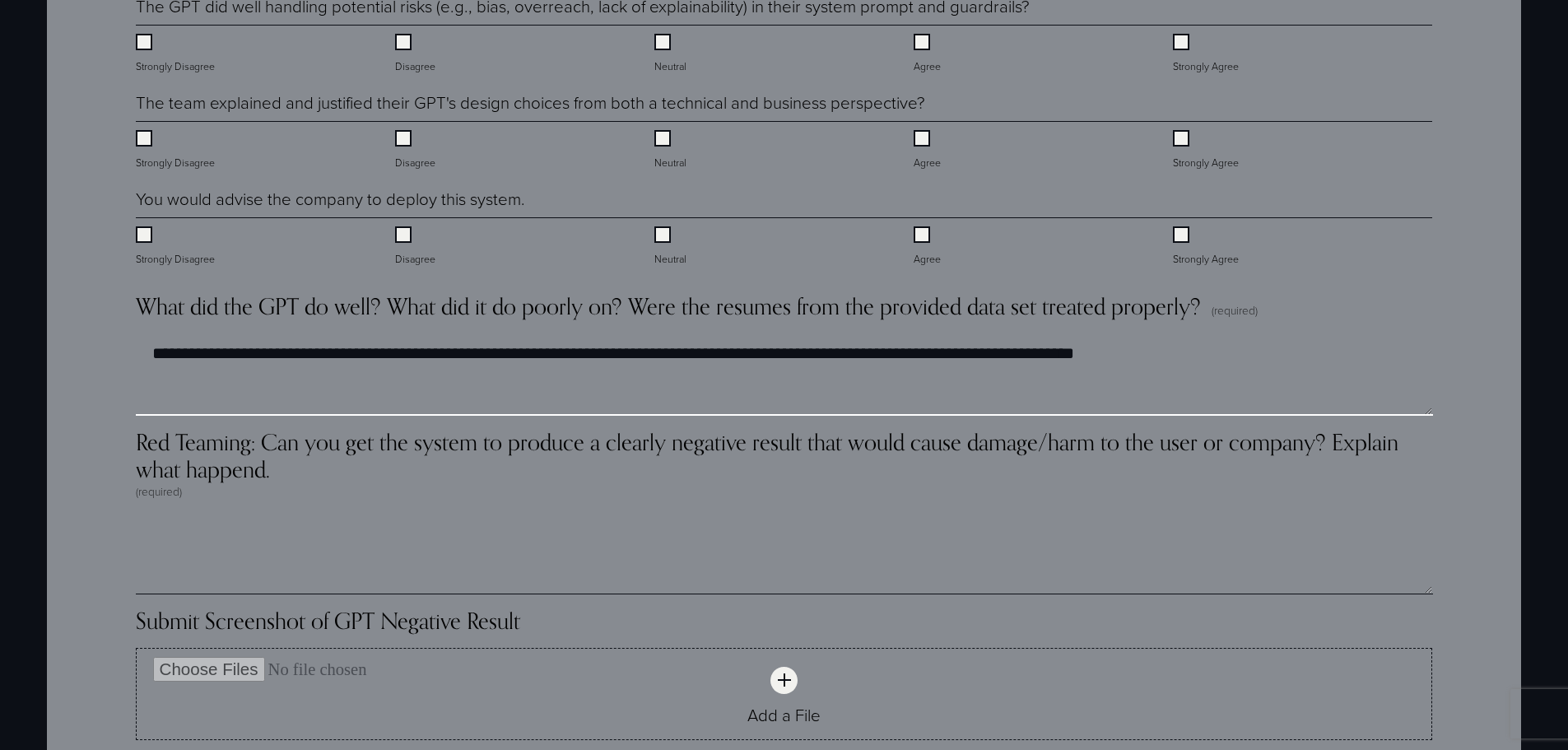 scroll, scrollTop: 3540, scrollLeft: 0, axis: vertical 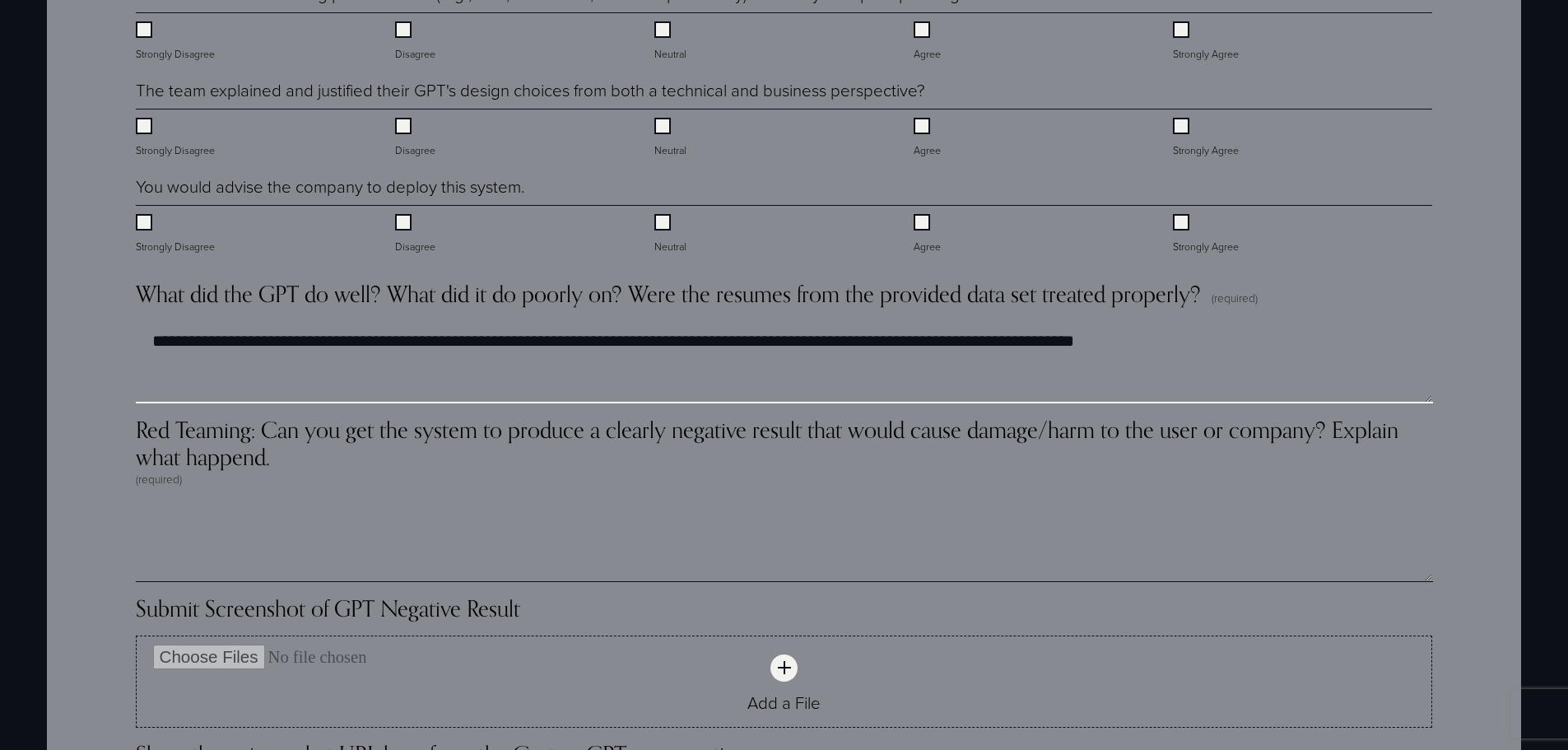 type on "**********" 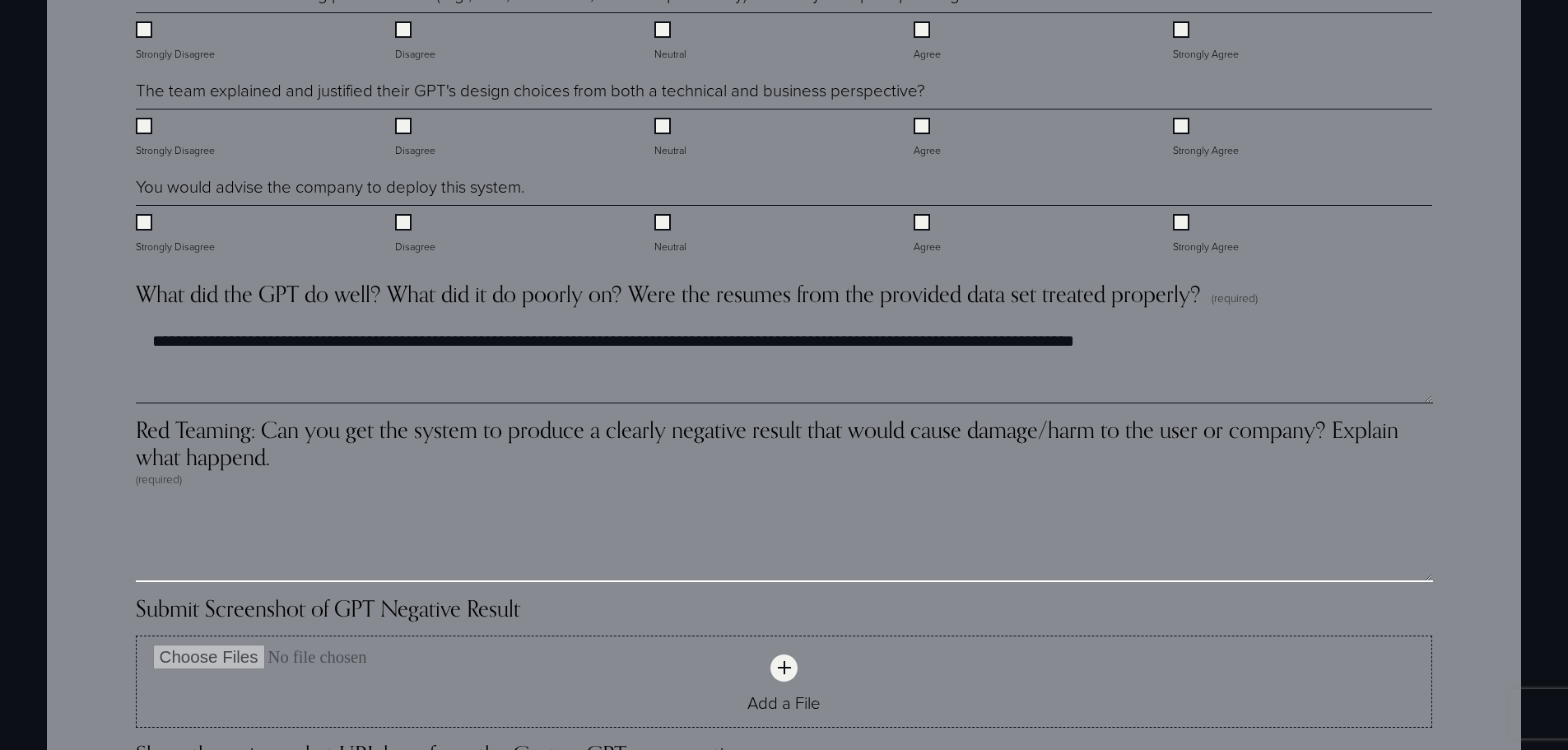 click on "Red Teaming: Can you get the system to produce a clearly negative result that would cause damage/harm to the user or company? Explain what happend. (required)" at bounding box center [784, 541] 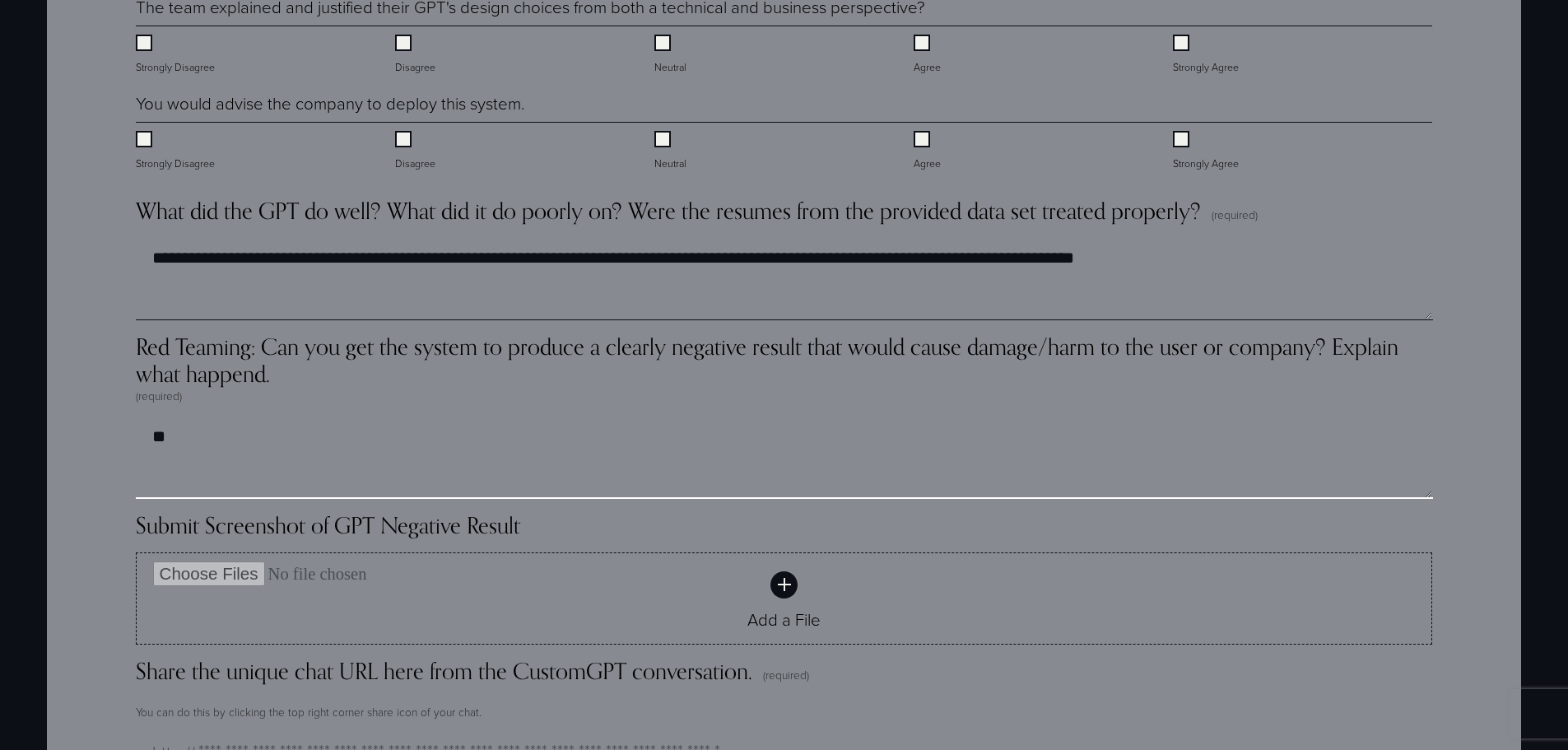 scroll, scrollTop: 3787, scrollLeft: 0, axis: vertical 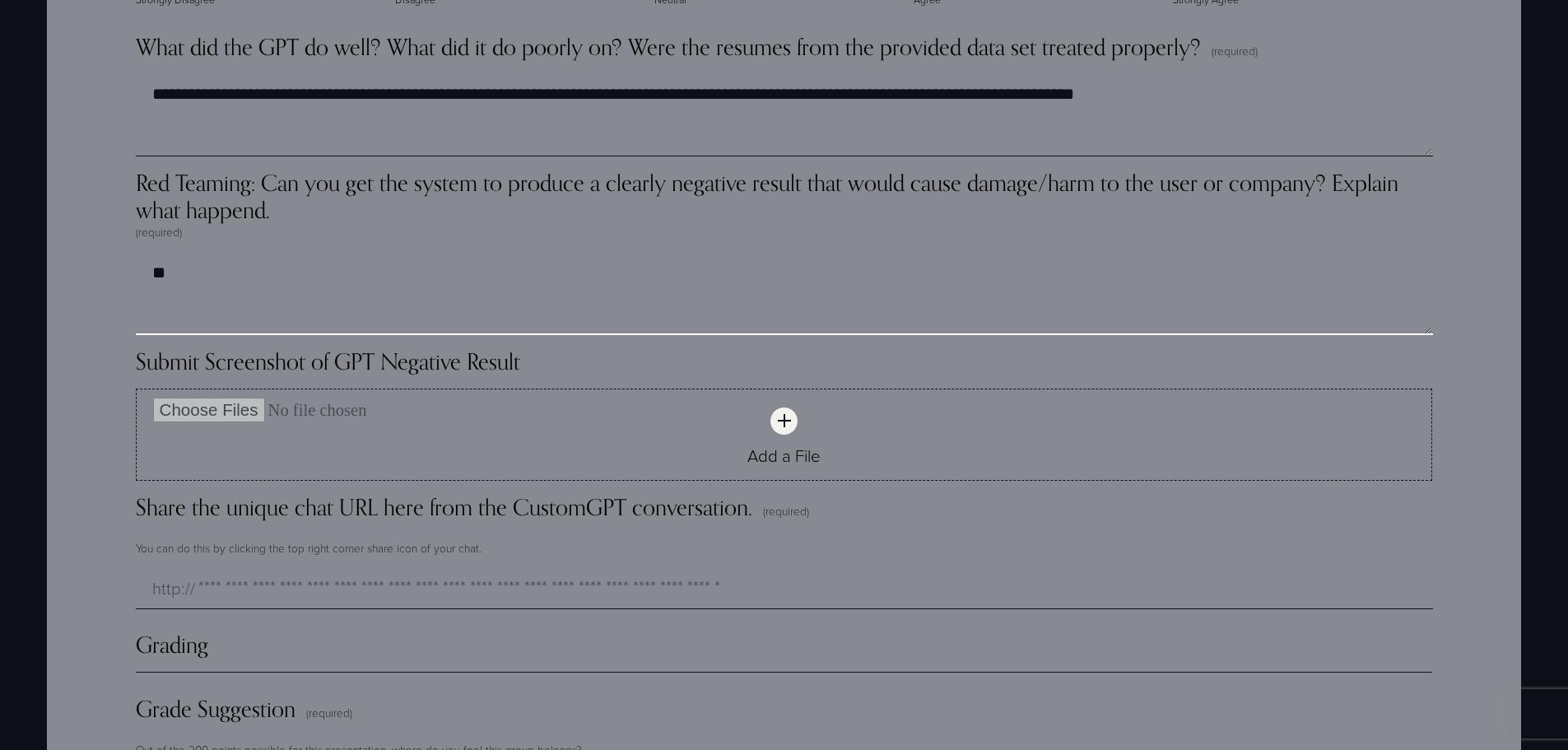 type on "**" 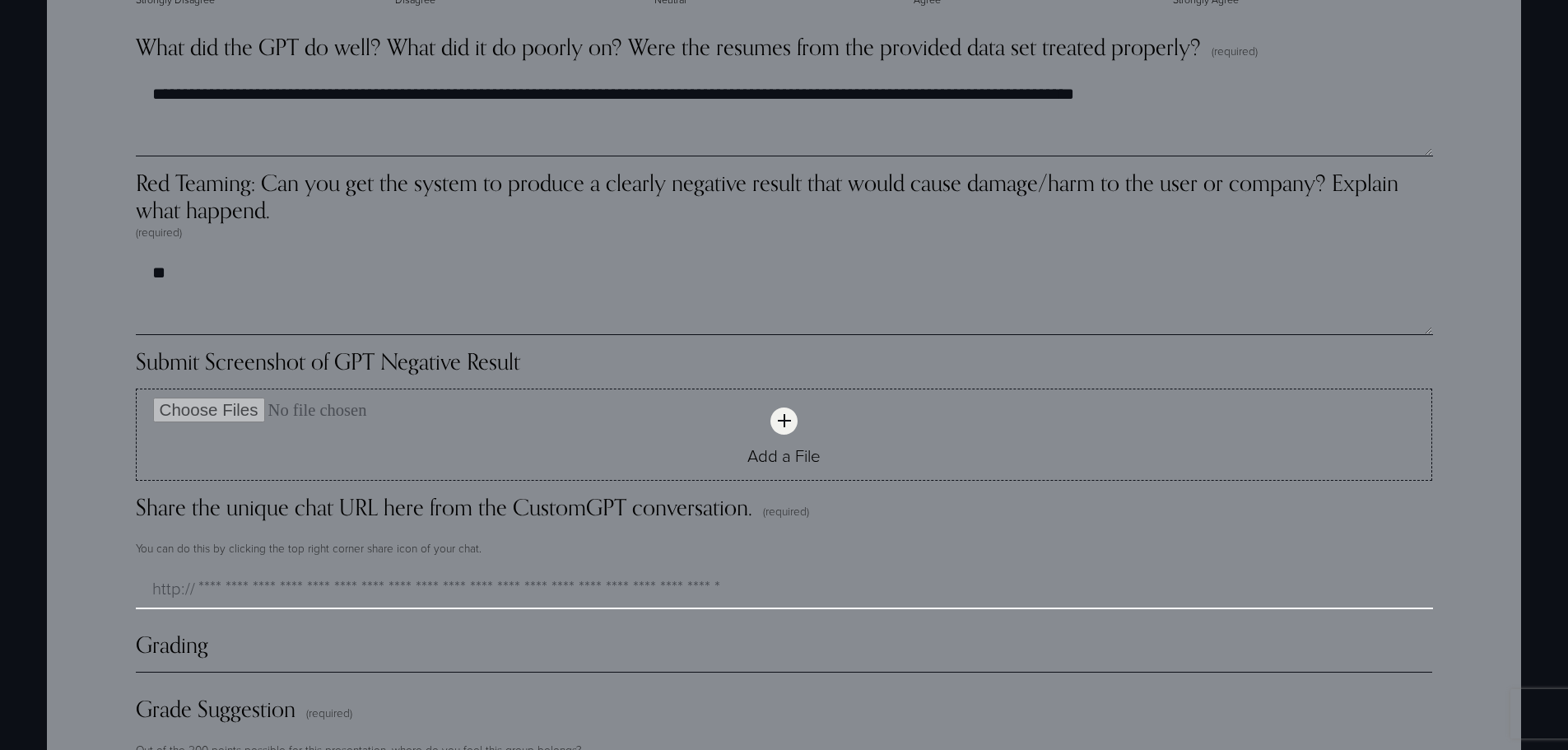 click on "Share the unique chat URL here from the CustomGPT conversation. (required)" at bounding box center [784, 589] 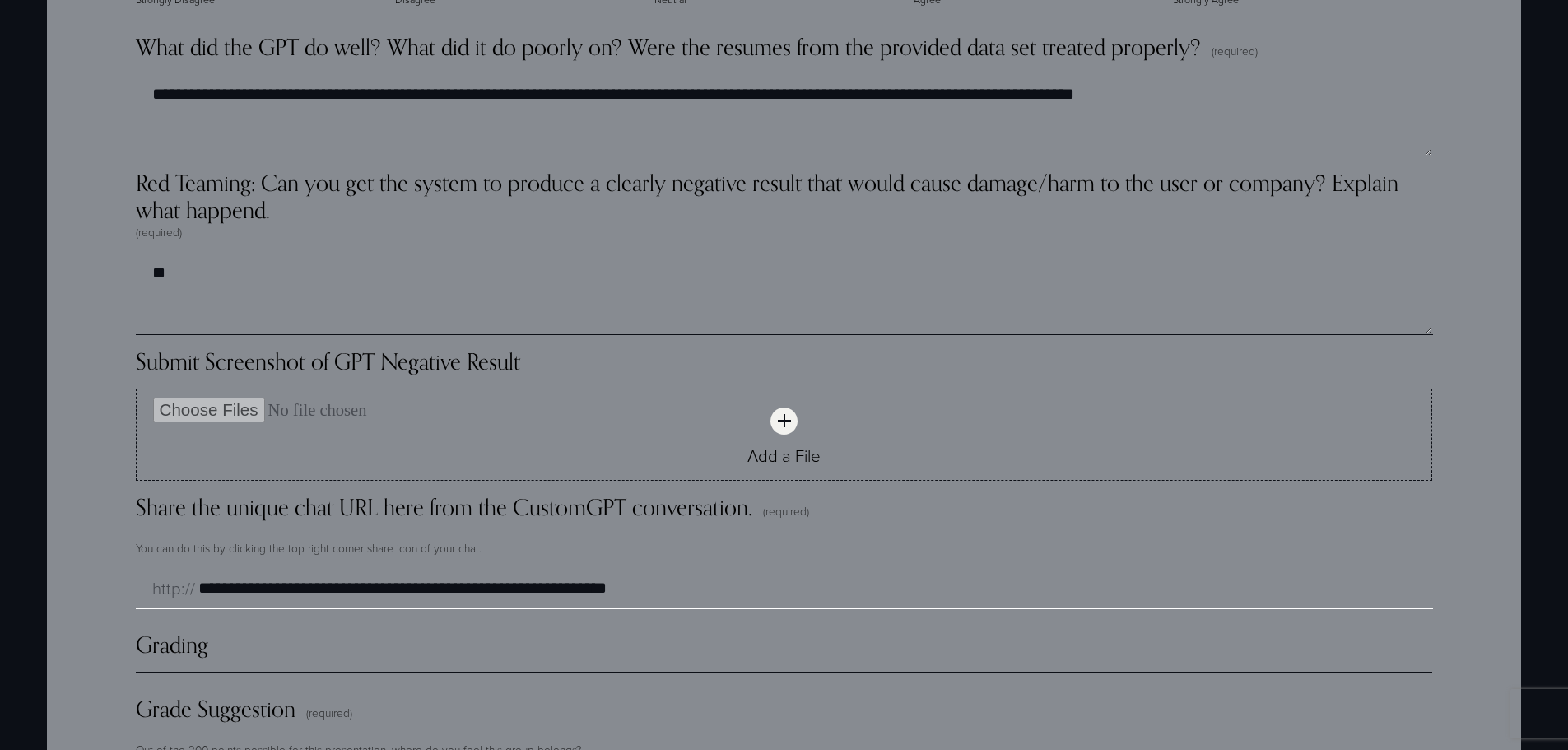 type on "**********" 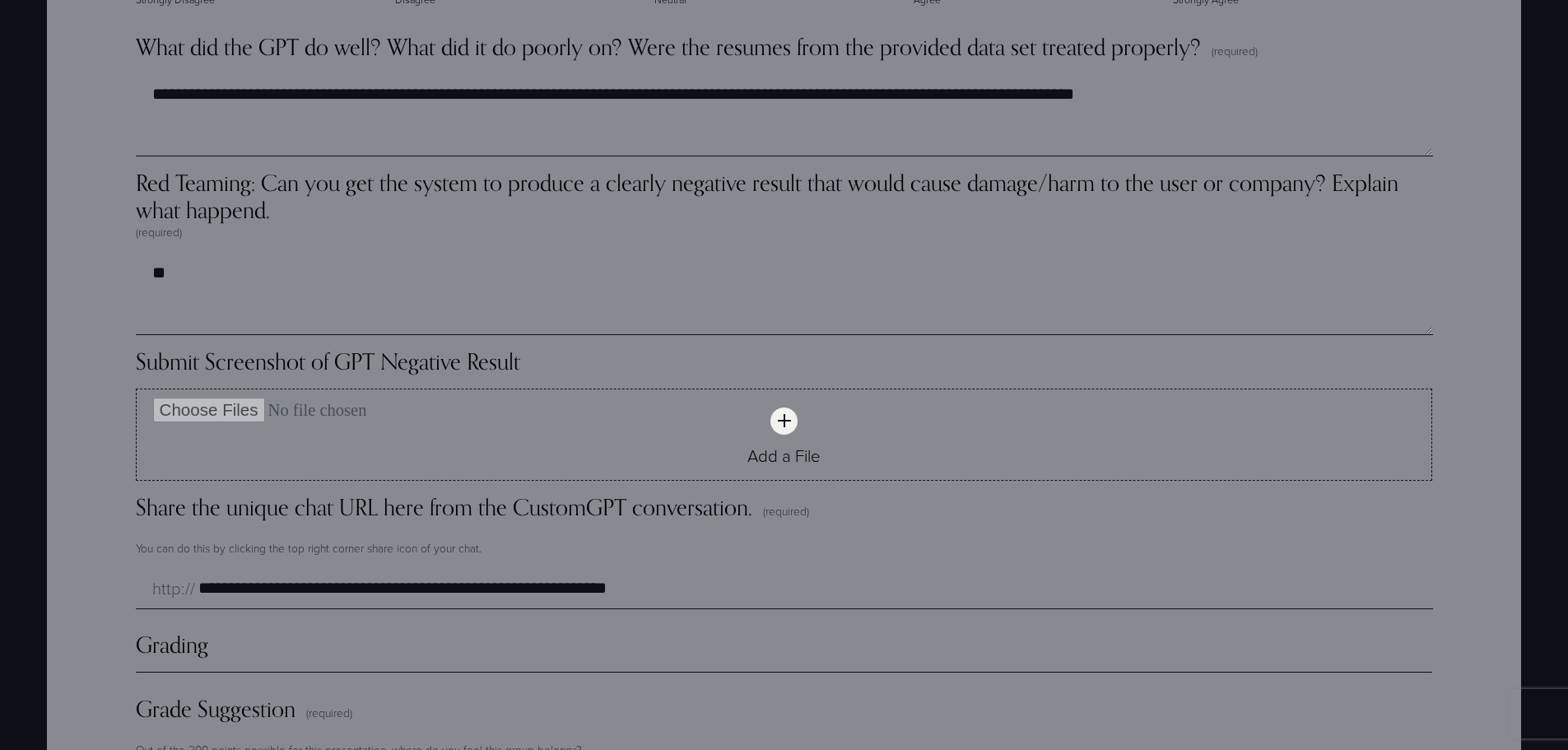 click on "Grading" at bounding box center [784, 651] 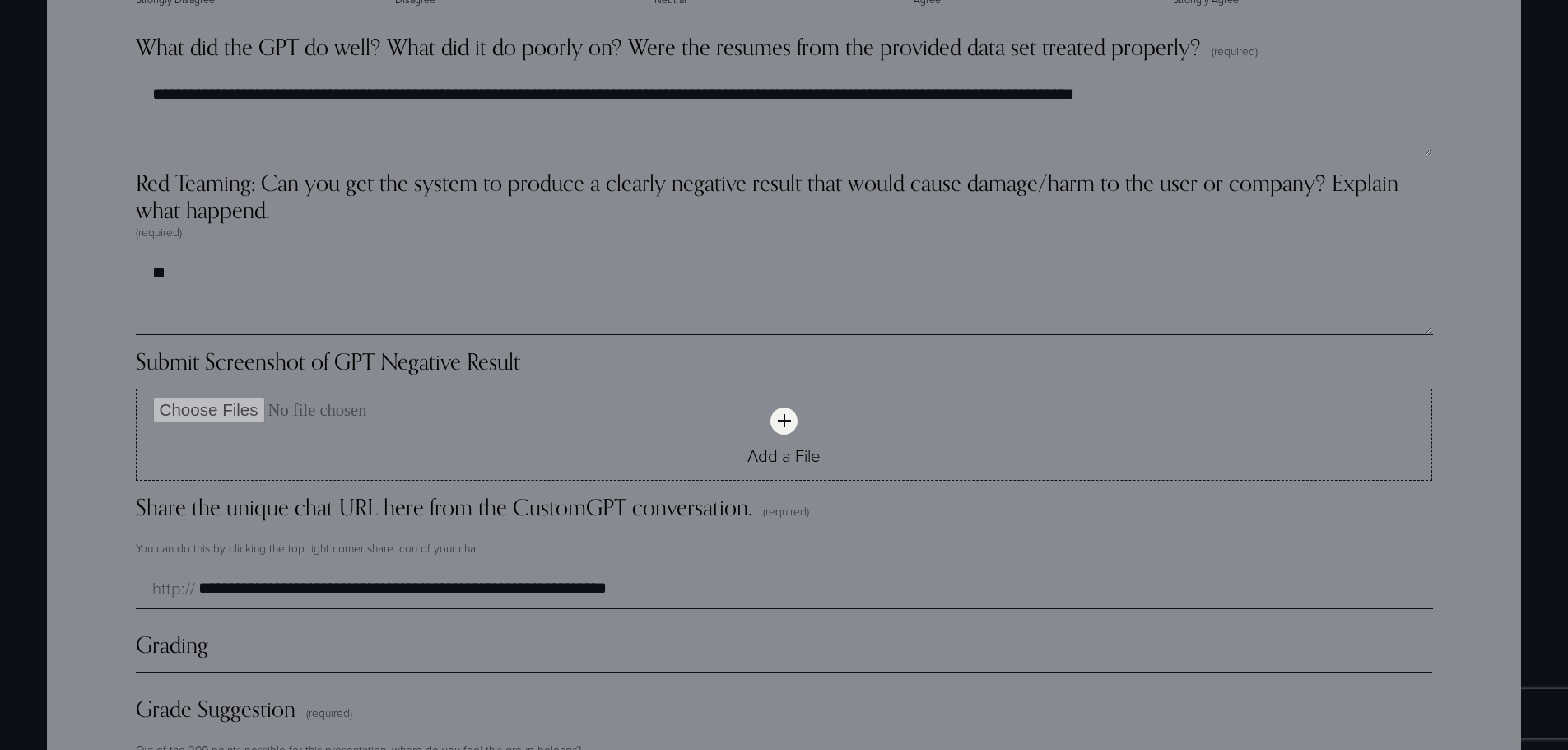 scroll, scrollTop: 3952, scrollLeft: 0, axis: vertical 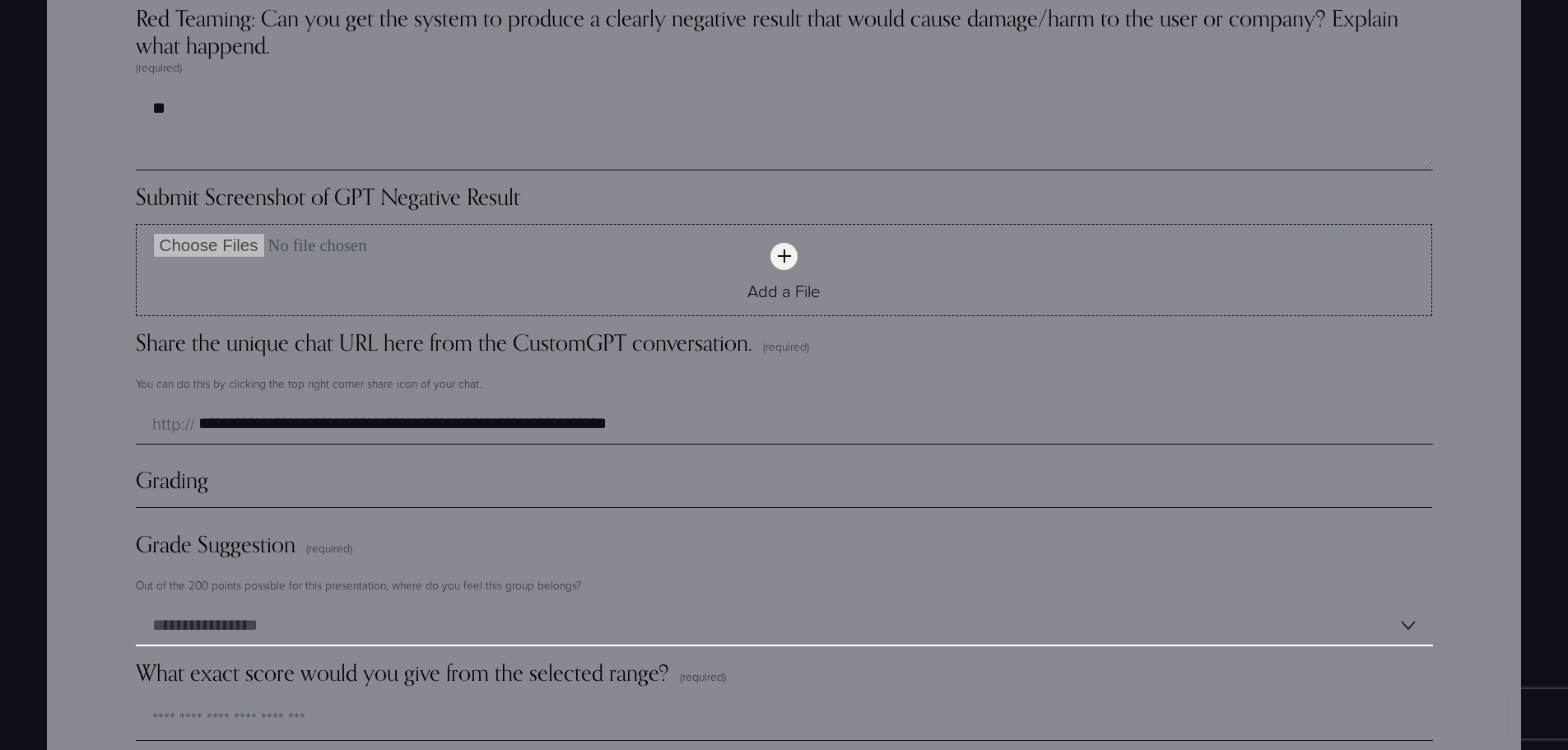 click on "**********" at bounding box center [784, 626] 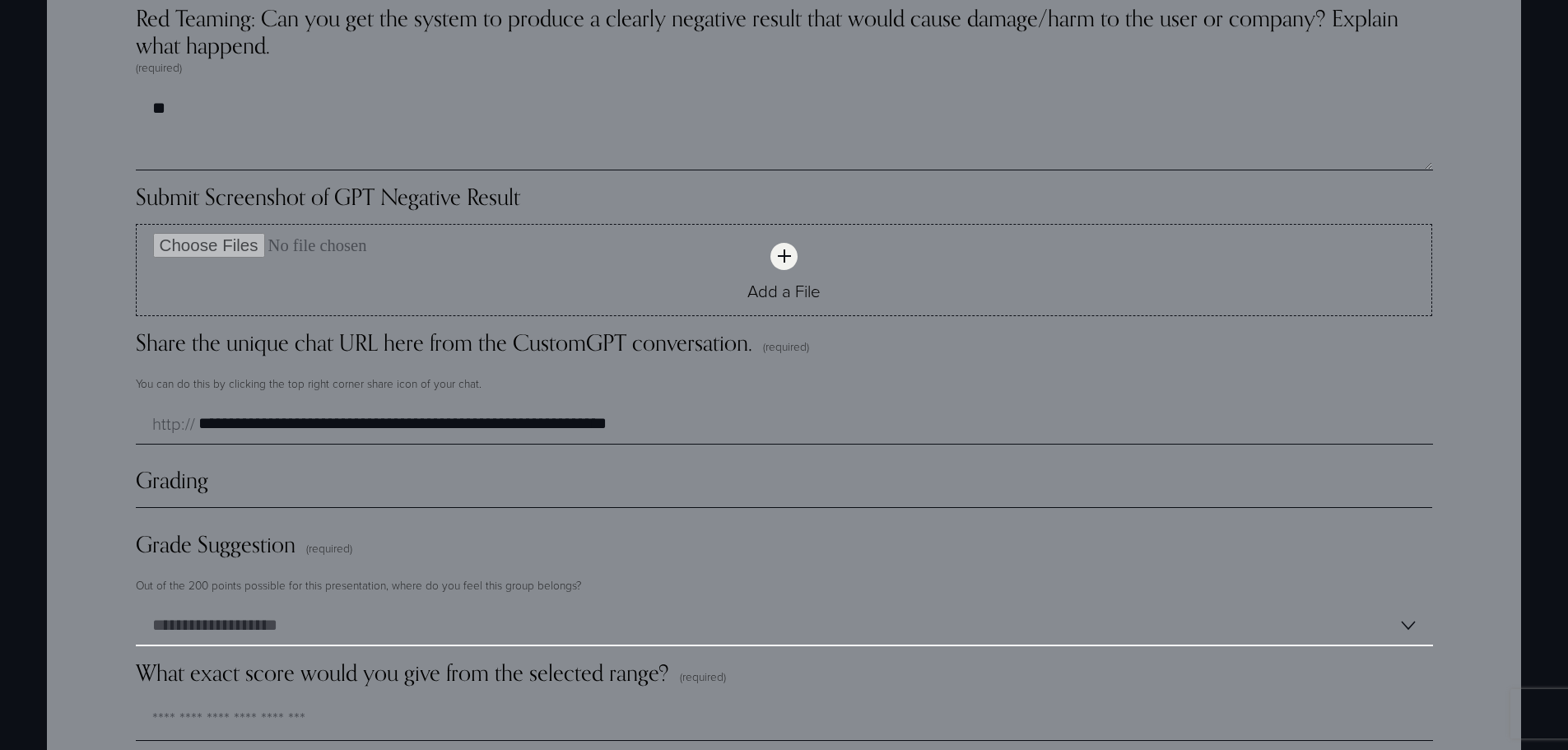 click on "**********" at bounding box center [784, 626] 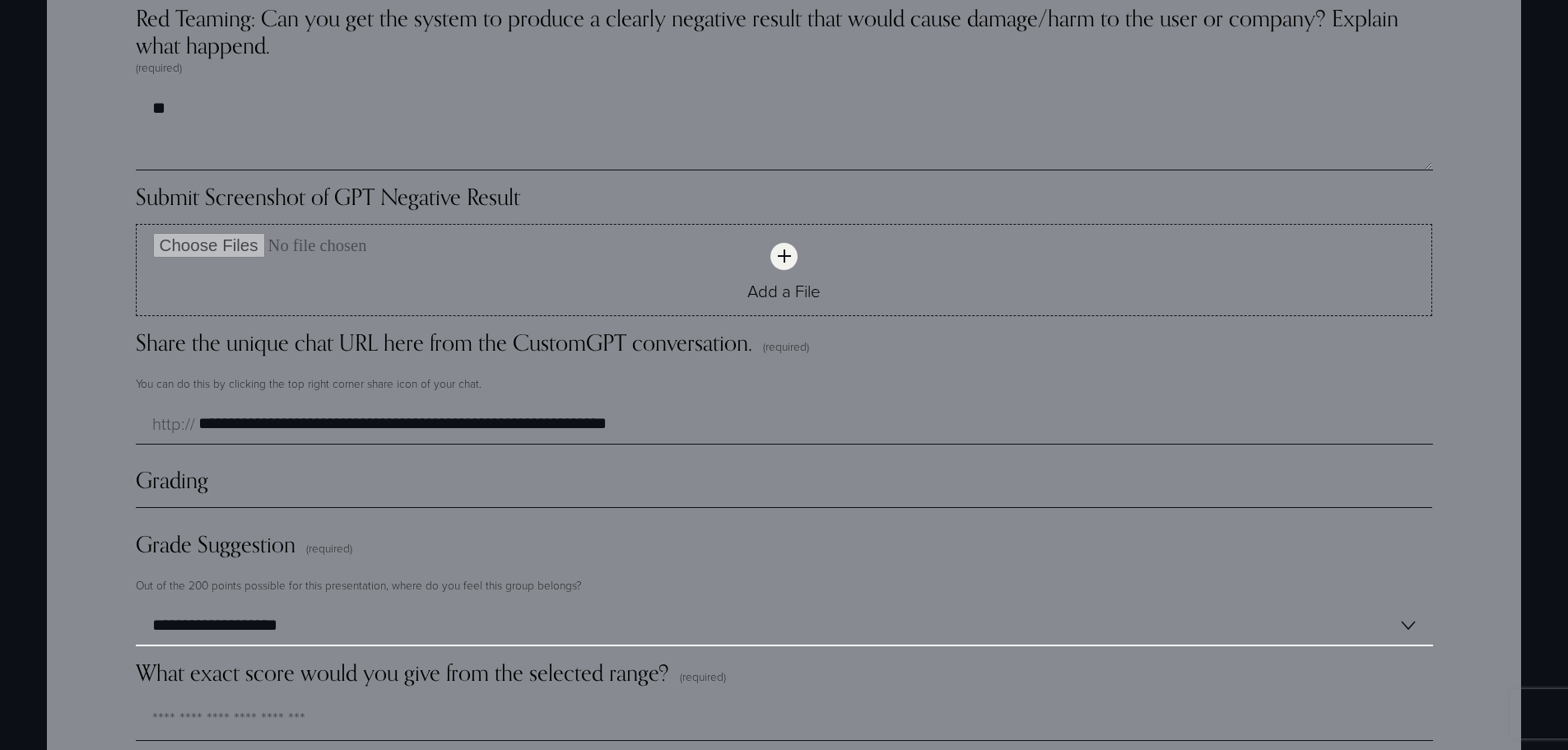 scroll, scrollTop: 4116, scrollLeft: 0, axis: vertical 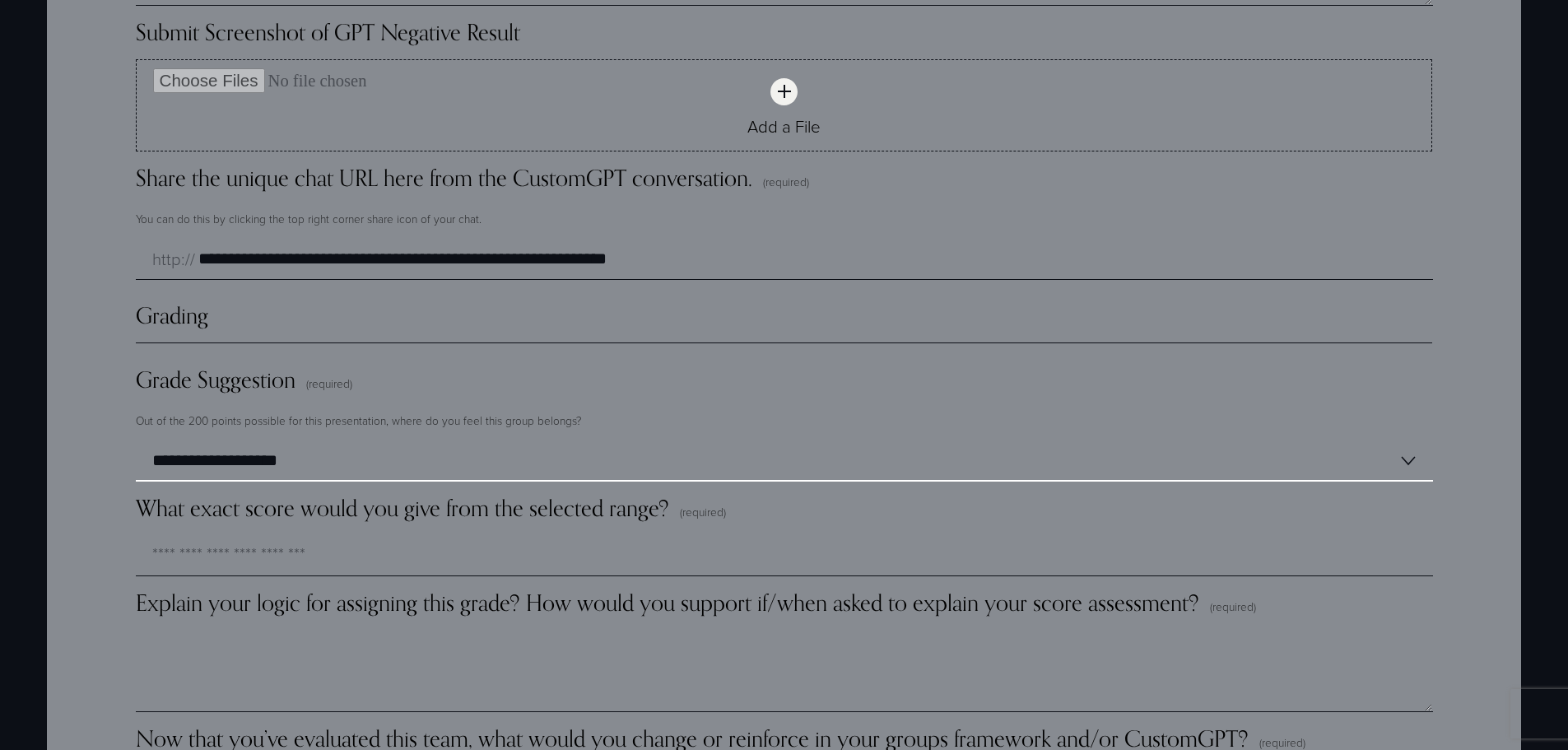 click on "**********" at bounding box center (784, 461) 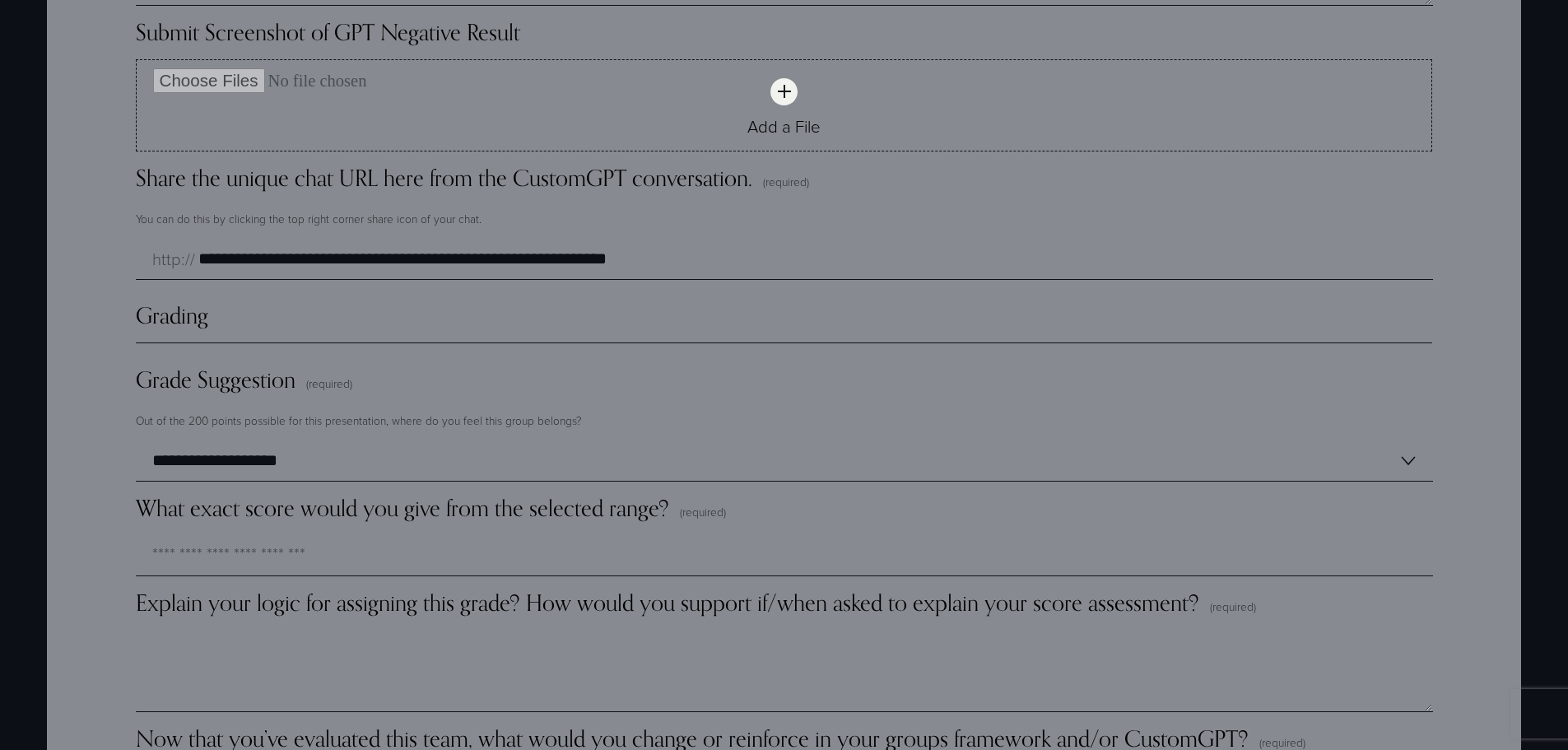 click on "Your Name (required) First Name ******* Last Name ******* Which Group Are You In? (required) ******* ******* ******* ******* Which Group Is Presenting? (required) ******* ******* ******* ******* What company is the framework for? (required) ******* Presentation Insights (required) The group presented a convincing AI Ethics Framework for their industry and company of choice Strongly Disagree Disagree Neutral Agree Strongly Agree You would vote to adopt this Framework as a C-Level executive or board member Strongly Disagree Disagree Neutral Agree Strongly Agree The group showed clear logic and reasoning for why each element was chosen for the Framework Strongly Disagree Disagree Neutral Agree Strongly Agree The group clearly defined the Structure and Content of their Framework Strongly Disagree Disagree Neutral Agree Strongly Agree The Framework relates to the reading in Ethical Machines Strongly Disagree Disagree Neutral Agree Strongly Agree Disagree Agree" at bounding box center [784, -630] 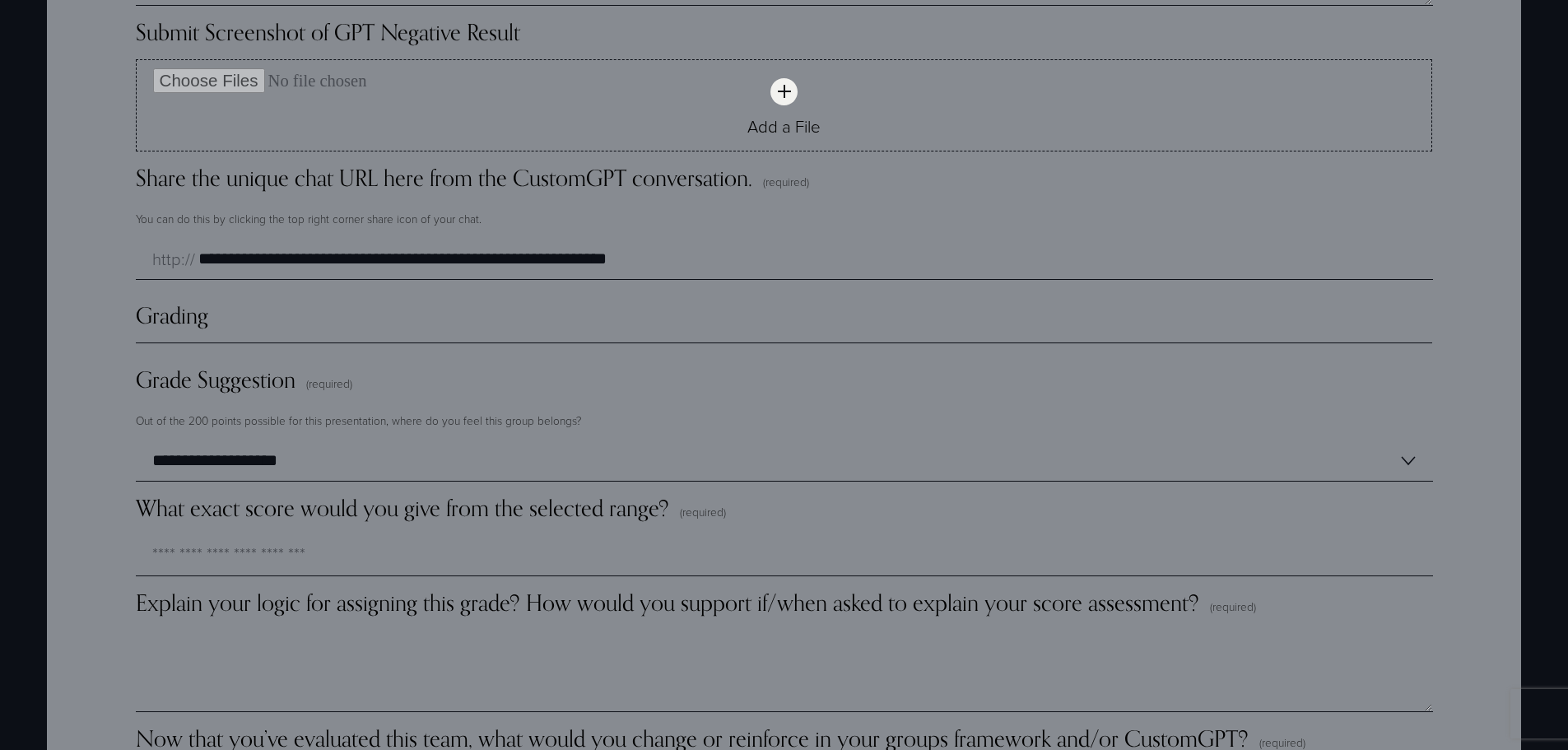 scroll, scrollTop: 4199, scrollLeft: 0, axis: vertical 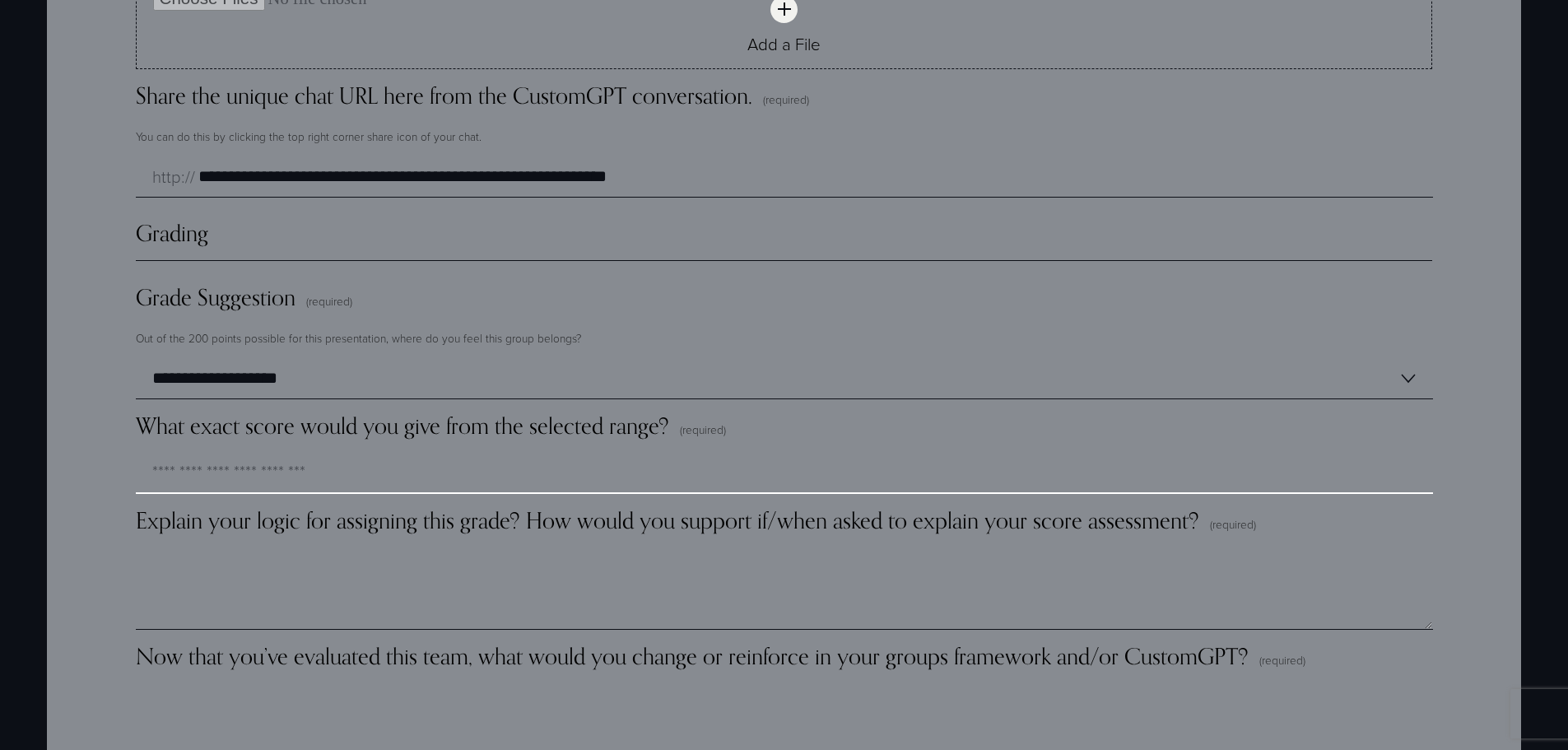 click on "What exact score would you give from the selected range? (required)" at bounding box center (784, 473) 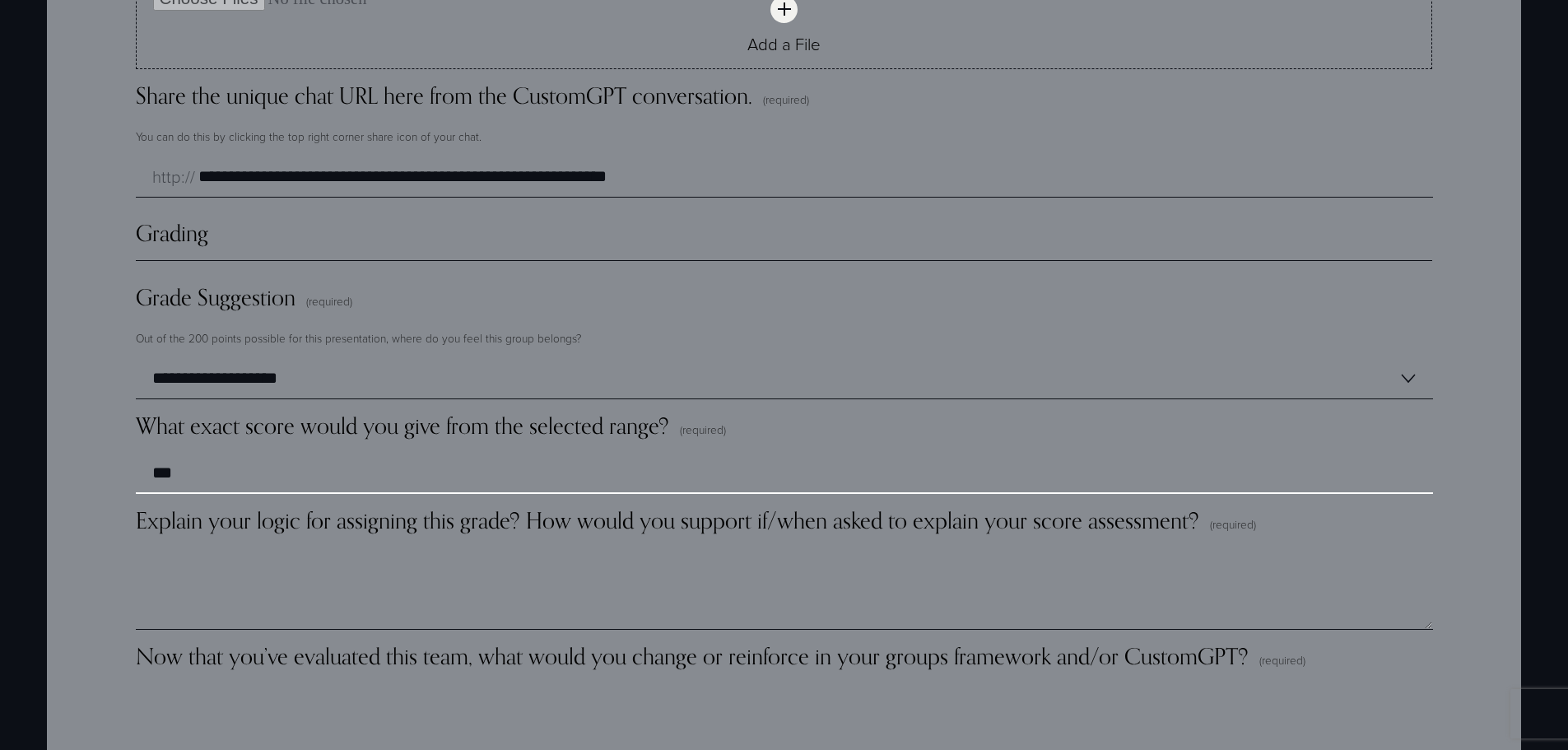 type on "***" 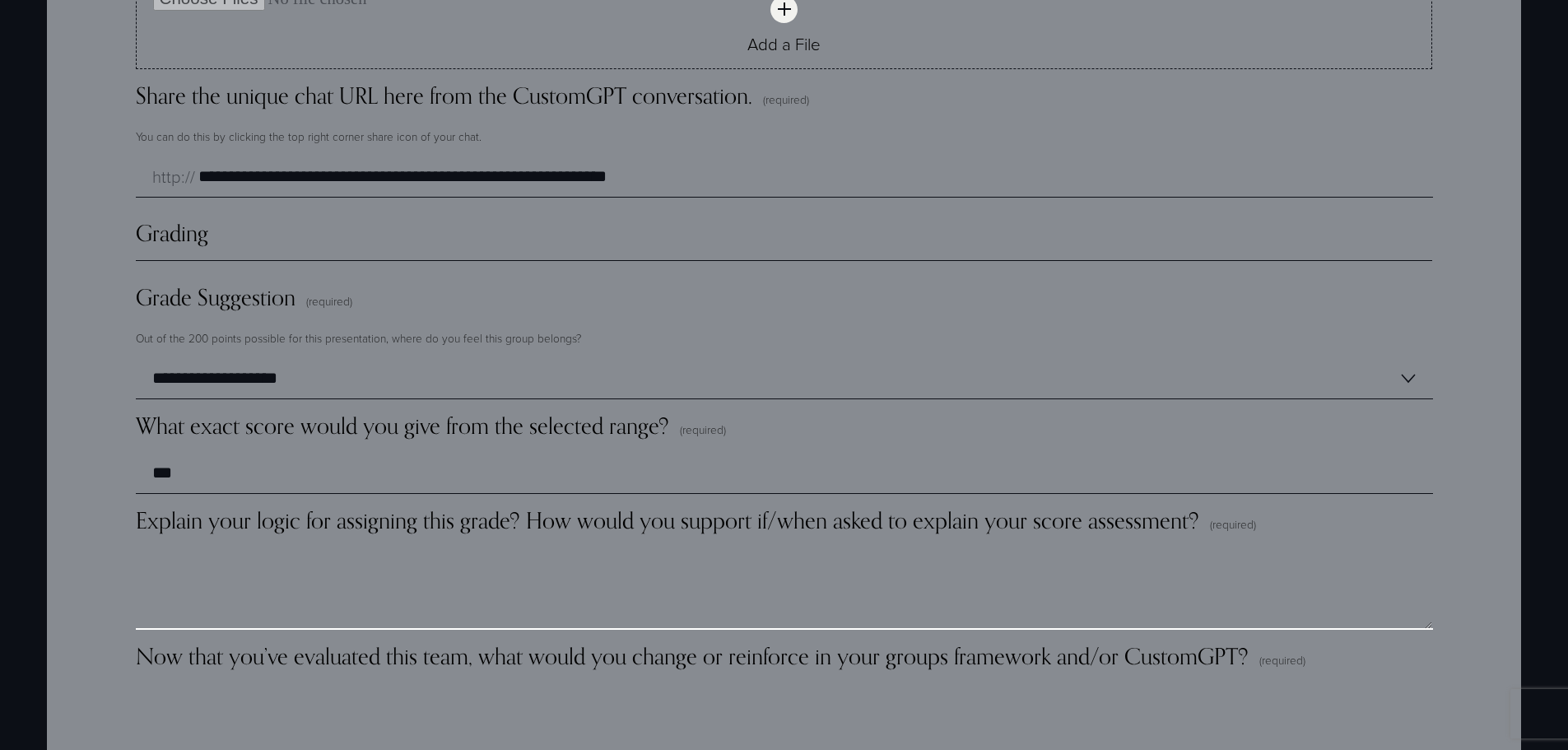 click on "Explain your logic for assigning this grade? How would you support if/when asked to explain  your score assessment? (required)" at bounding box center (784, 589) 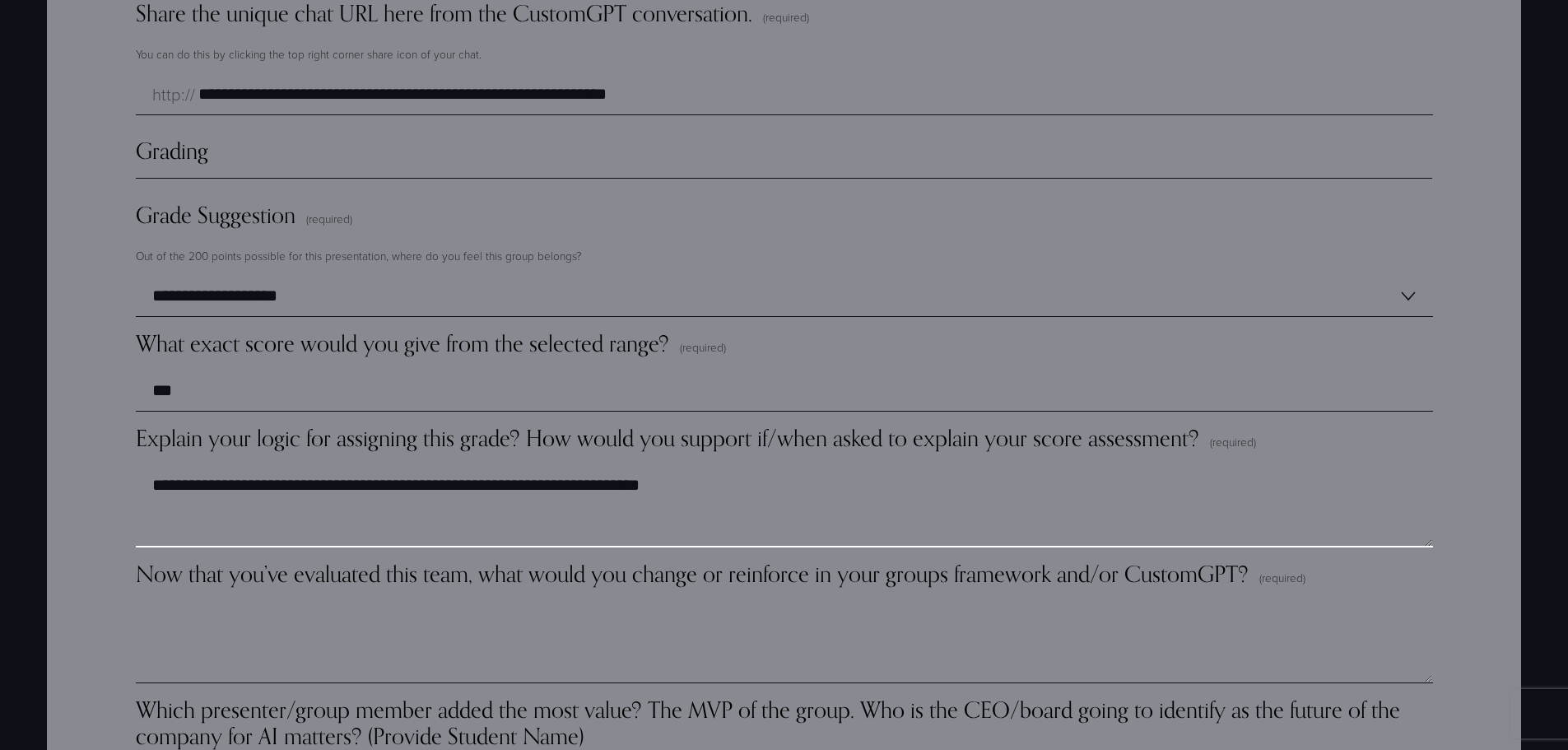 scroll, scrollTop: 4363, scrollLeft: 0, axis: vertical 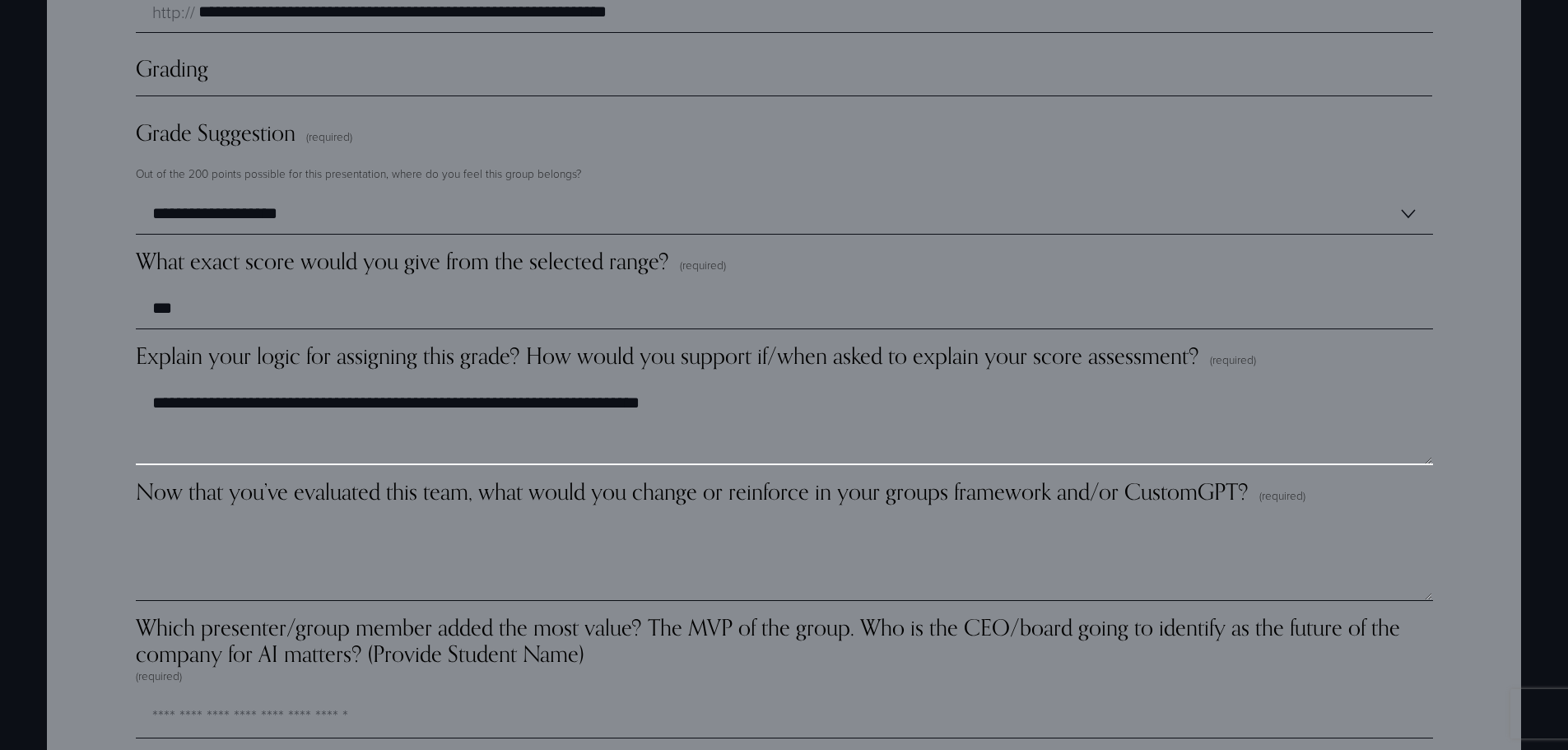 type on "**********" 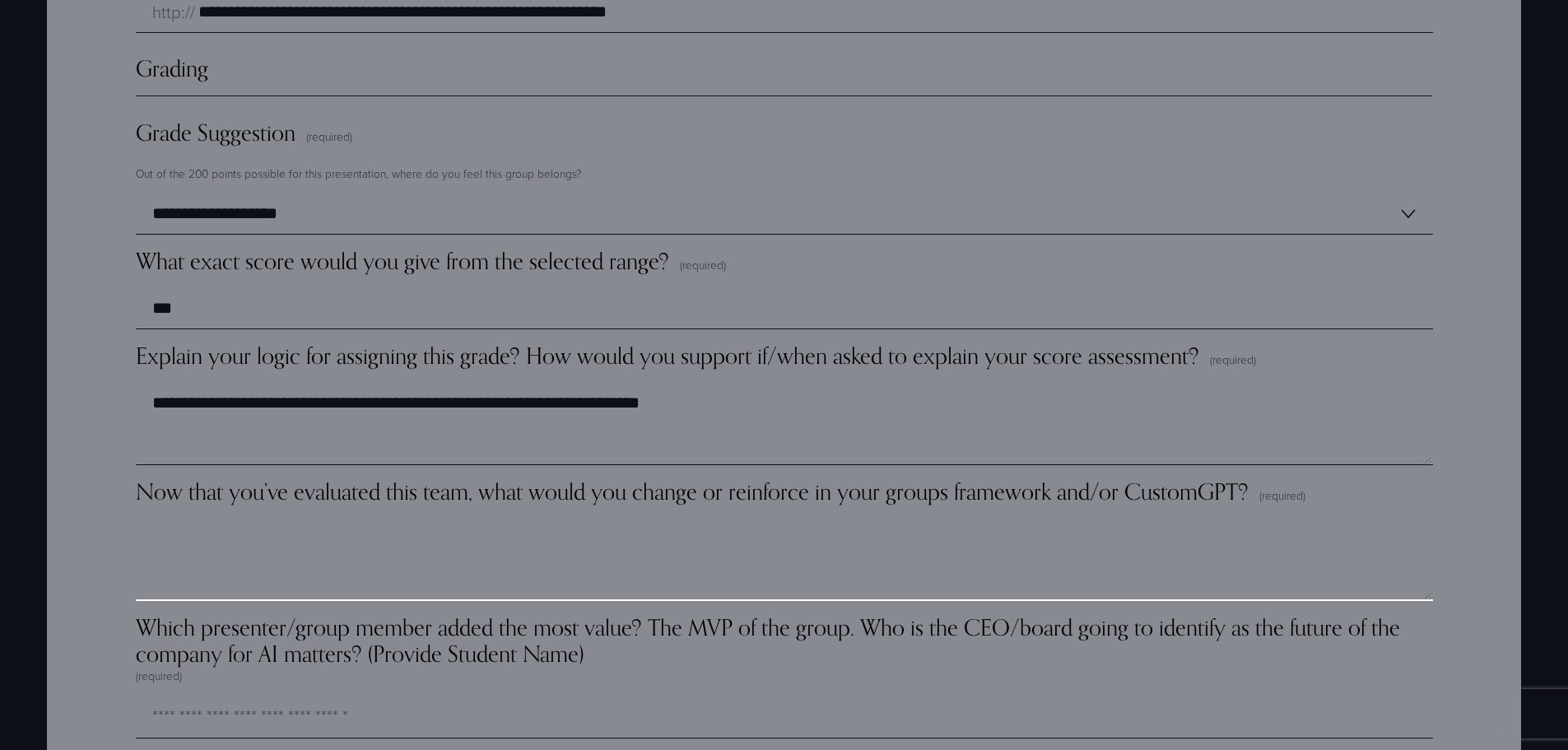 click on "Now that you’ve evaluated this team, what would you change or reinforce in your groups framework and/or CustomGPT? (required)" at bounding box center [784, 560] 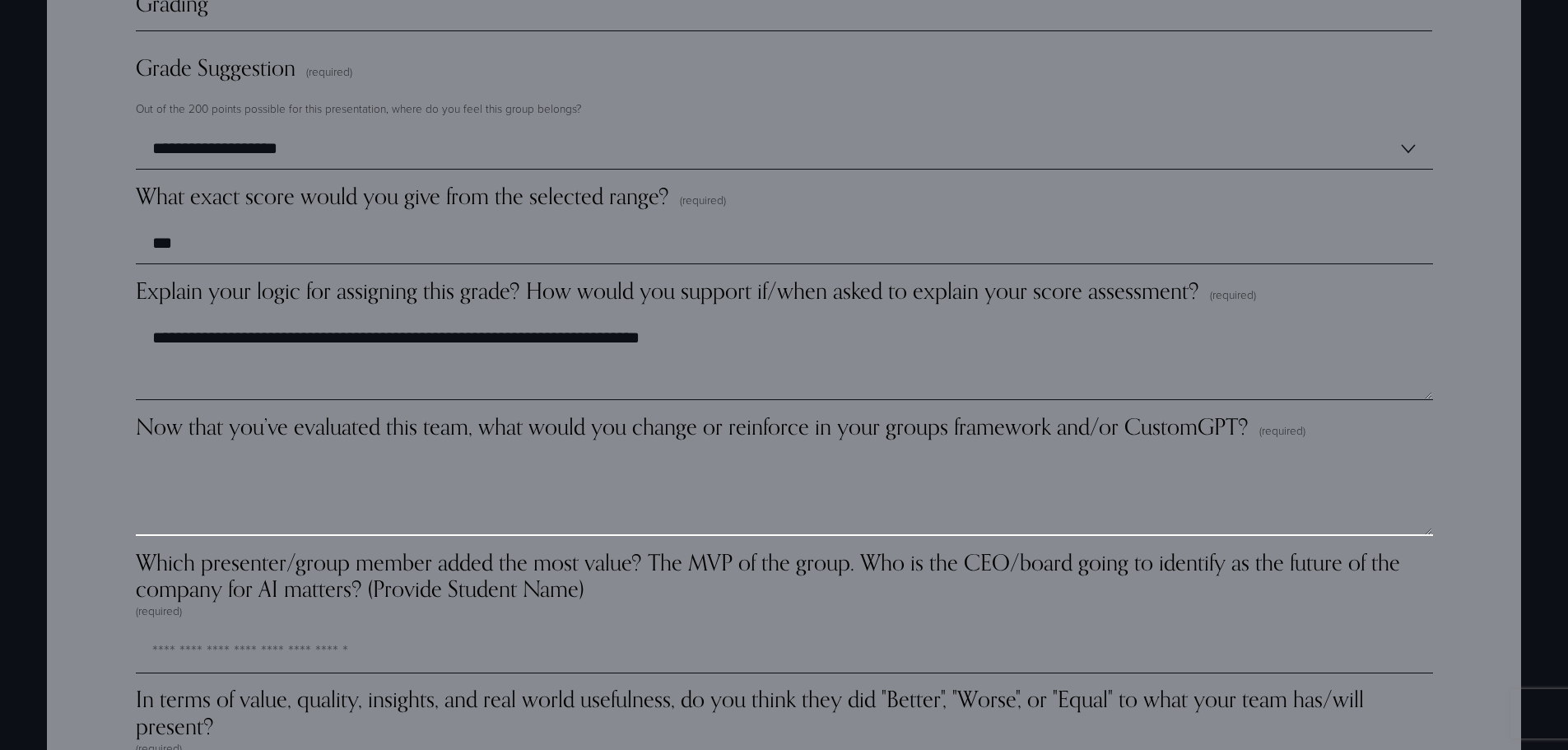 scroll, scrollTop: 4446, scrollLeft: 0, axis: vertical 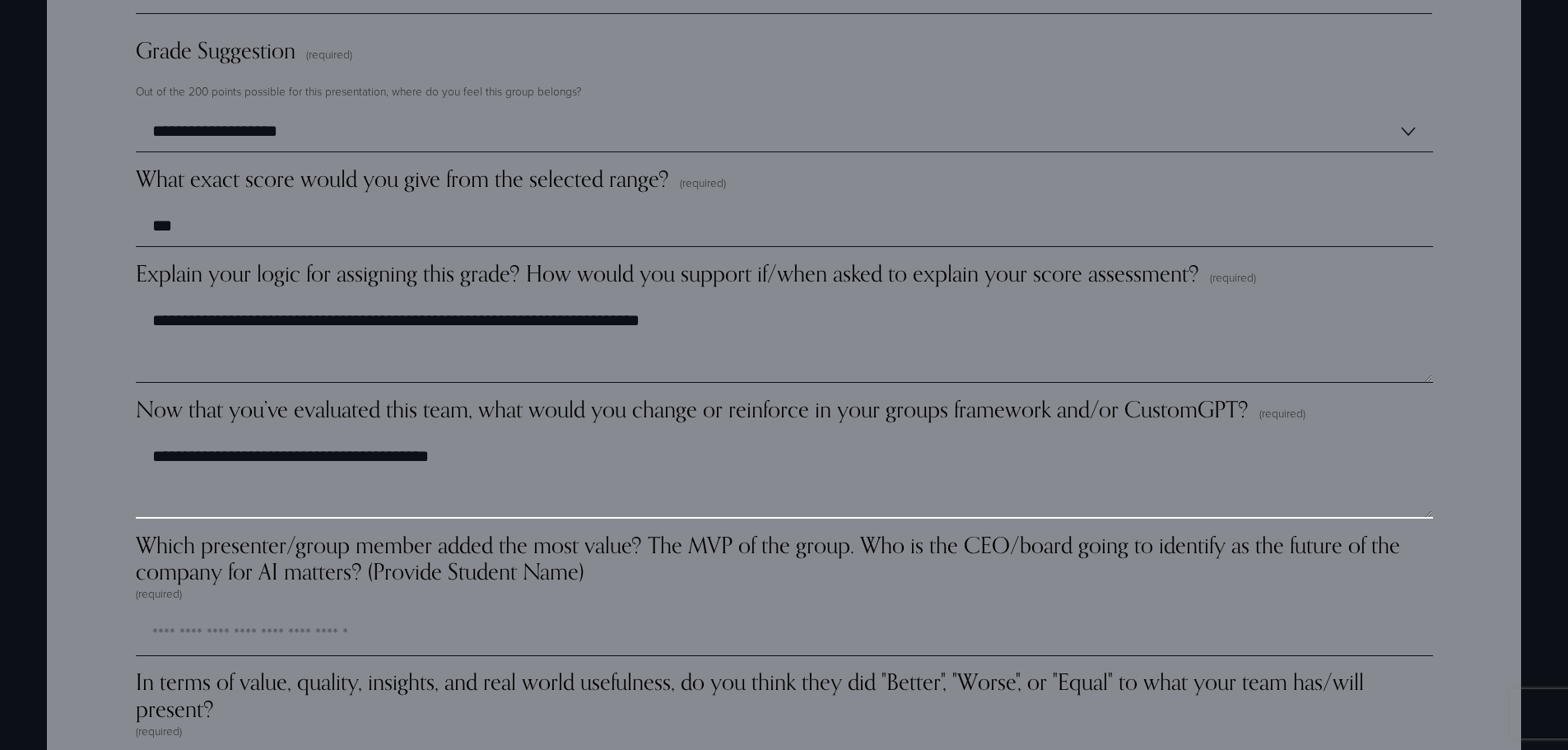 click on "**********" at bounding box center [784, 477] 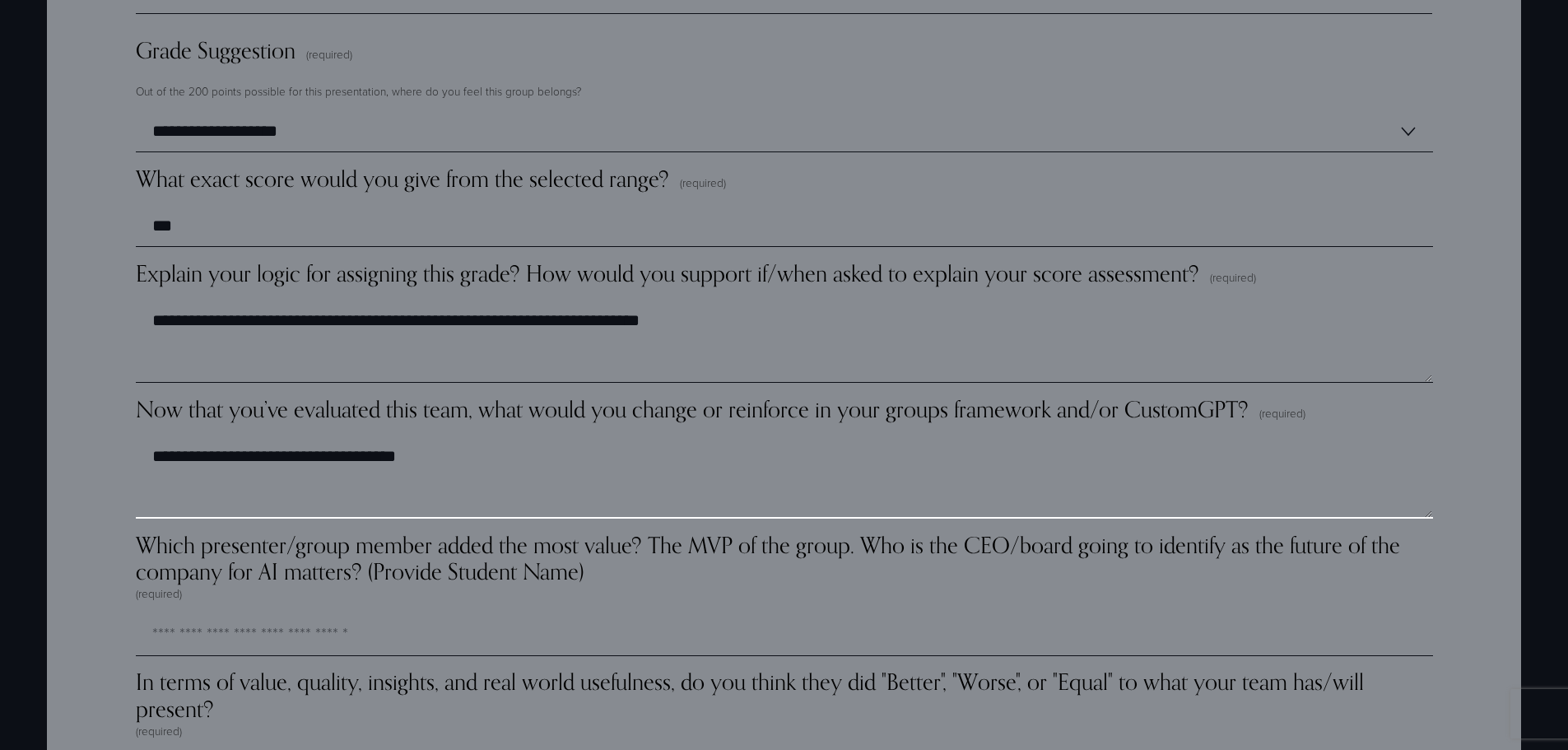 click on "**********" at bounding box center (784, 477) 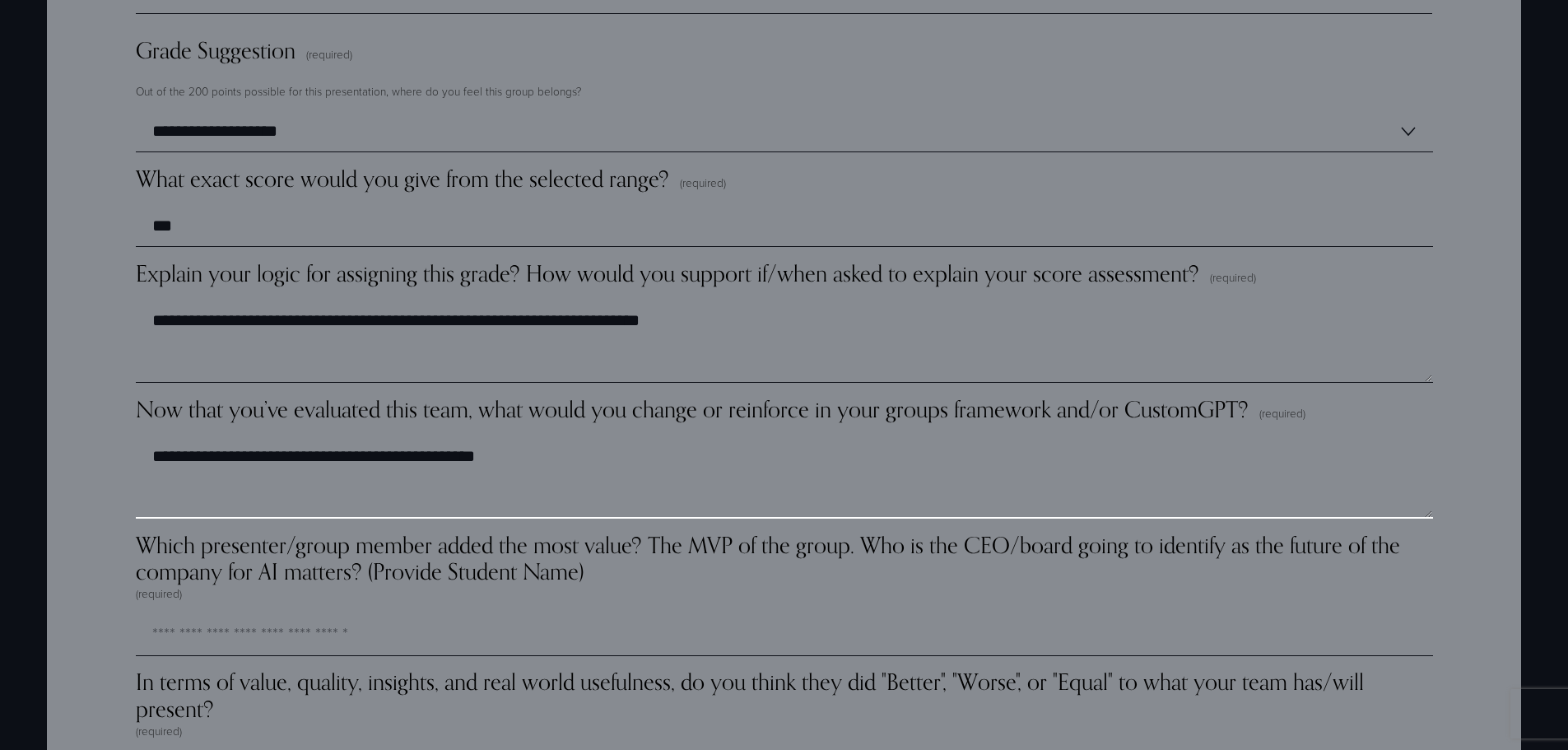 type on "**********" 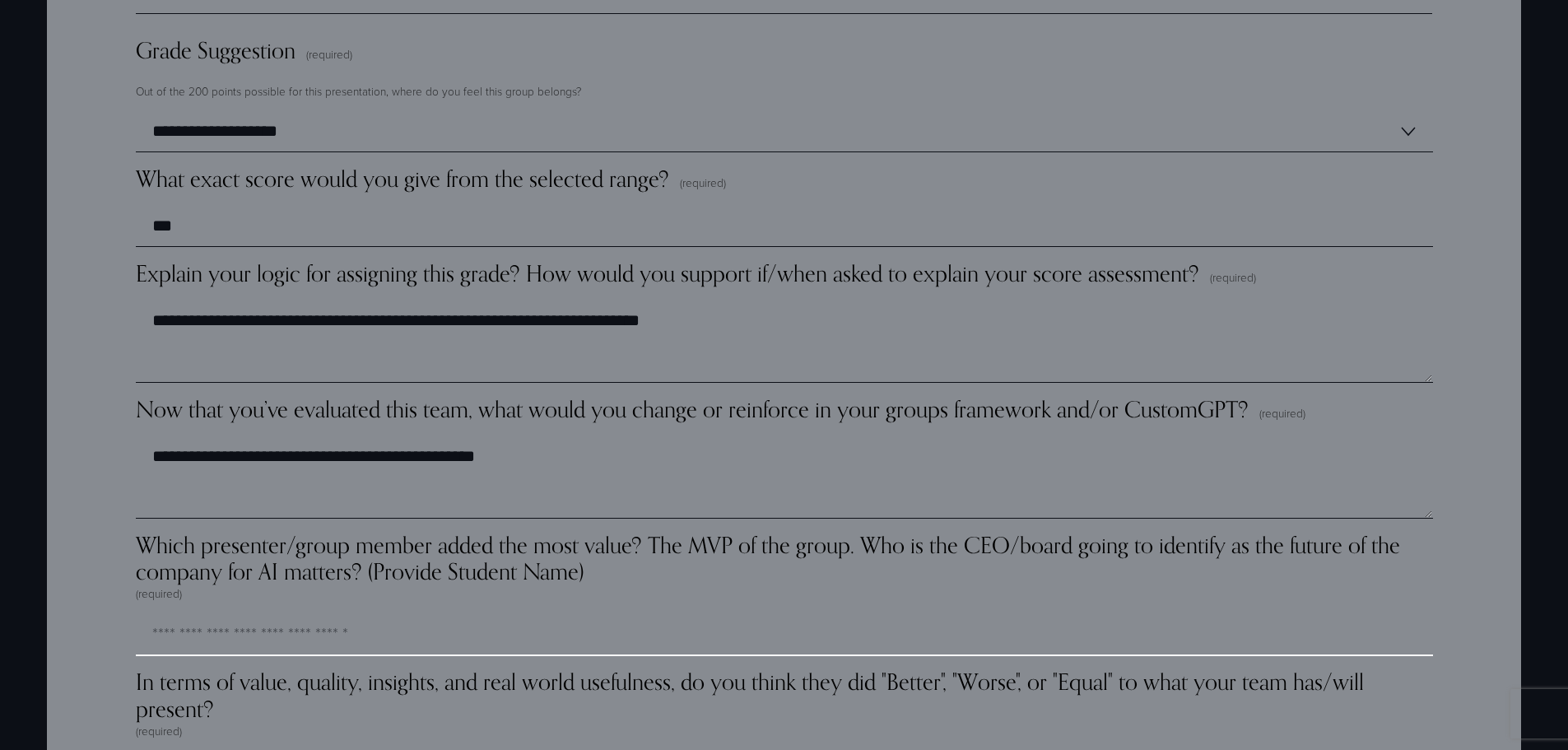 click on "Which presenter/group member added the most value? The MVP of the group. Who is the CEO/board going to identify as the future of the company for AI matters? (Provide Student Name) (required)" at bounding box center [784, 636] 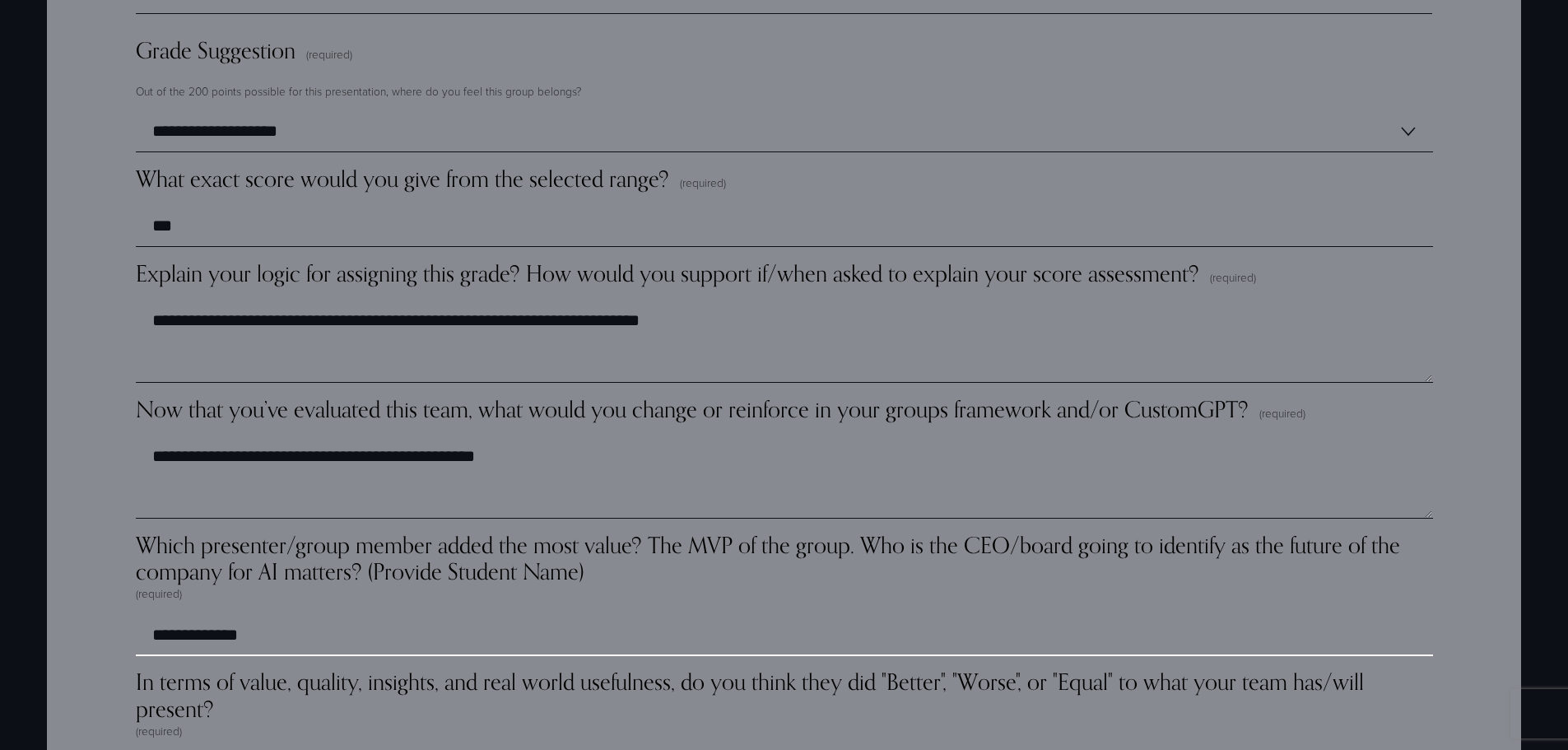 type on "**********" 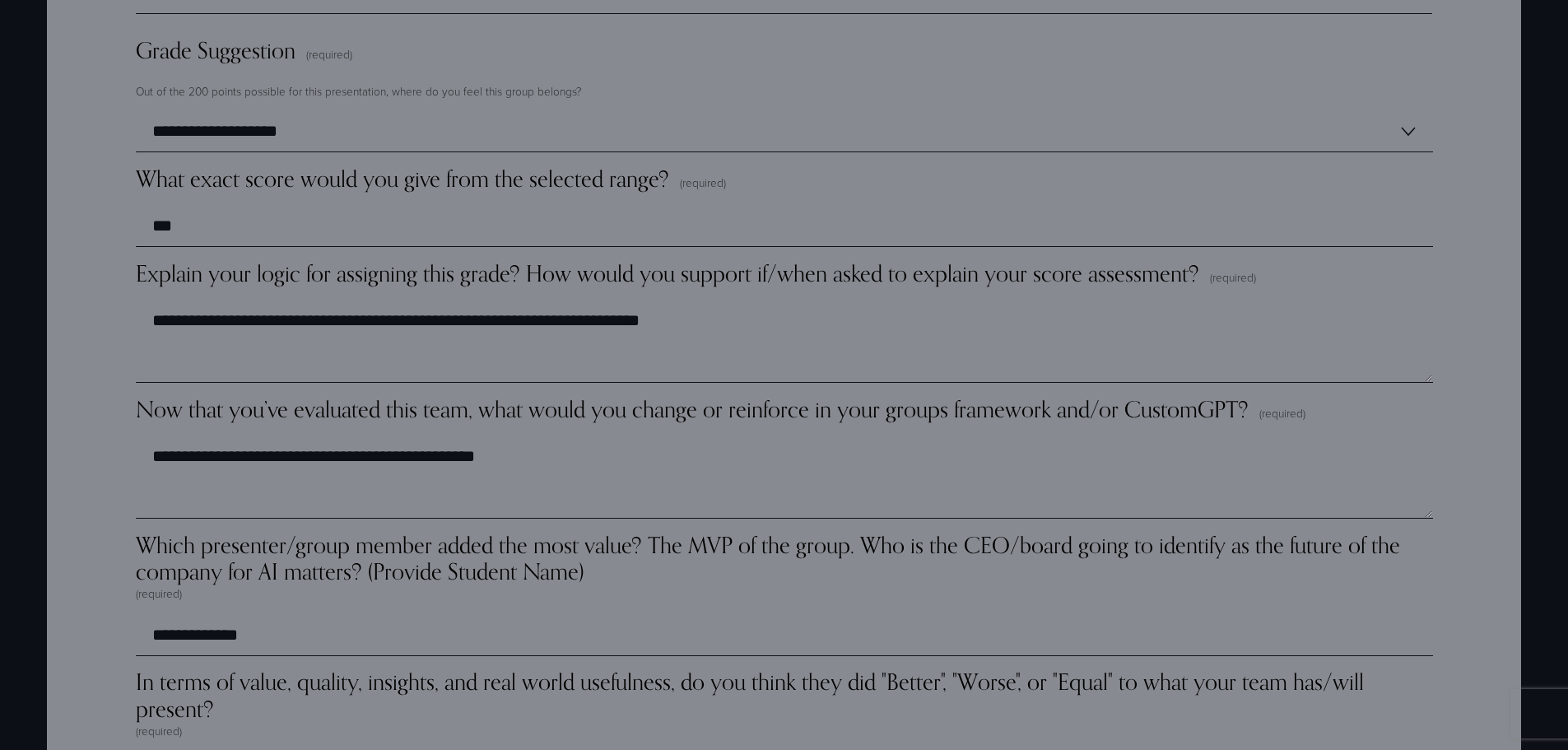 click on "**********" at bounding box center (784, 772) 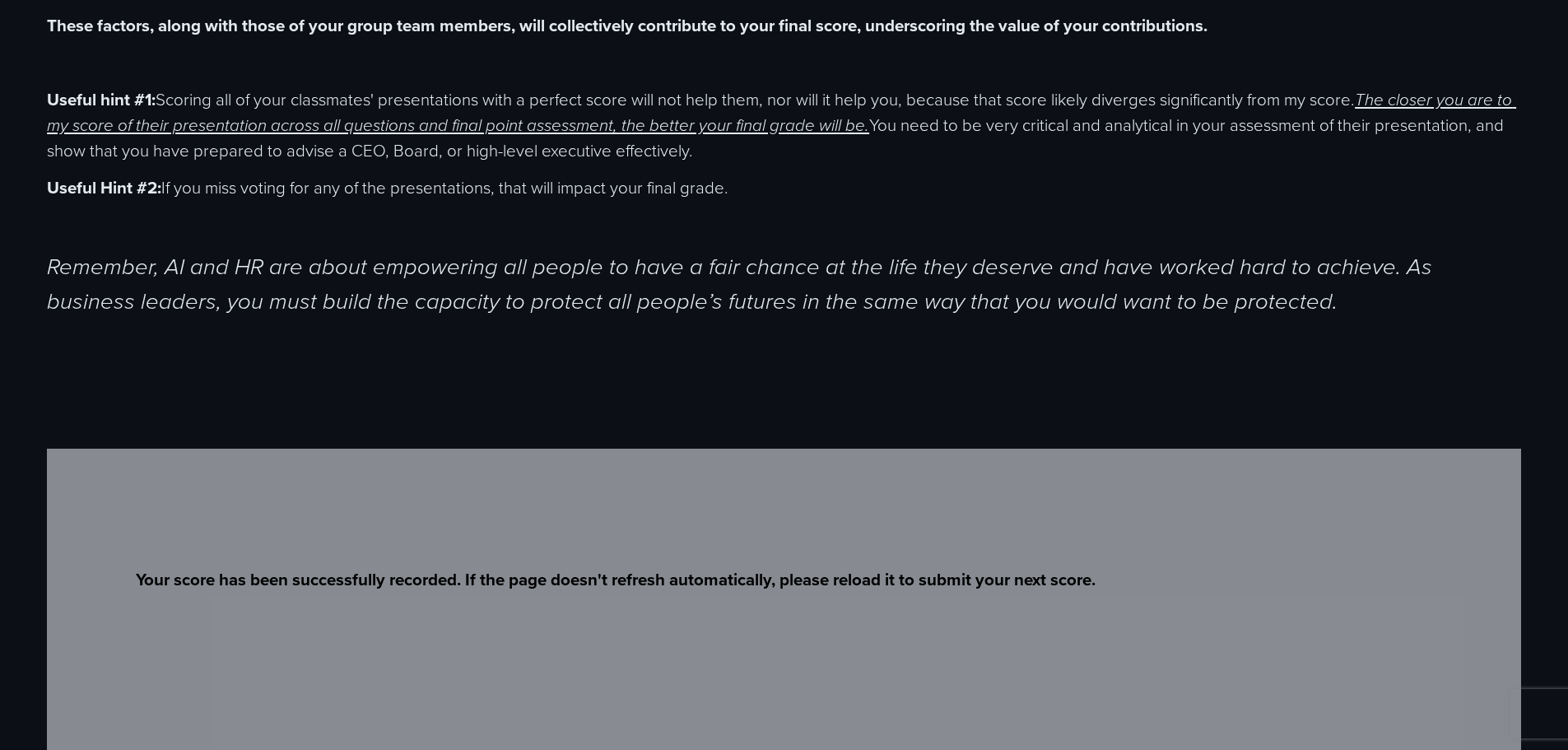 scroll, scrollTop: 741, scrollLeft: 0, axis: vertical 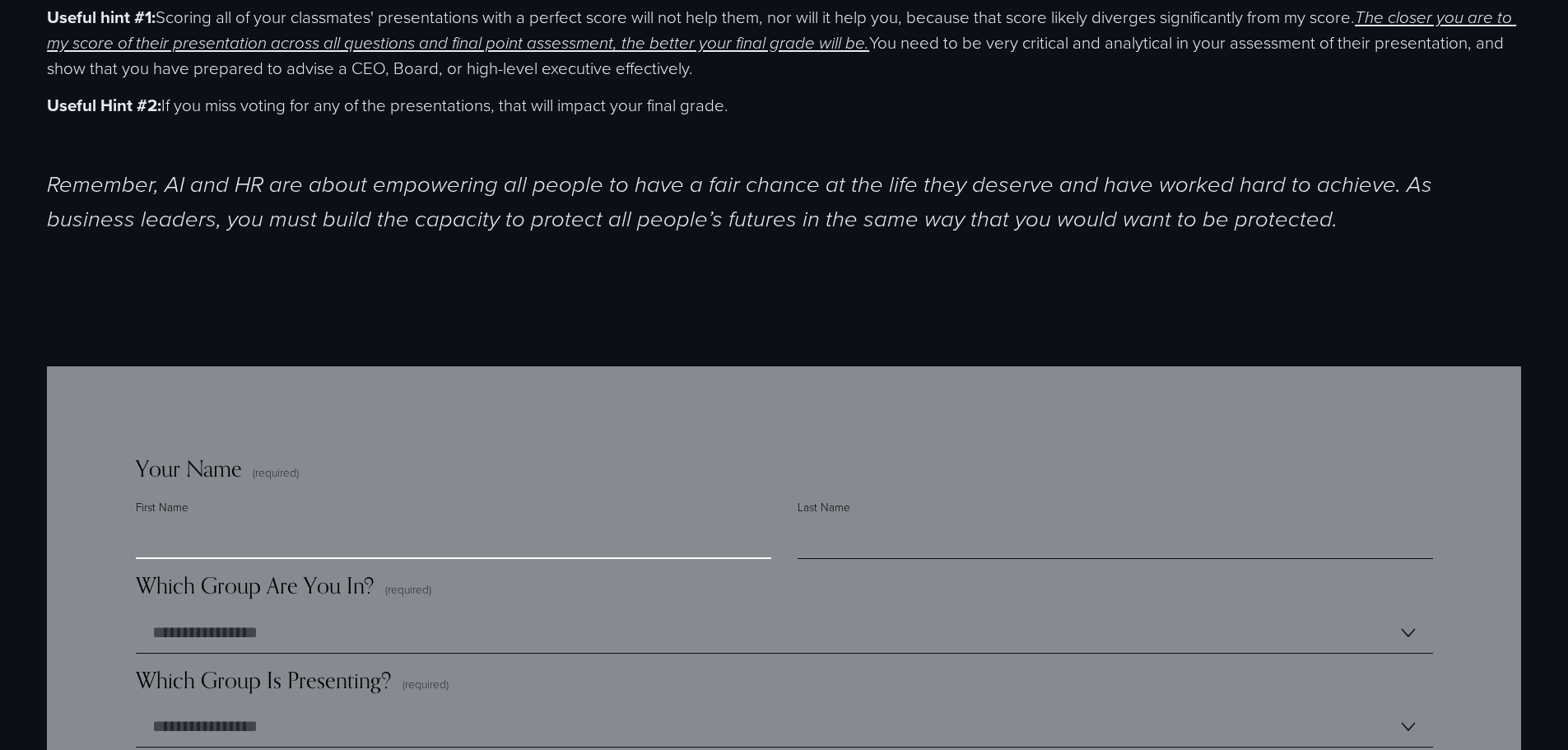 click on "First Name" at bounding box center [454, 538] 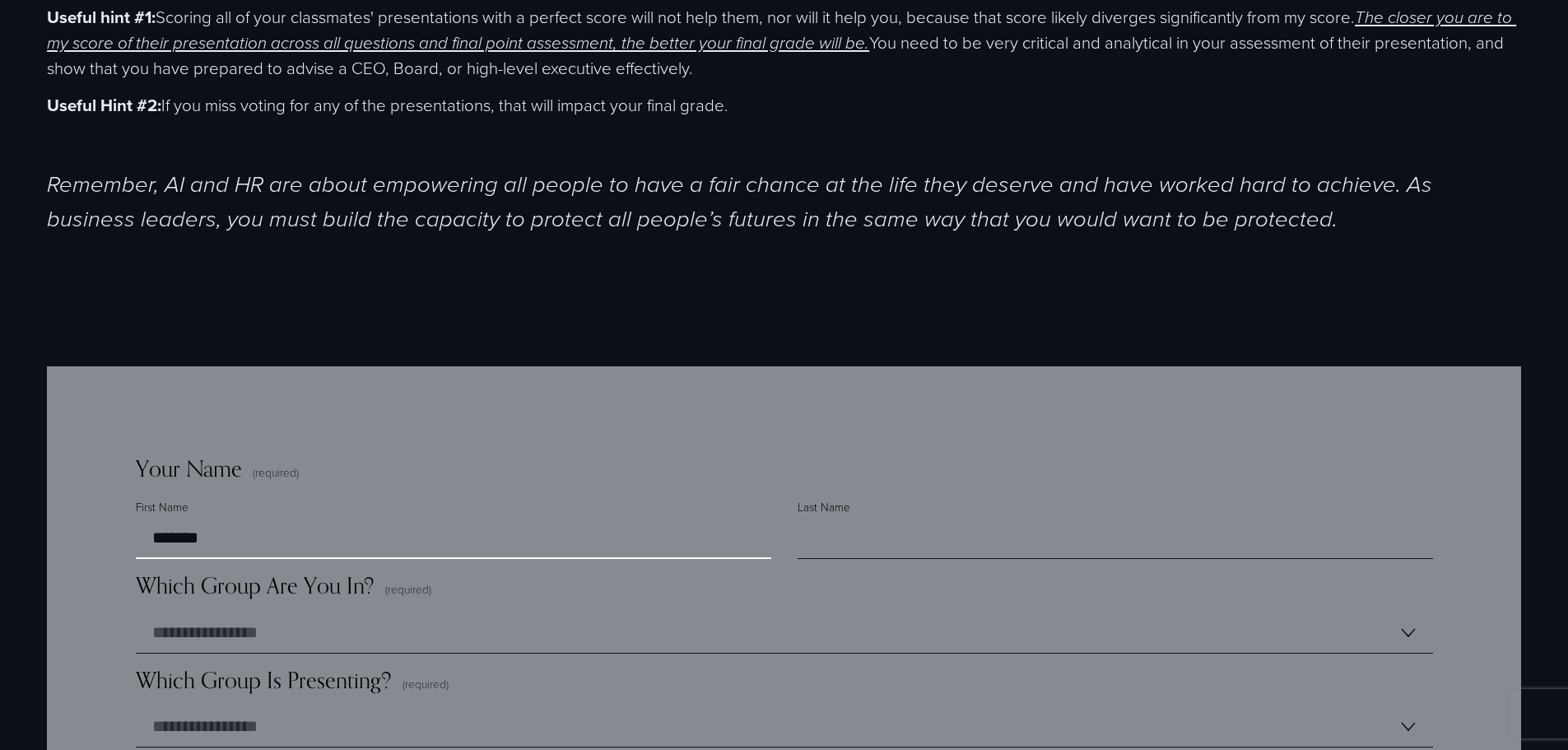 type on "*******" 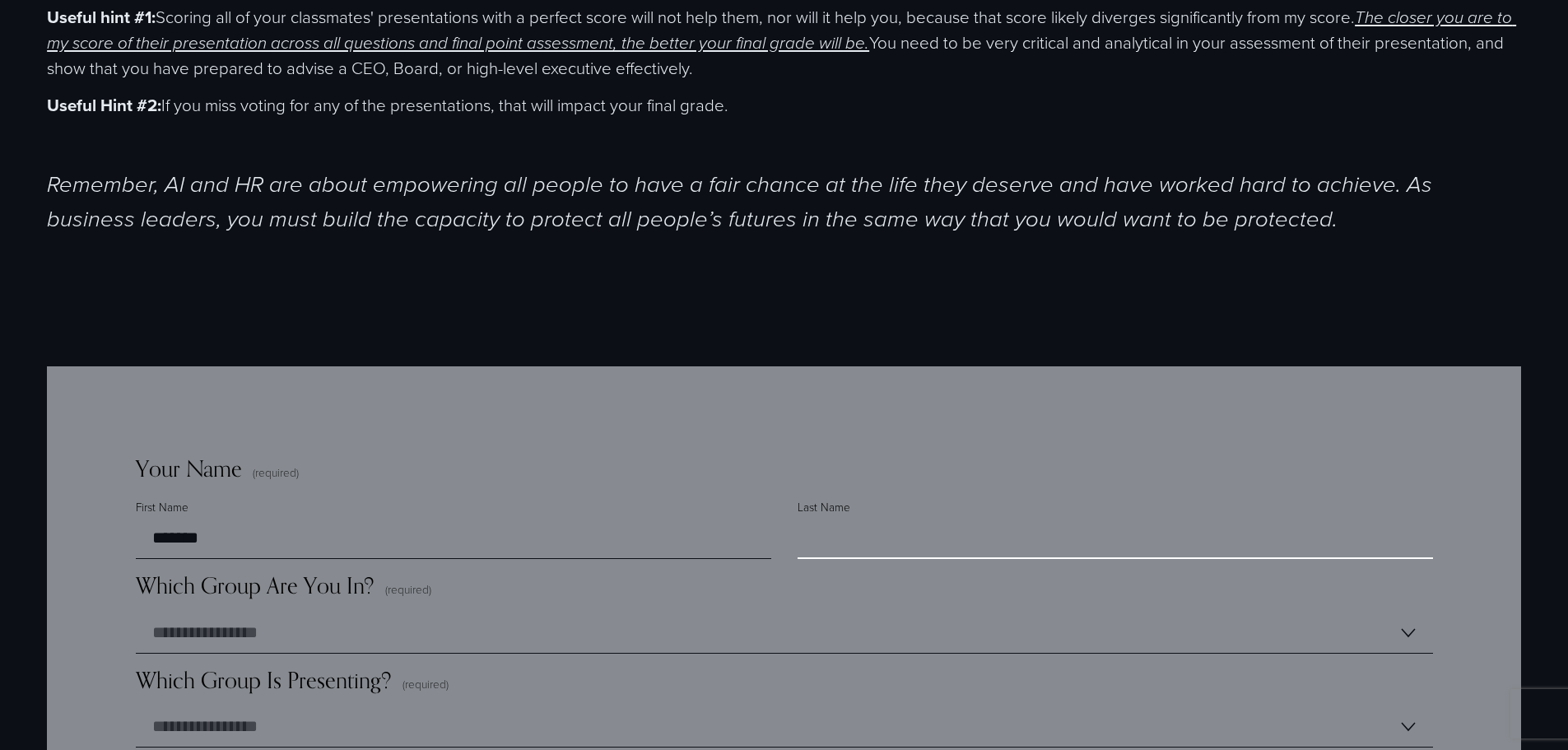 click on "Last Name" at bounding box center [1115, 538] 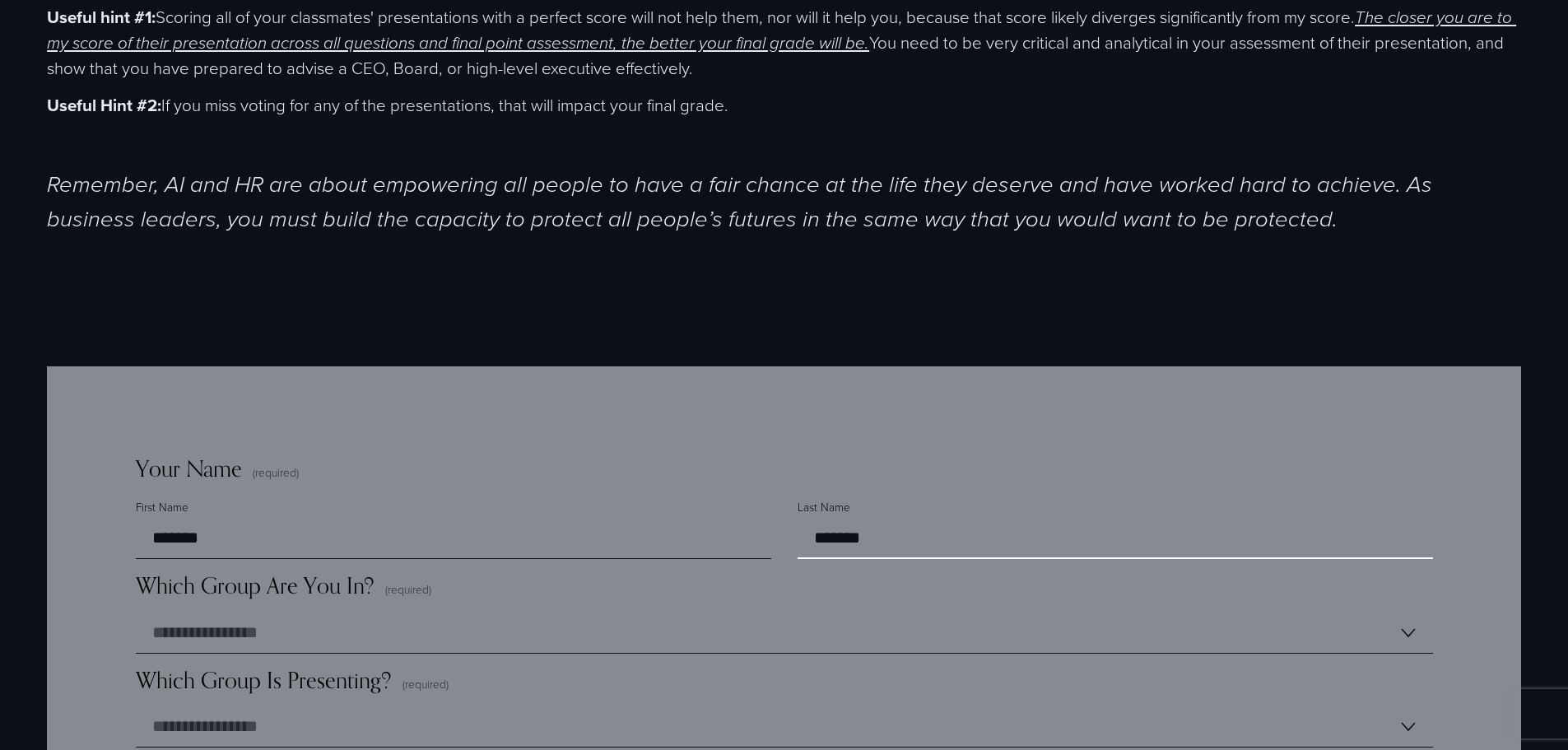 type on "*******" 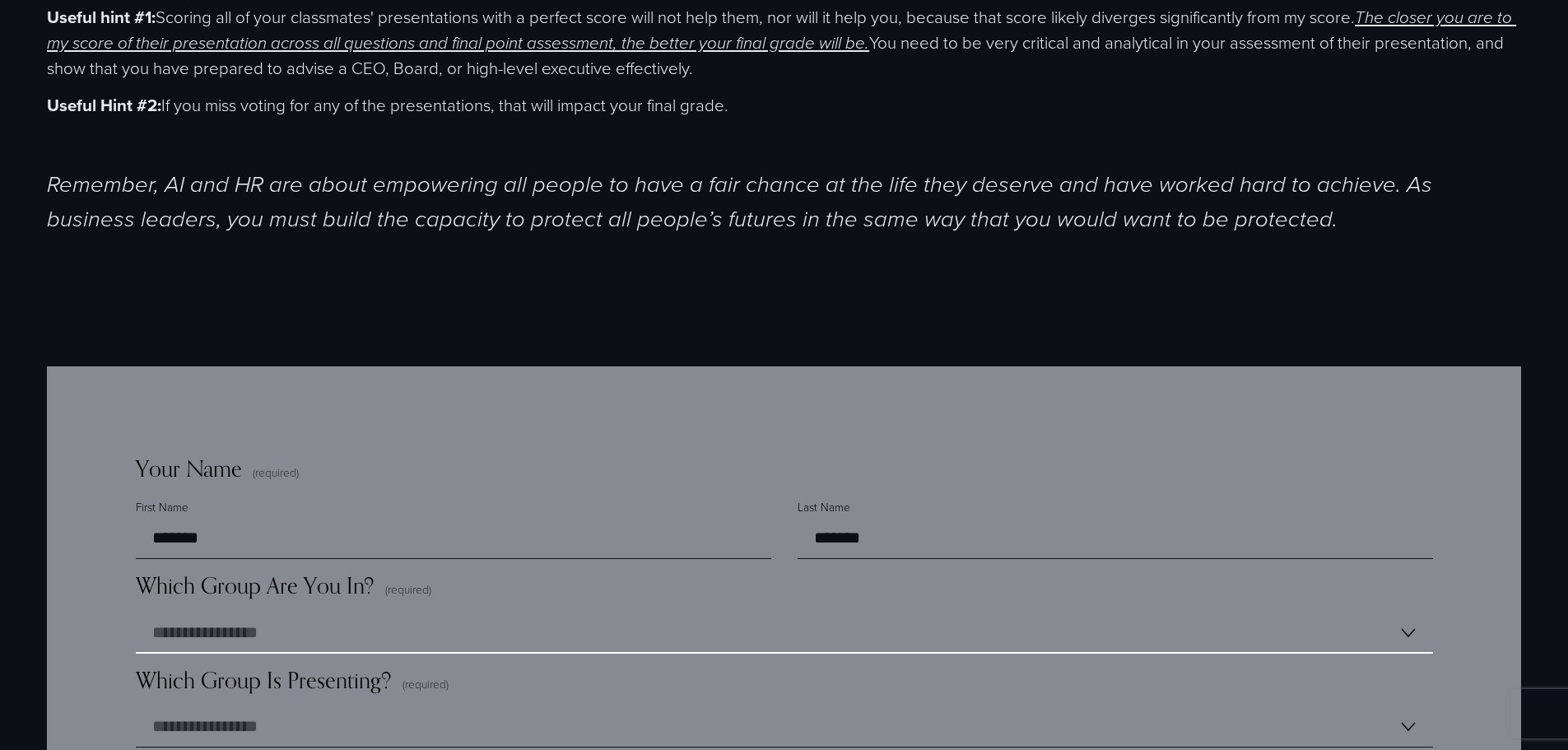 click on "**********" at bounding box center (784, 633) 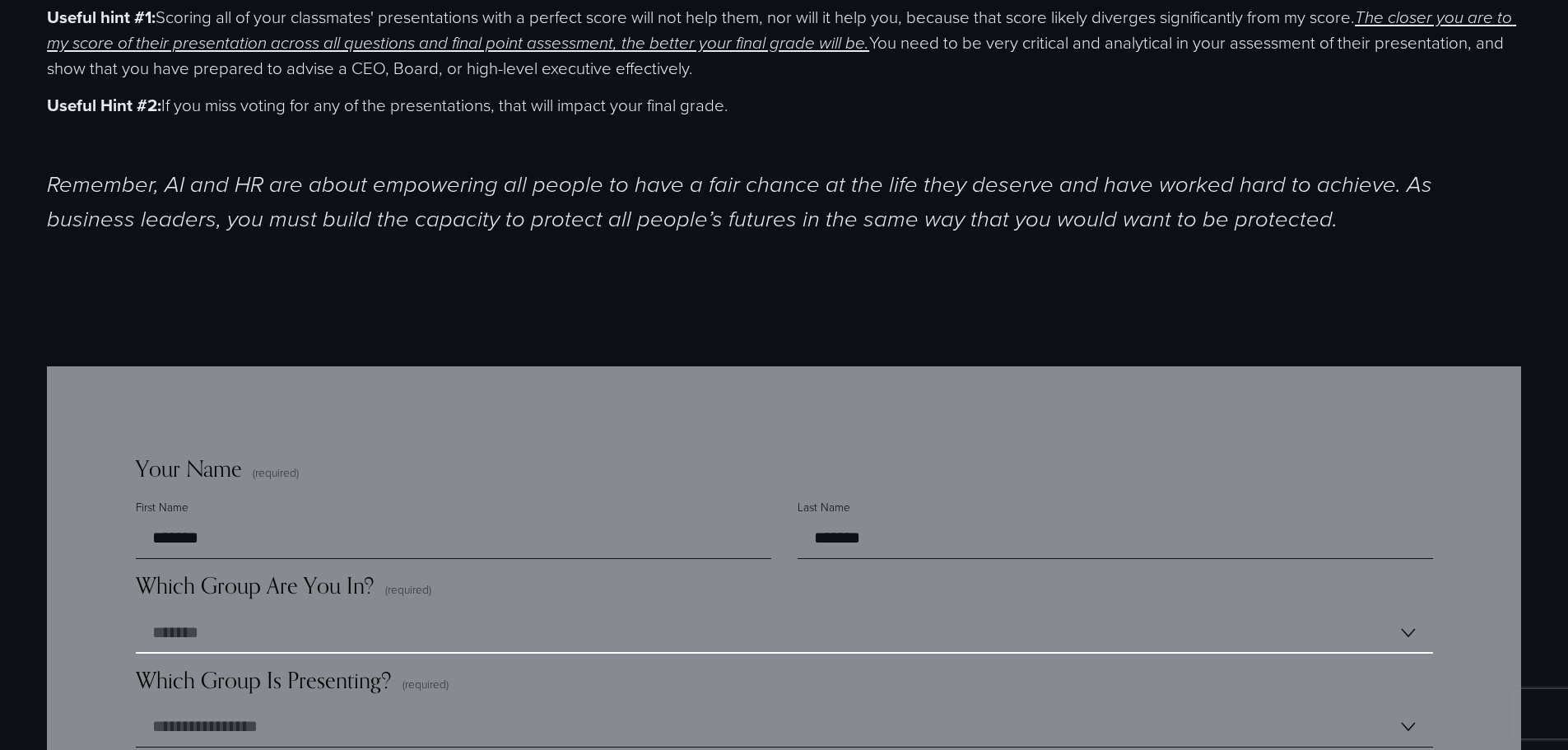 click on "**********" at bounding box center (784, 633) 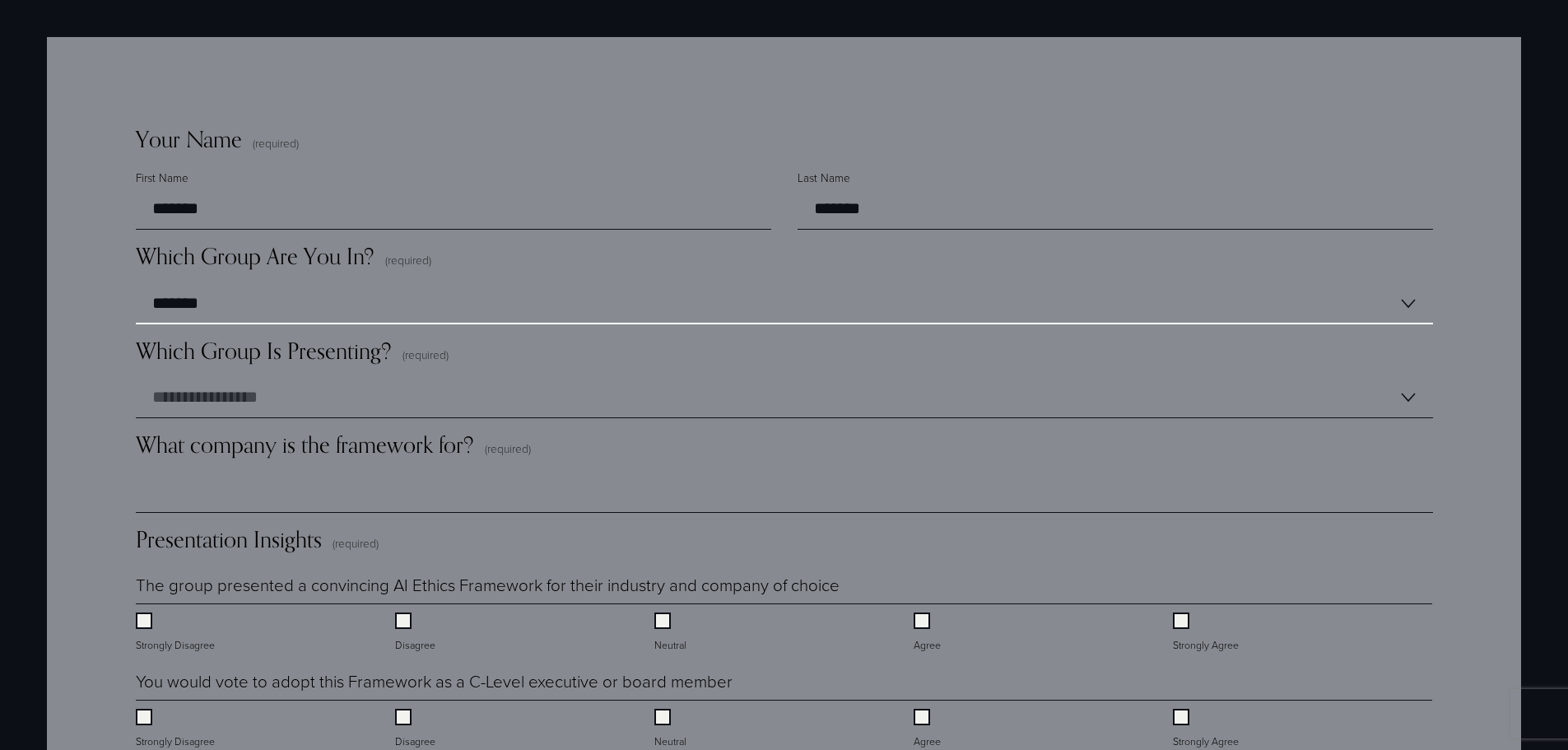 scroll, scrollTop: 1153, scrollLeft: 0, axis: vertical 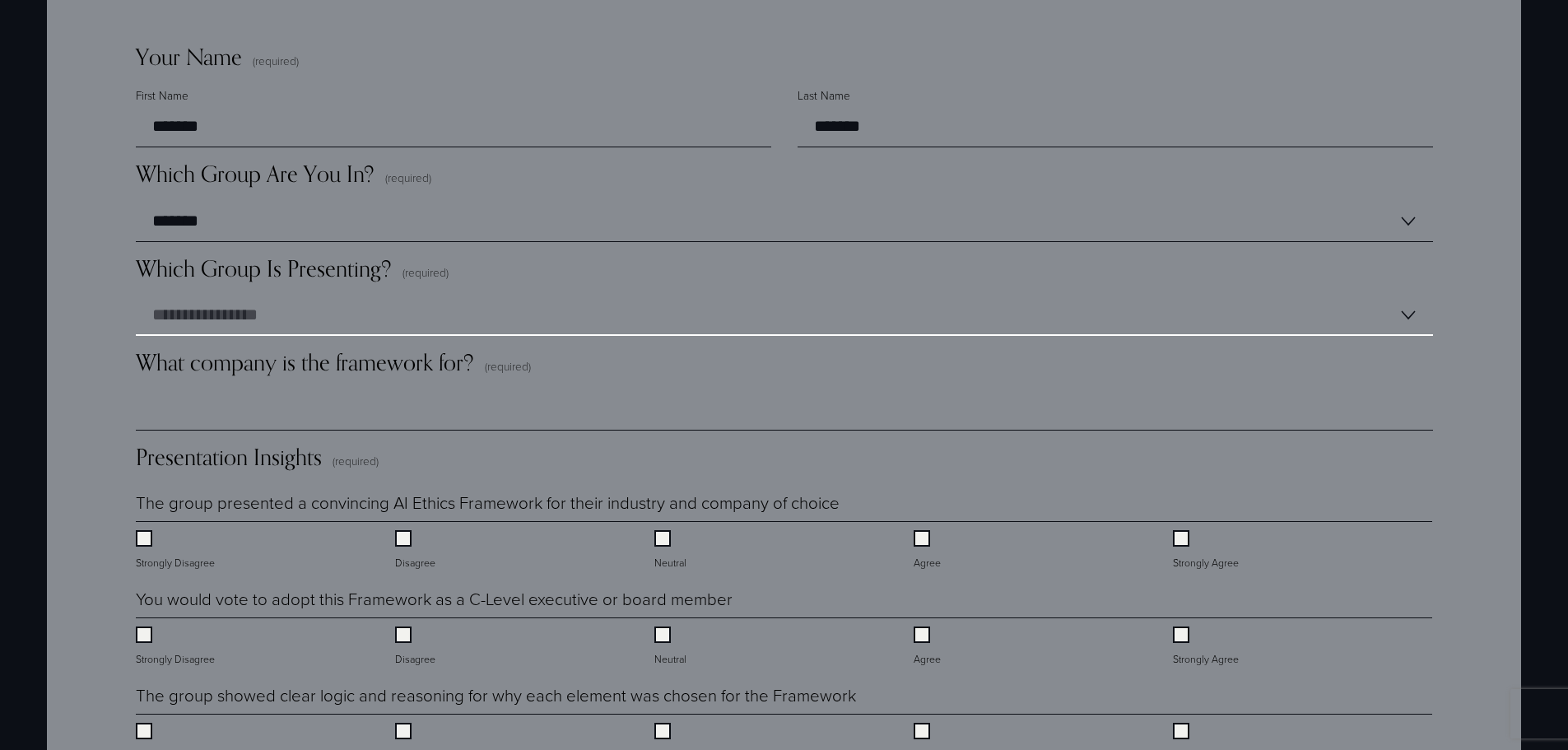 click on "**********" at bounding box center (784, 315) 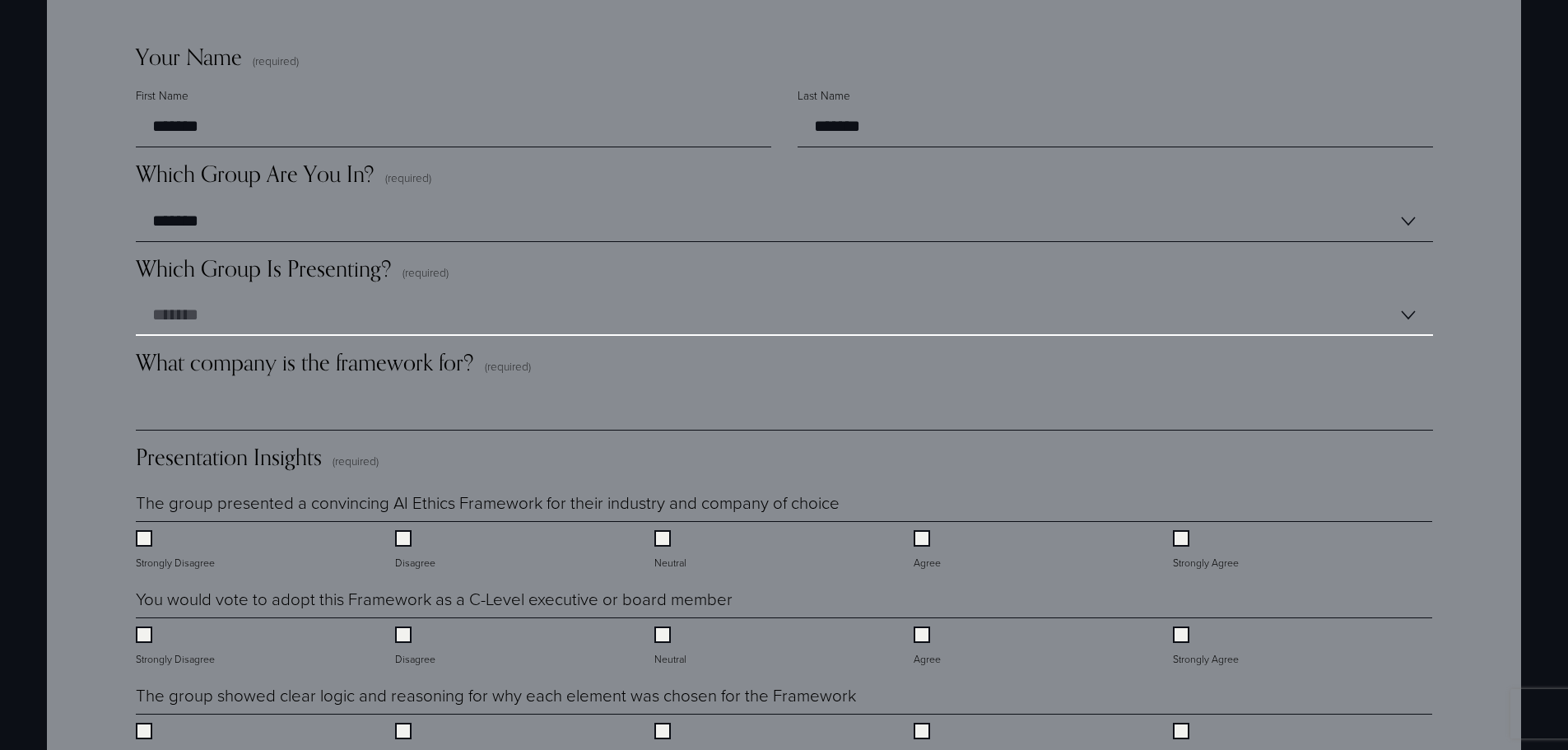 click on "**********" at bounding box center [784, 315] 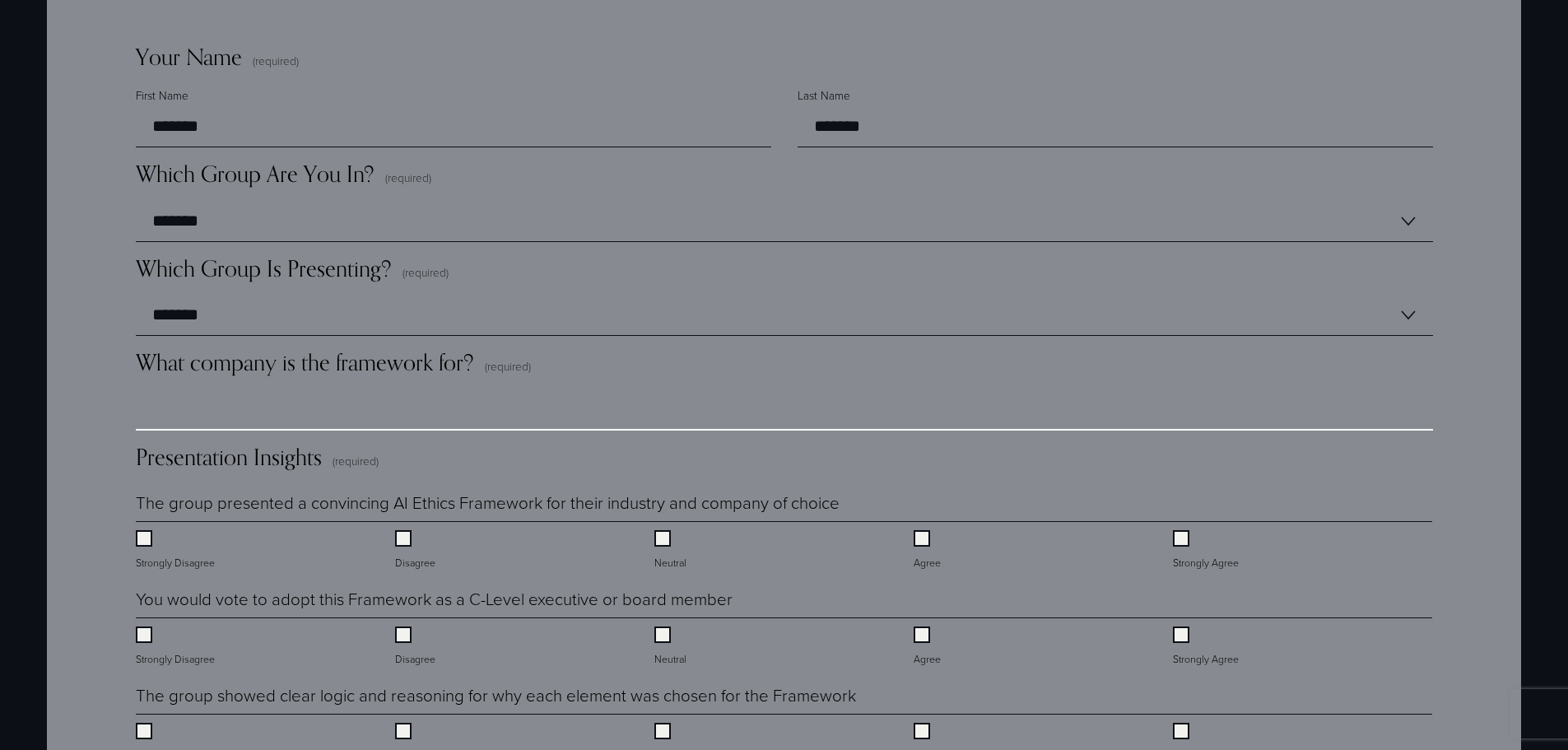 click on "What company is the framework for? (required)" at bounding box center (784, 410) 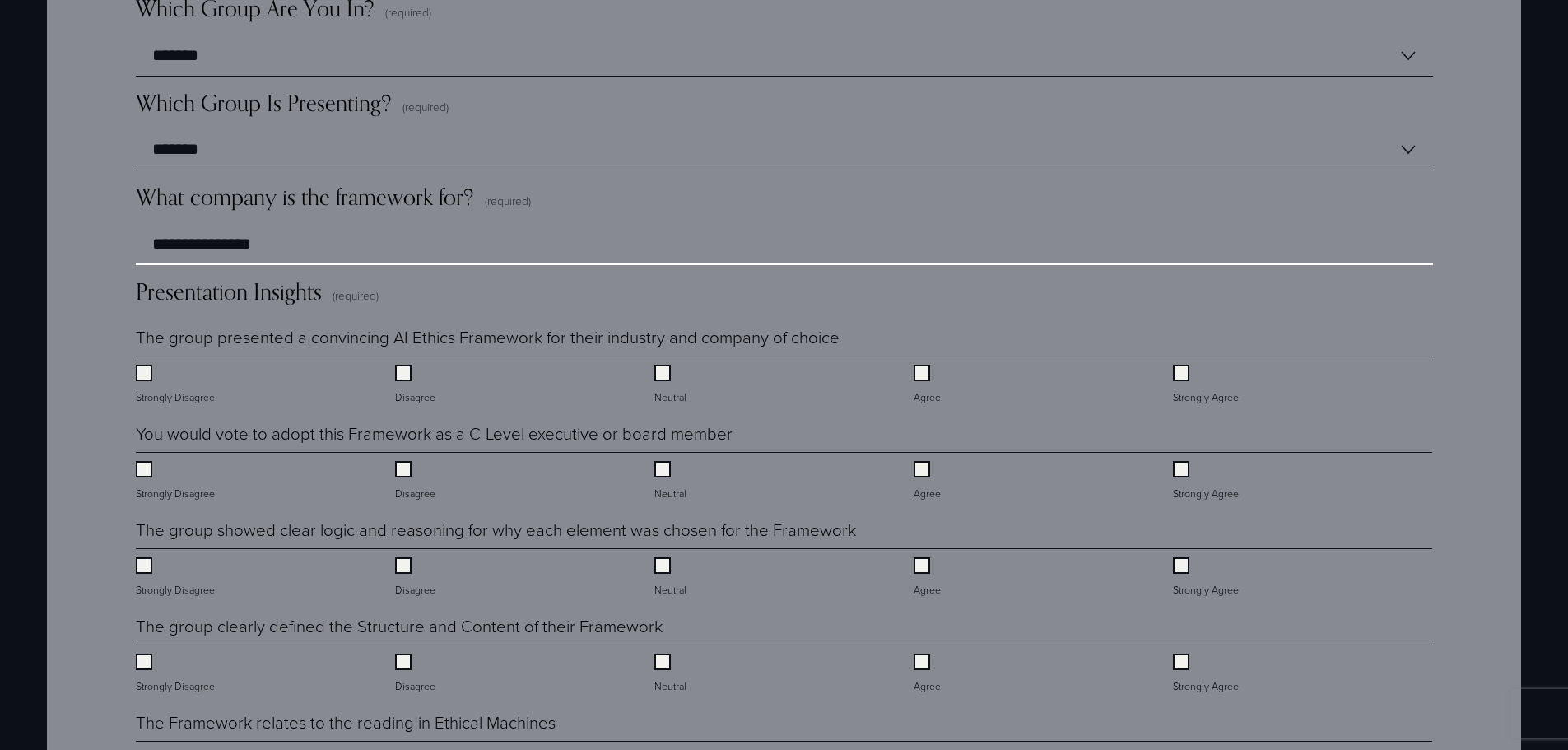 scroll, scrollTop: 1400, scrollLeft: 0, axis: vertical 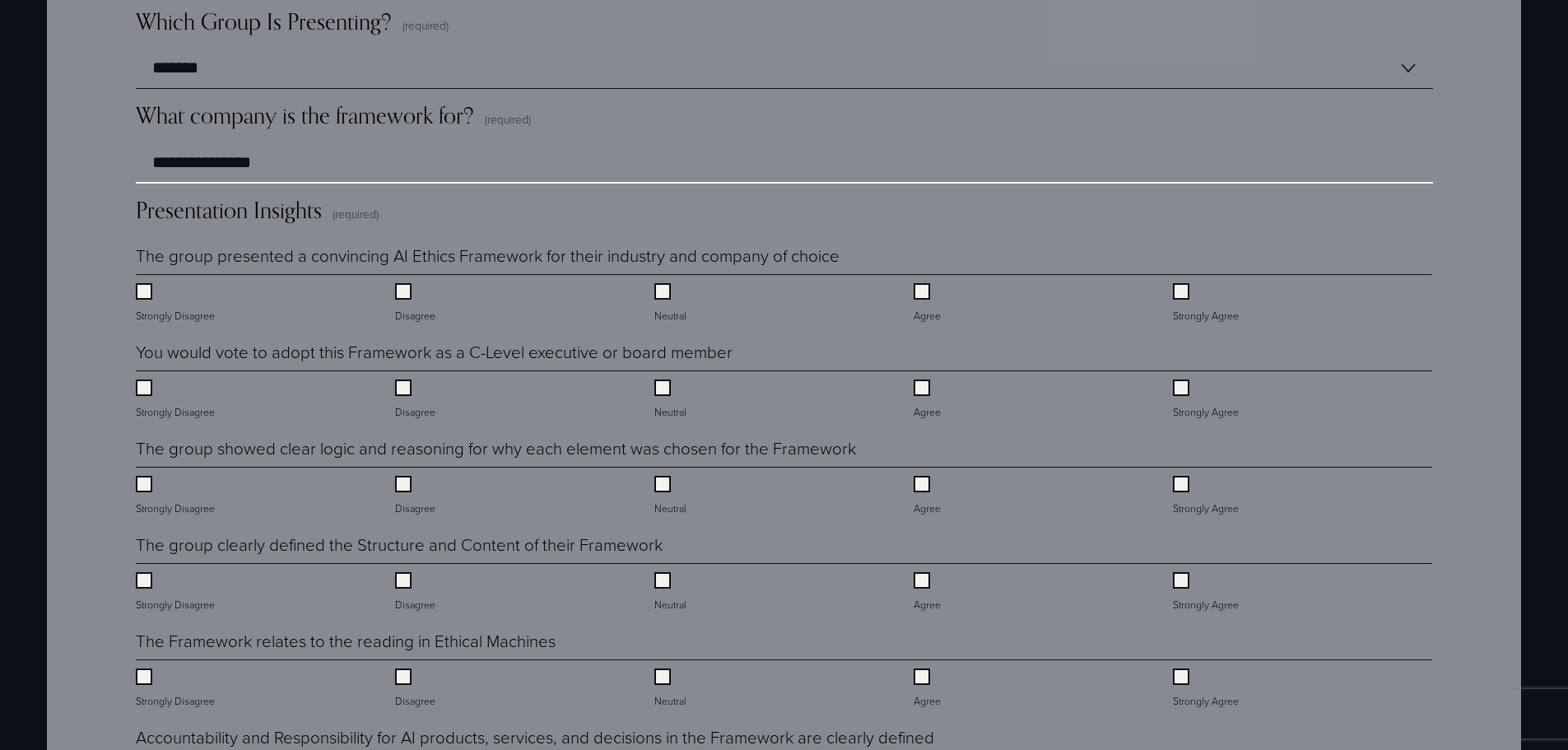 type on "**********" 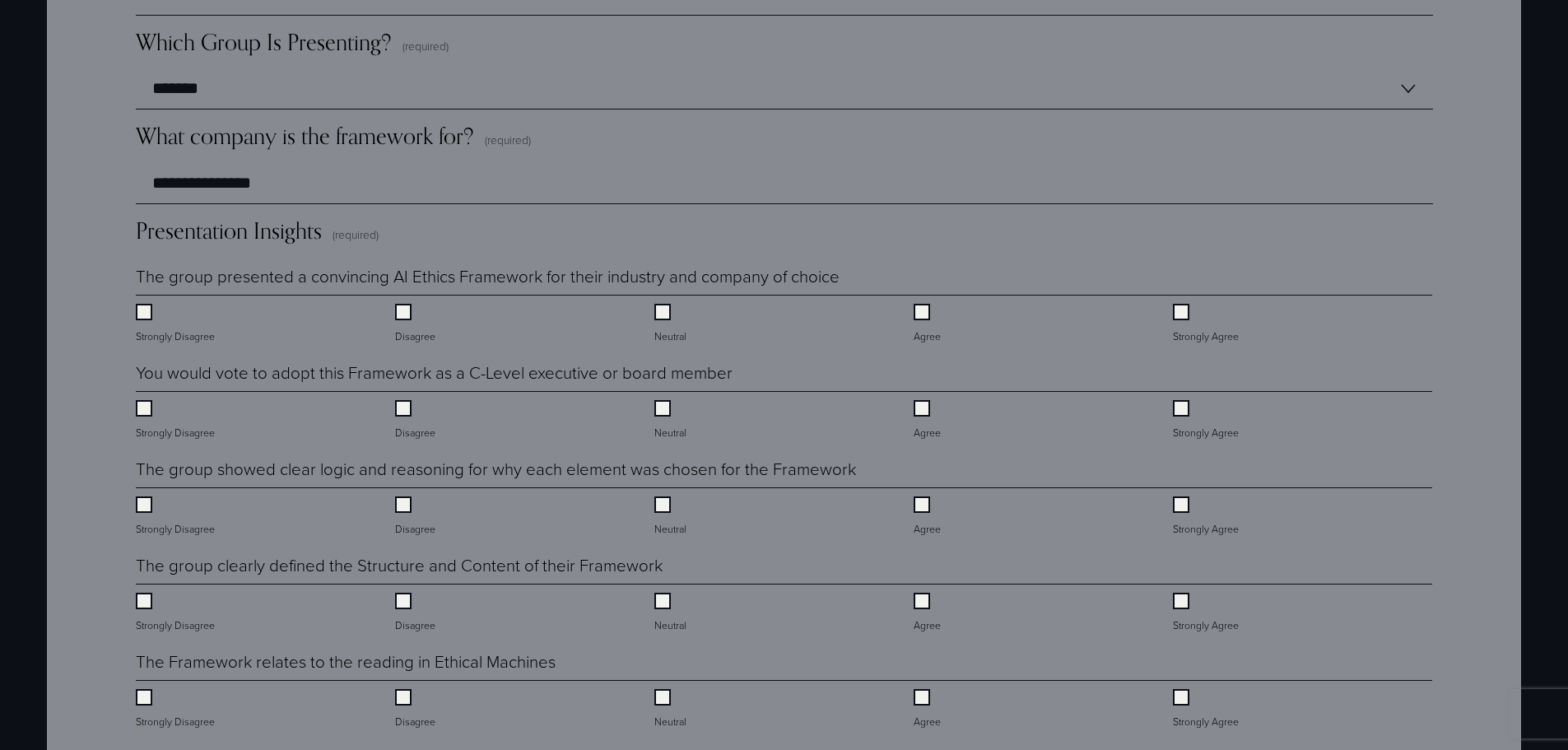 scroll, scrollTop: 1396, scrollLeft: 0, axis: vertical 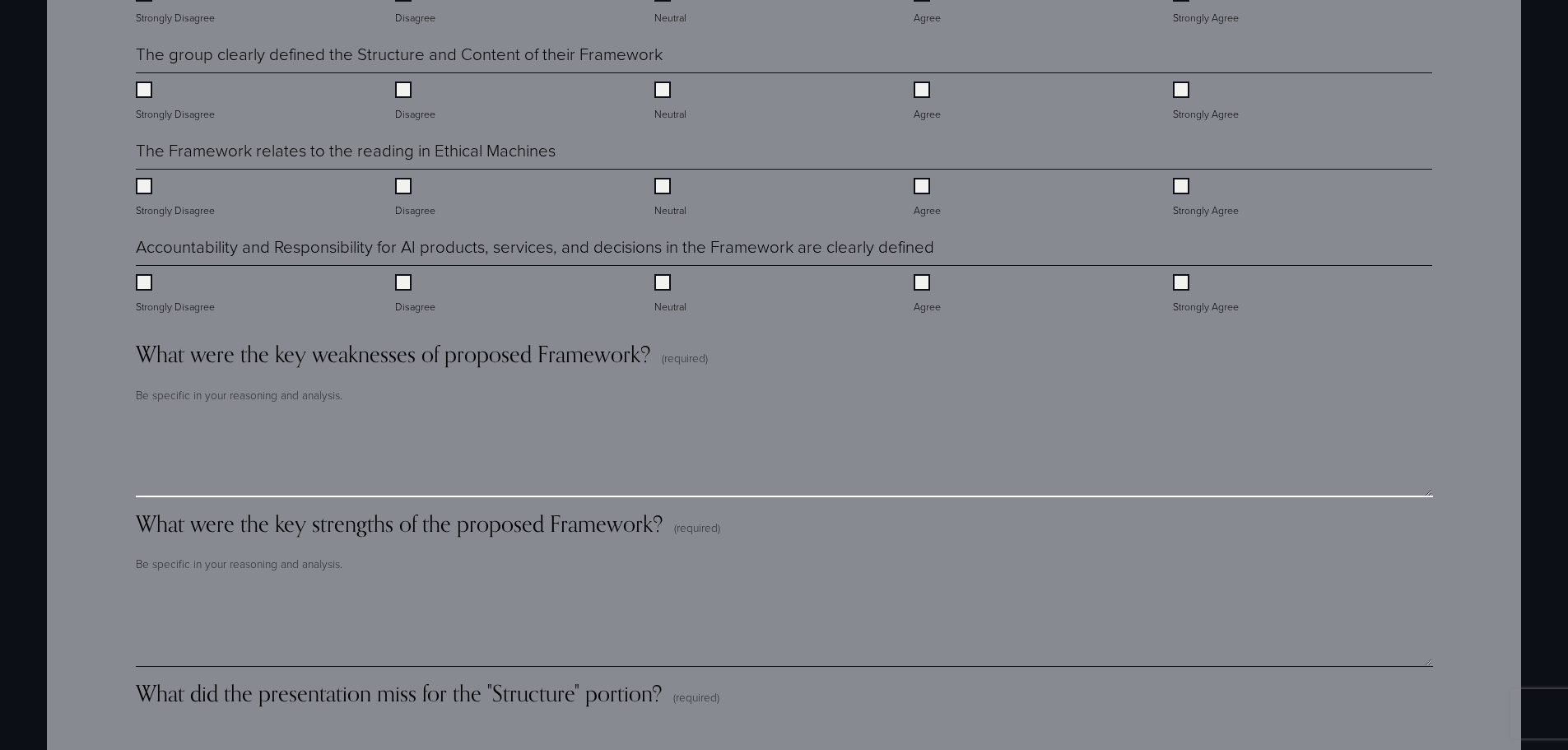 click on "What were the key weaknesses of proposed Framework? (required)" at bounding box center (784, 456) 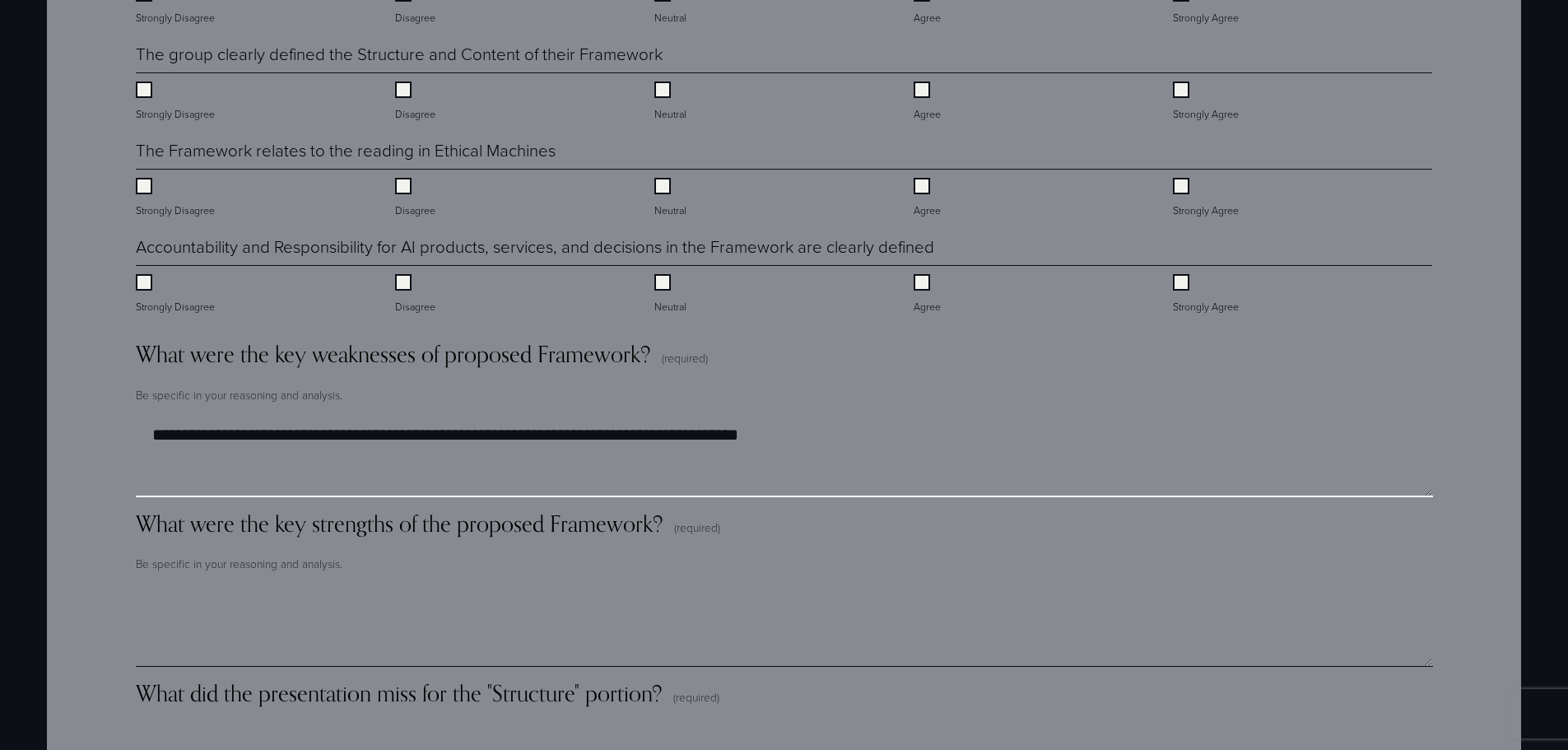 type on "**********" 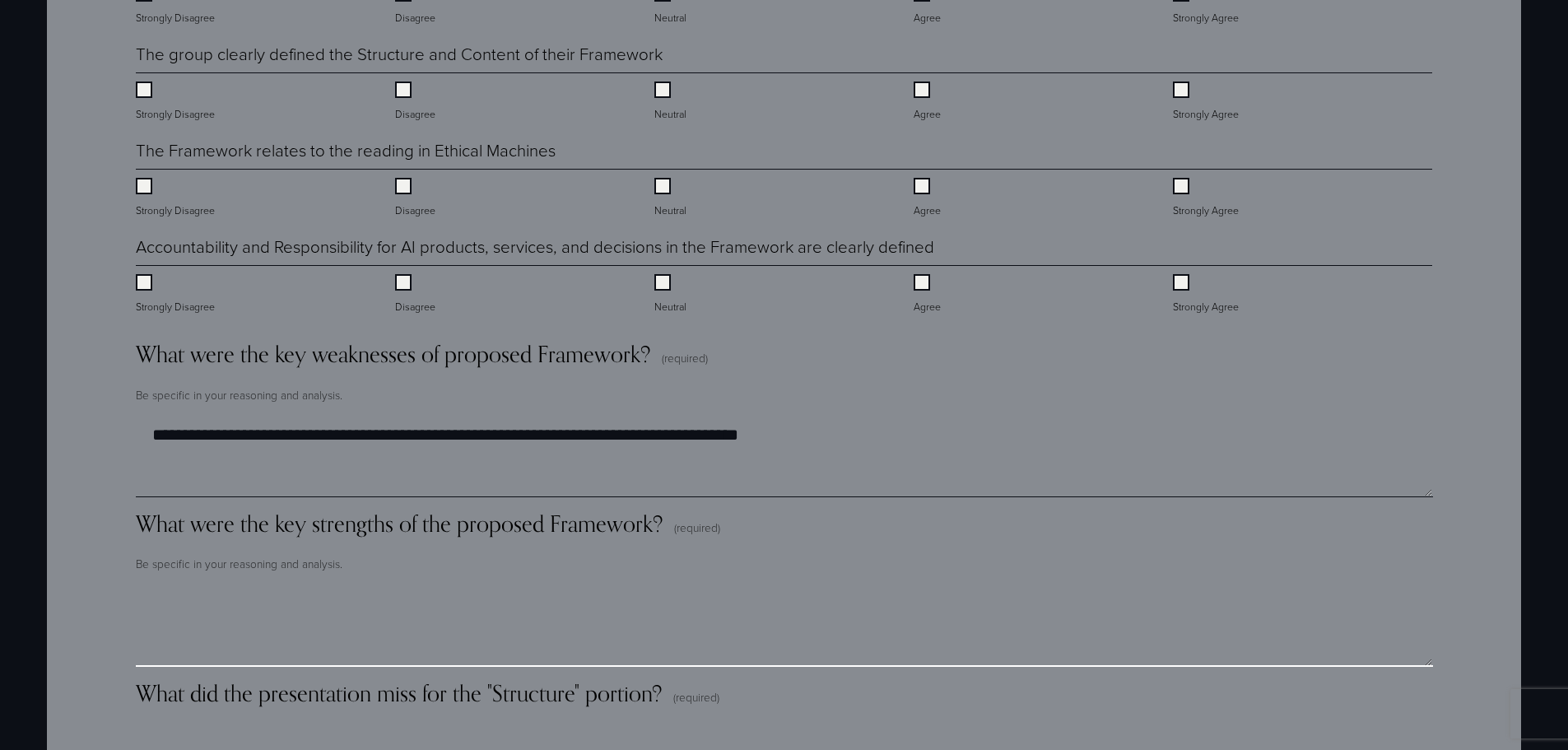 click on "What were the key strengths of the proposed Framework? (required)" at bounding box center (784, 626) 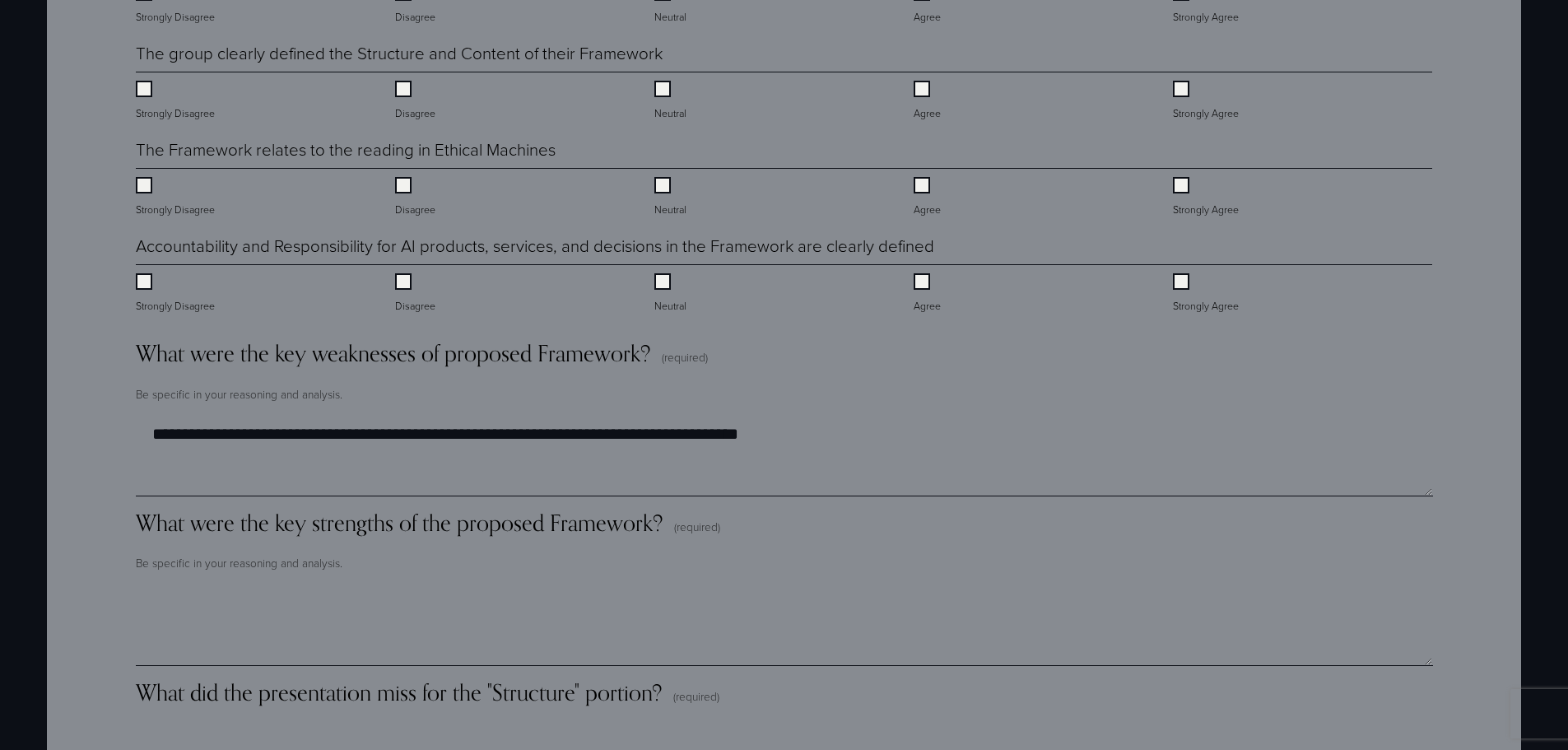 scroll, scrollTop: 2055, scrollLeft: 0, axis: vertical 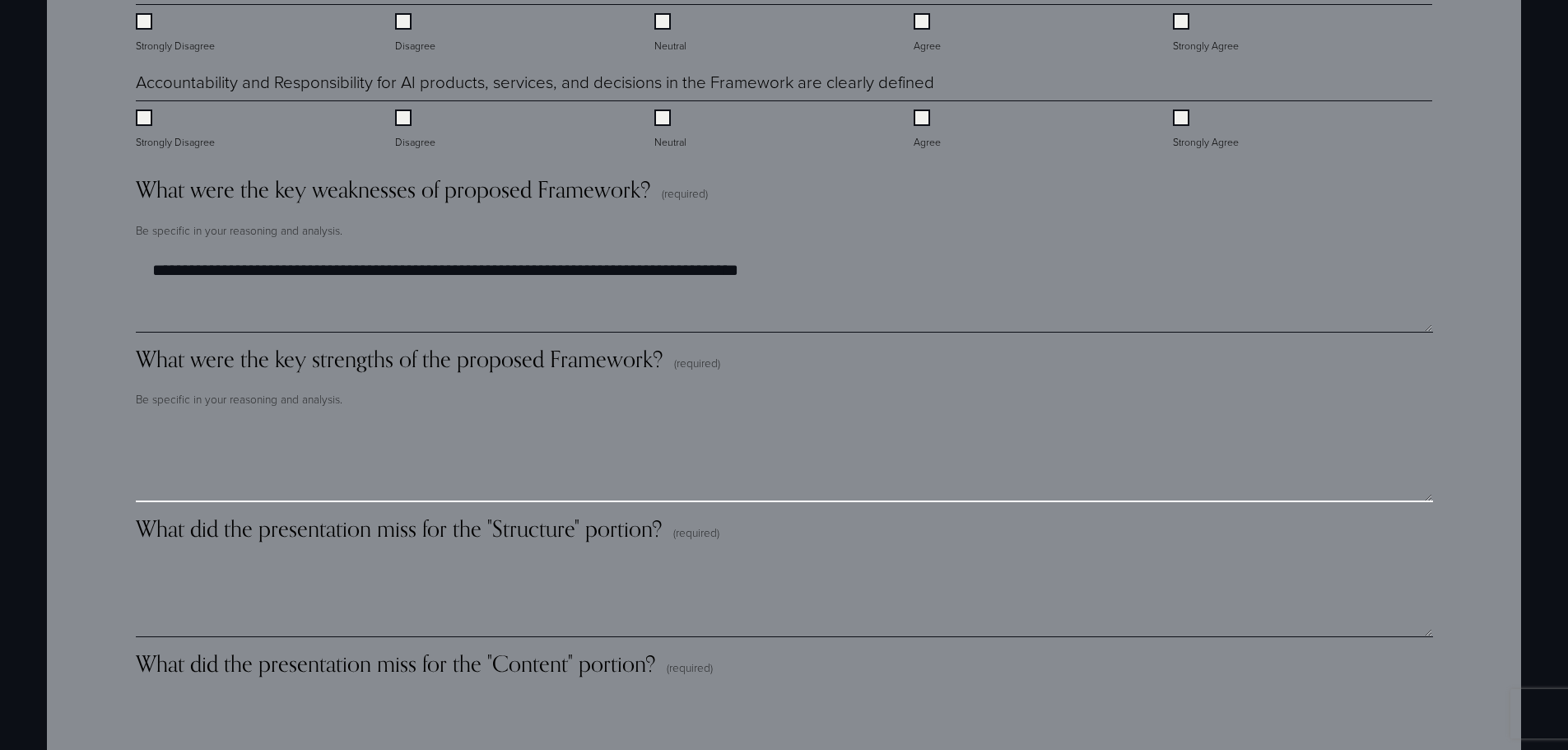 click on "What were the key strengths of the proposed Framework? (required)" at bounding box center [784, 461] 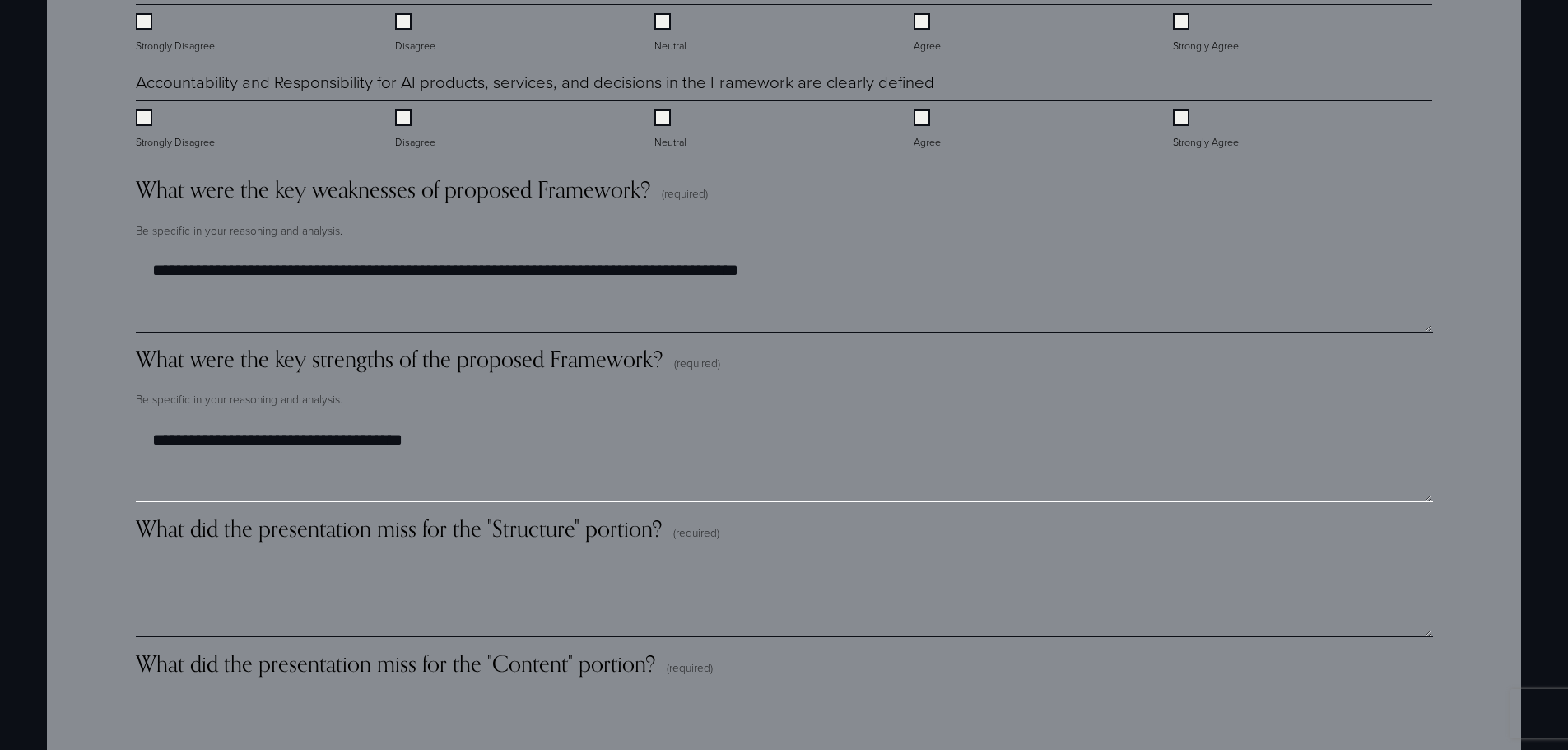 click on "**********" at bounding box center [784, 461] 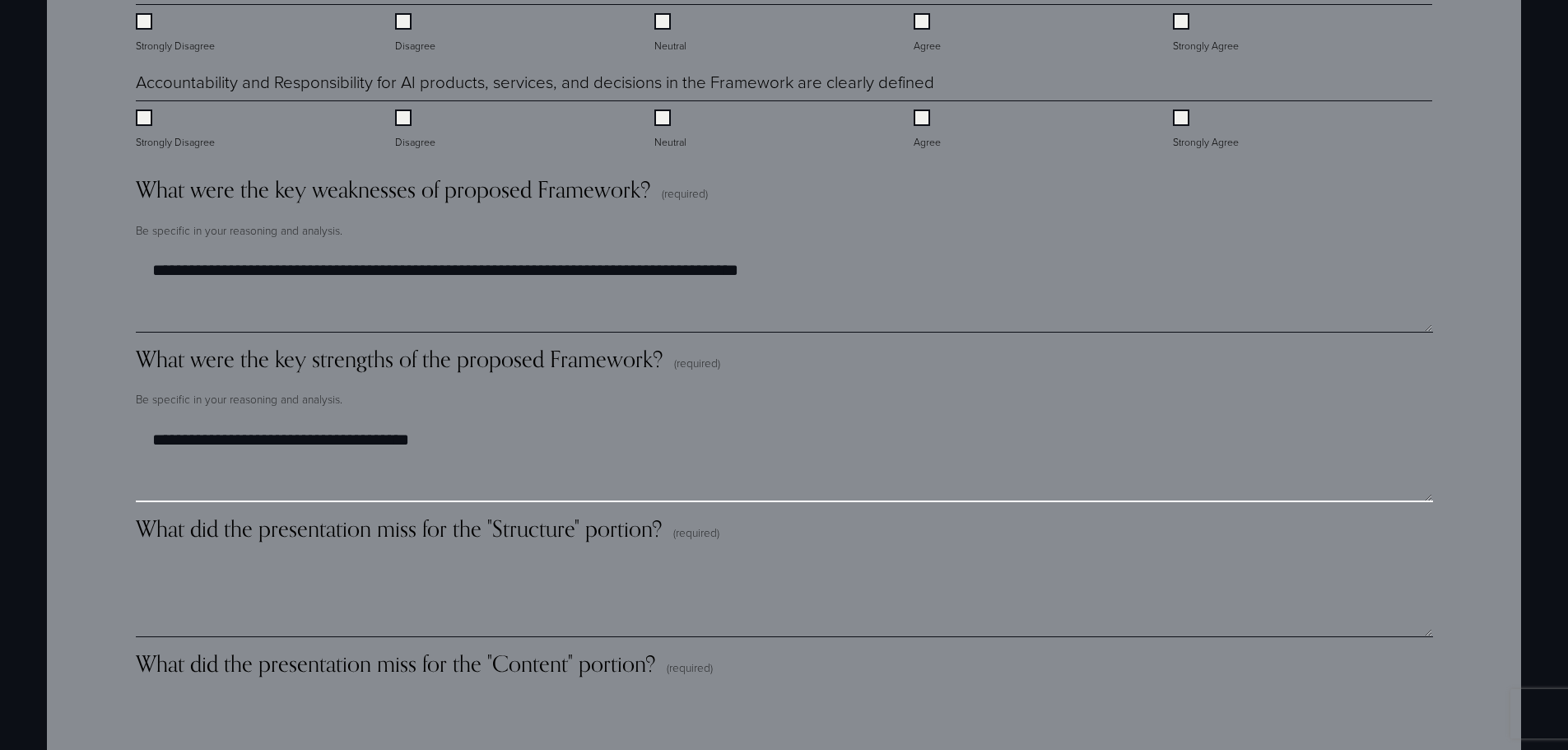 type on "**********" 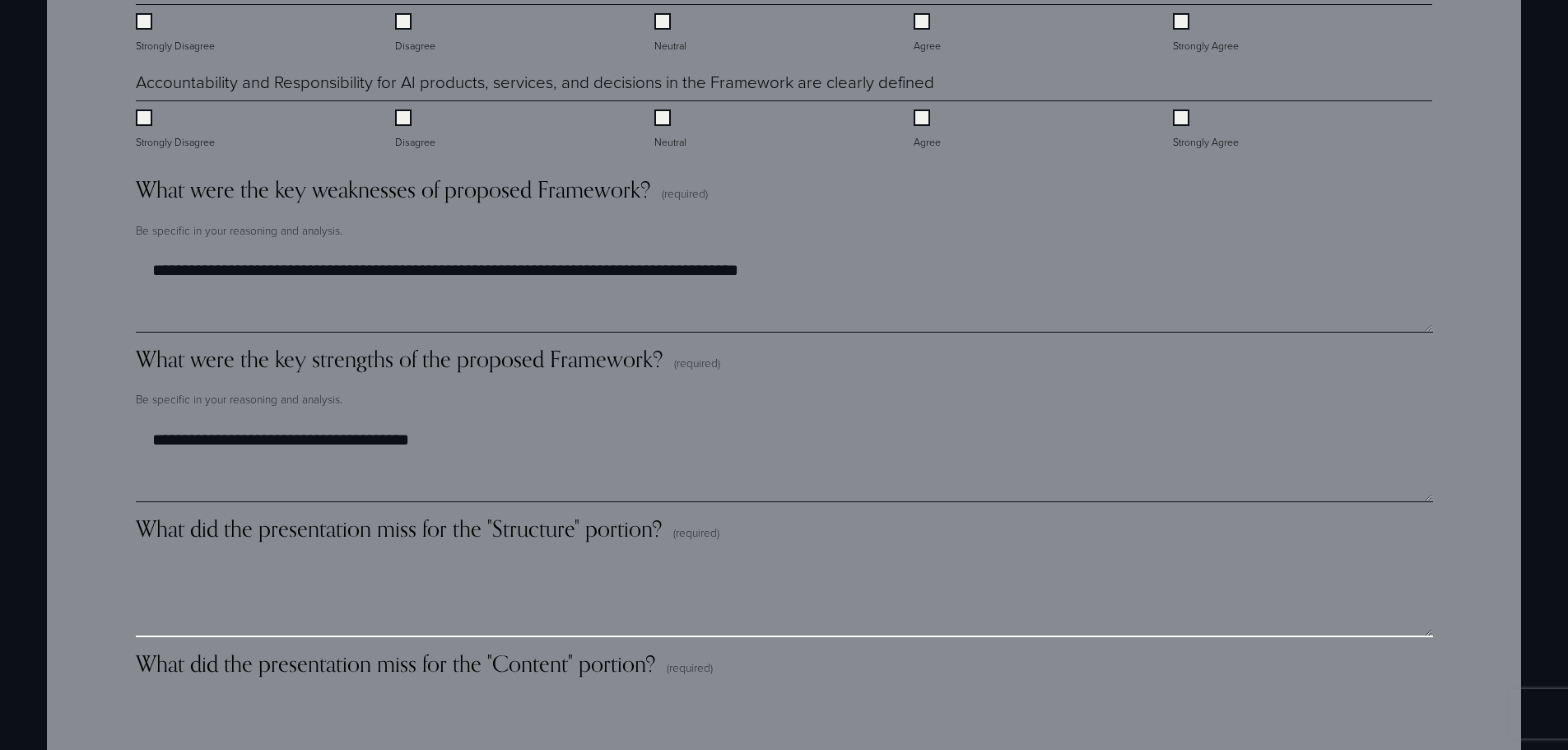 click on "What did the presentation miss for the "Structure" portion? (required)" at bounding box center (784, 596) 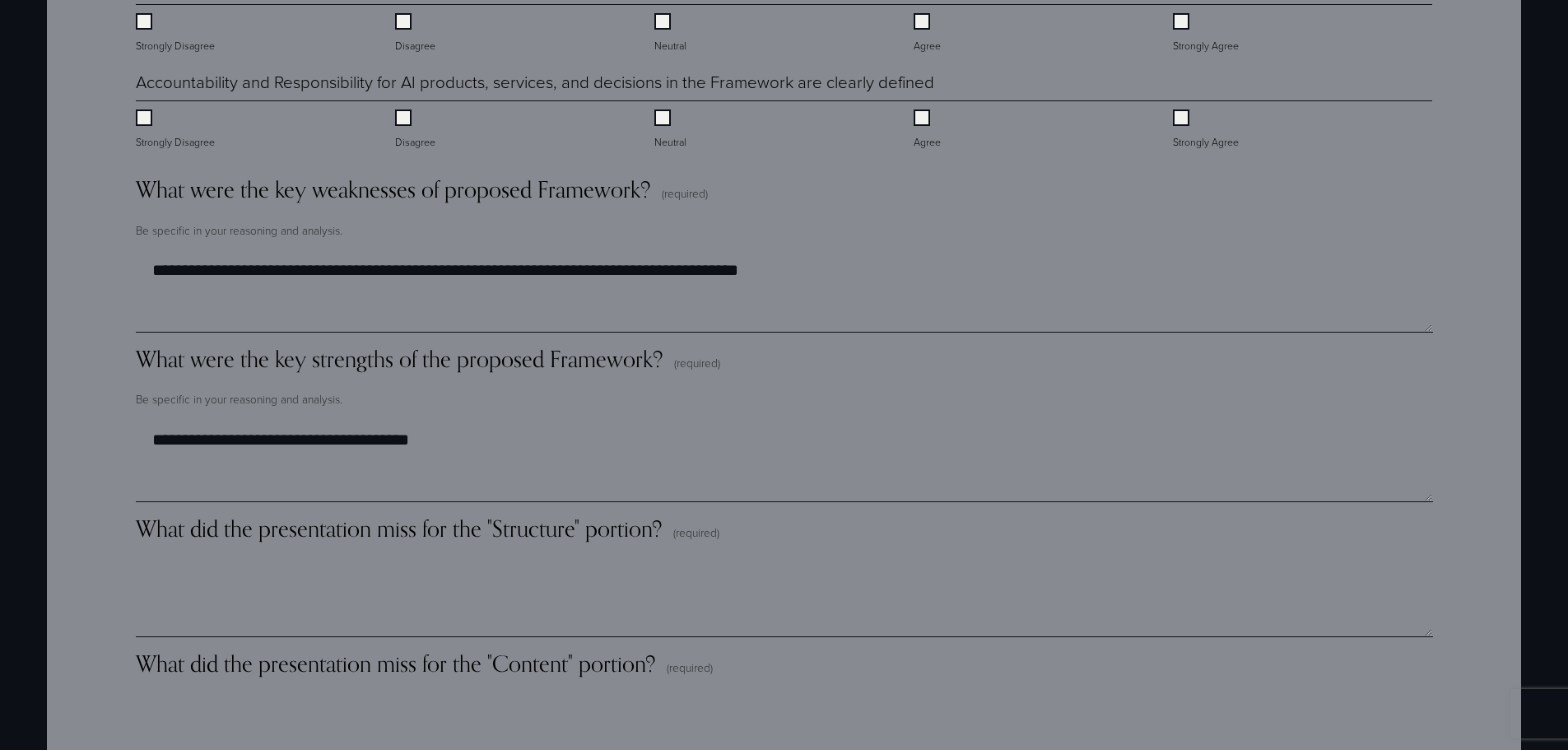 click on "What did the presentation miss for the "Content" portion? (required)" at bounding box center [784, 732] 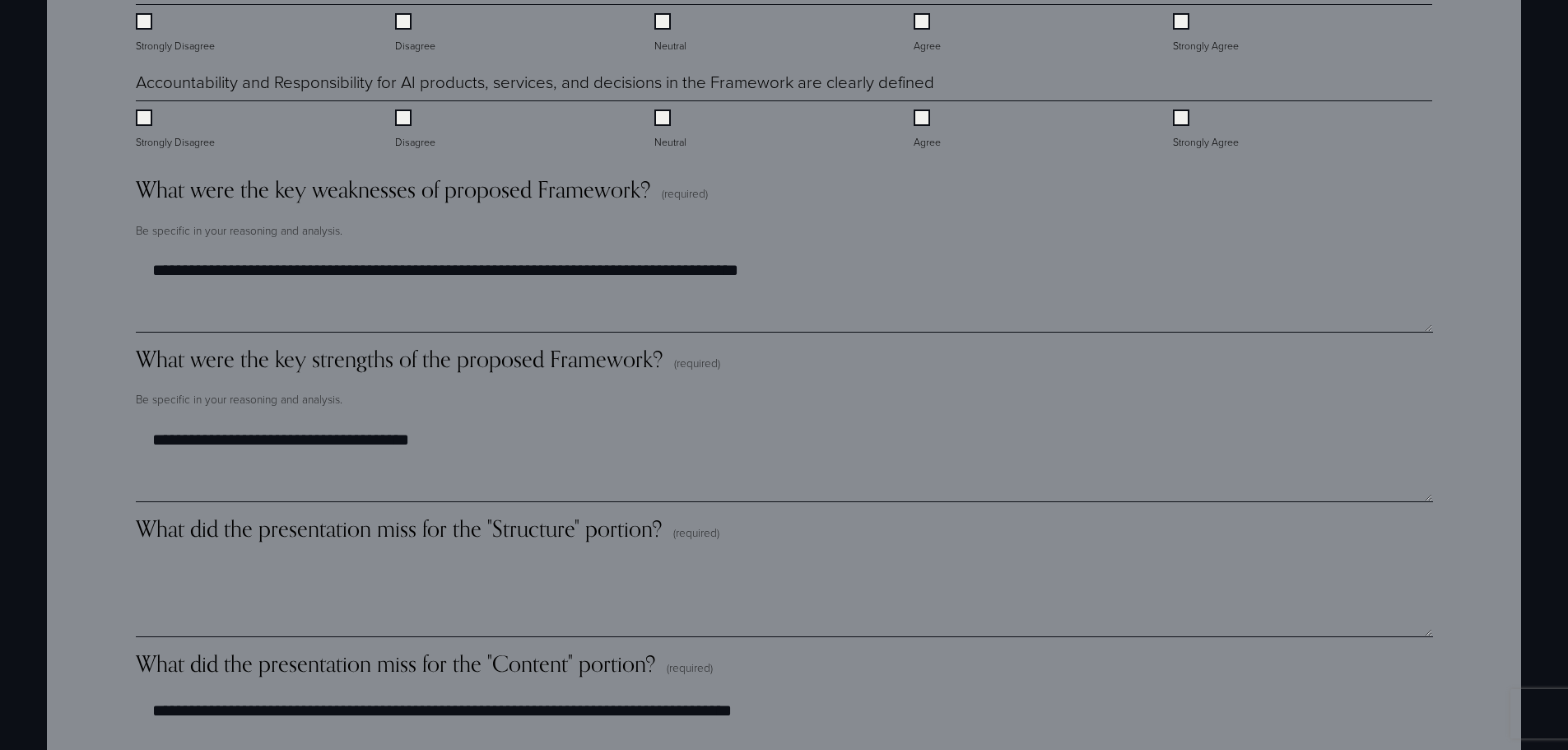 type on "**********" 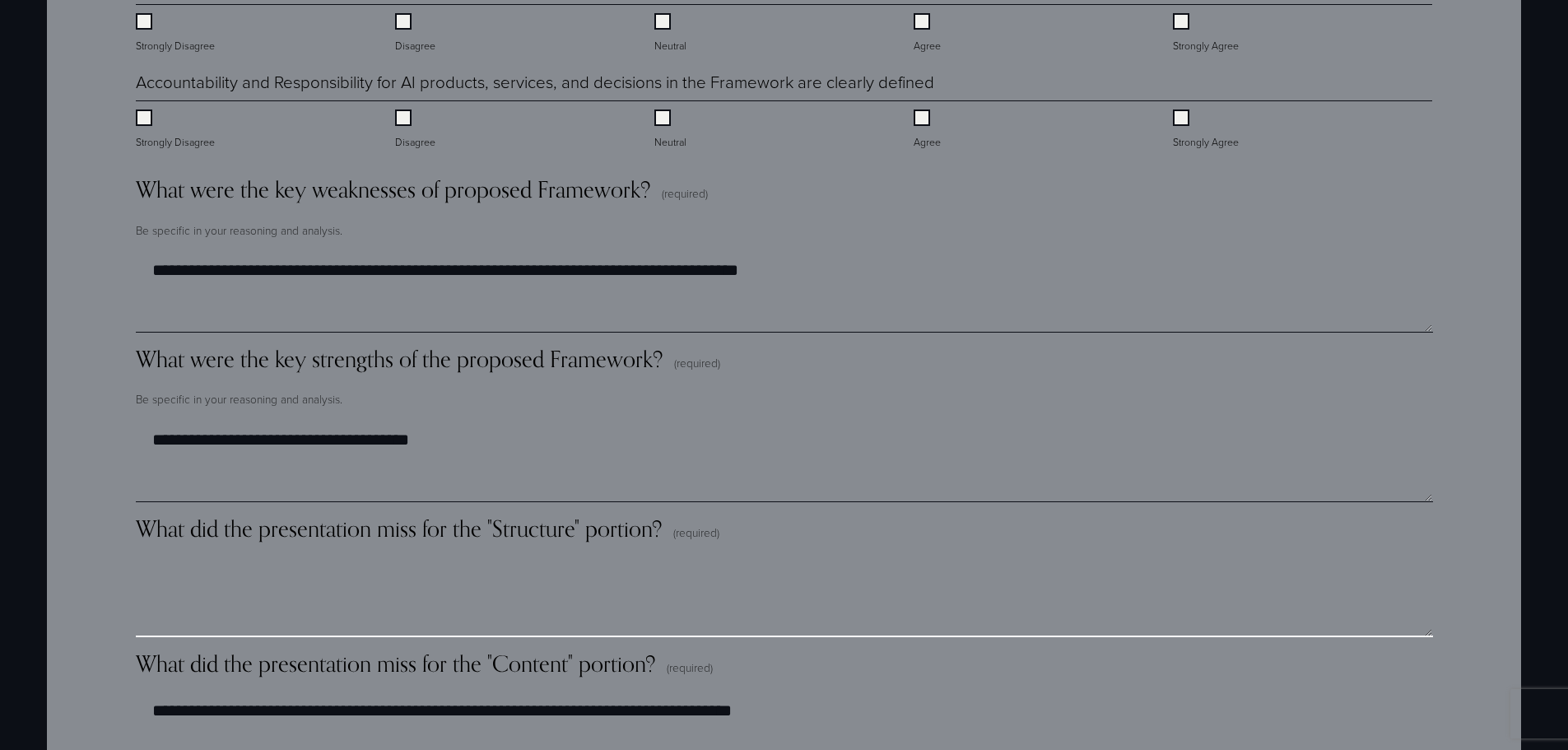 click on "What did the presentation miss for the "Structure" portion? (required)" at bounding box center (784, 596) 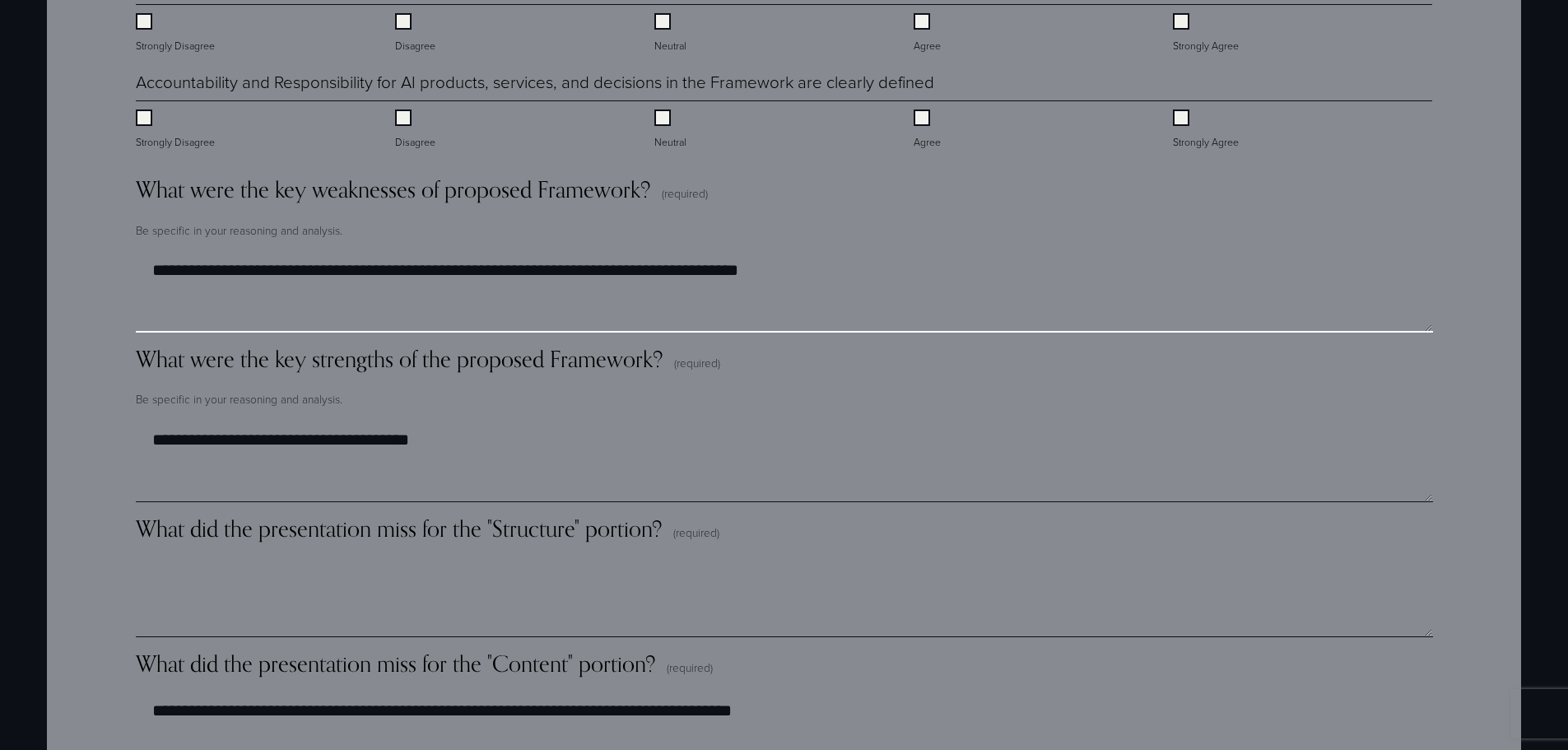 drag, startPoint x: 766, startPoint y: 219, endPoint x: 398, endPoint y: 218, distance: 368.00136 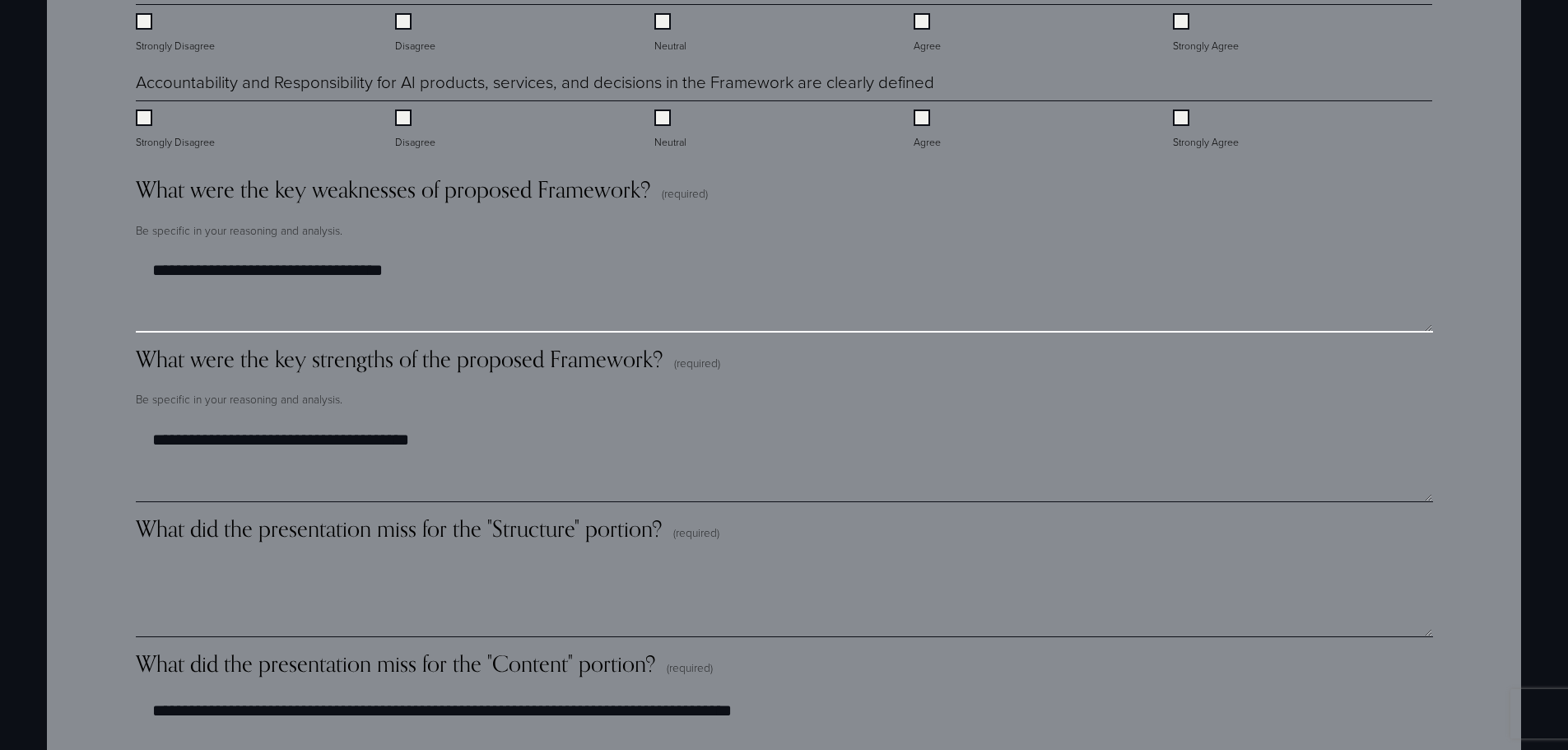 type on "**********" 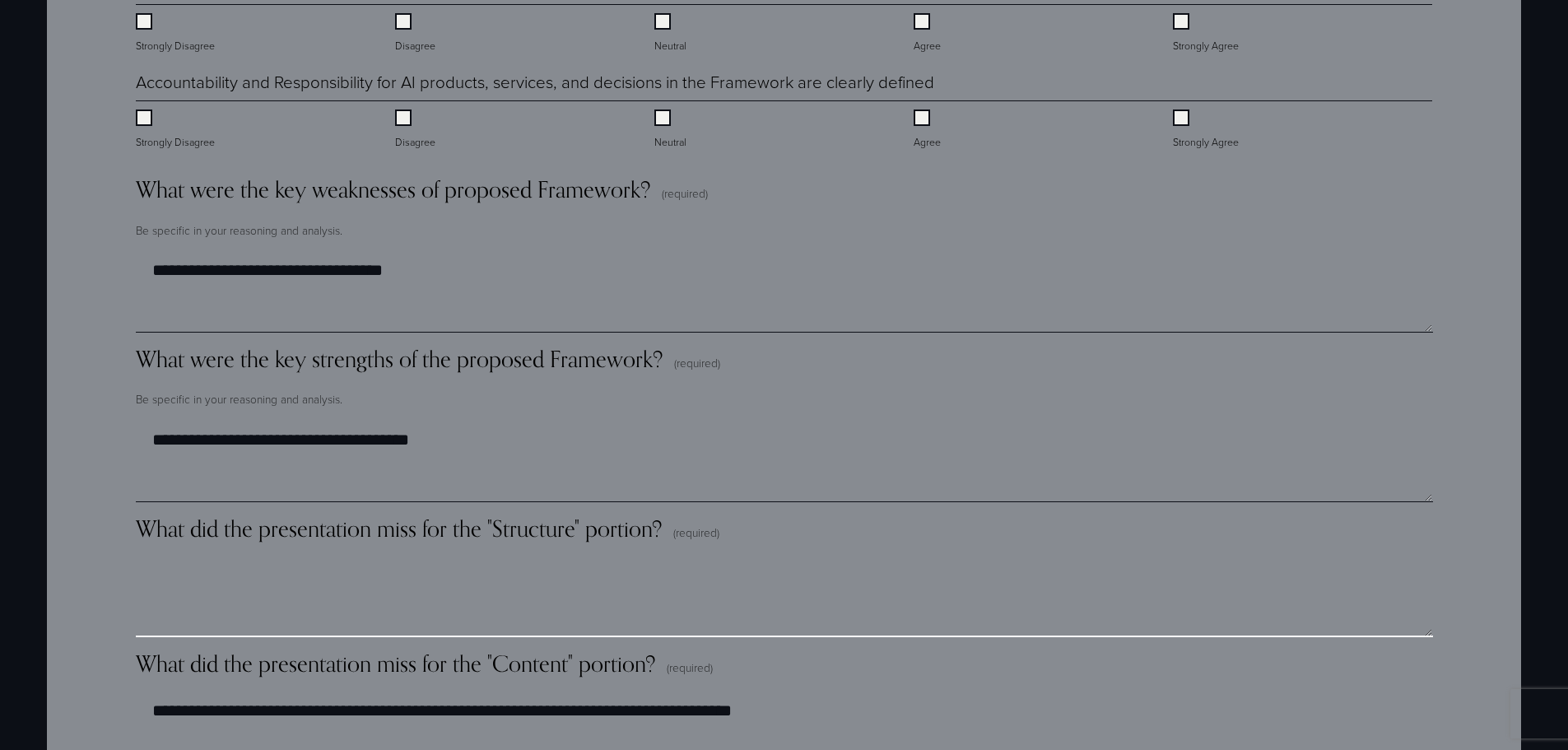 click on "What did the presentation miss for the "Structure" portion? (required)" at bounding box center [784, 596] 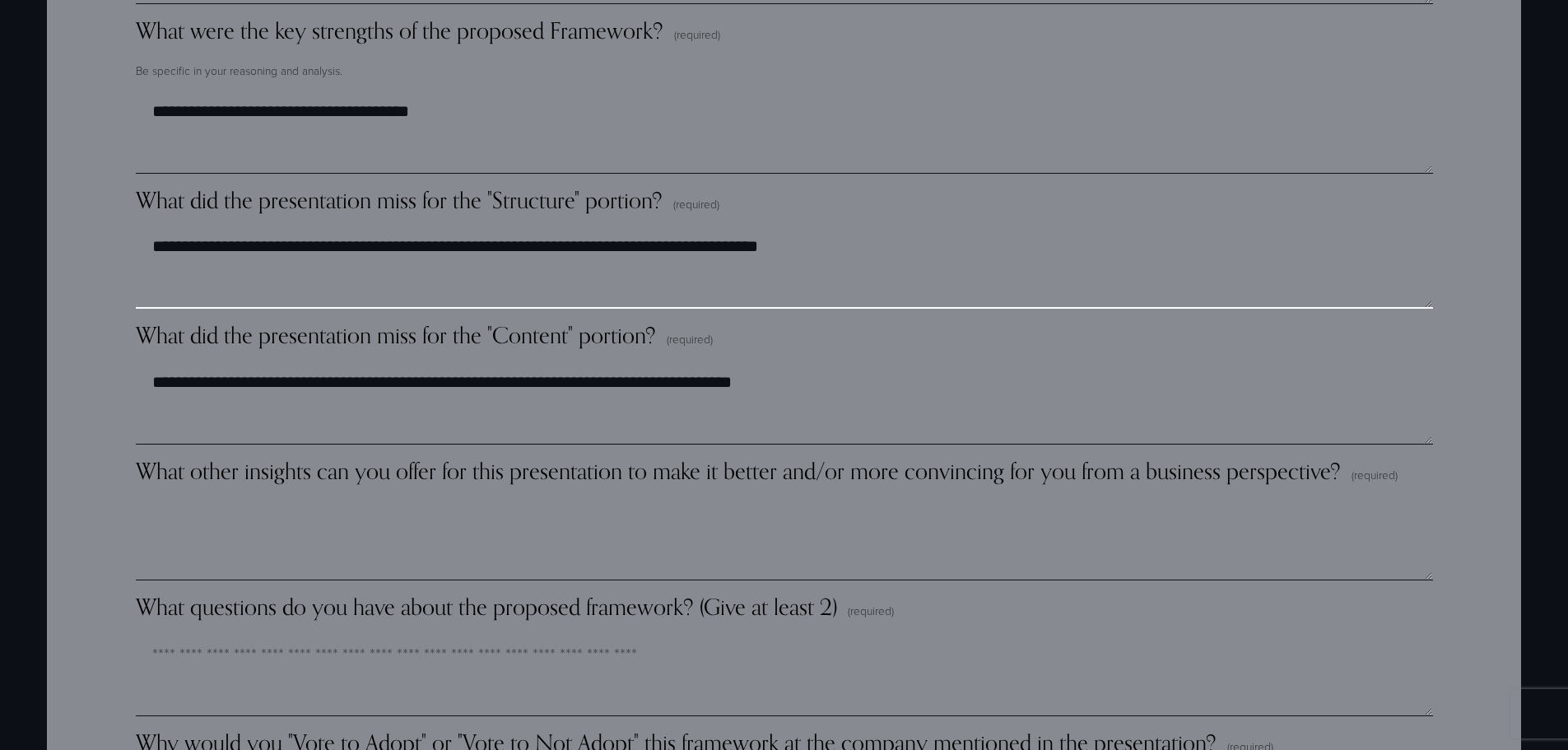 scroll, scrollTop: 2467, scrollLeft: 0, axis: vertical 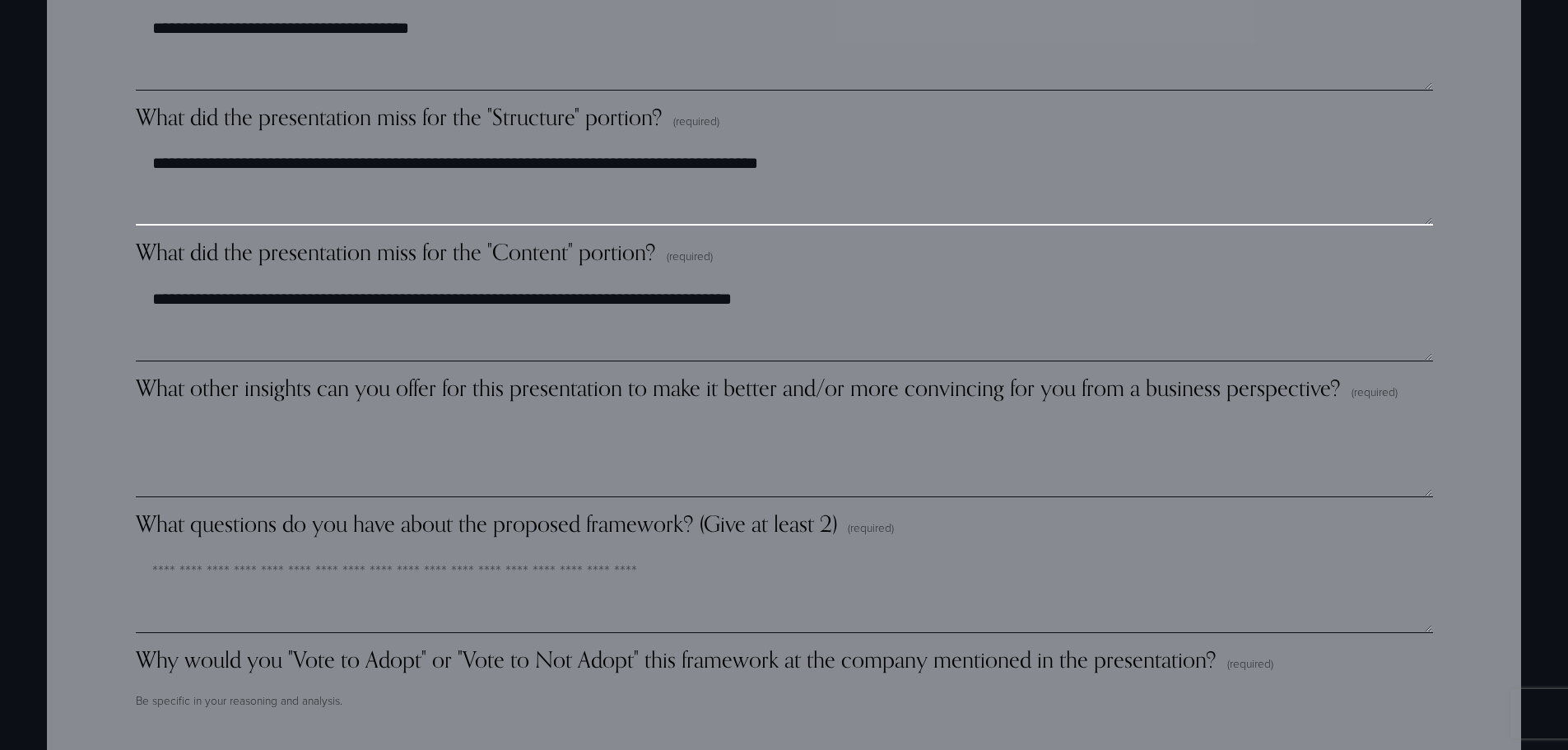 type on "**********" 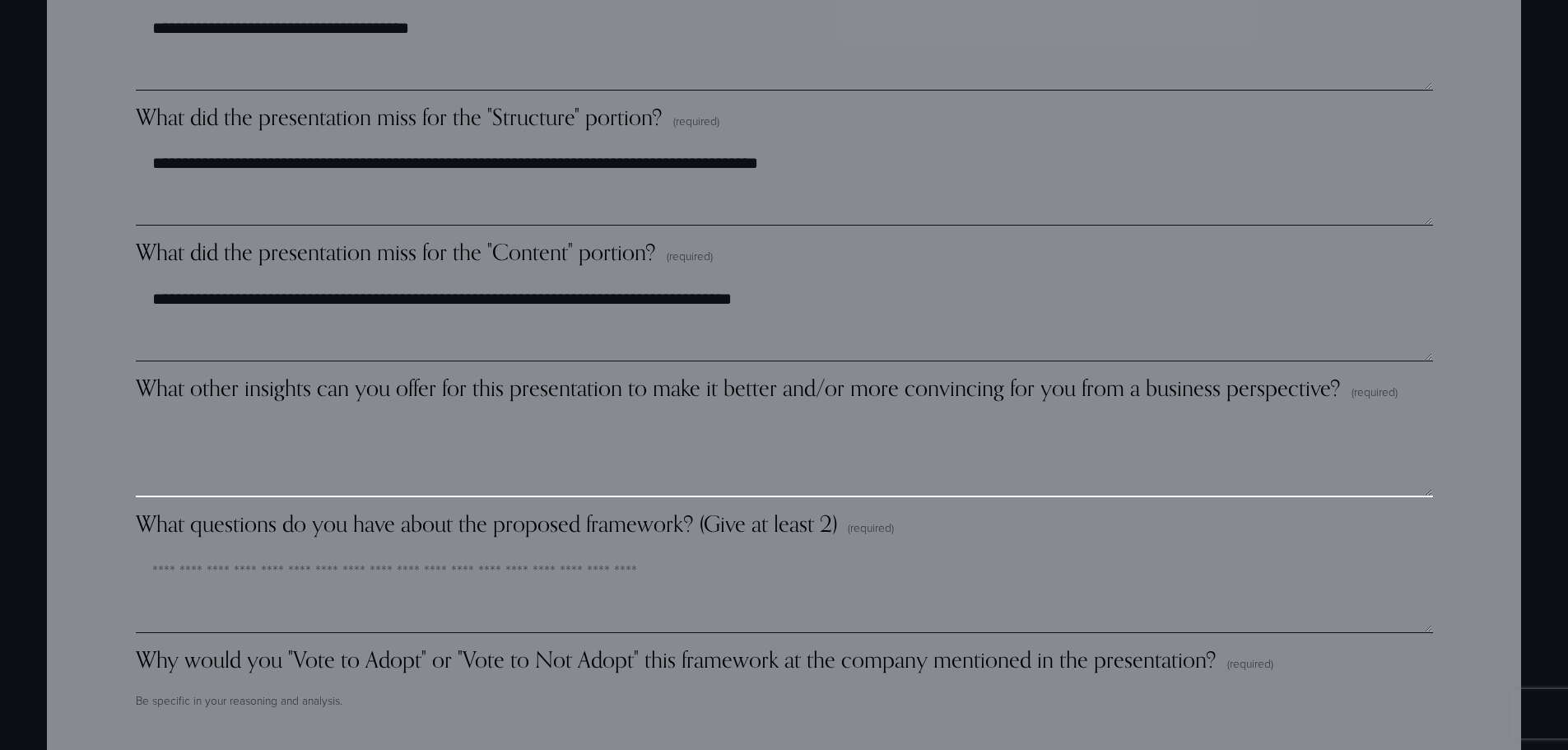 click on "What other insights can you offer for this presentation to make it better and/or more convincing for you from a business perspective? (required)" at bounding box center (784, 456) 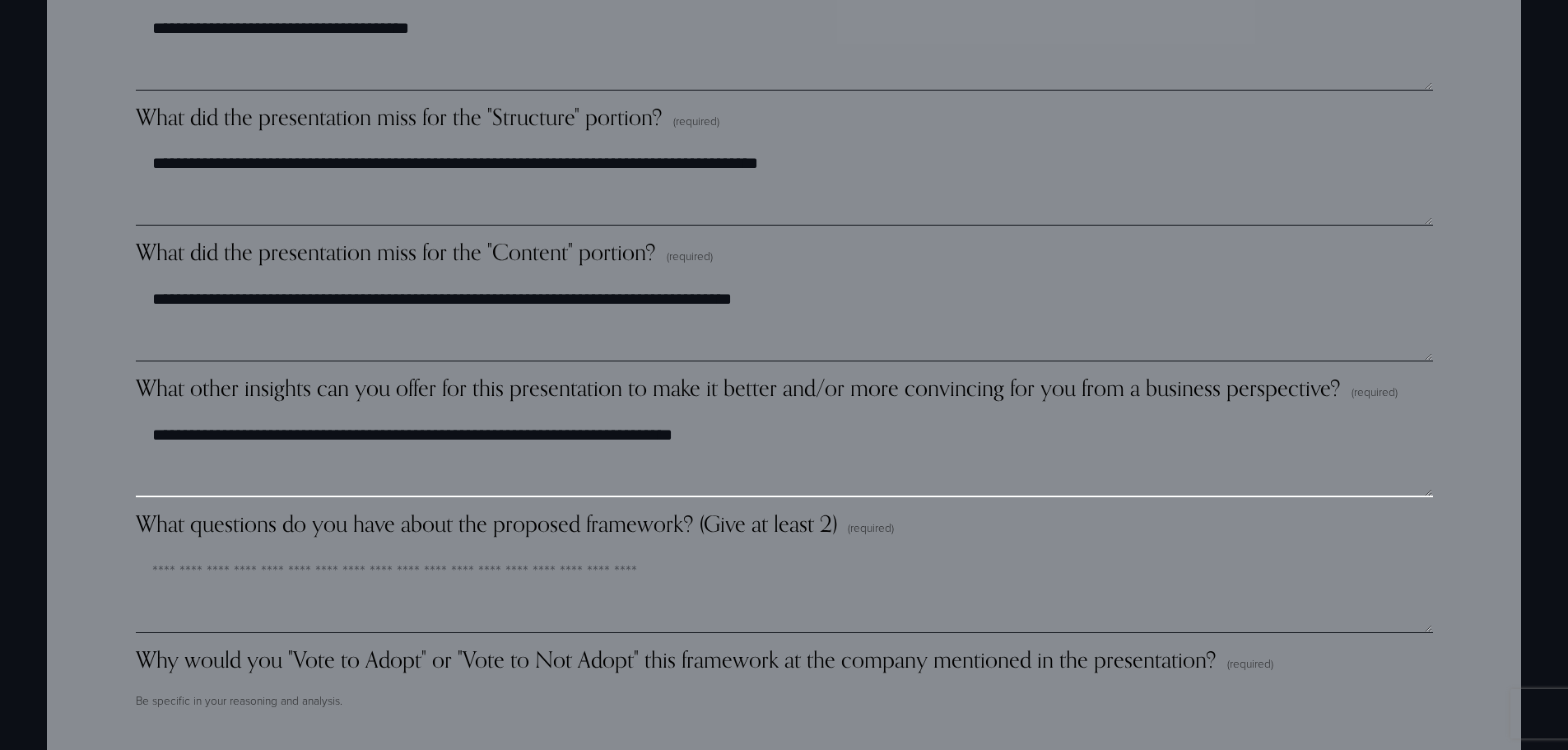 type on "**********" 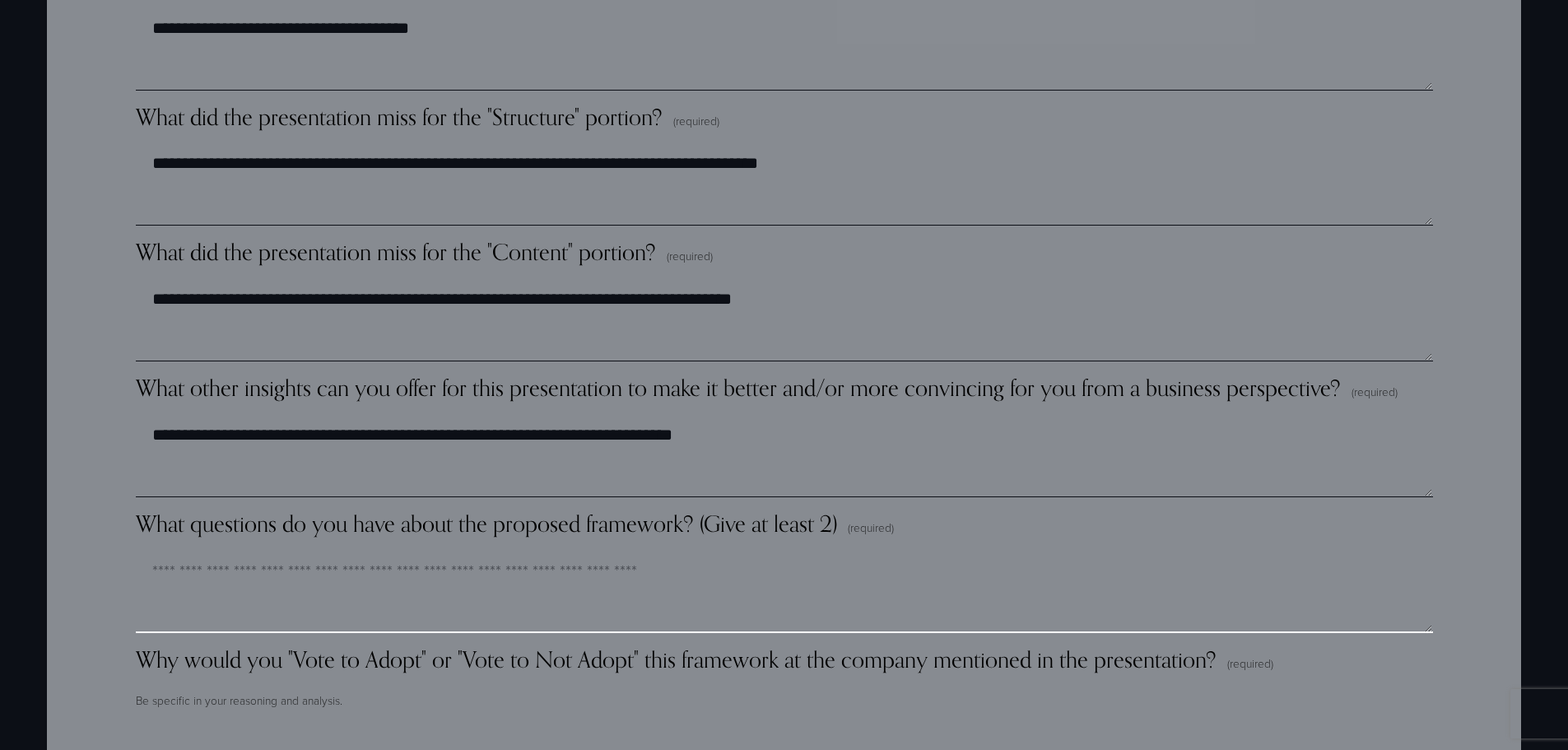 click on "What questions do you have about the proposed framework? (Give at least 2)  (required)" at bounding box center (784, 592) 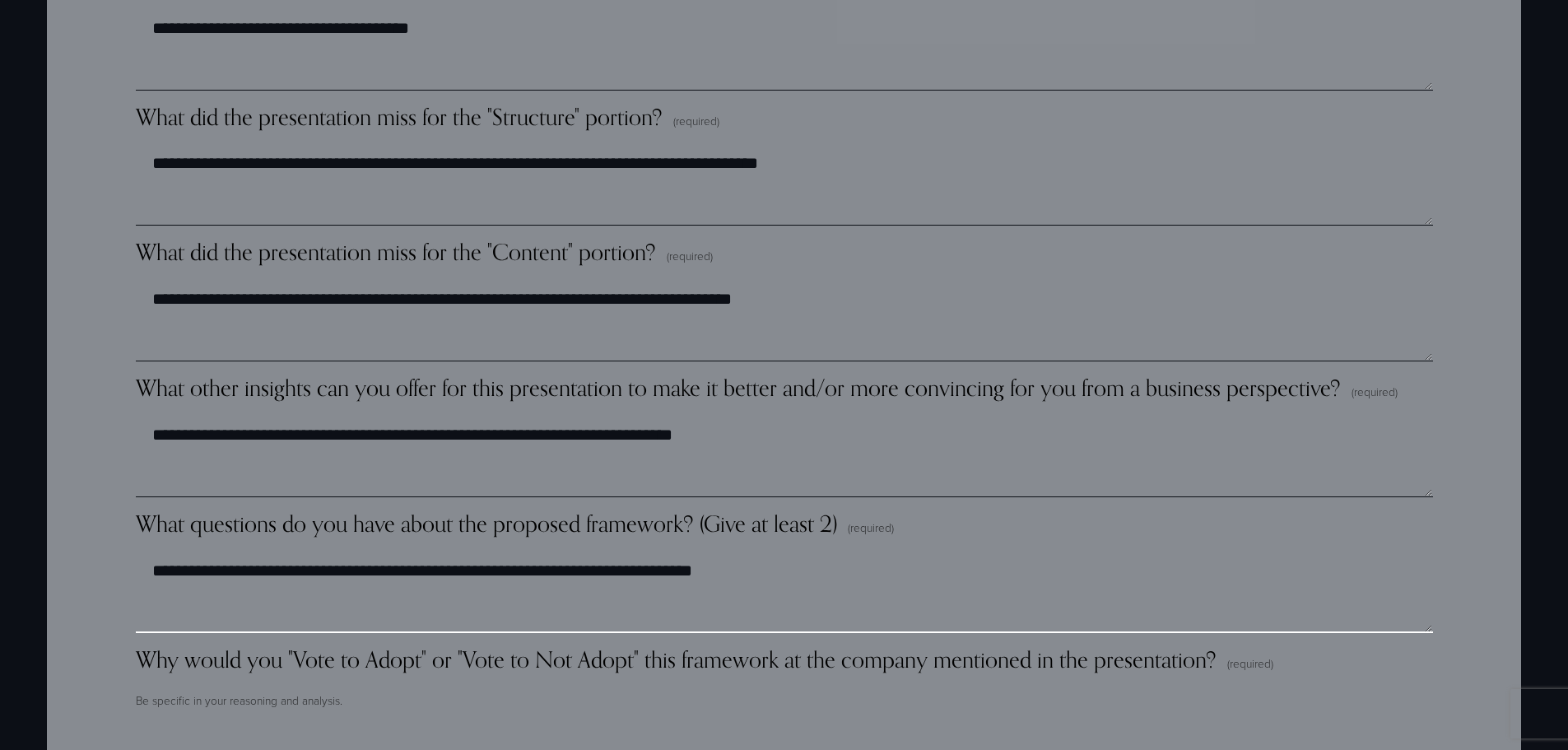 click on "**********" at bounding box center (784, 592) 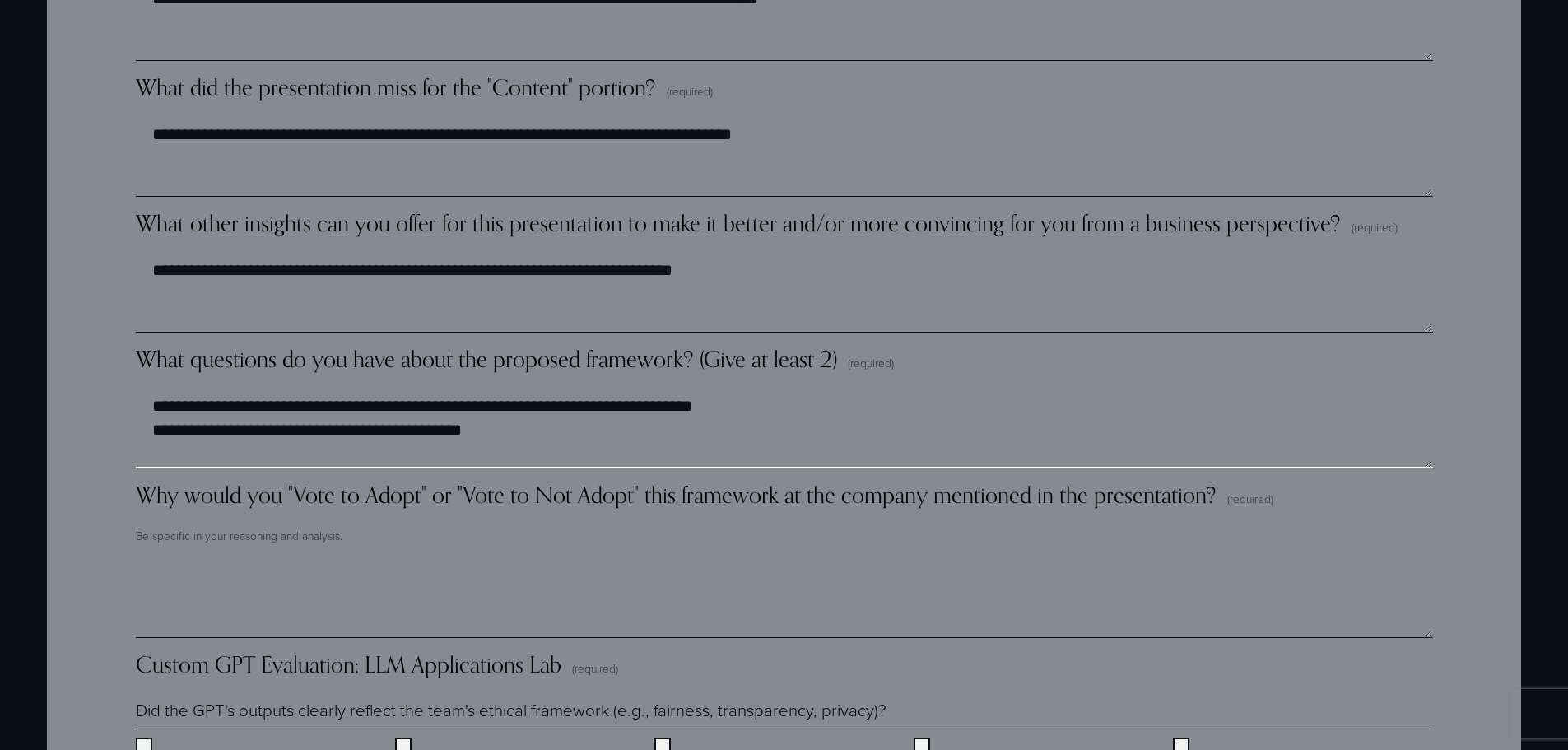 scroll, scrollTop: 2714, scrollLeft: 0, axis: vertical 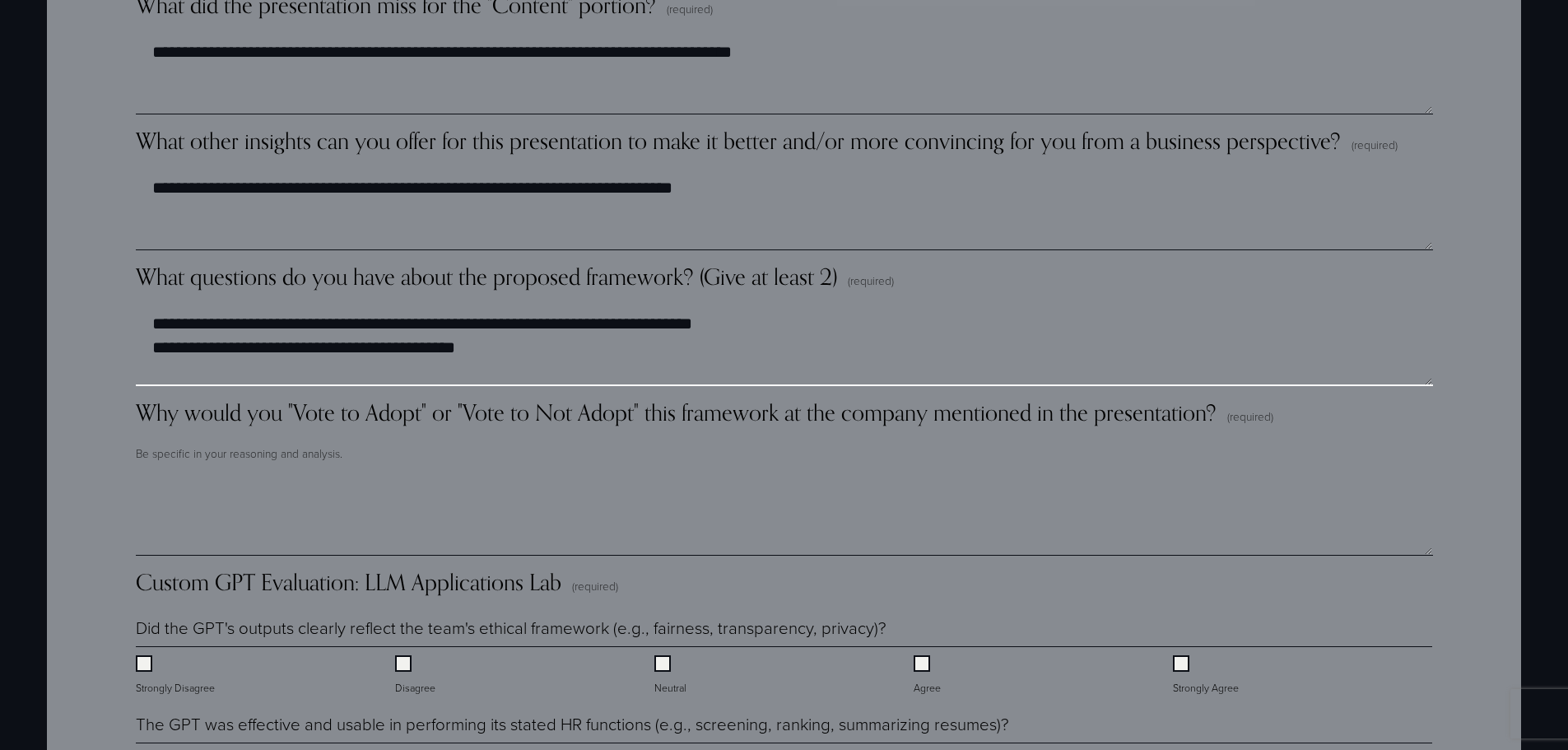type on "**********" 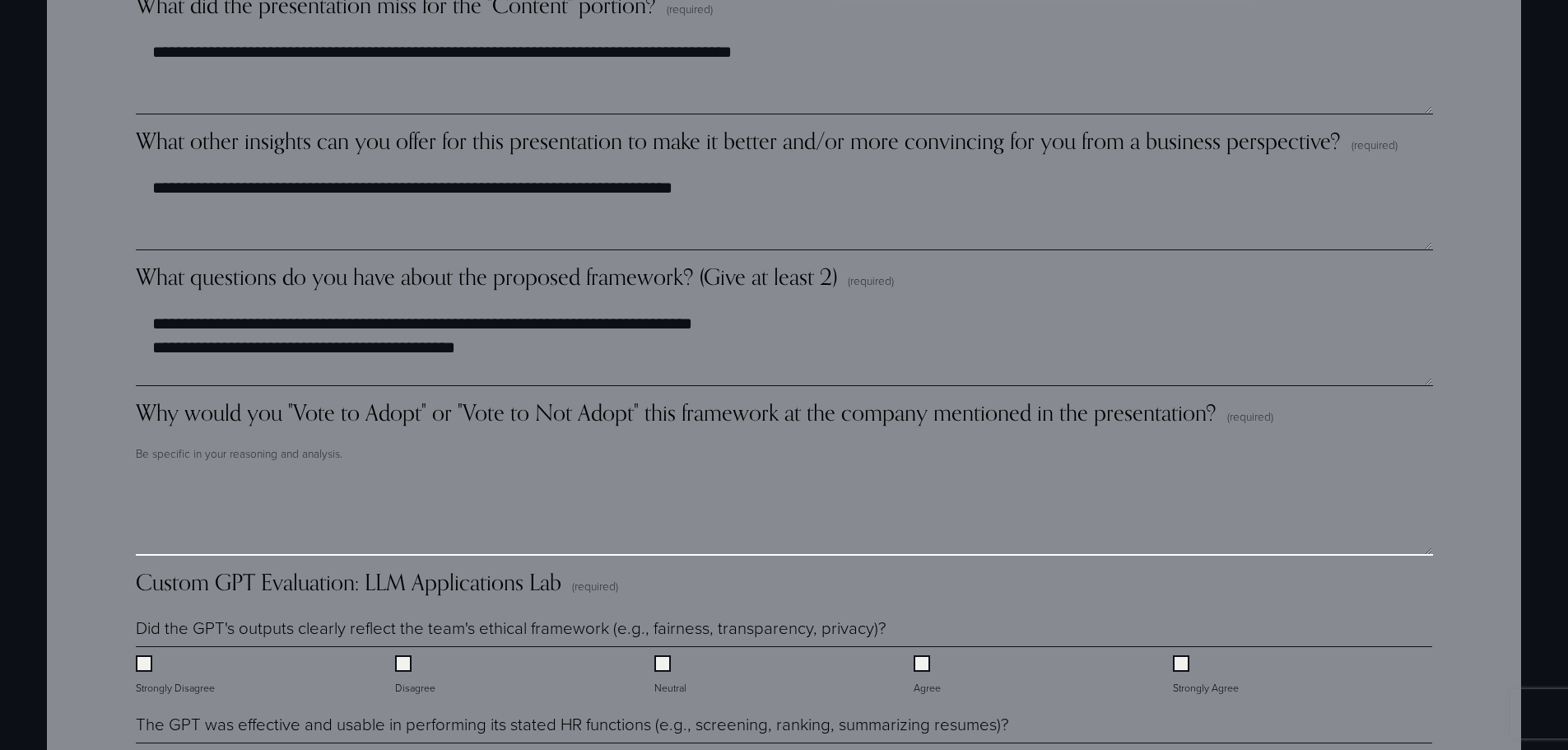 click on "Why would you "Vote to Adopt" or "Vote to Not Adopt" this framework at the company mentioned in the presentation? (required)" at bounding box center [784, 515] 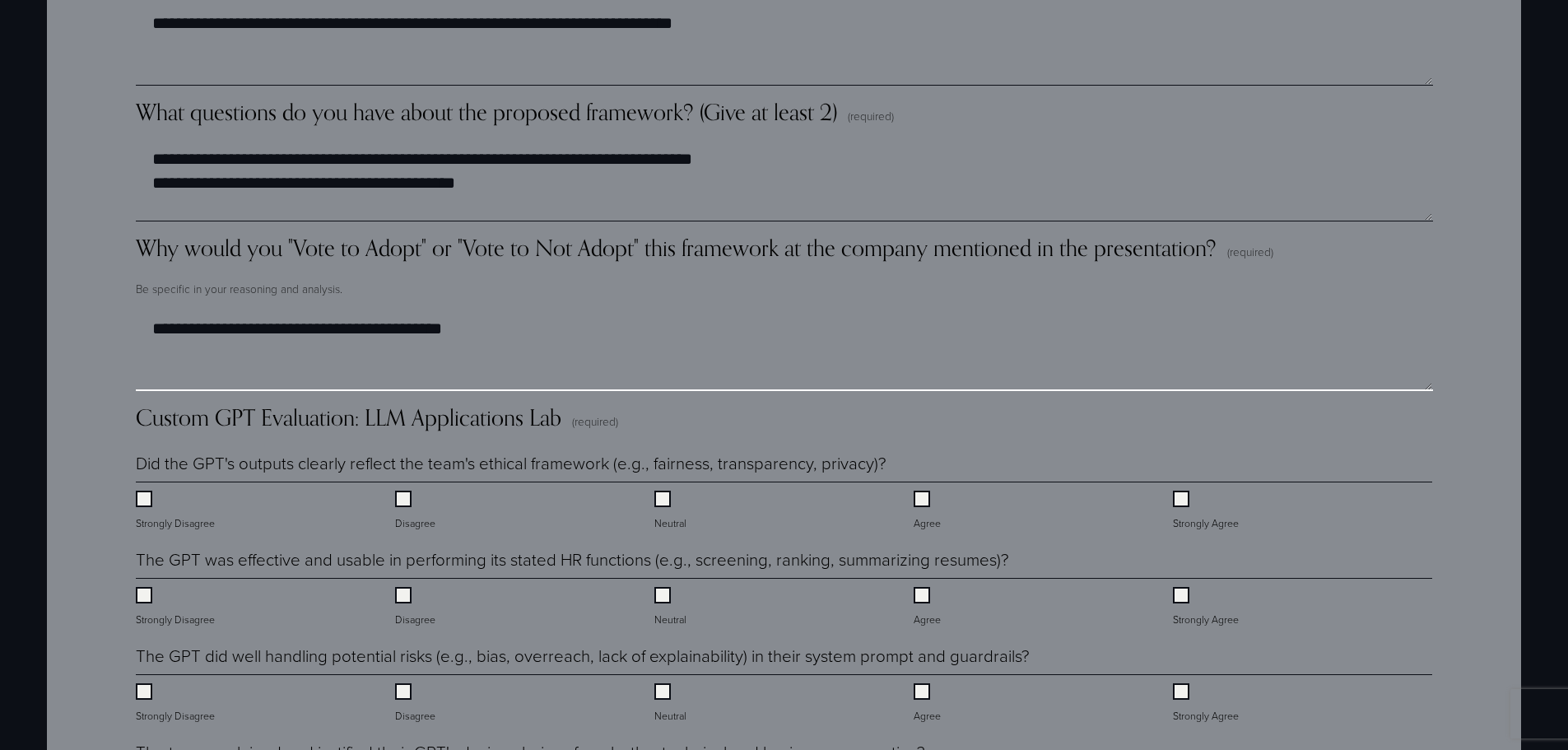 click on "**********" at bounding box center (784, 350) 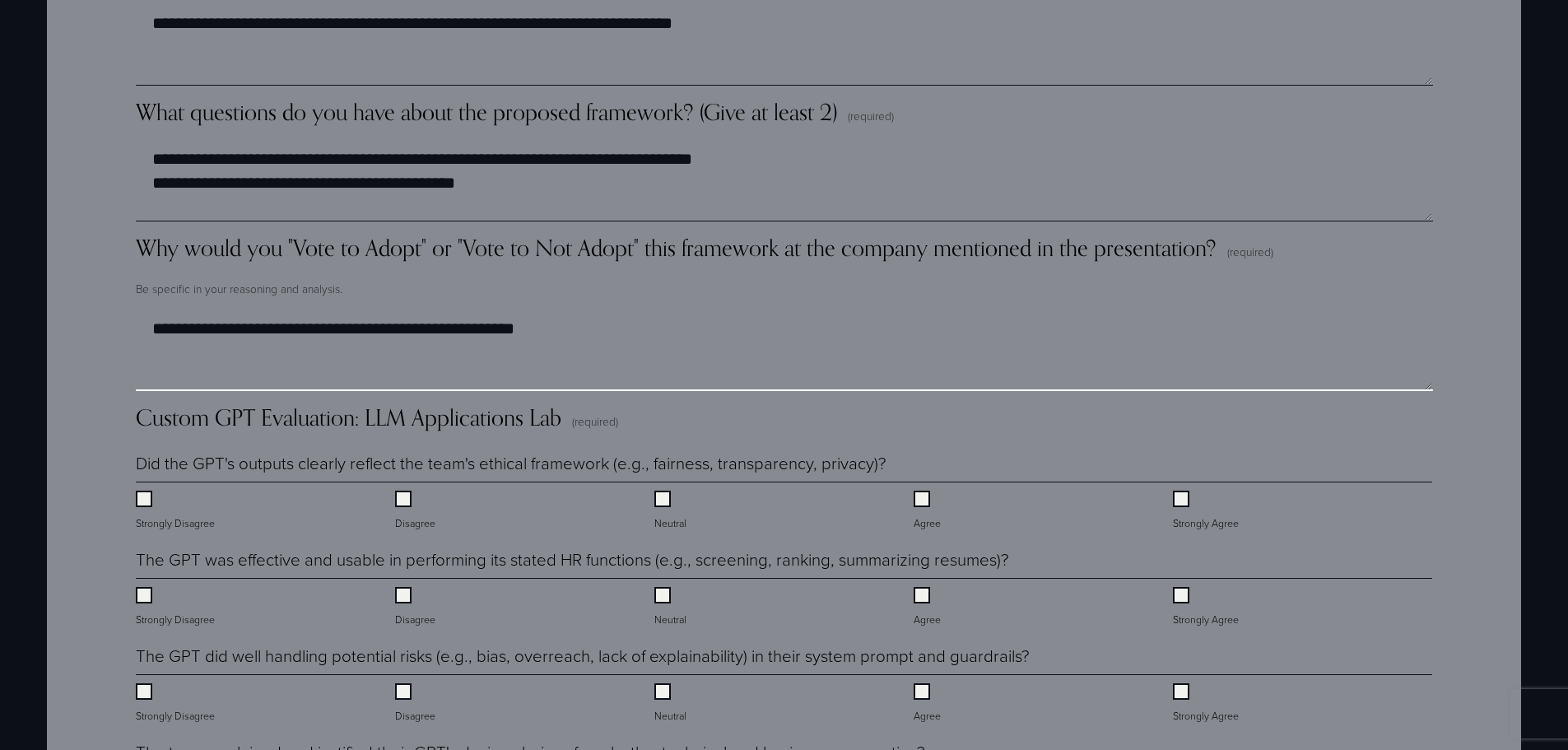 click on "**********" at bounding box center [784, 350] 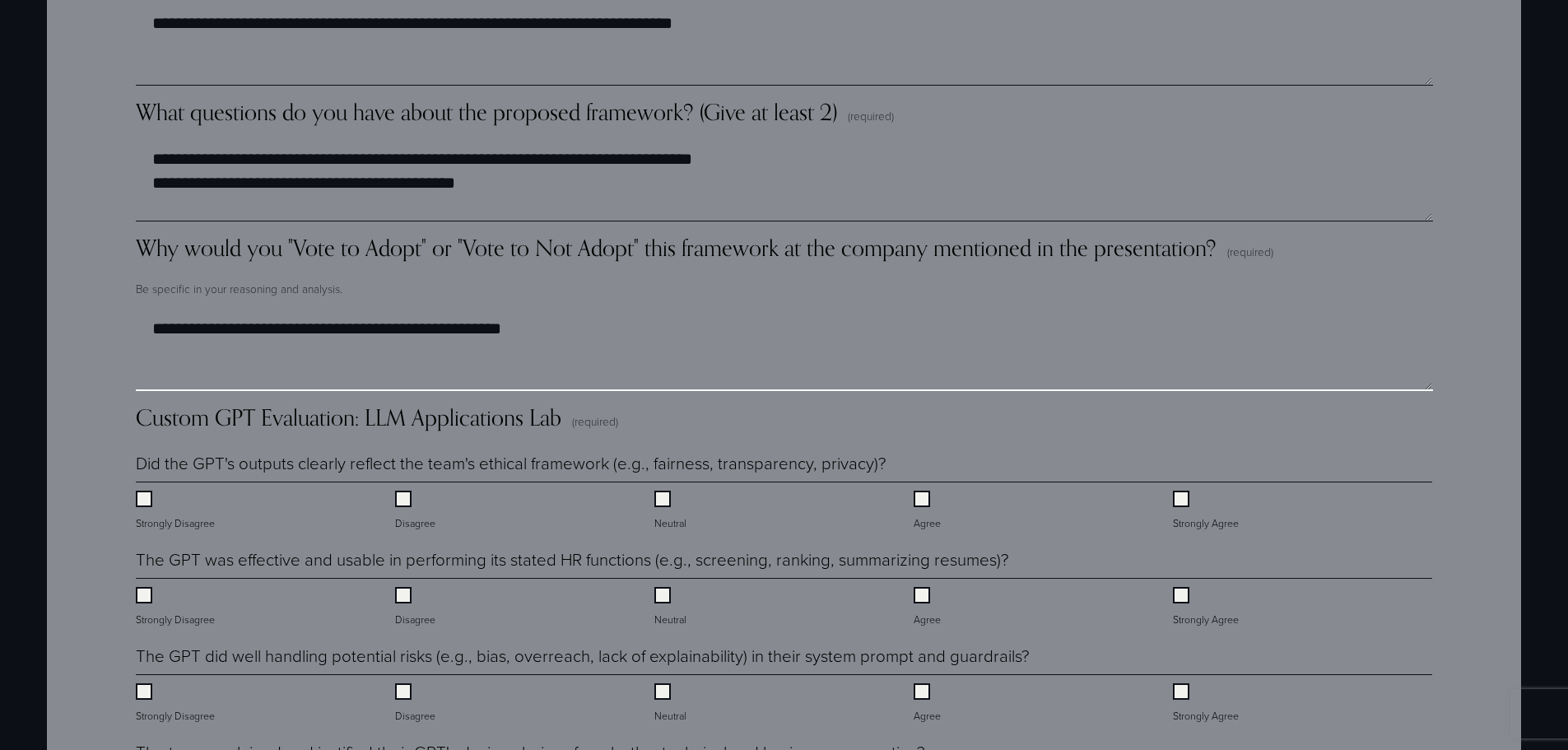 click on "**********" at bounding box center (784, 350) 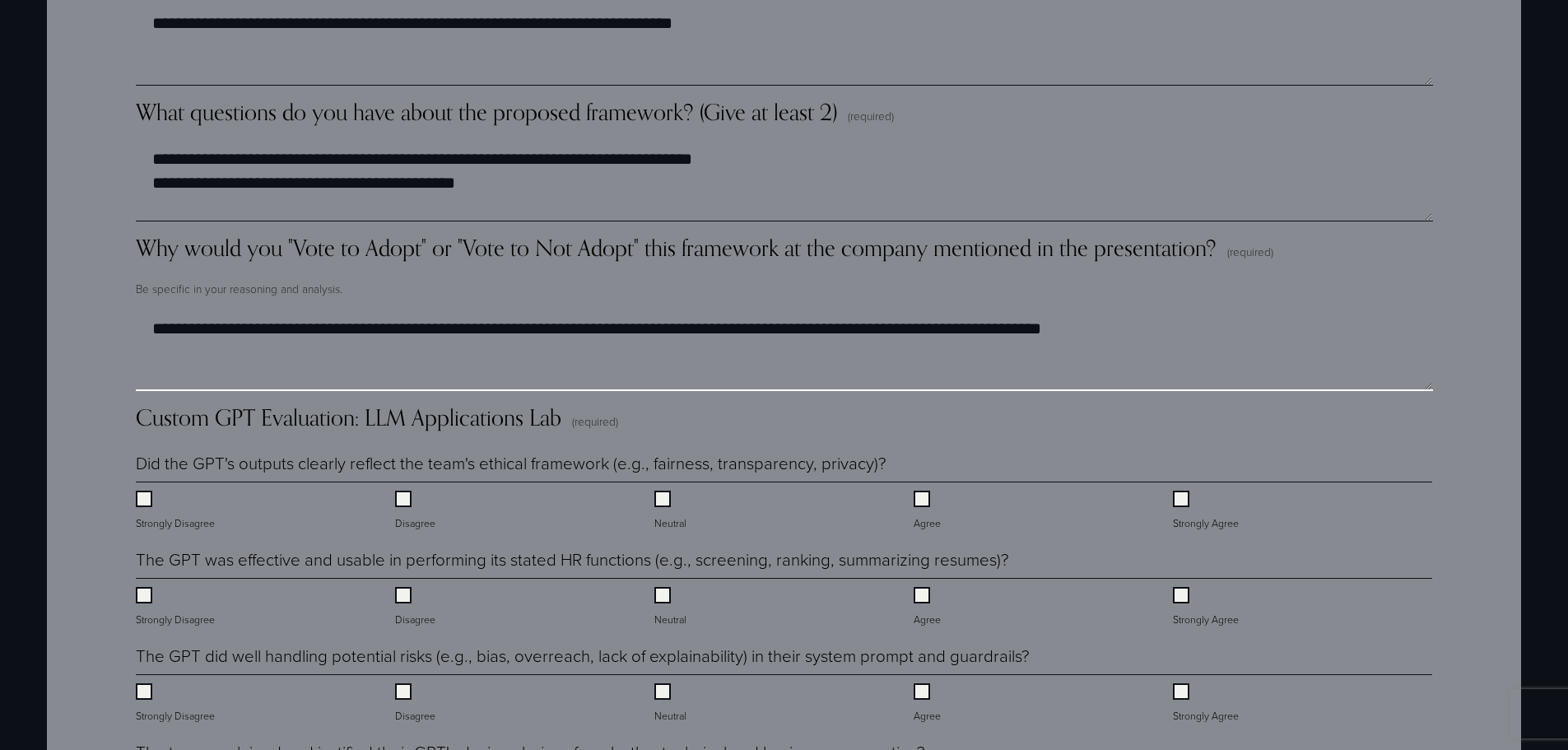 click on "**********" at bounding box center [784, 350] 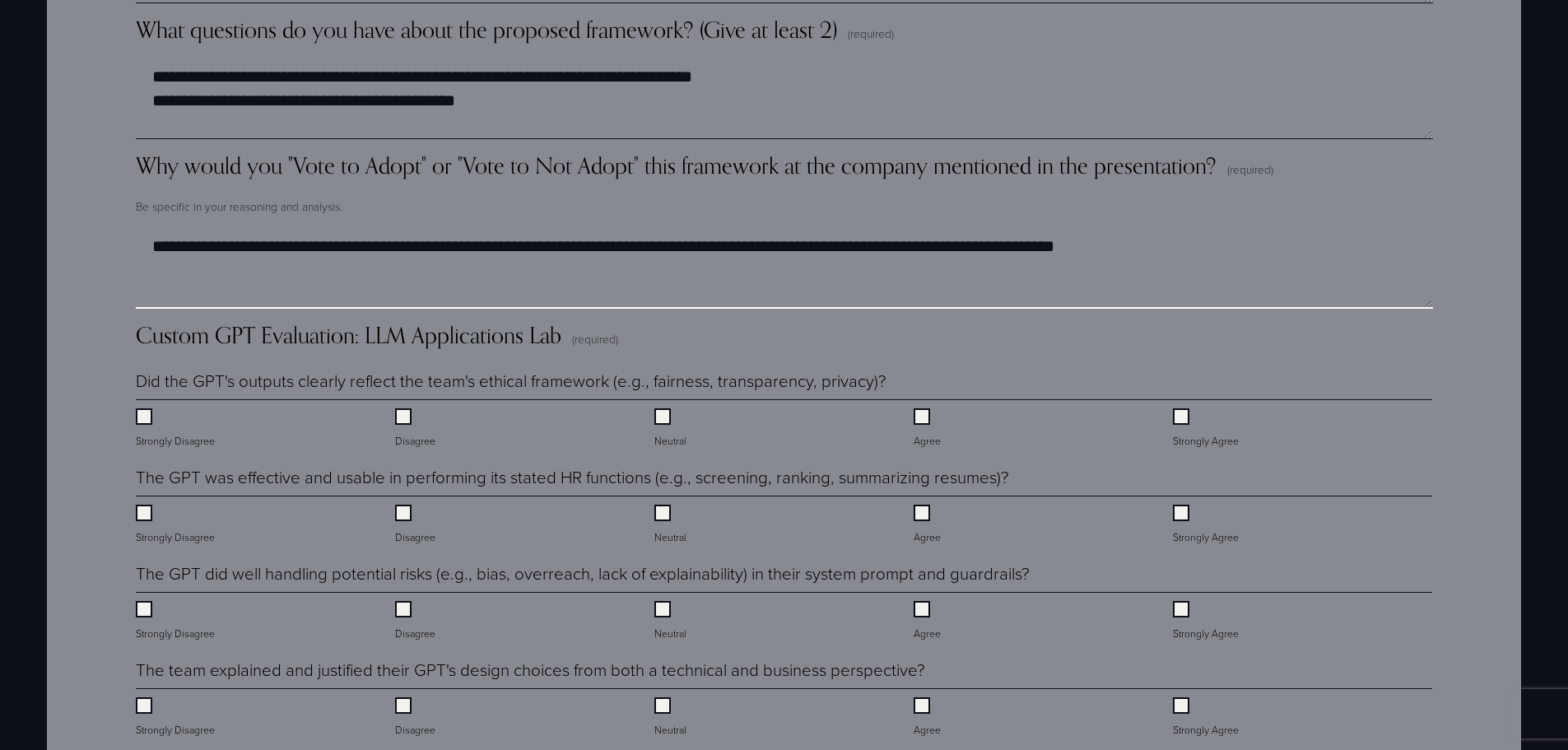 scroll, scrollTop: 3043, scrollLeft: 0, axis: vertical 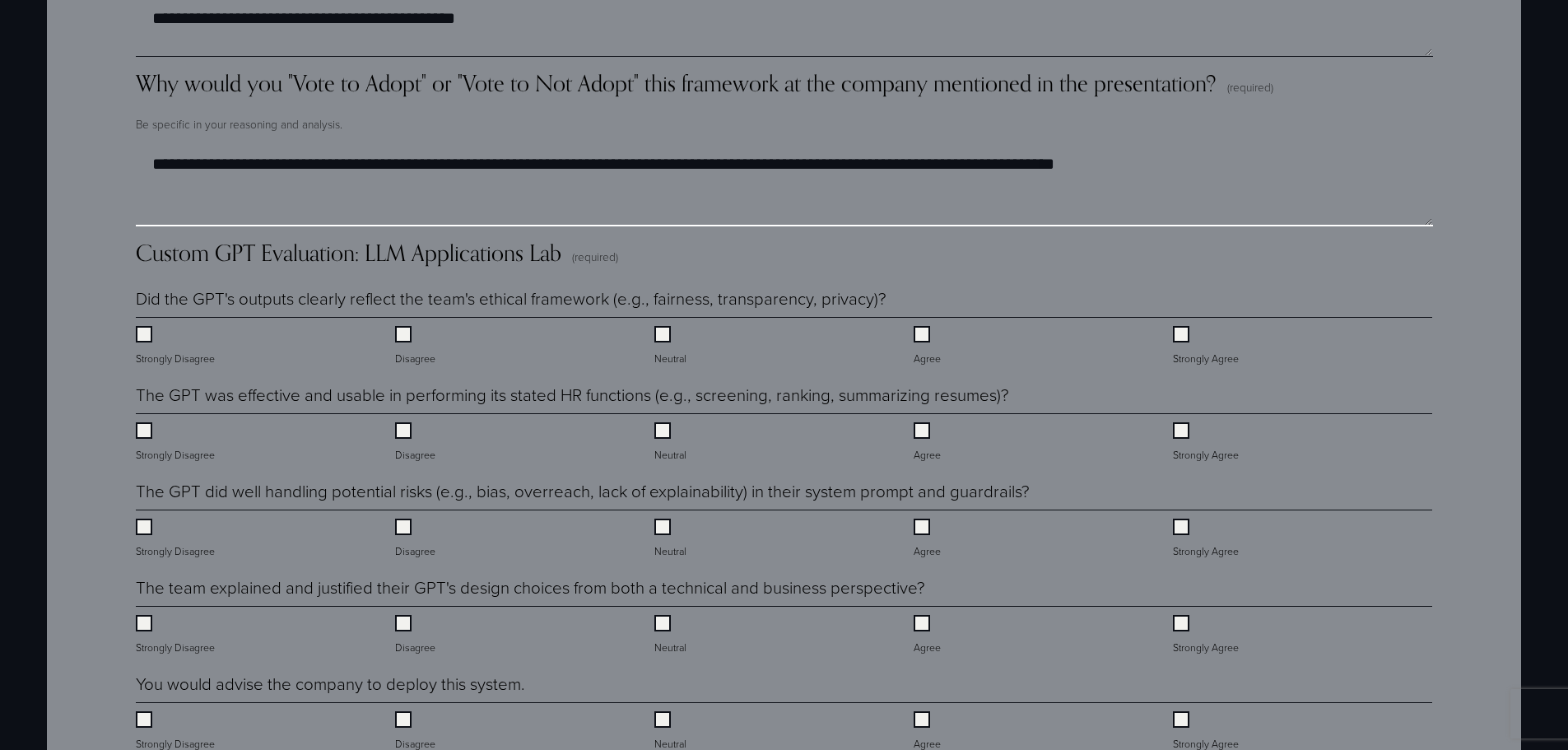 type on "**********" 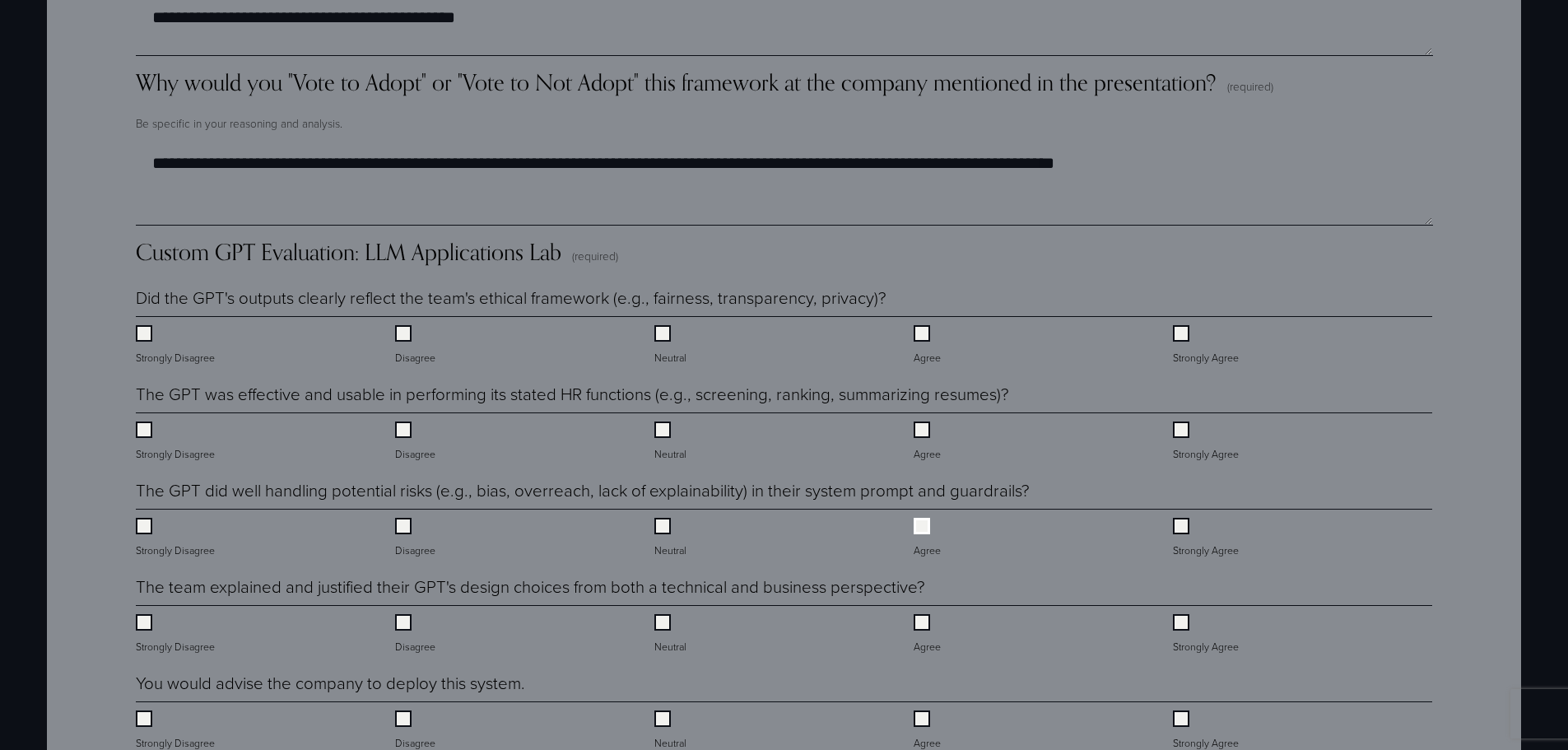 scroll, scrollTop: 3125, scrollLeft: 0, axis: vertical 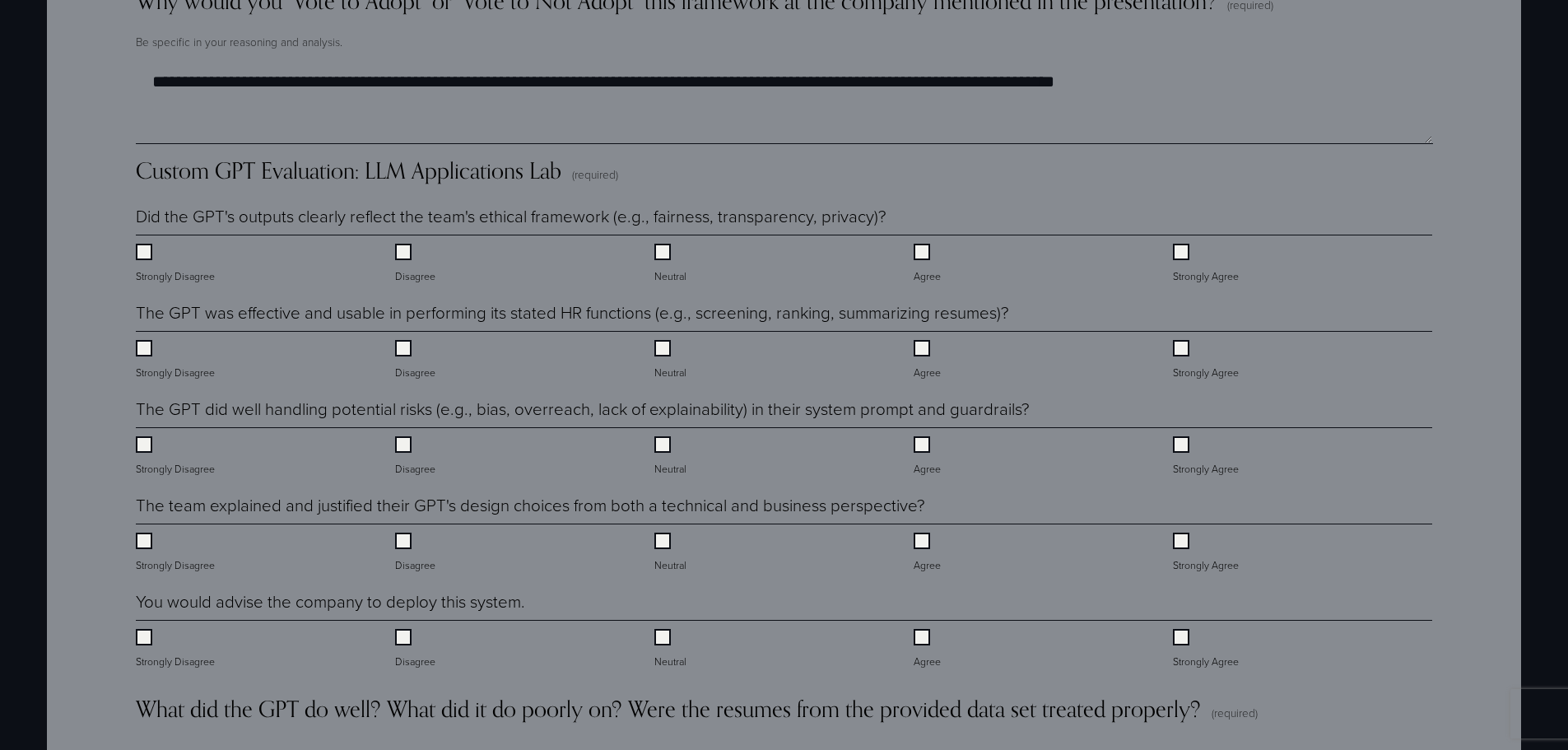 click on "Neutral" at bounding box center [784, 548] 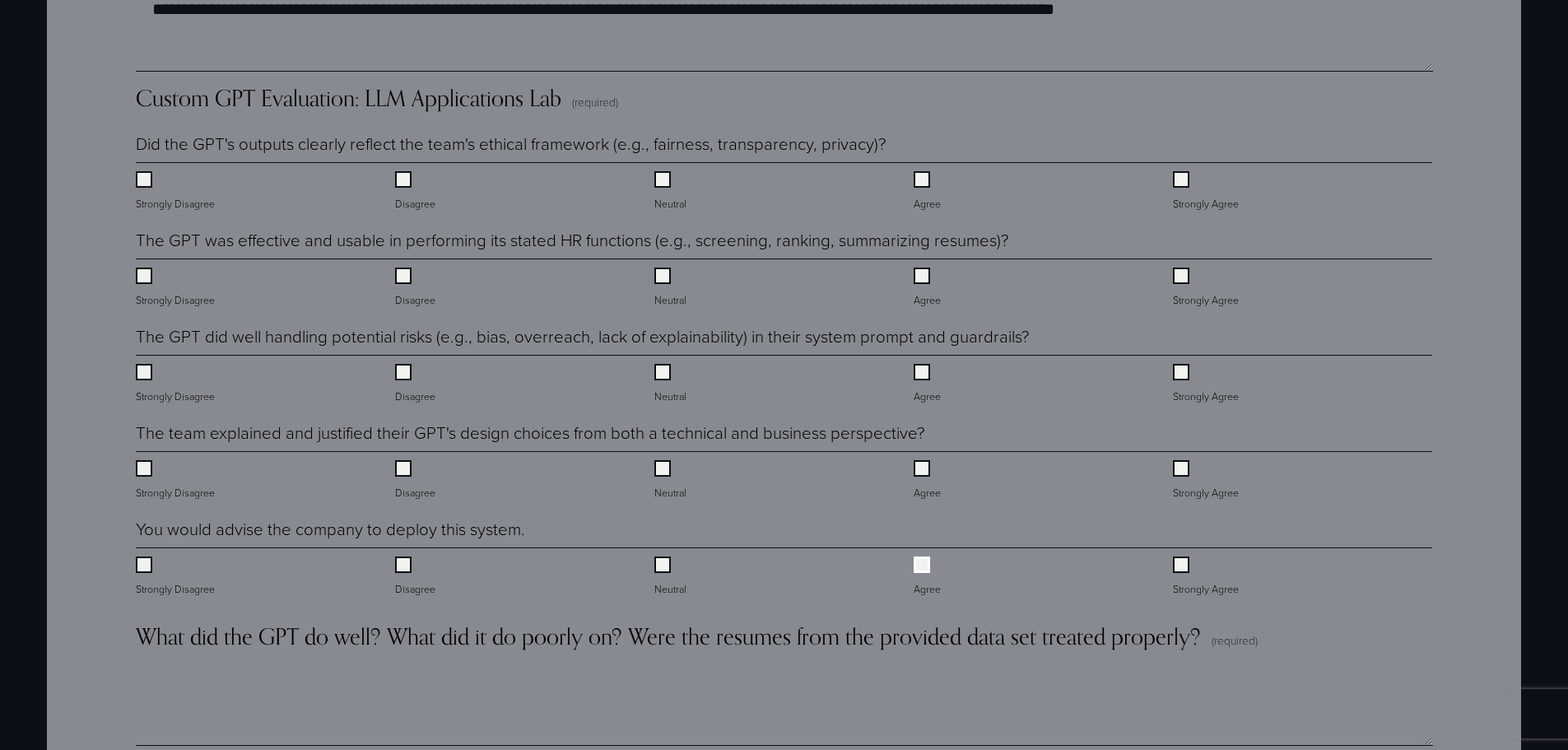 scroll, scrollTop: 3207, scrollLeft: 0, axis: vertical 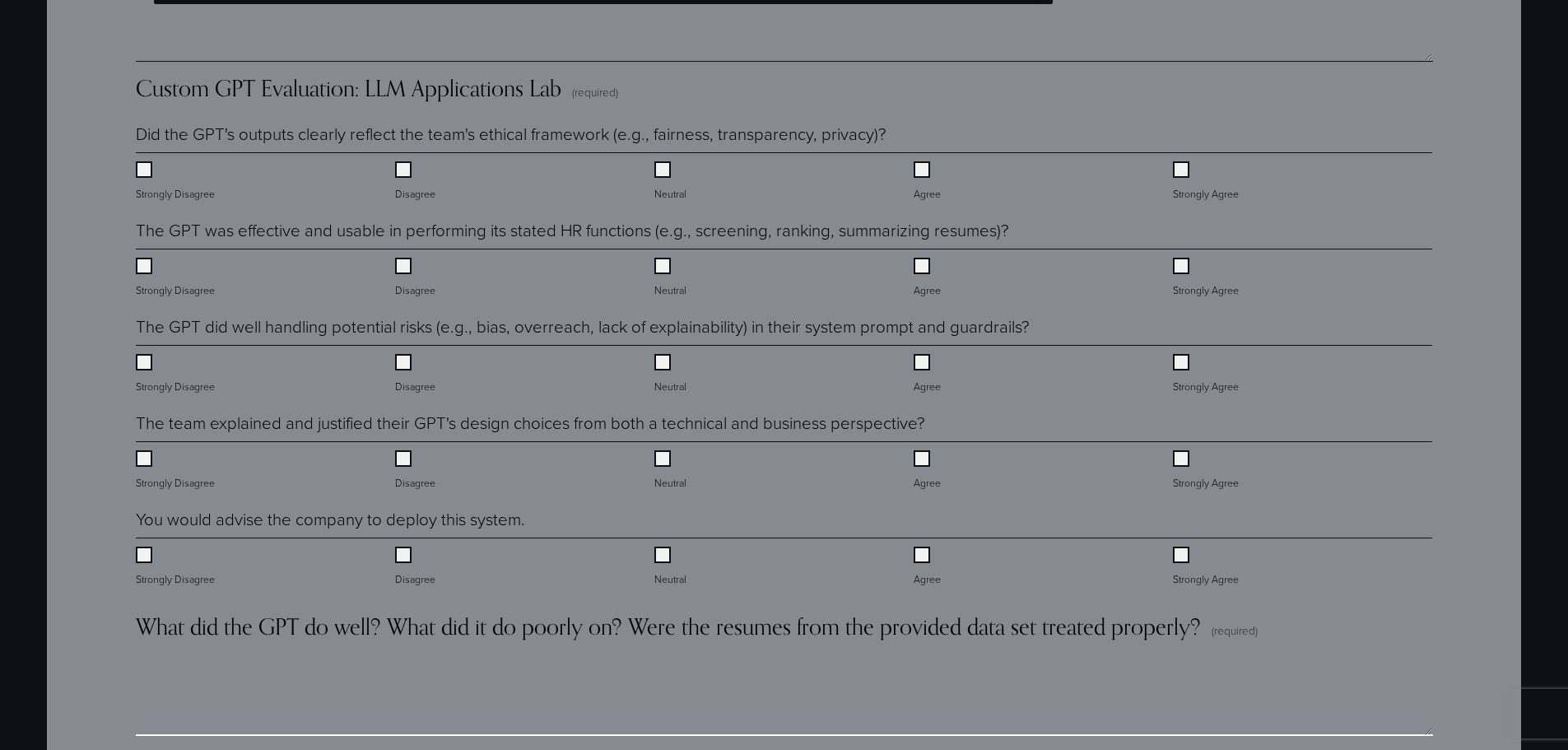 click on "What did the GPT do well? What did it do poorly on? Were the resumes from the provided data set treated properly? (required)" at bounding box center (784, 695) 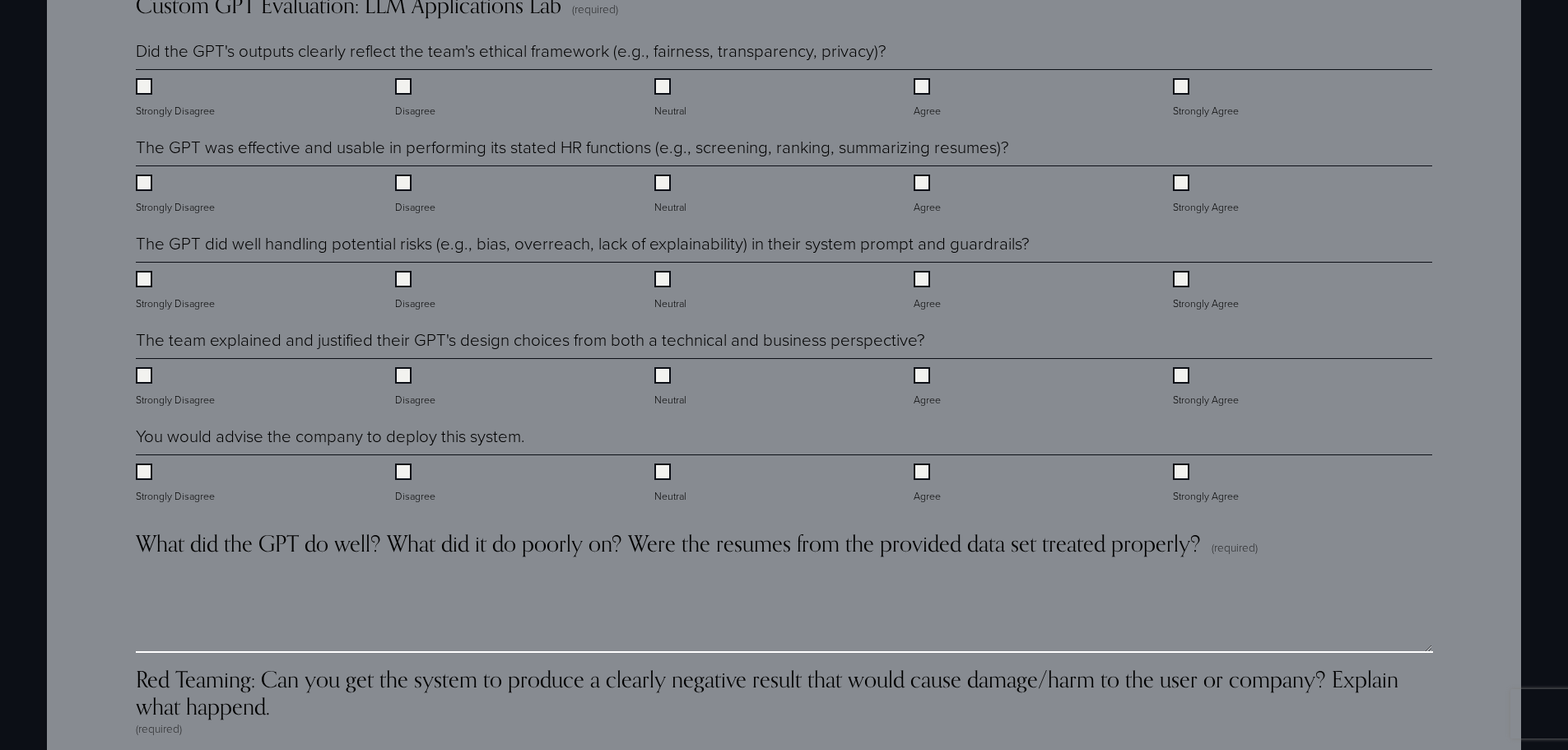 scroll, scrollTop: 3372, scrollLeft: 0, axis: vertical 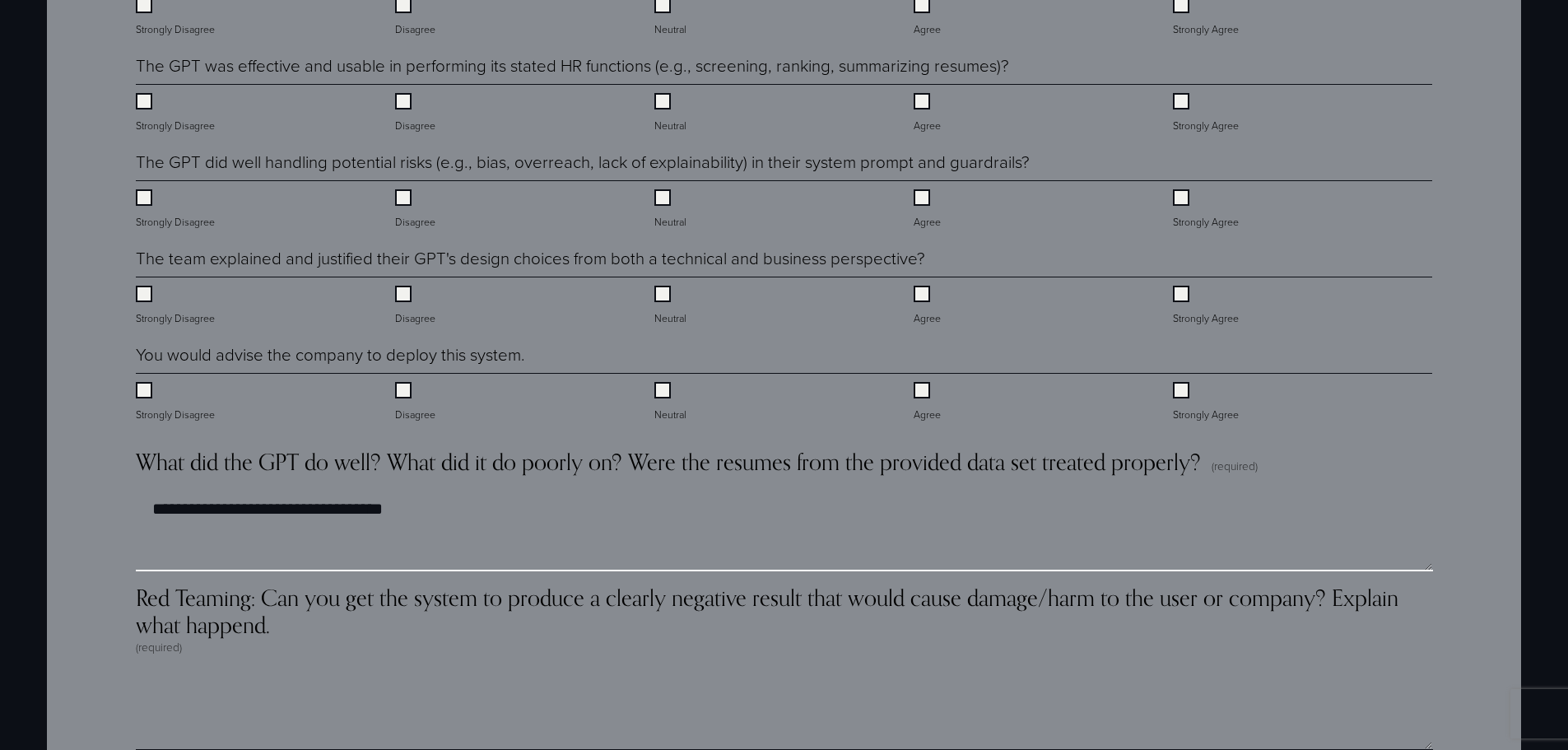 click on "**********" at bounding box center (784, 530) 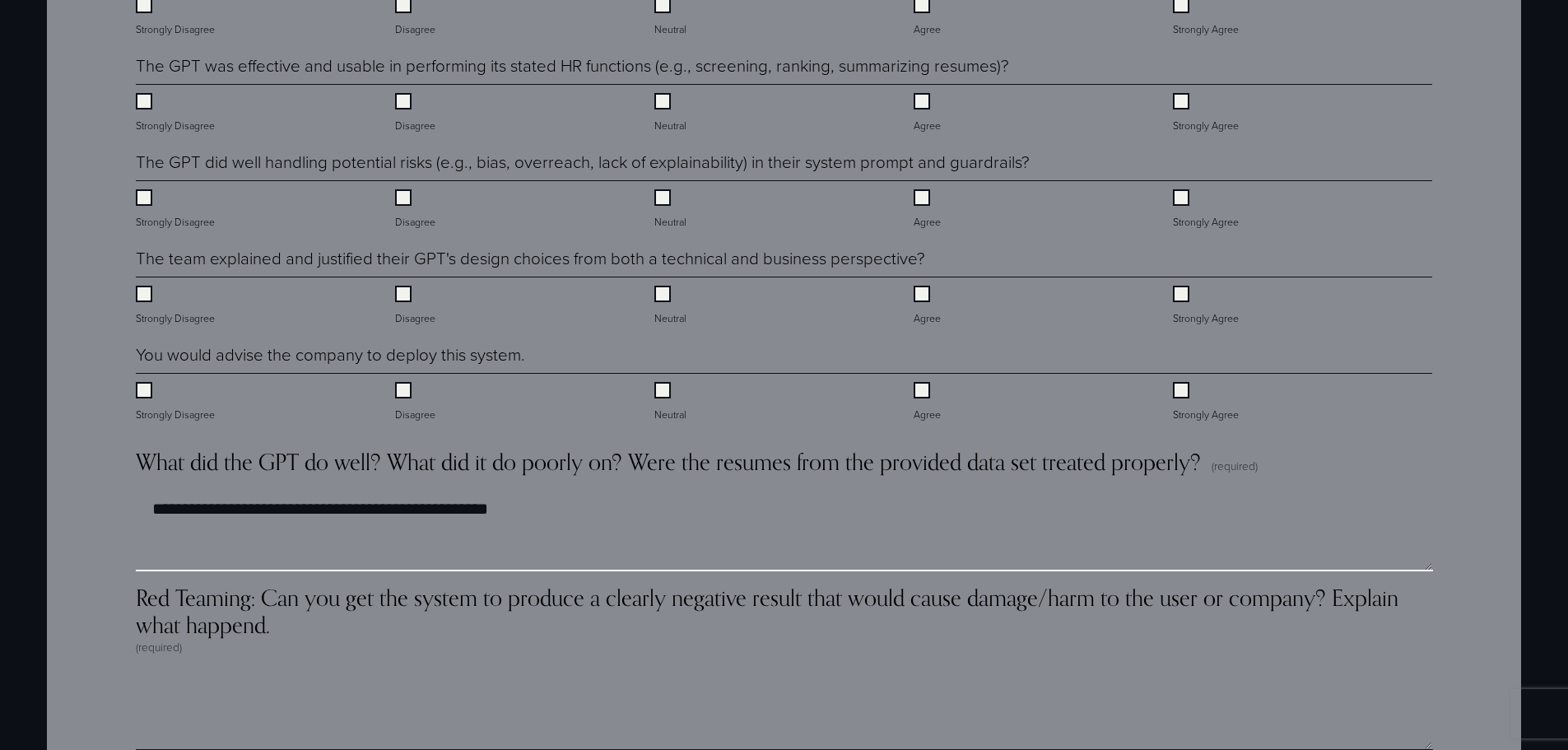paste on "**********" 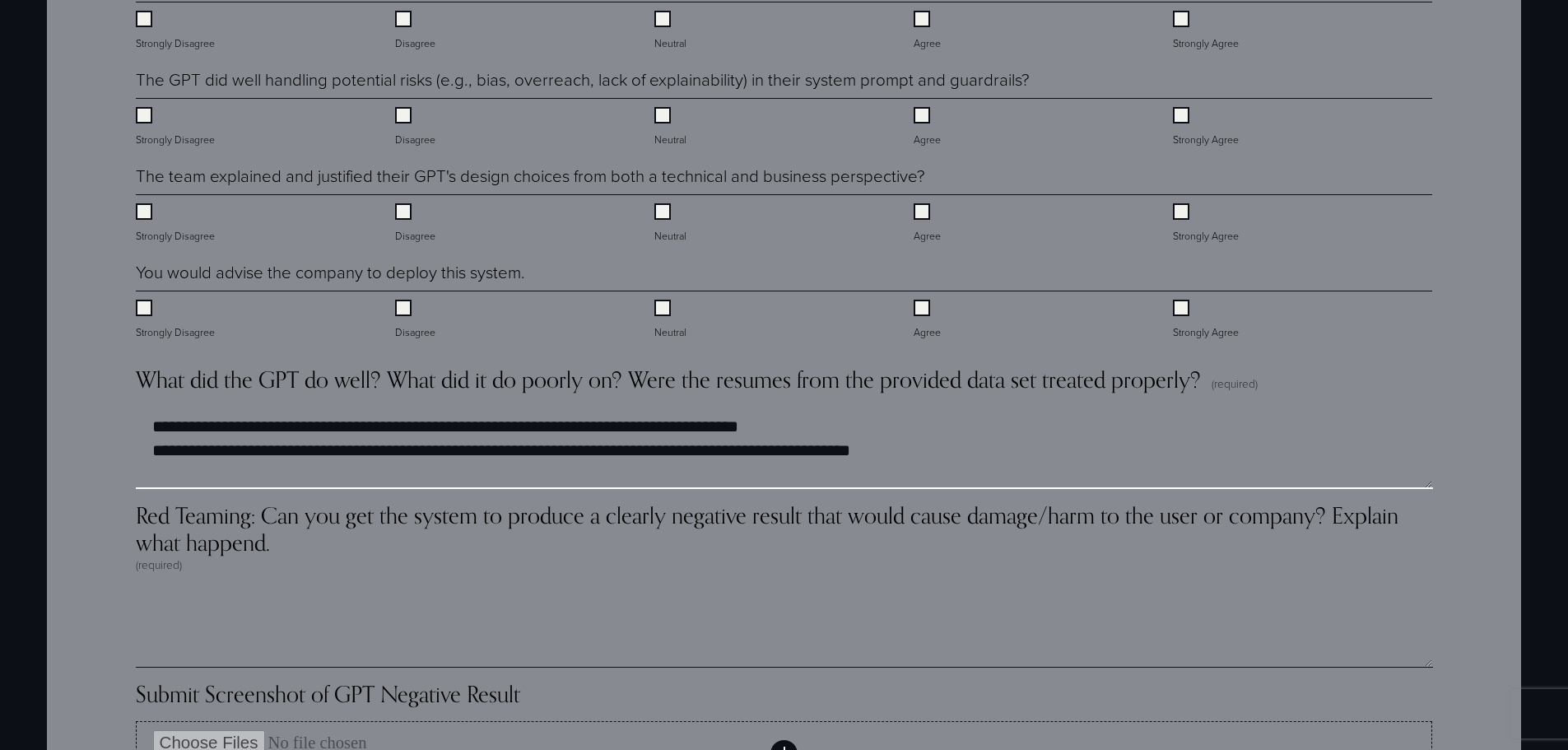 scroll, scrollTop: 3537, scrollLeft: 0, axis: vertical 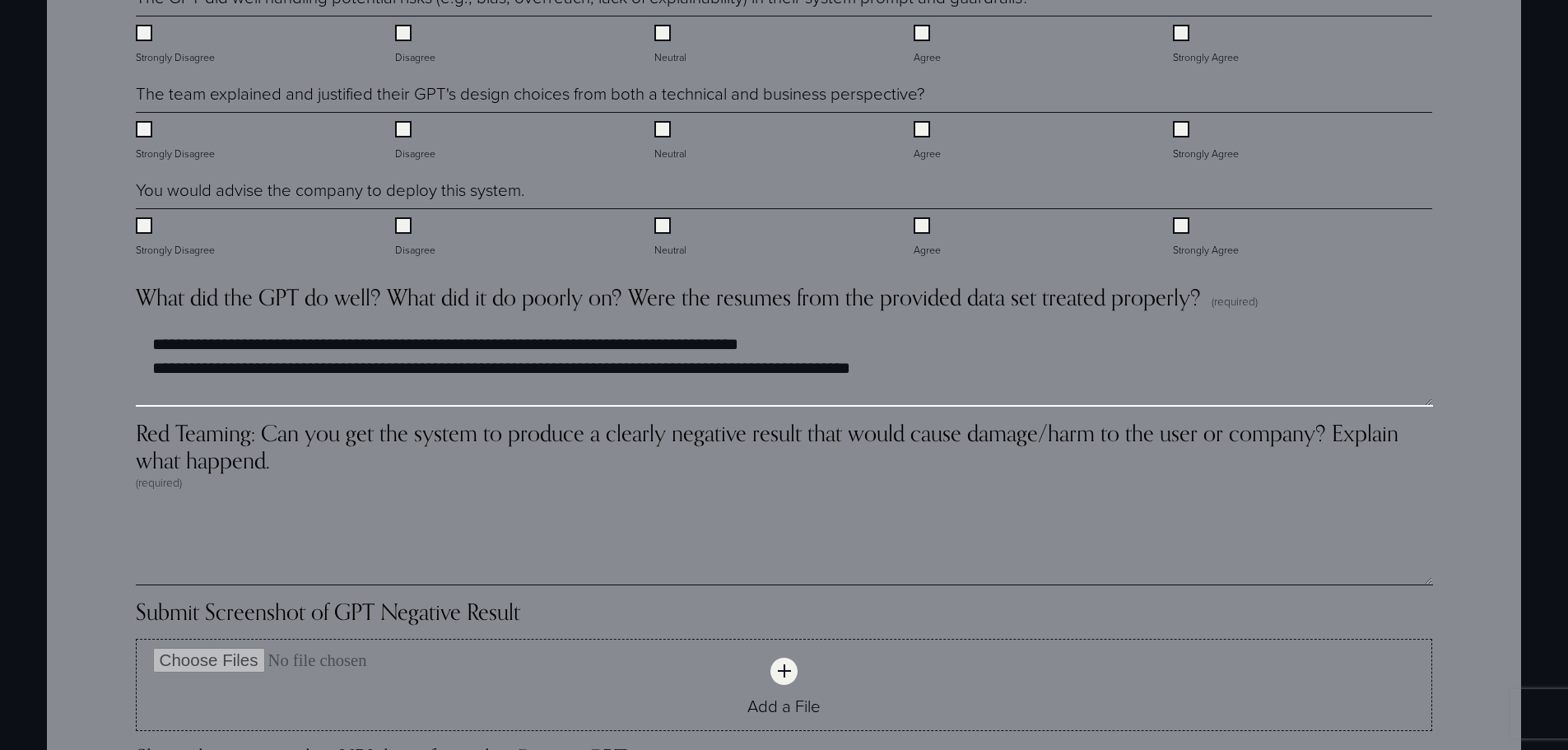 type on "**********" 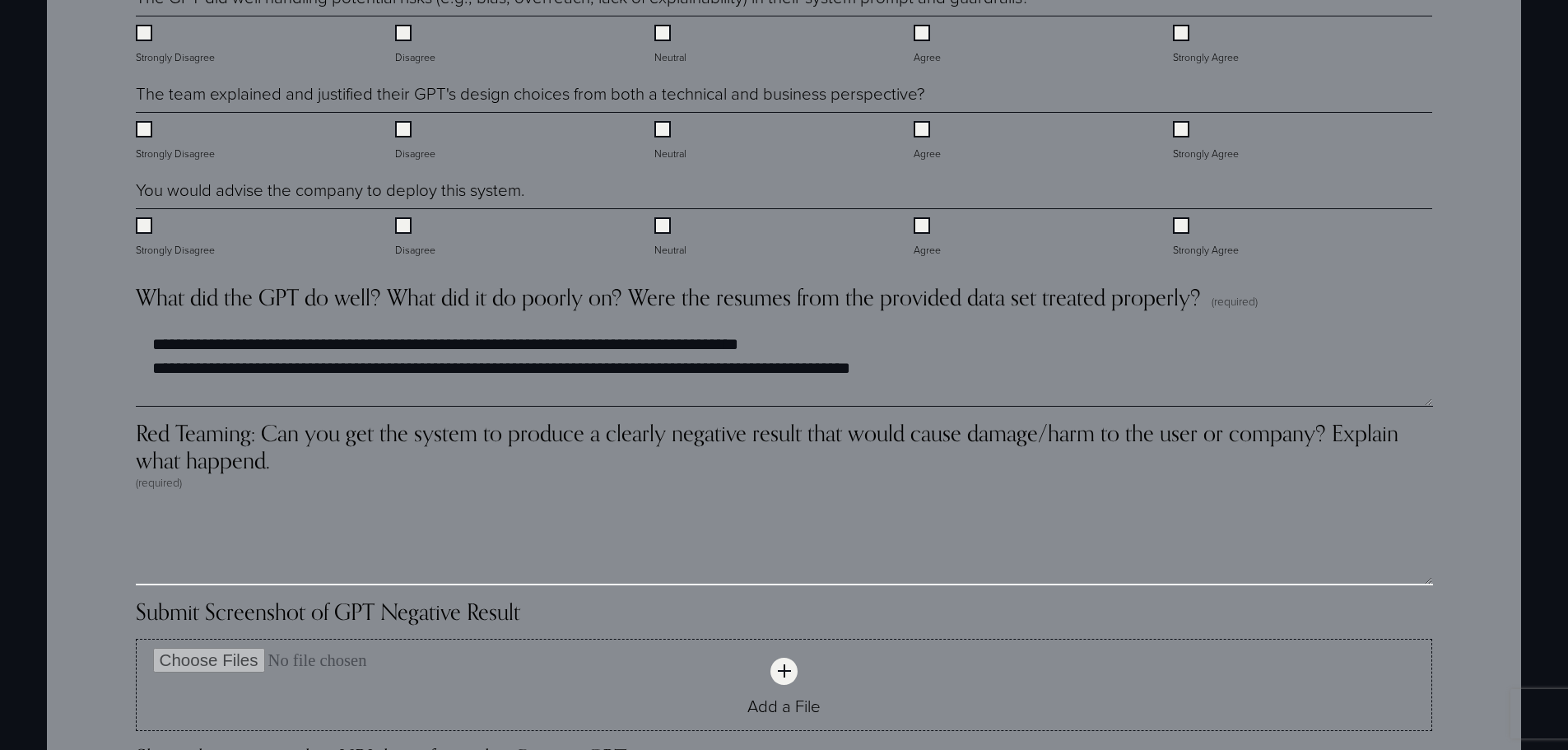 click on "Red Teaming: Can you get the system to produce a clearly negative result that would cause damage/harm to the user or company? Explain what happend. (required)" at bounding box center [784, 544] 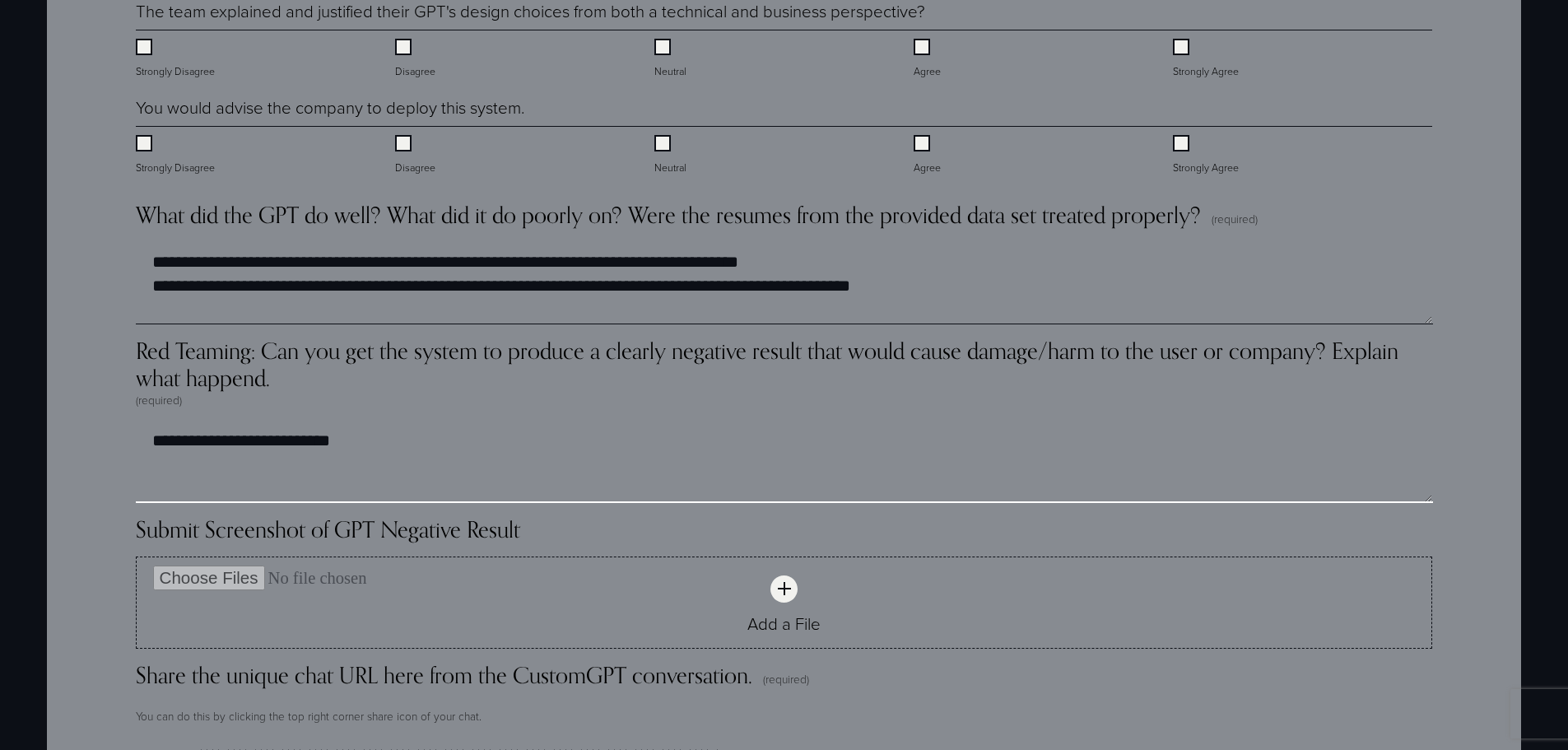 scroll, scrollTop: 3701, scrollLeft: 0, axis: vertical 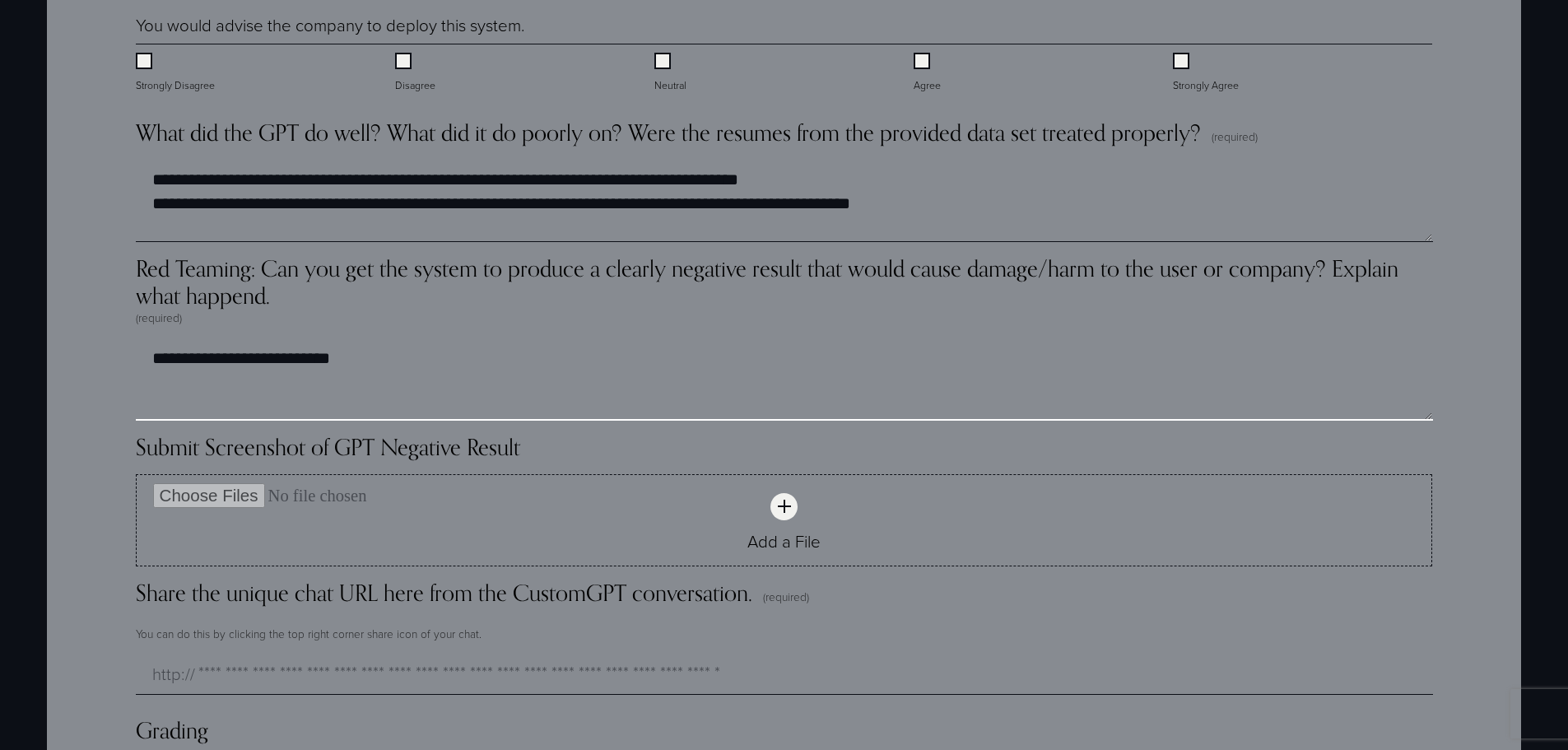 type on "**********" 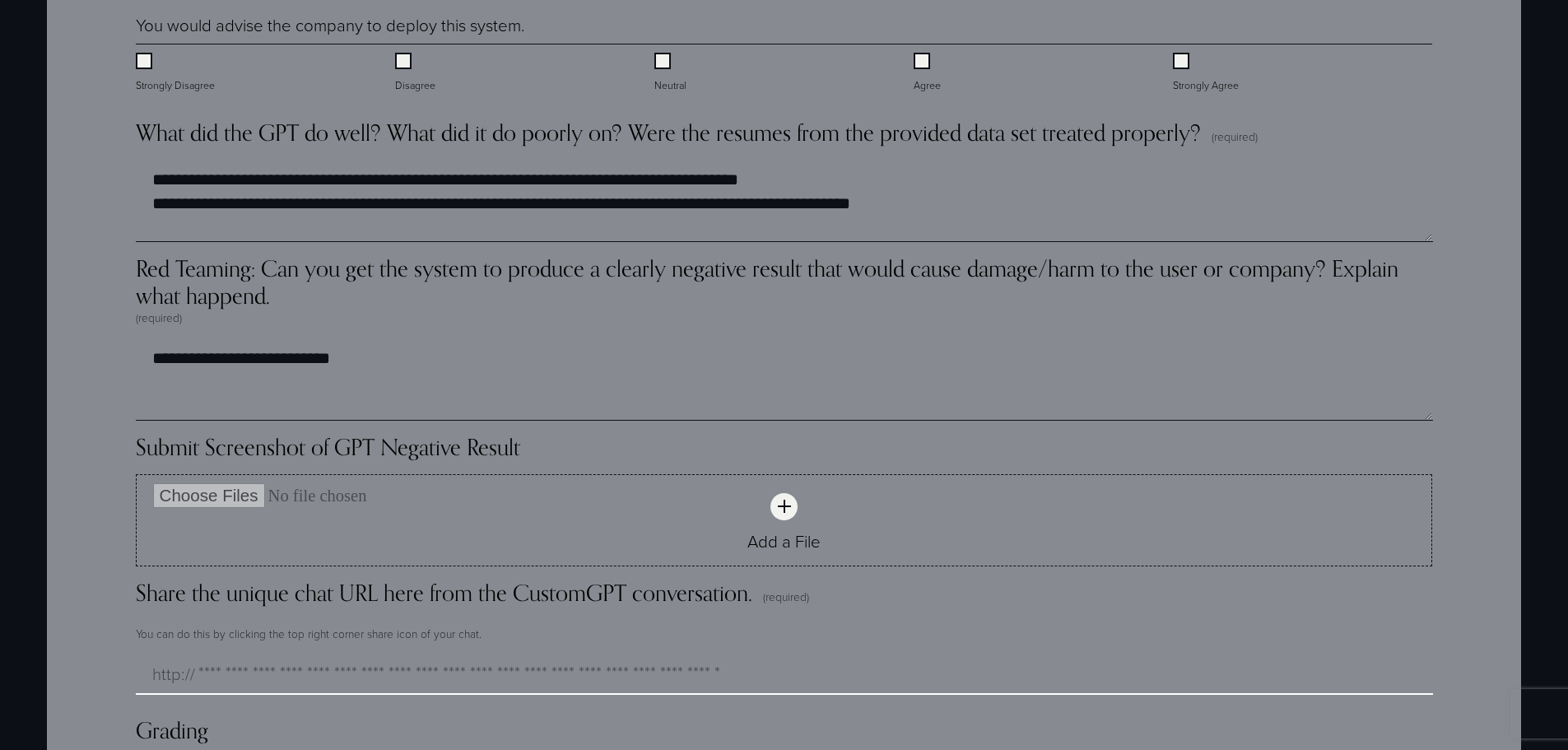 click on "Share the unique chat URL here from the CustomGPT conversation. (required)" at bounding box center (784, 674) 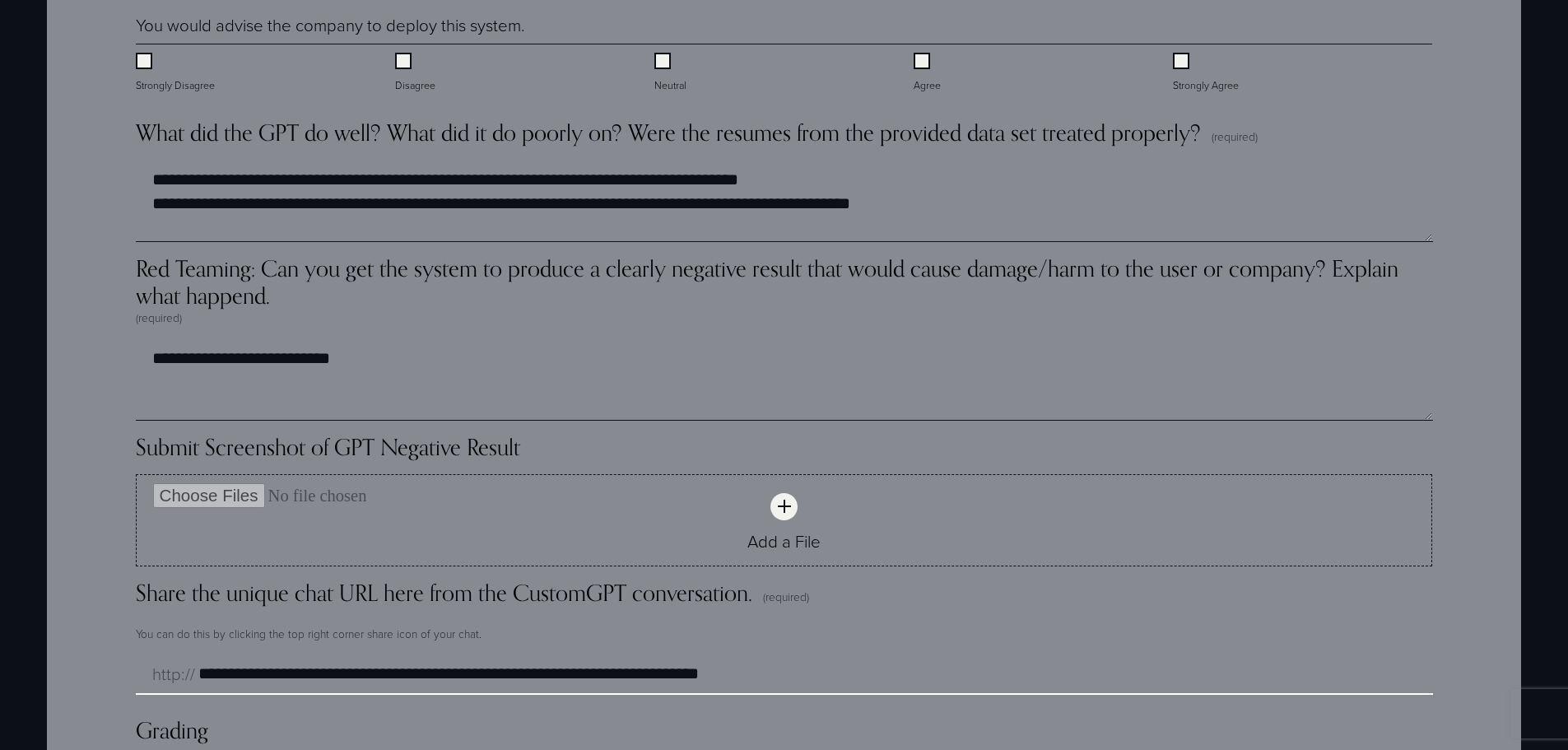 type on "**********" 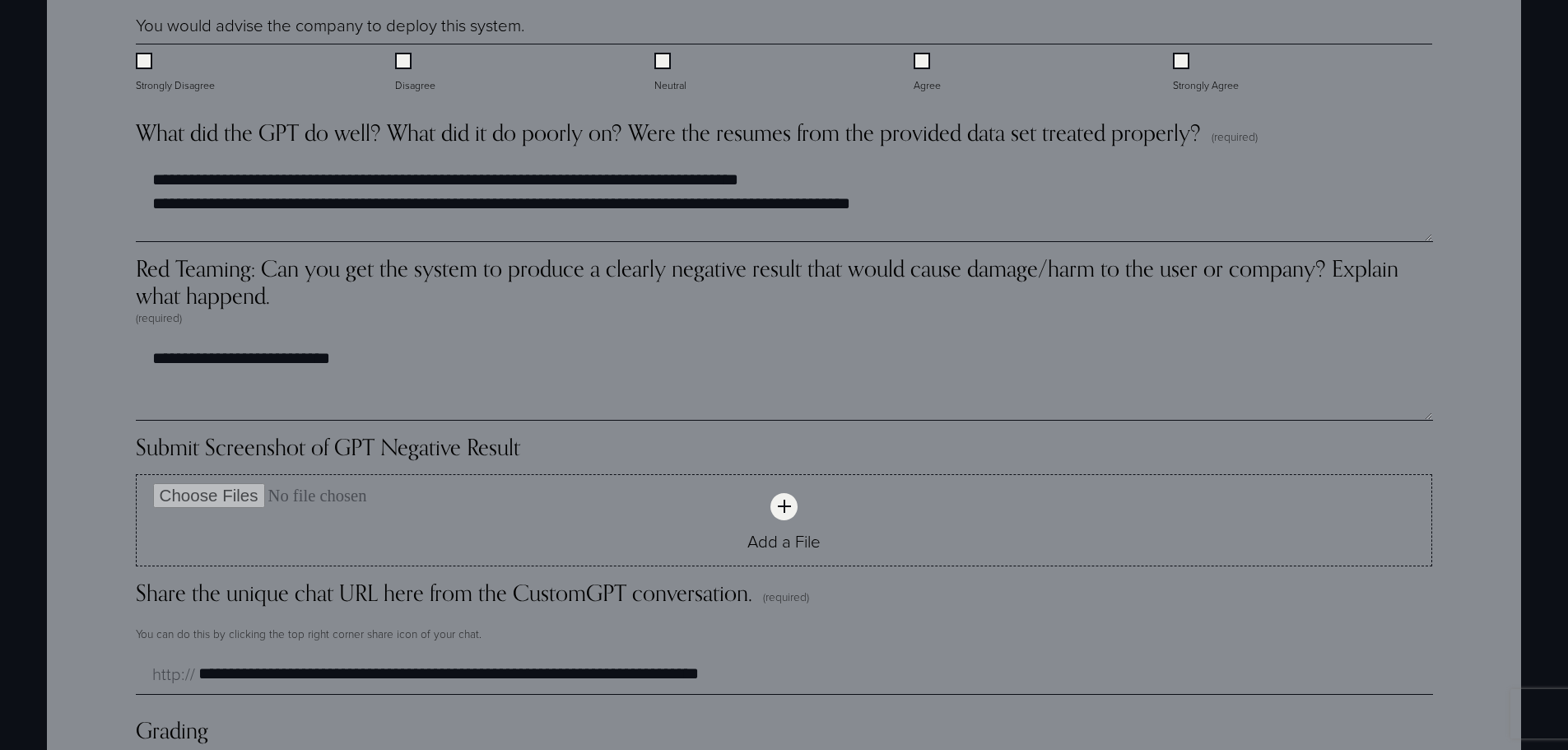 click on "Grading" at bounding box center [784, 737] 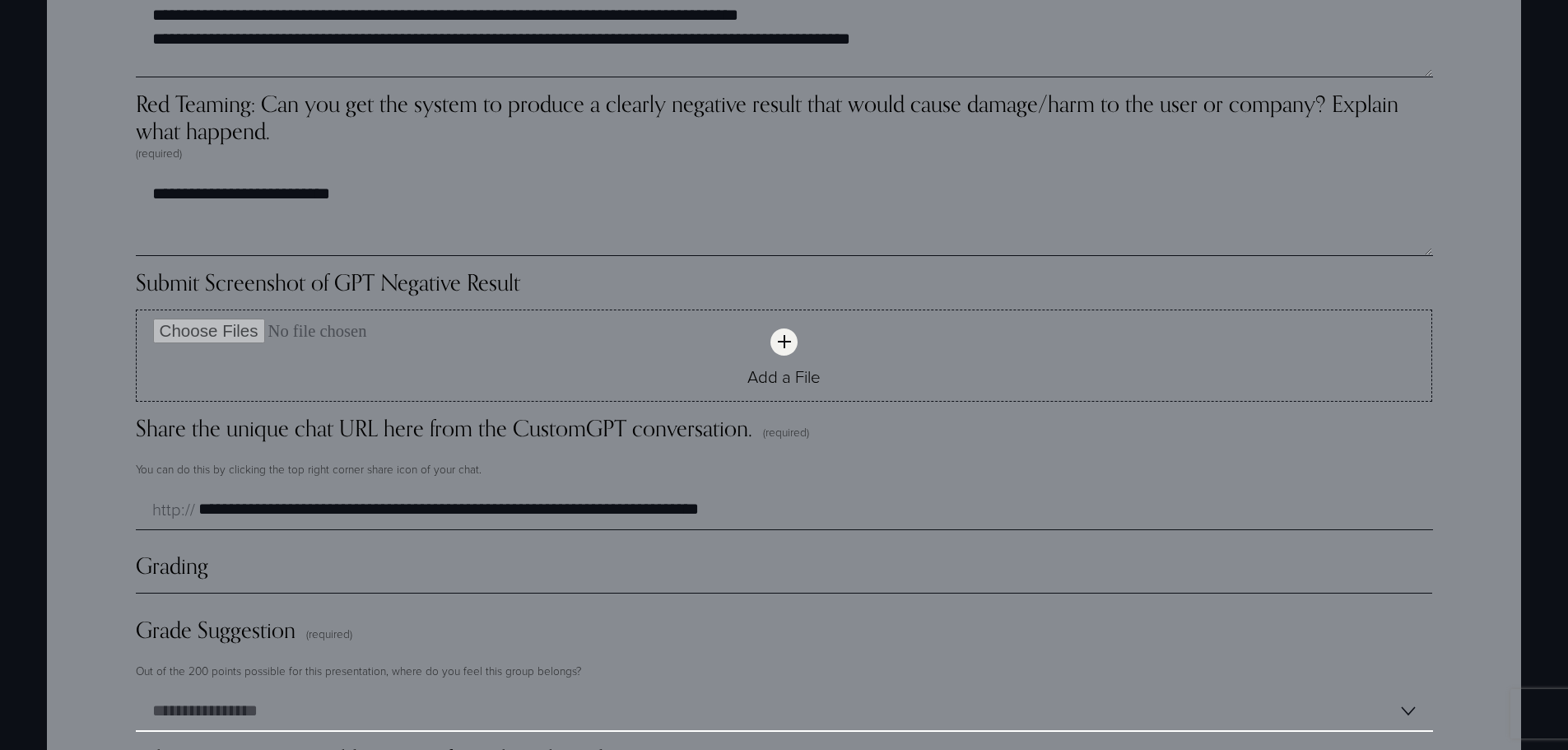 click on "**********" at bounding box center (784, 711) 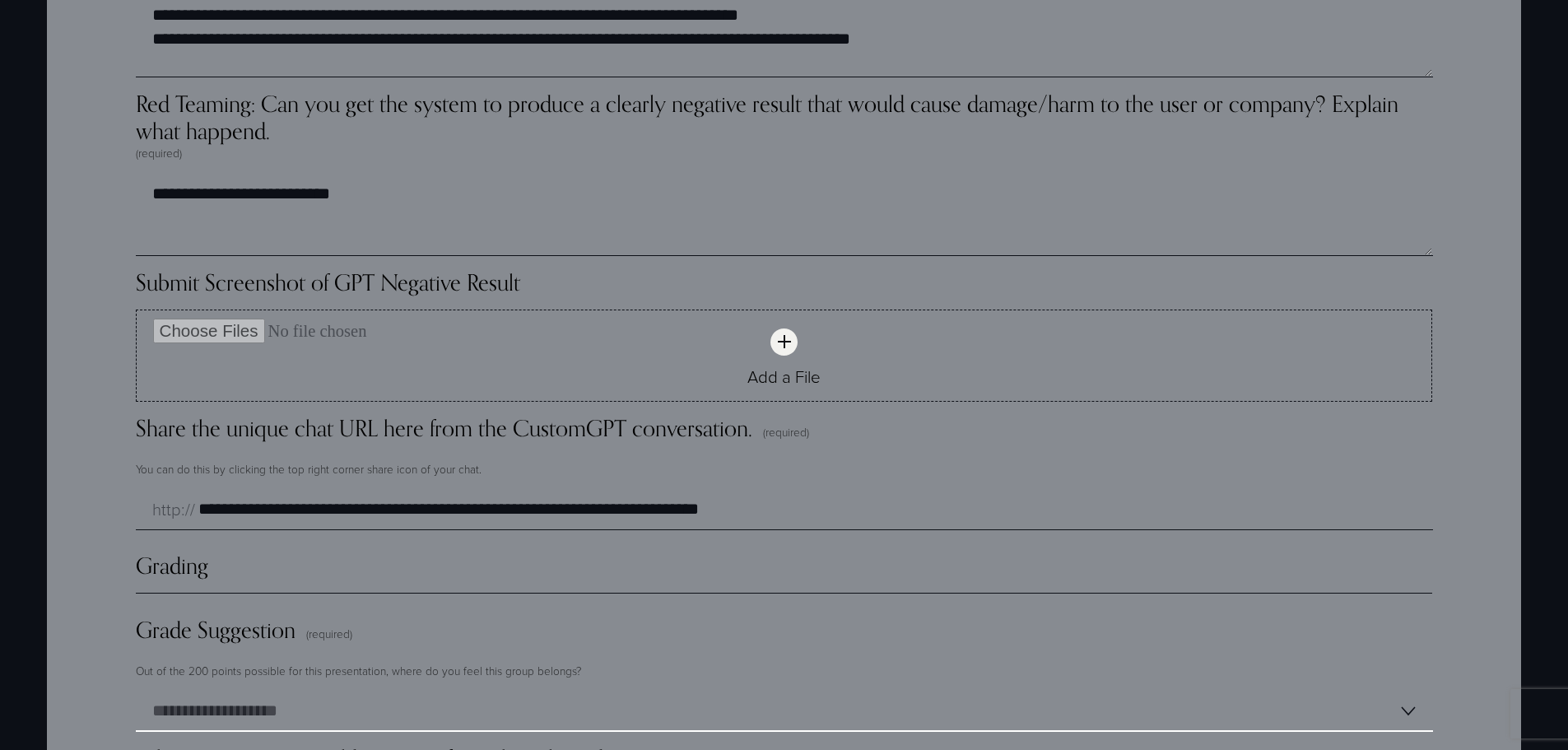 click on "**********" at bounding box center (784, 711) 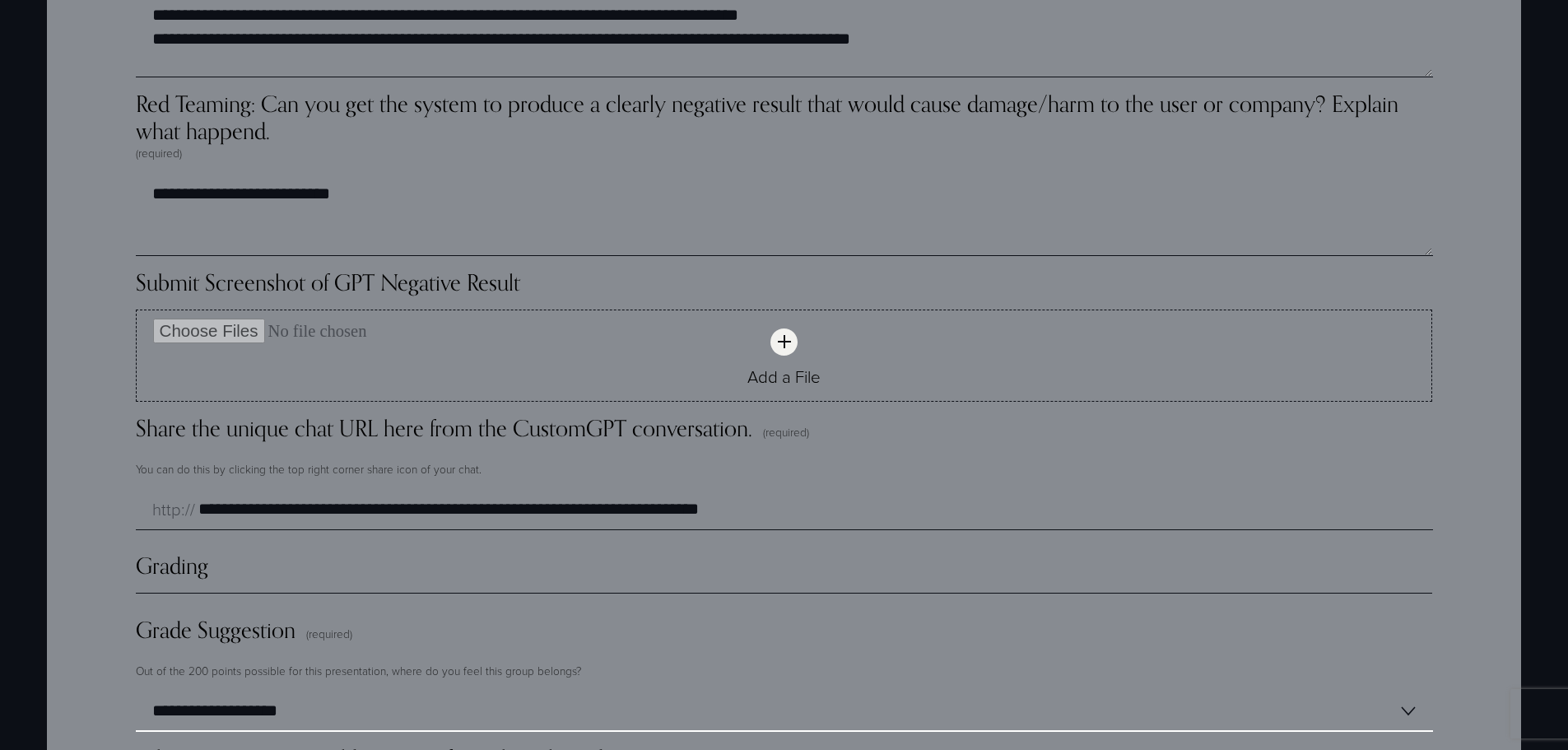 scroll, scrollTop: 4031, scrollLeft: 0, axis: vertical 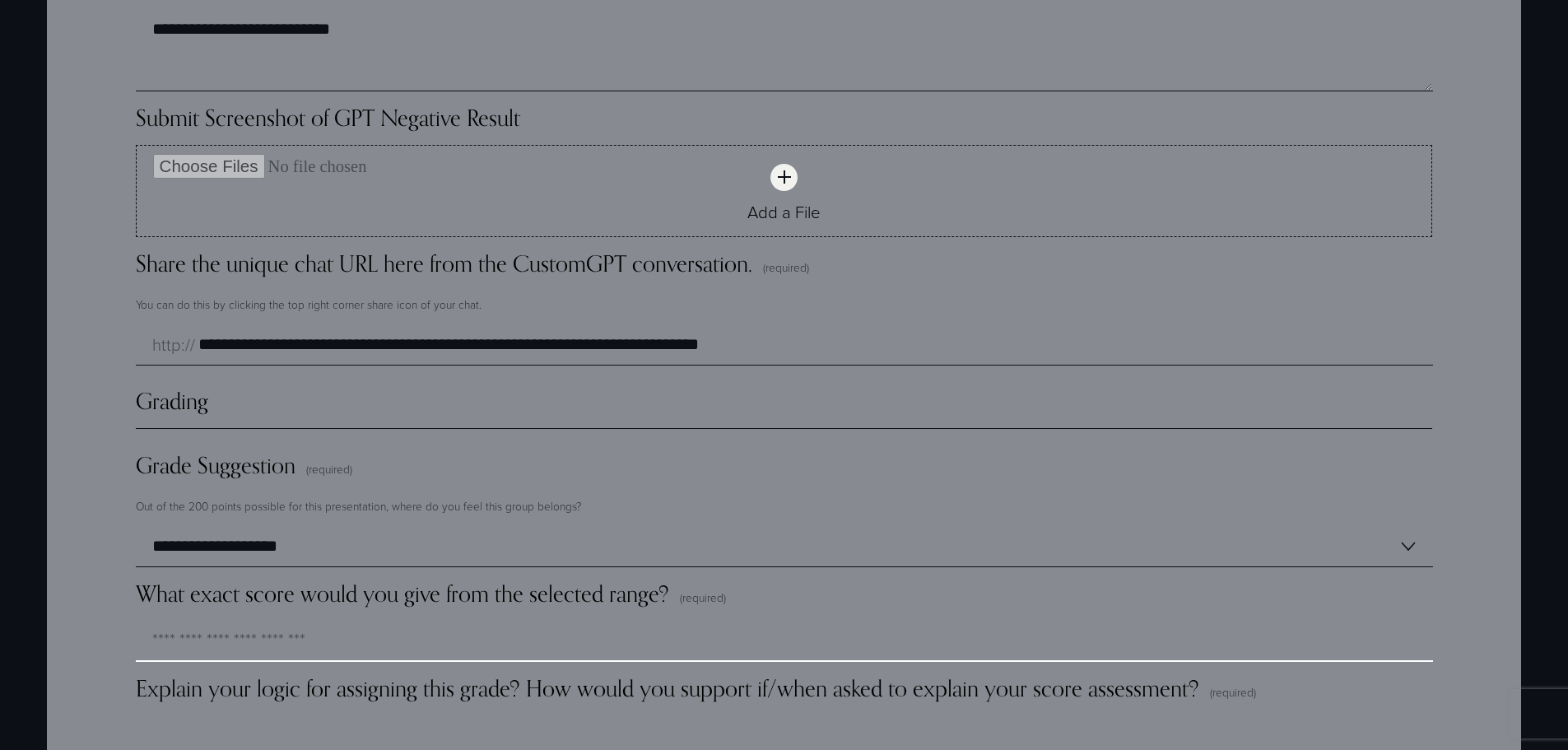 click on "What exact score would you give from the selected range? (required)" at bounding box center (784, 641) 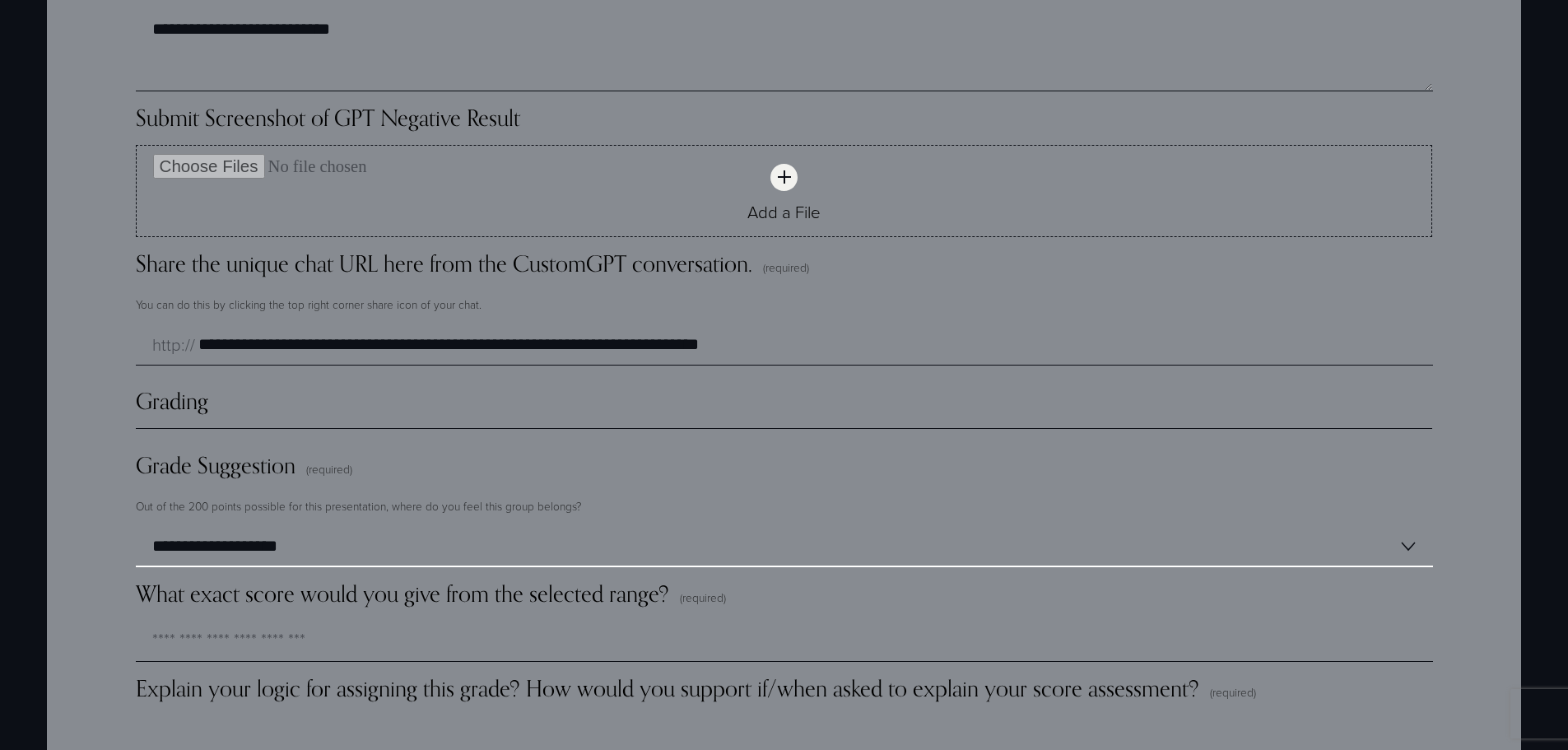 click on "**********" at bounding box center (784, 547) 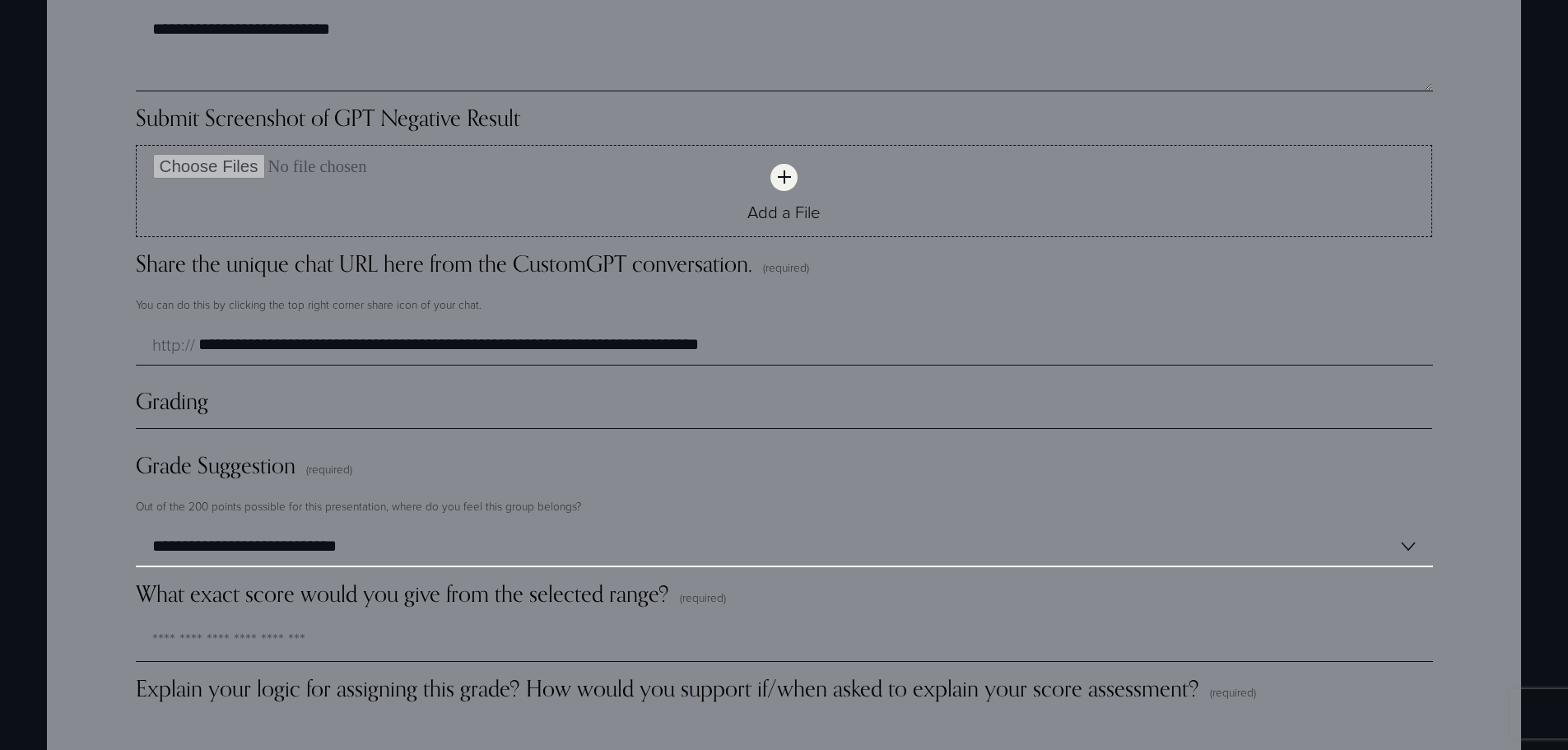 click on "**********" at bounding box center (784, 547) 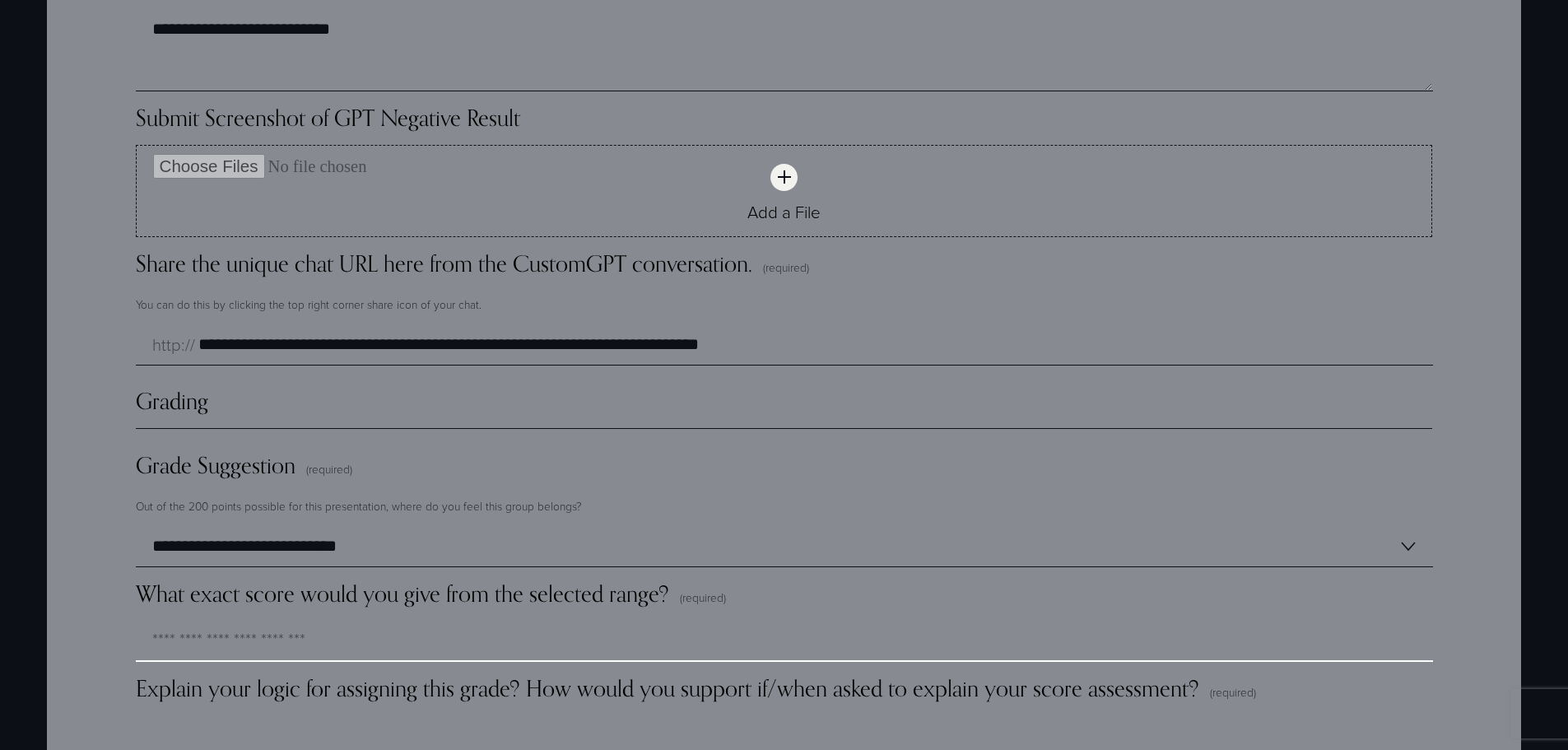 click on "What exact score would you give from the selected range? (required)" at bounding box center [784, 641] 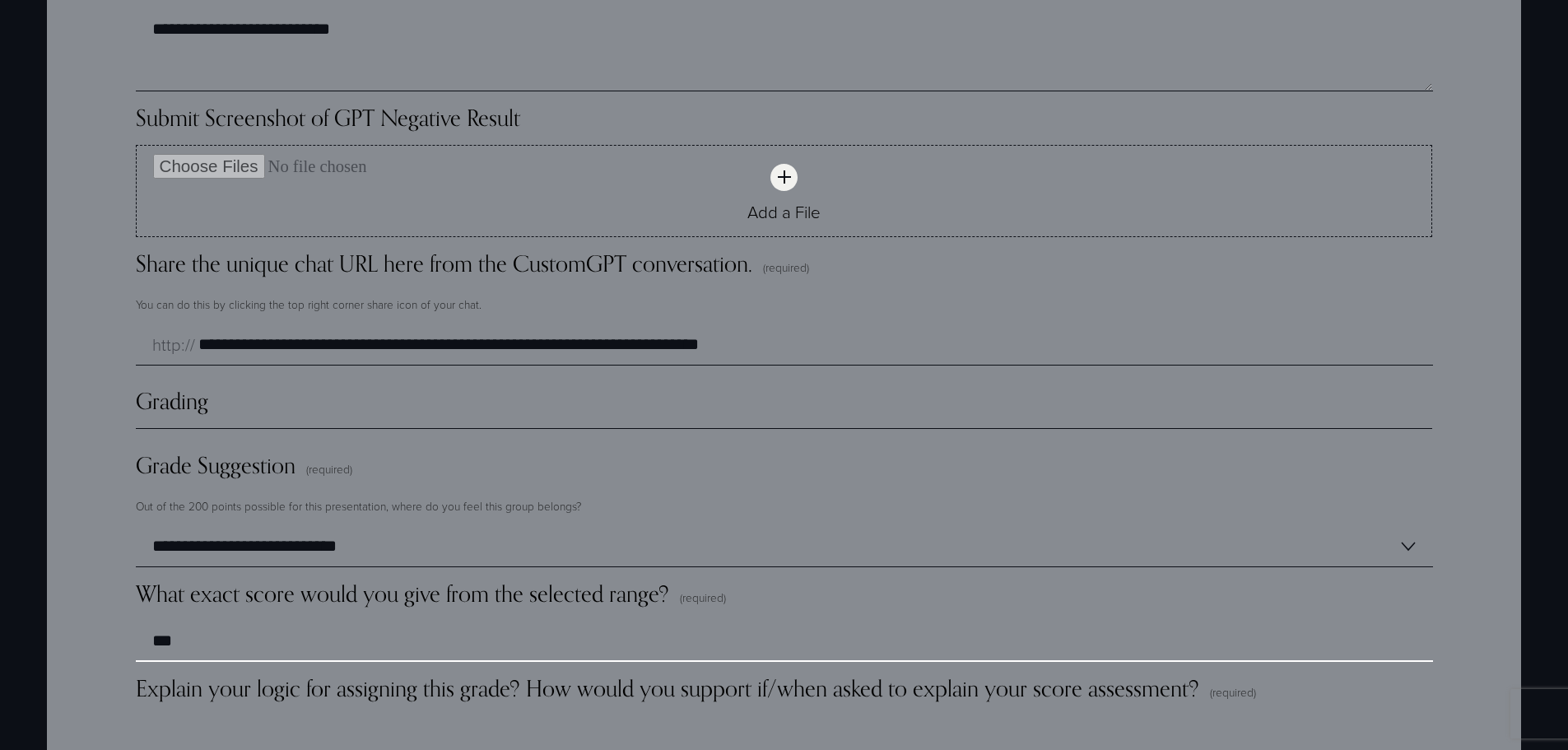 type on "***" 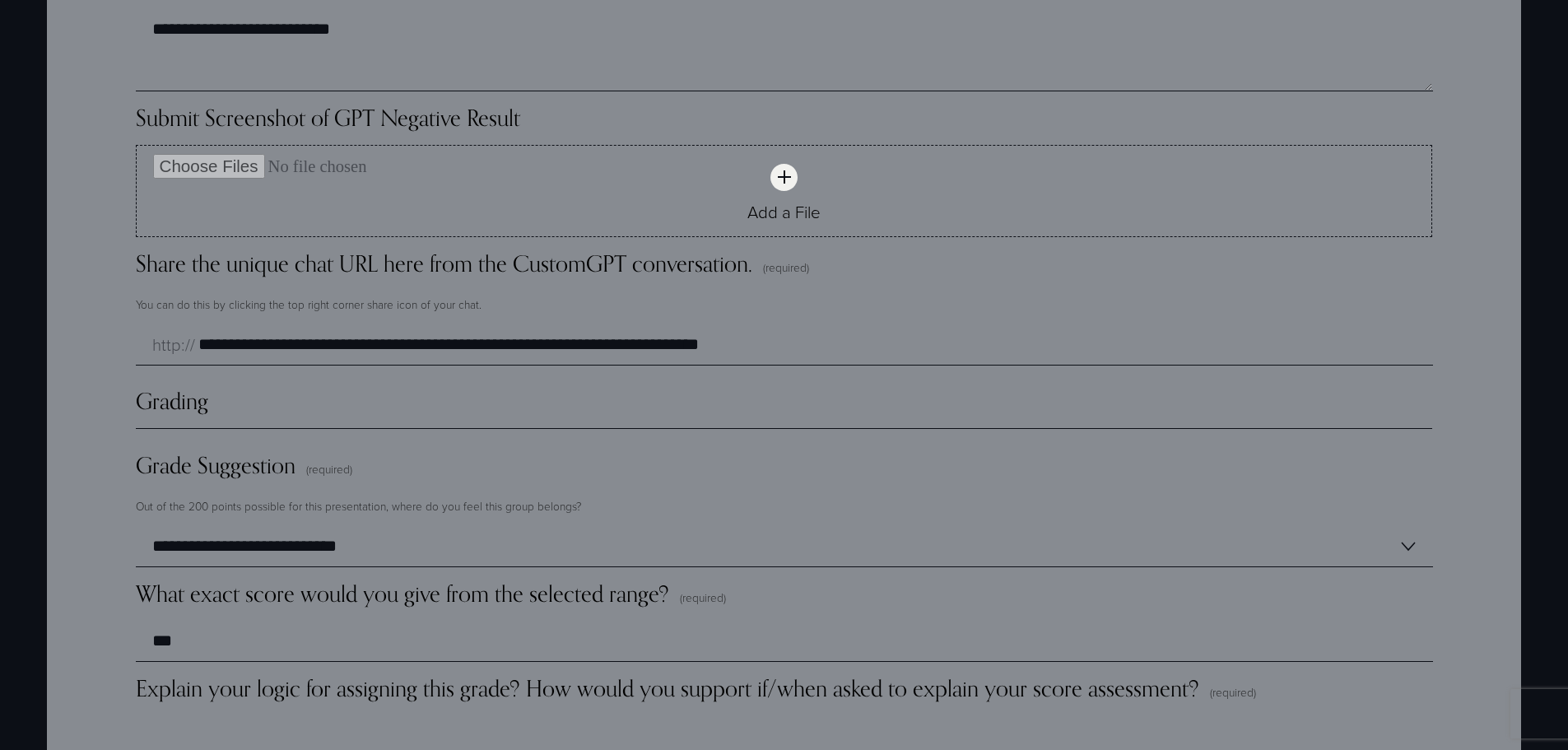 click on "Explain your logic for assigning this grade? How would you support if/when asked to explain  your score assessment? (required)" at bounding box center (784, 757) 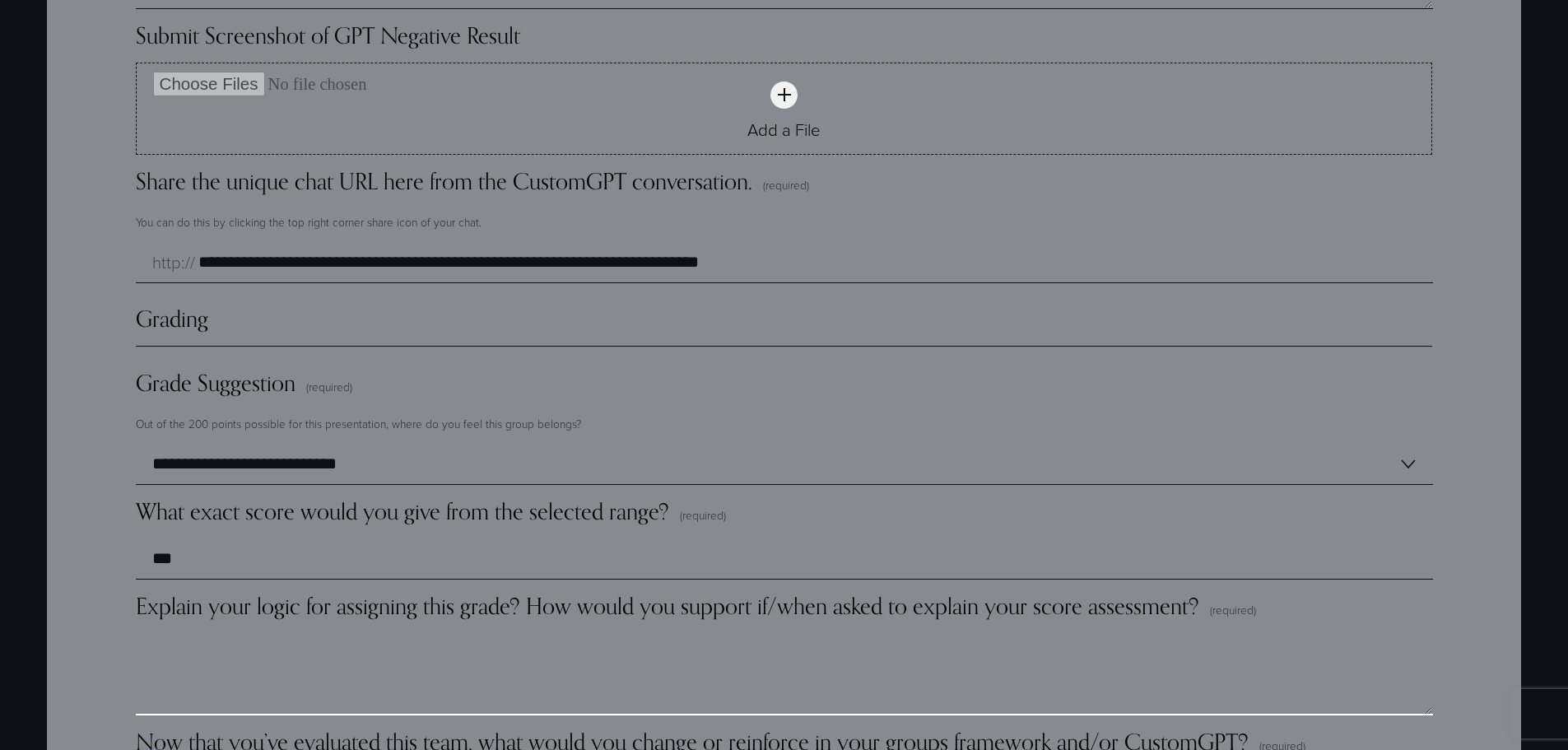 scroll, scrollTop: 4195, scrollLeft: 0, axis: vertical 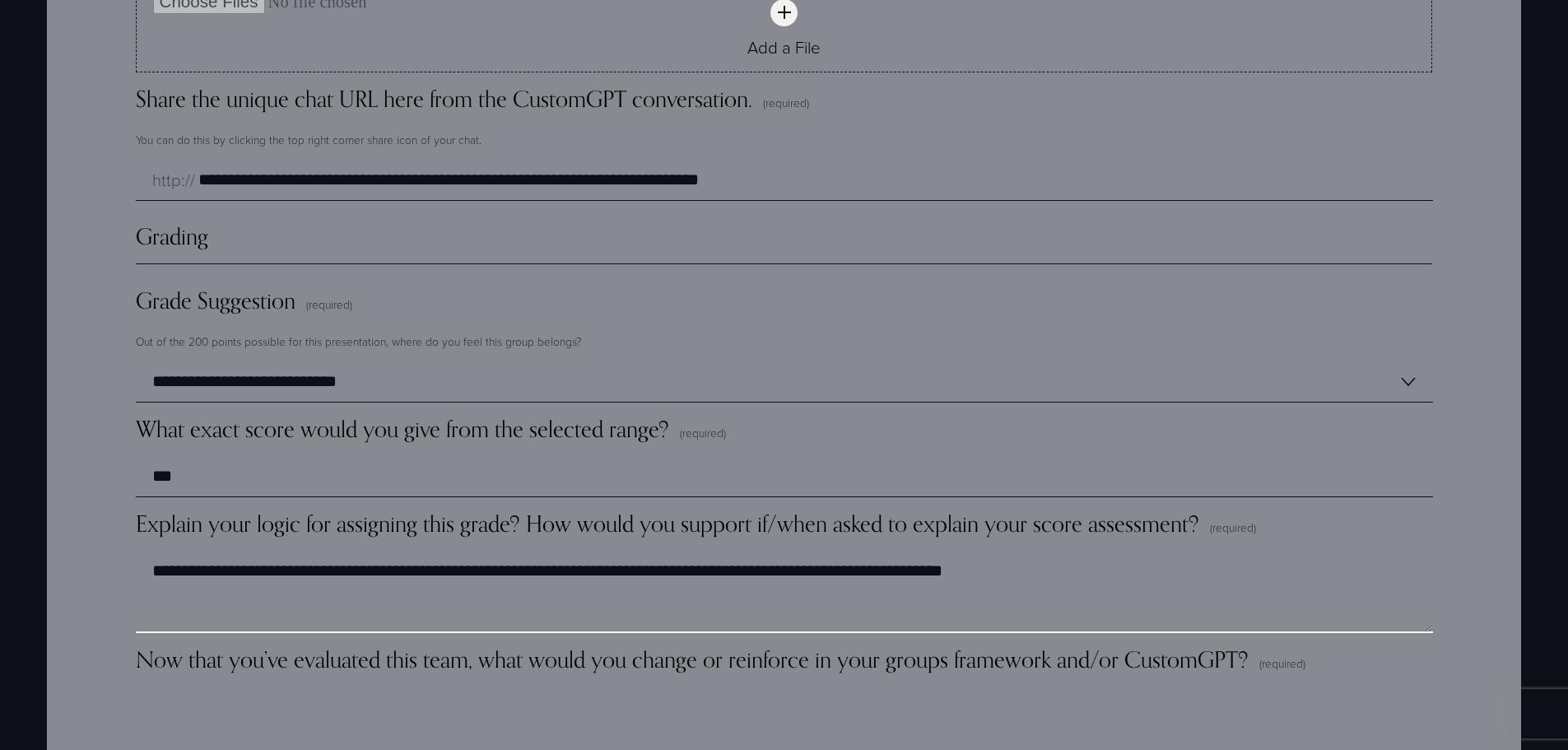 type on "**********" 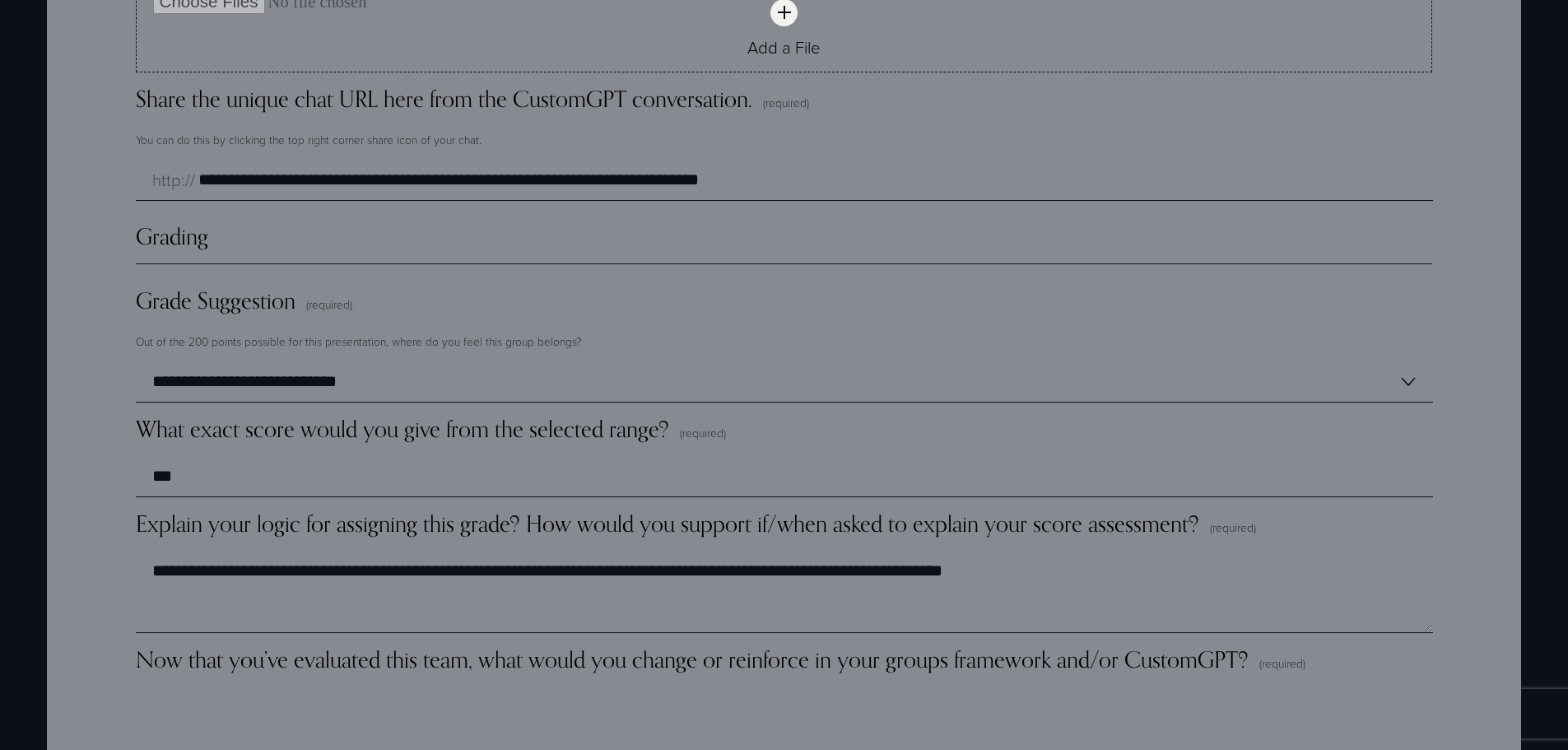 click on "Now that you’ve evaluated this team, what would you change or reinforce in your groups framework and/or CustomGPT? (required)" at bounding box center (784, 728) 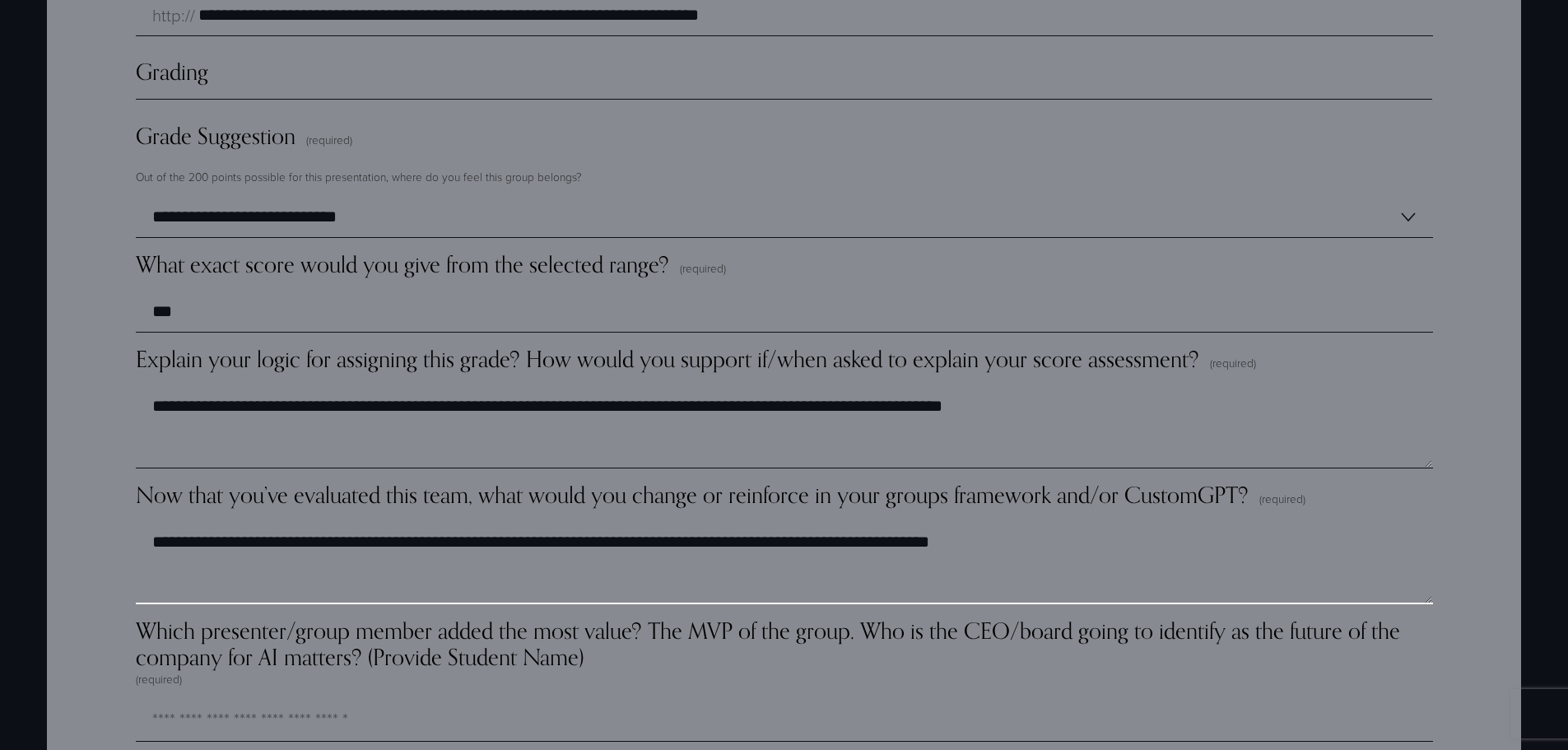 scroll, scrollTop: 4442, scrollLeft: 0, axis: vertical 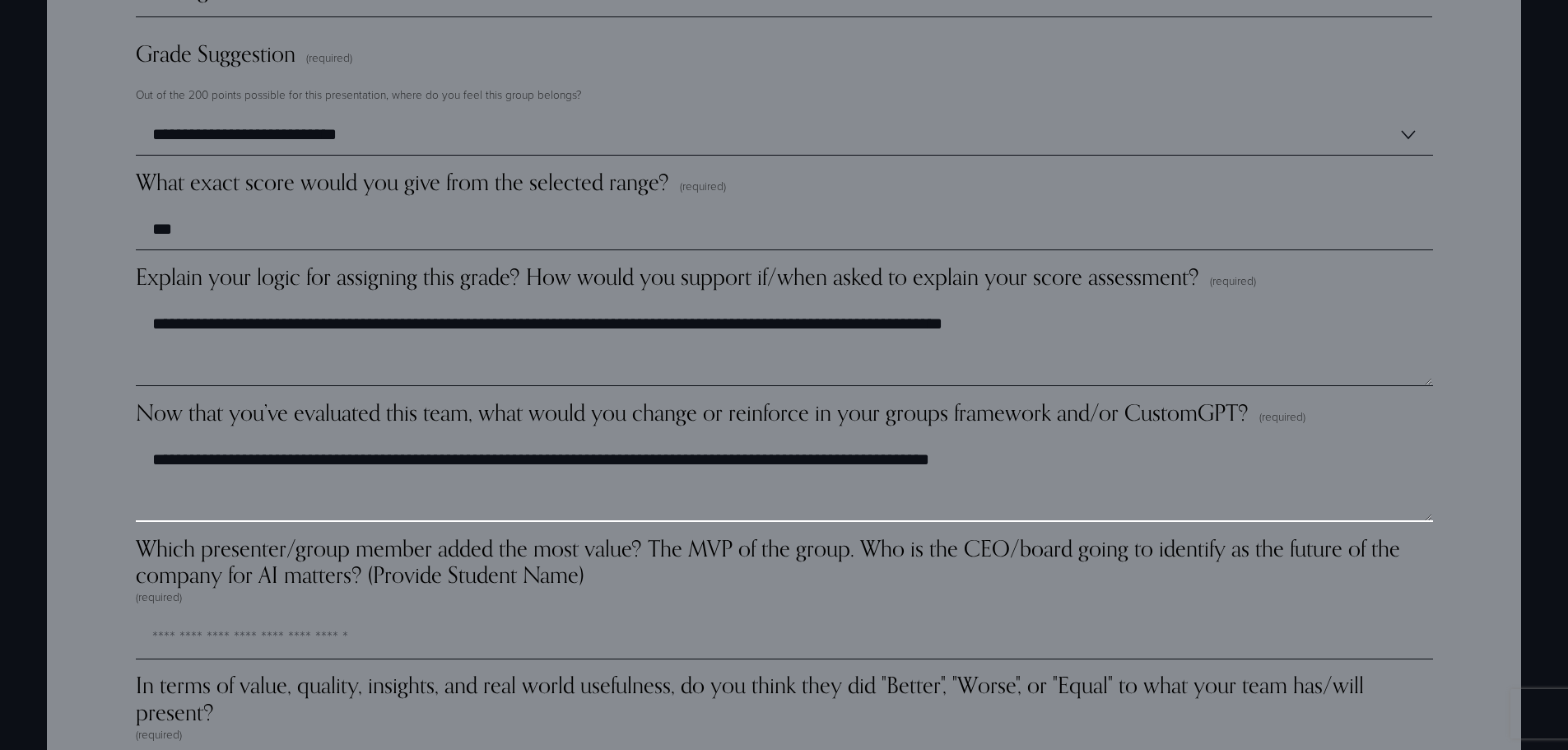 type on "**********" 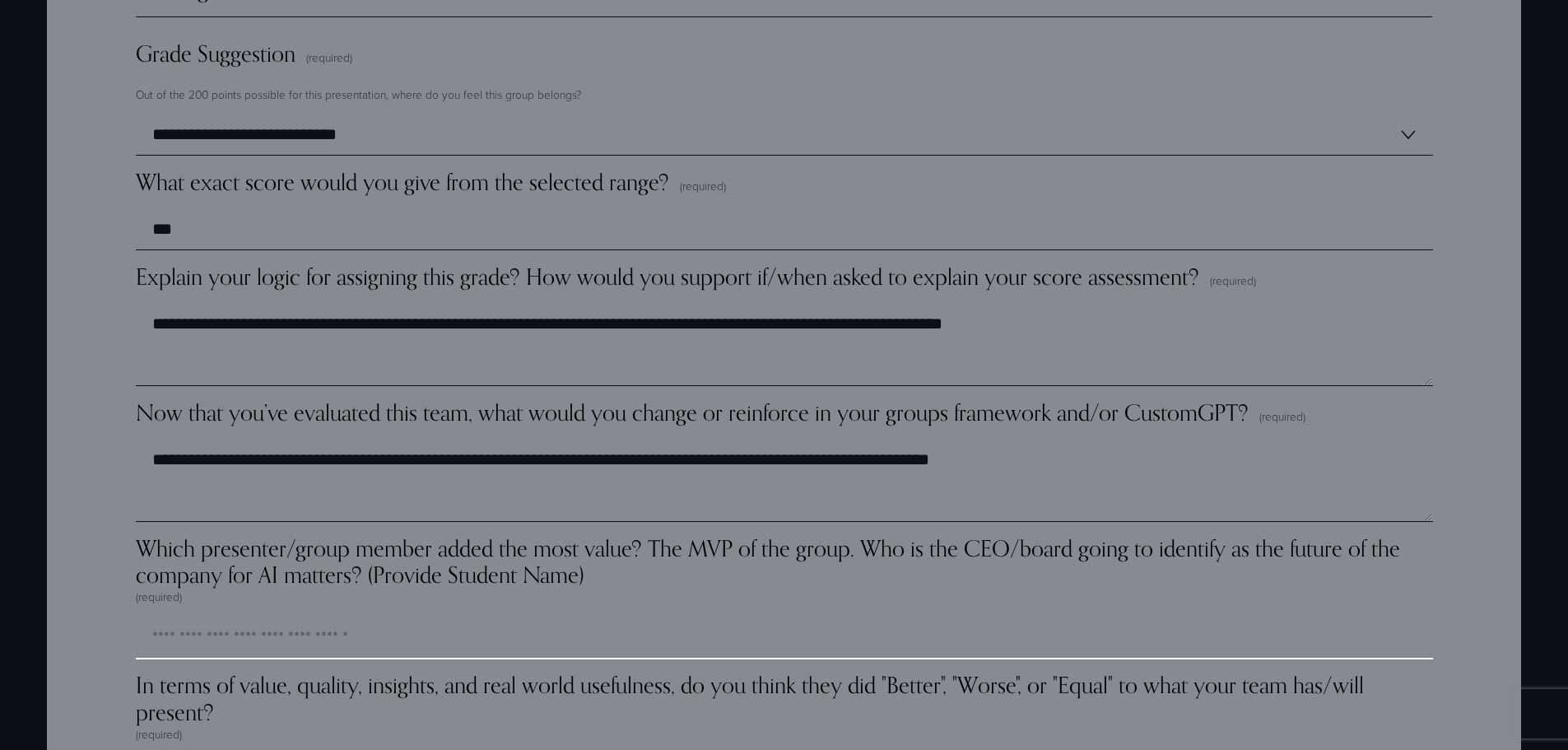 click on "Which presenter/group member added the most value? The MVP of the group. Who is the CEO/board going to identify as the future of the company for AI matters? (Provide Student Name) (required)" at bounding box center [784, 639] 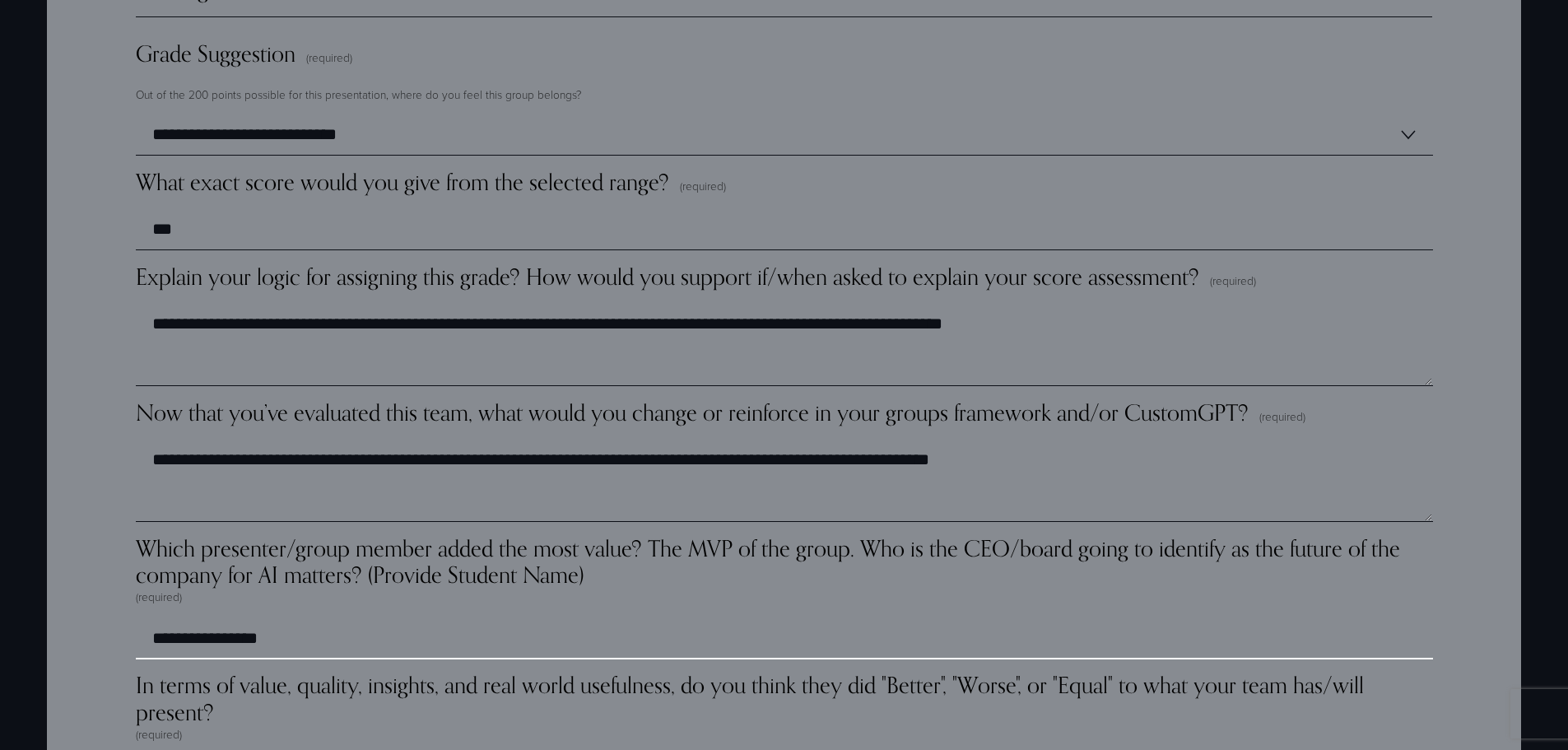 type on "**********" 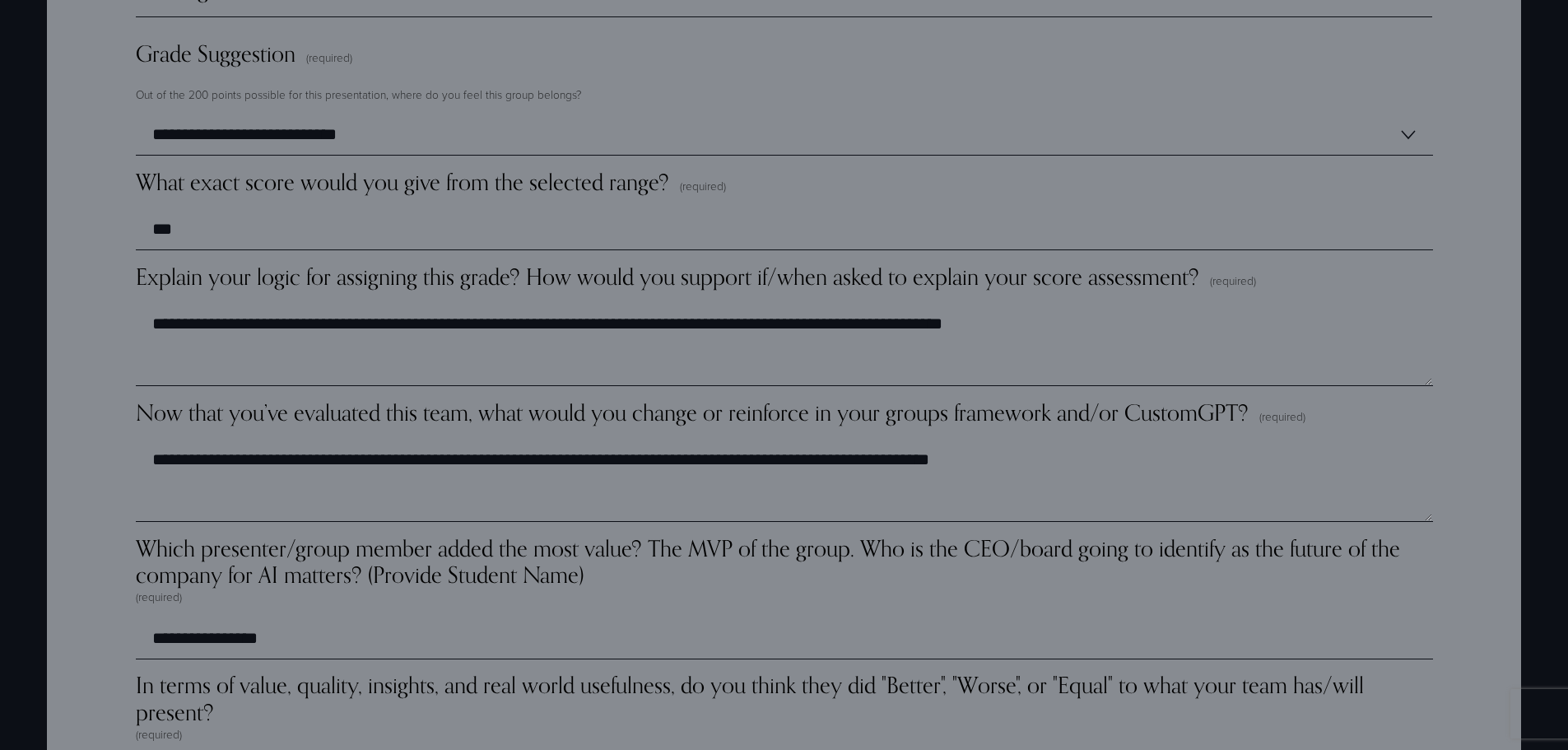 click on "**********" at bounding box center (784, 776) 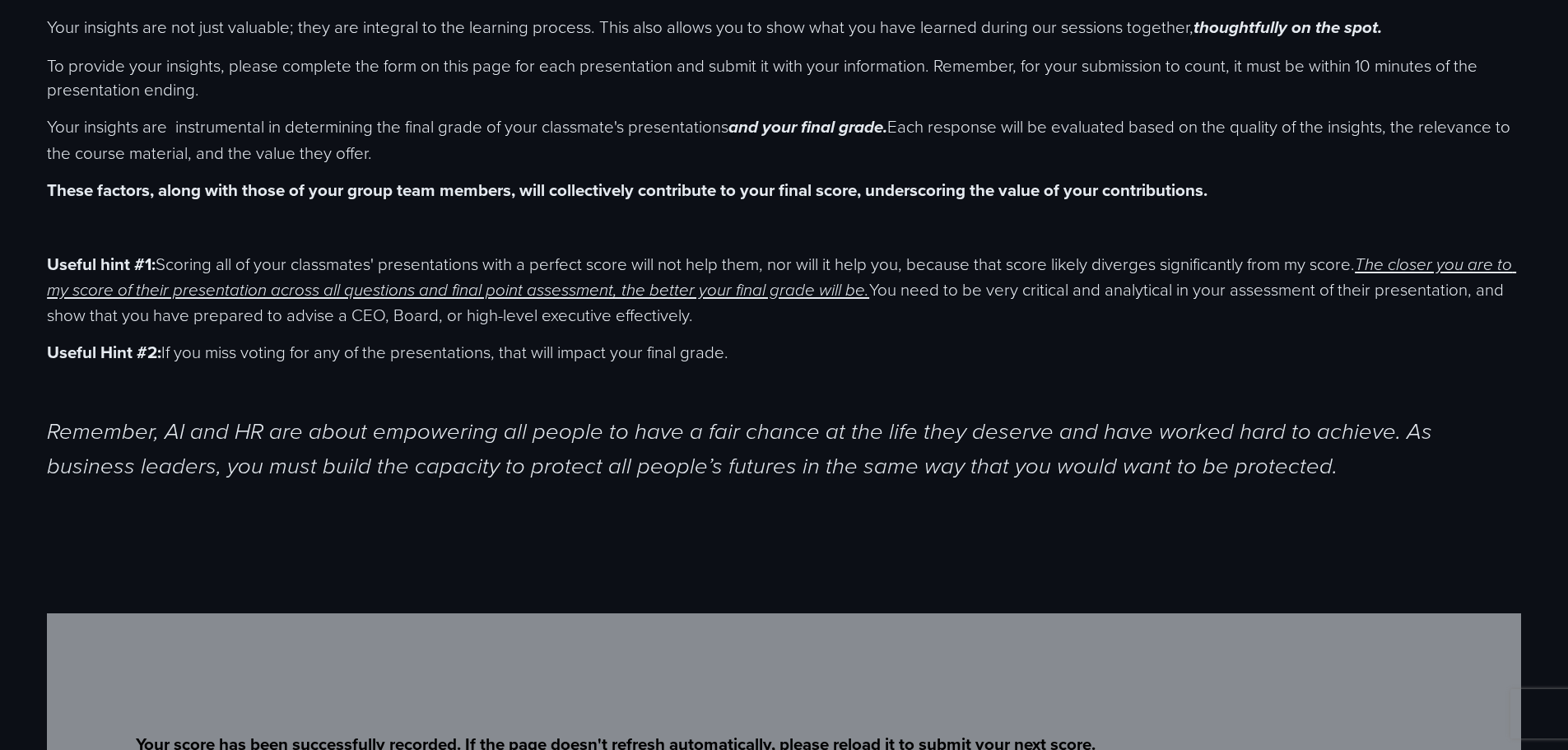 scroll, scrollTop: 906, scrollLeft: 0, axis: vertical 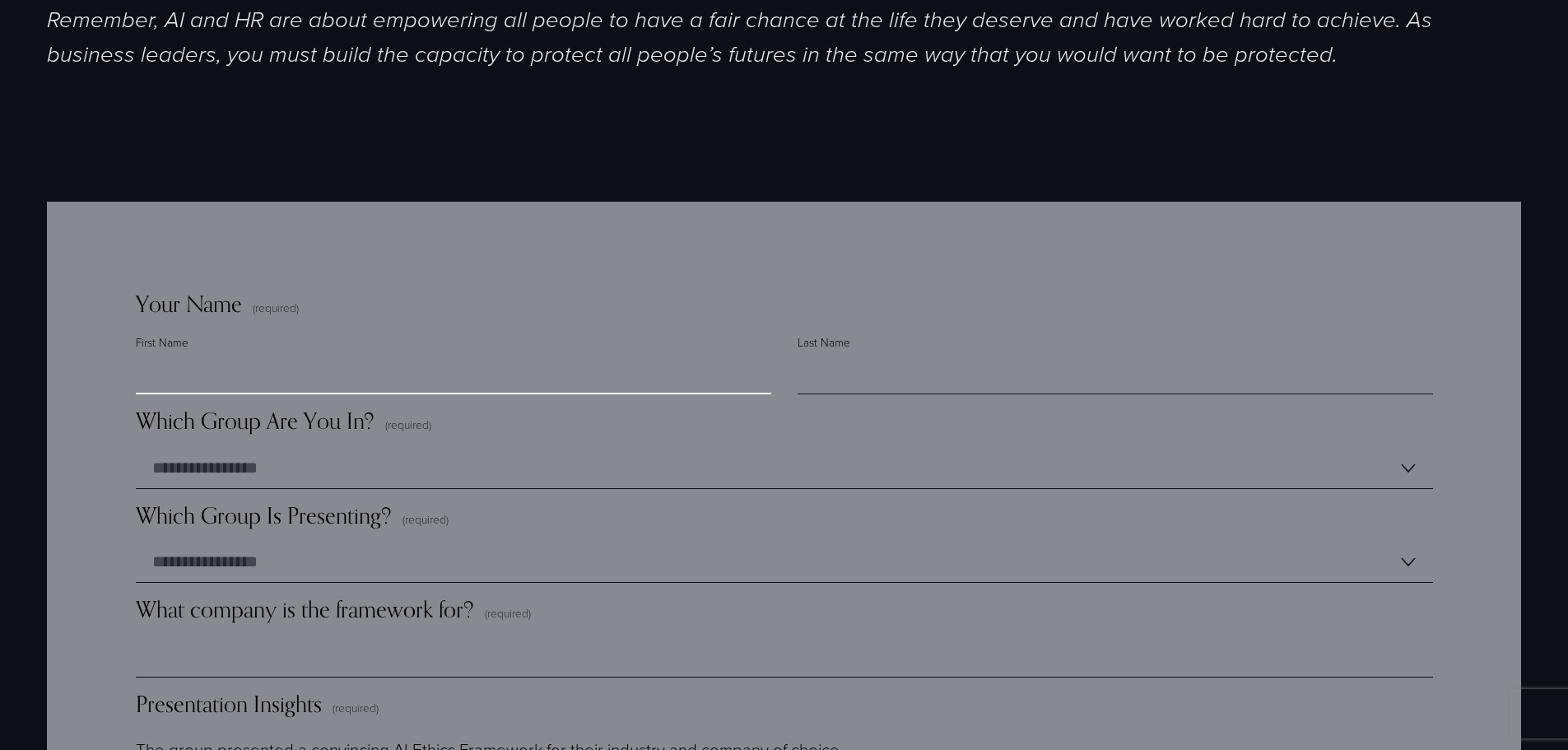 click on "First Name" at bounding box center [454, 374] 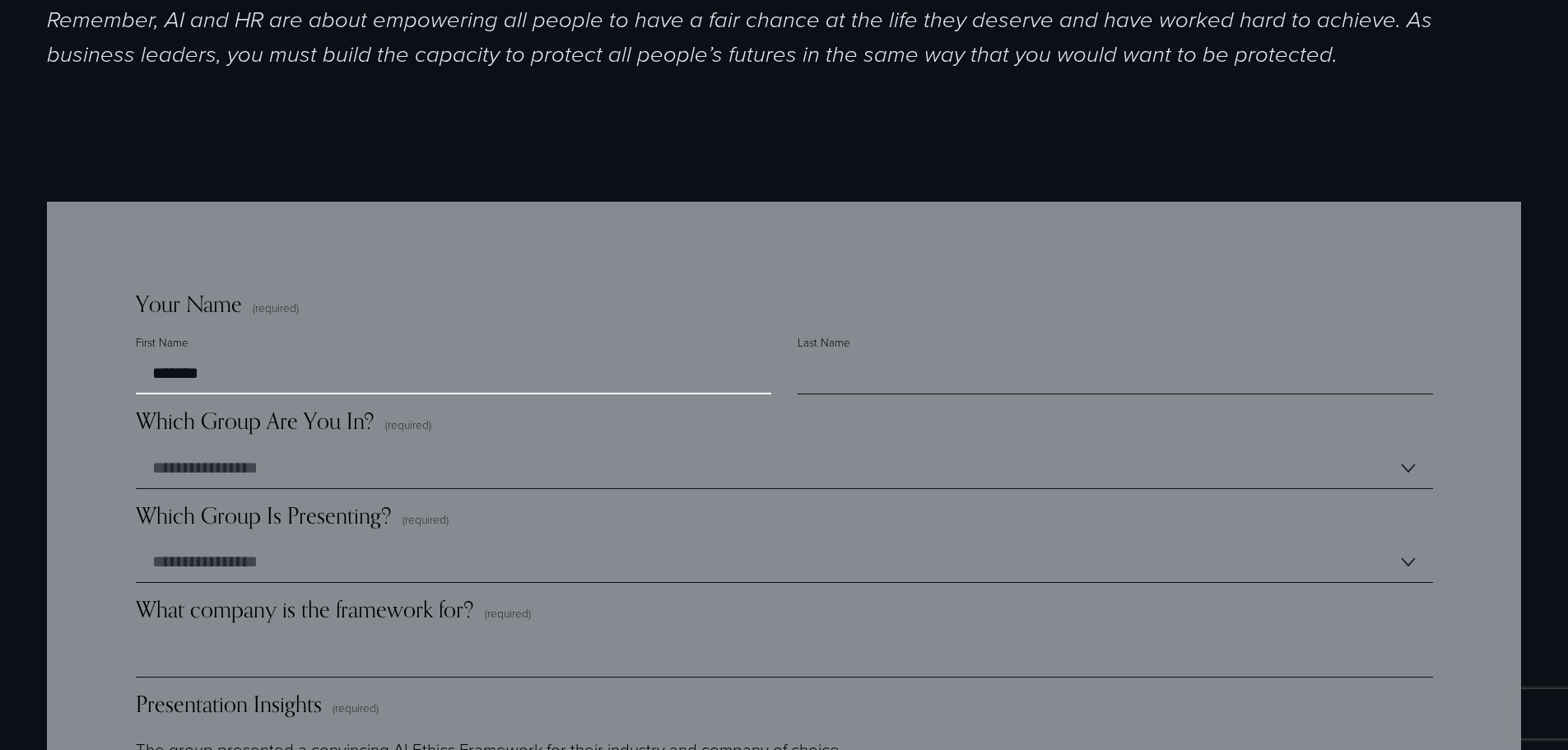type on "*******" 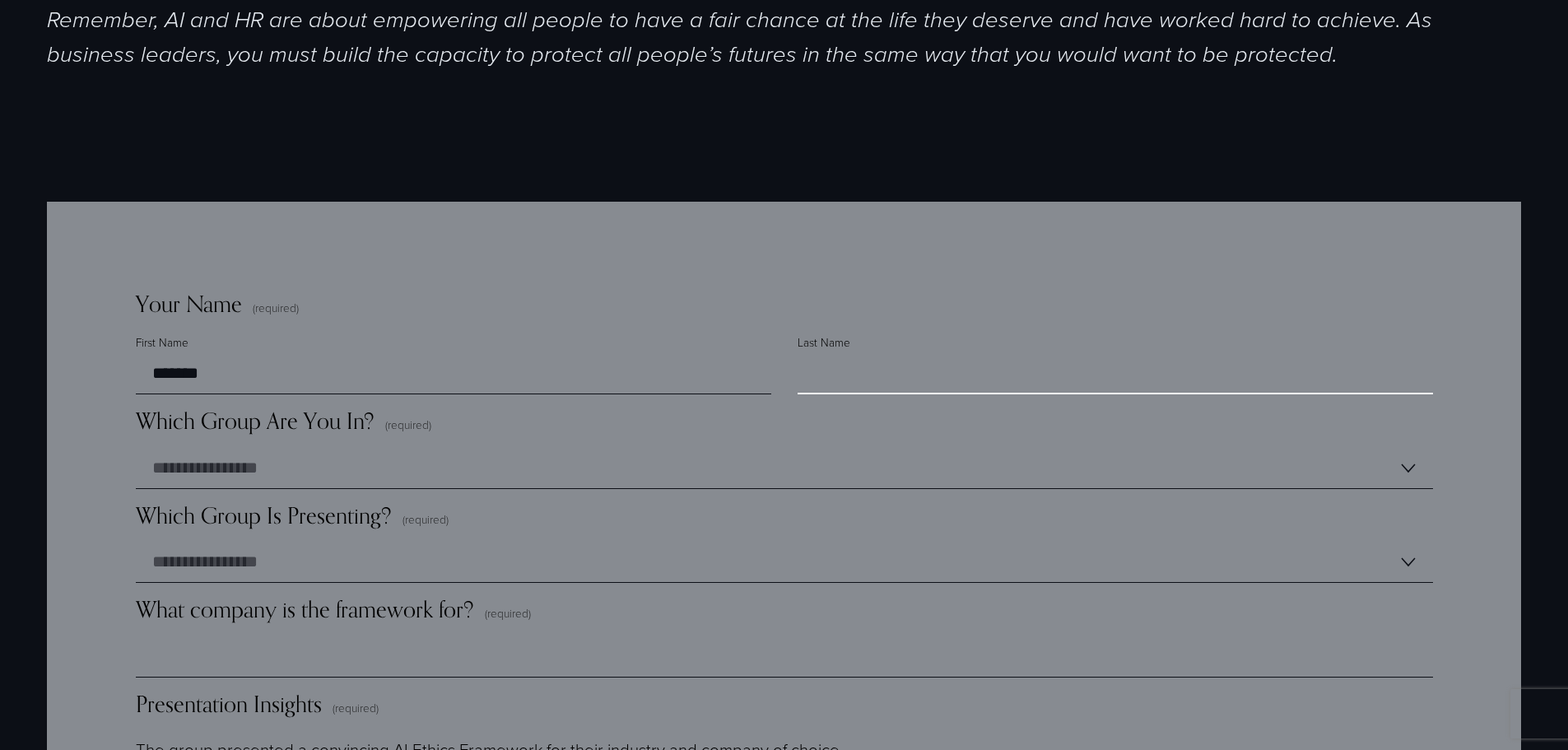 click on "Last Name" at bounding box center [1115, 374] 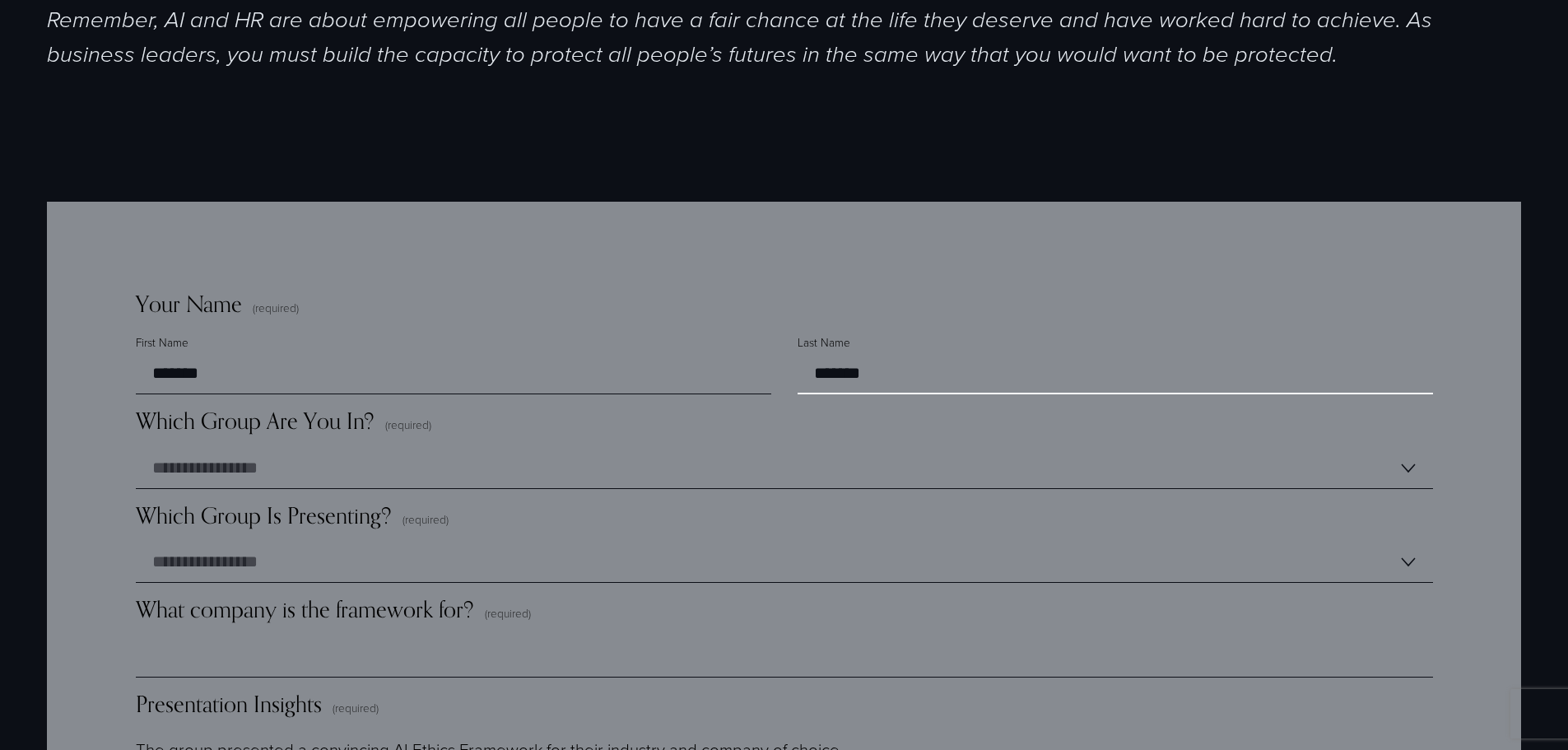 type on "*******" 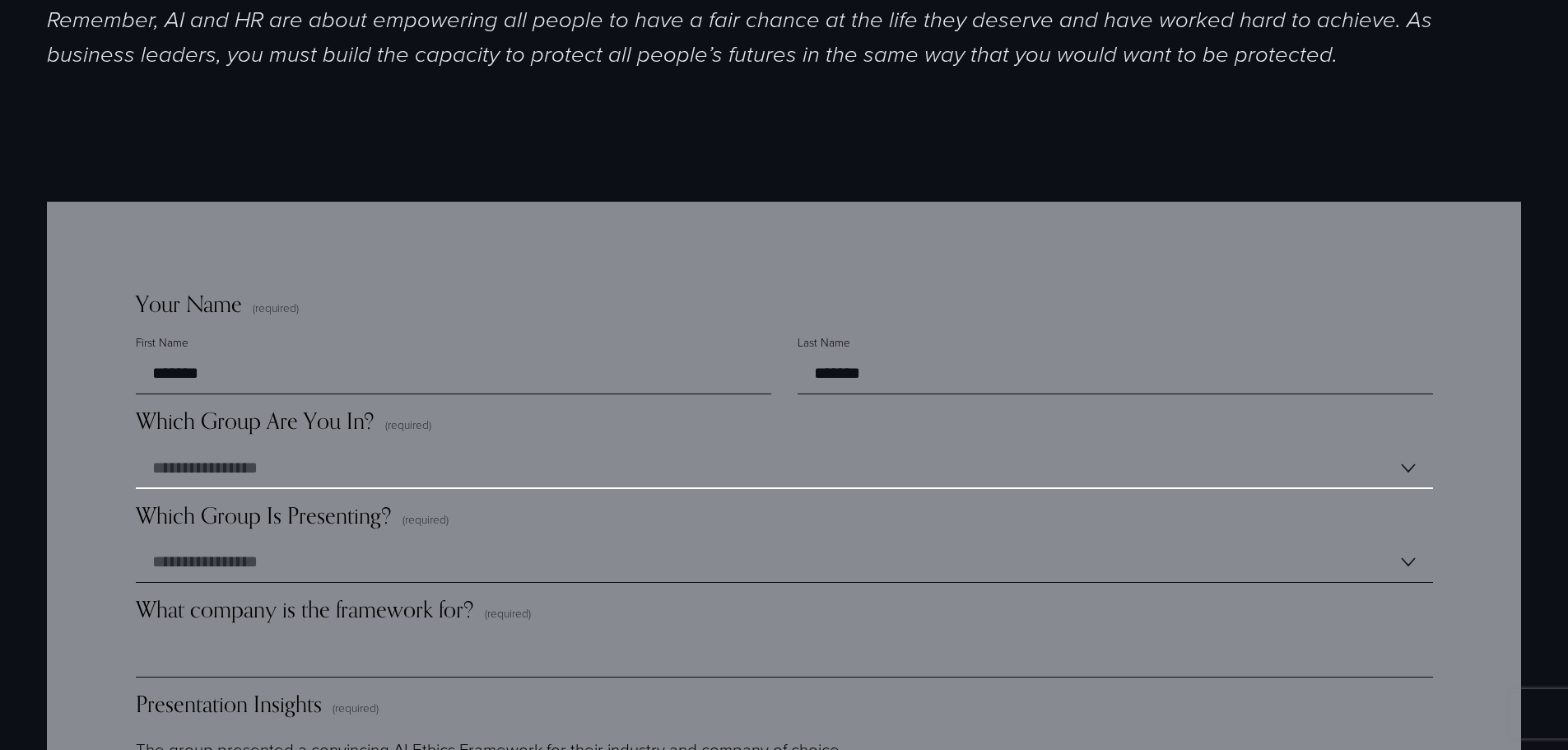 click on "**********" at bounding box center [784, 468] 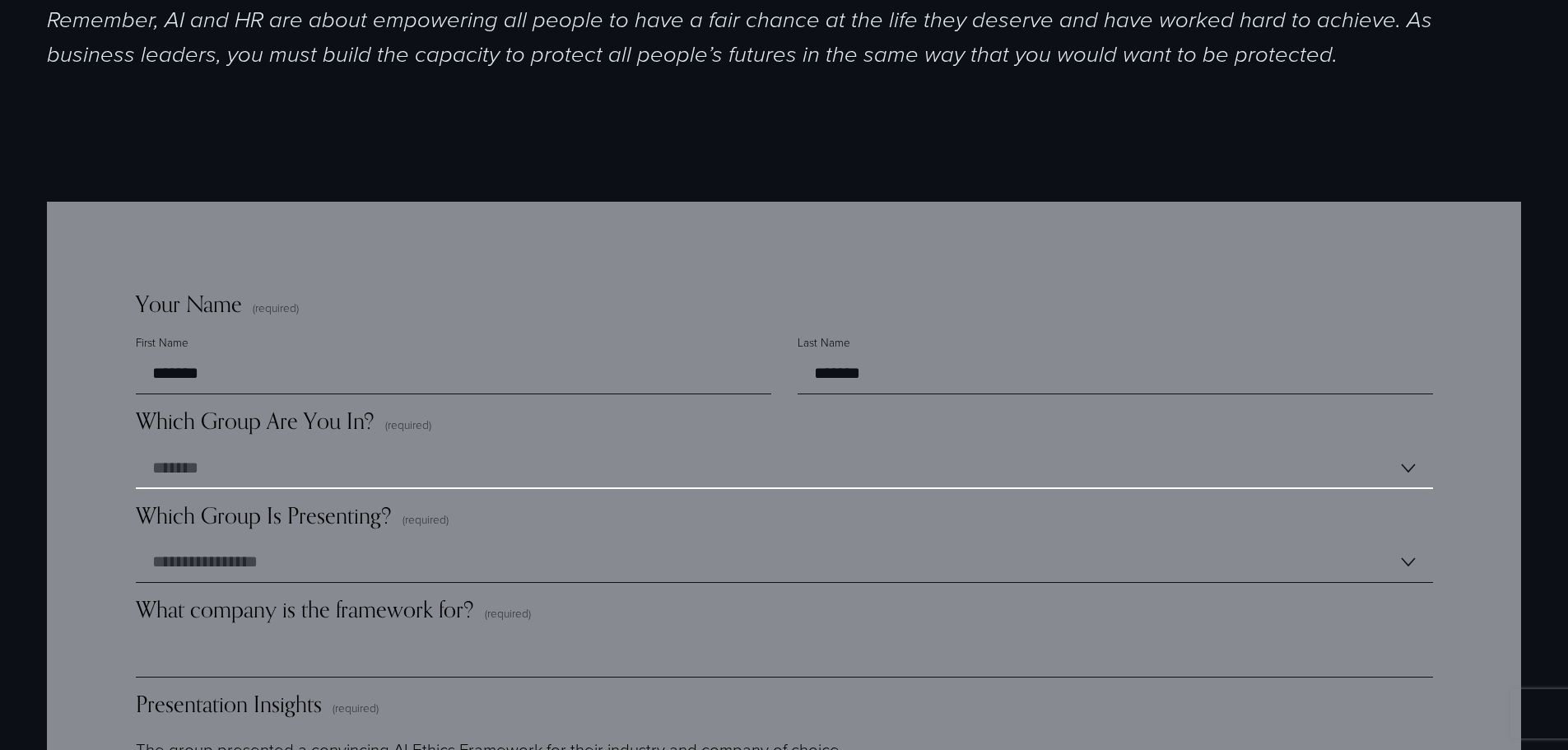 click on "**********" at bounding box center [784, 468] 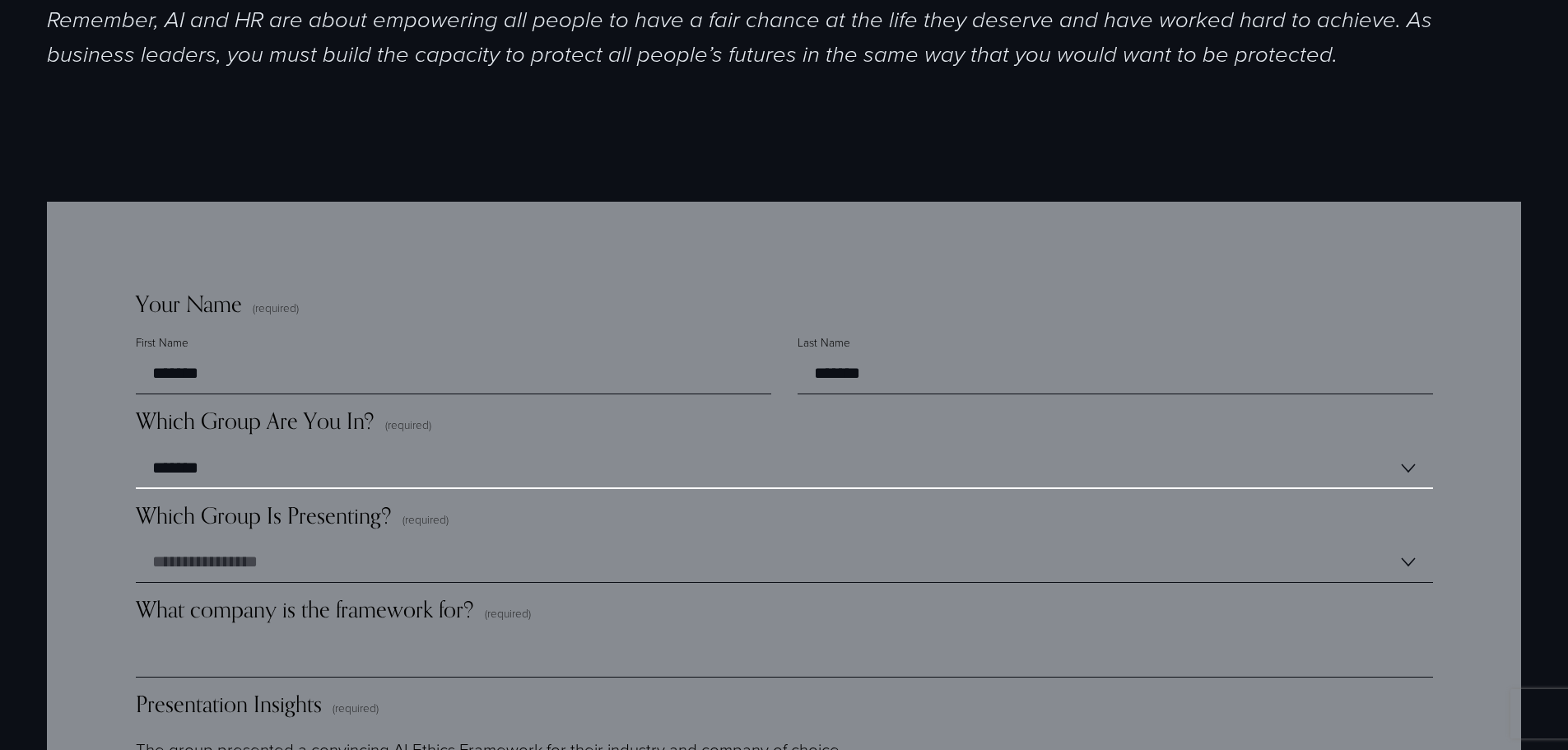 scroll, scrollTop: 988, scrollLeft: 0, axis: vertical 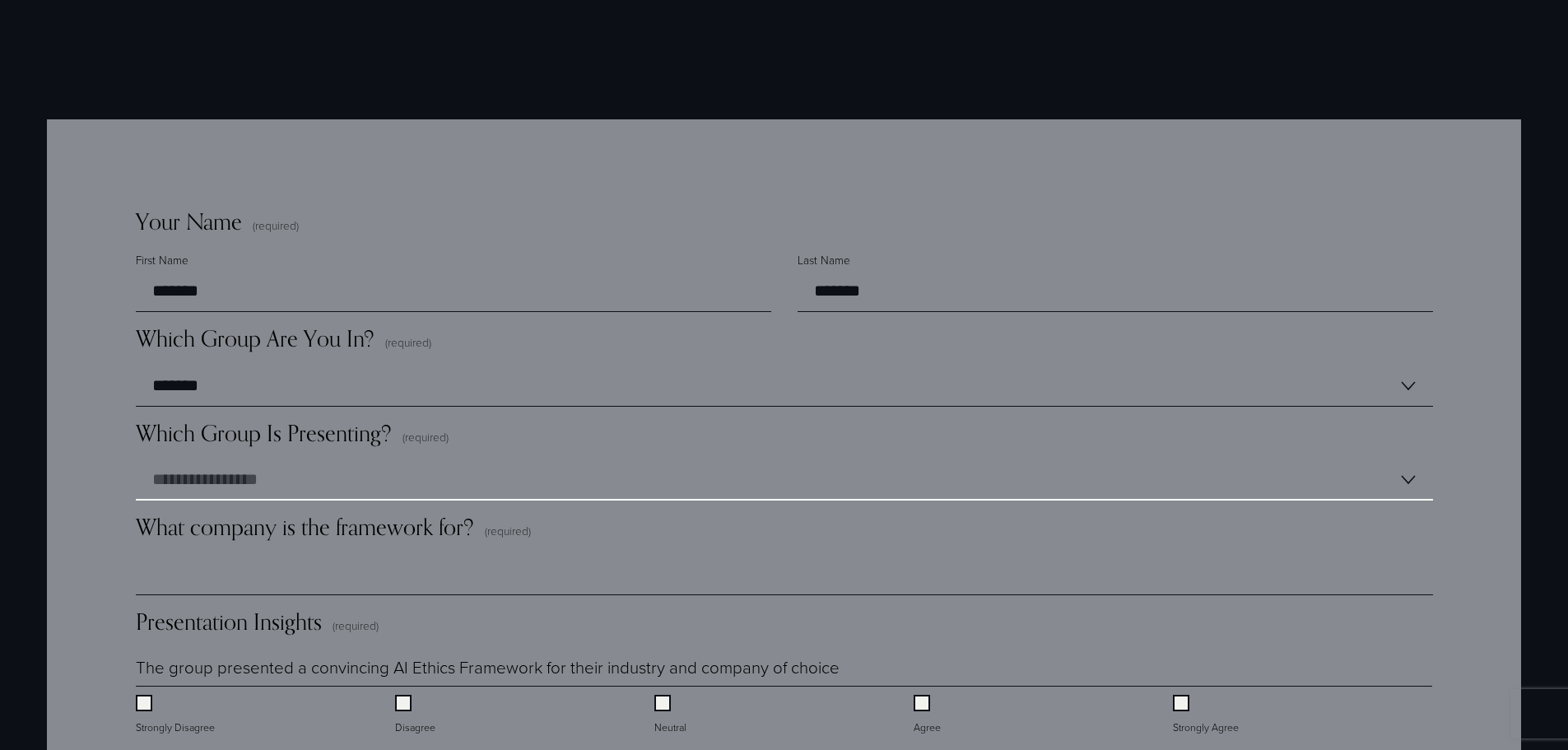 click on "**********" at bounding box center [784, 480] 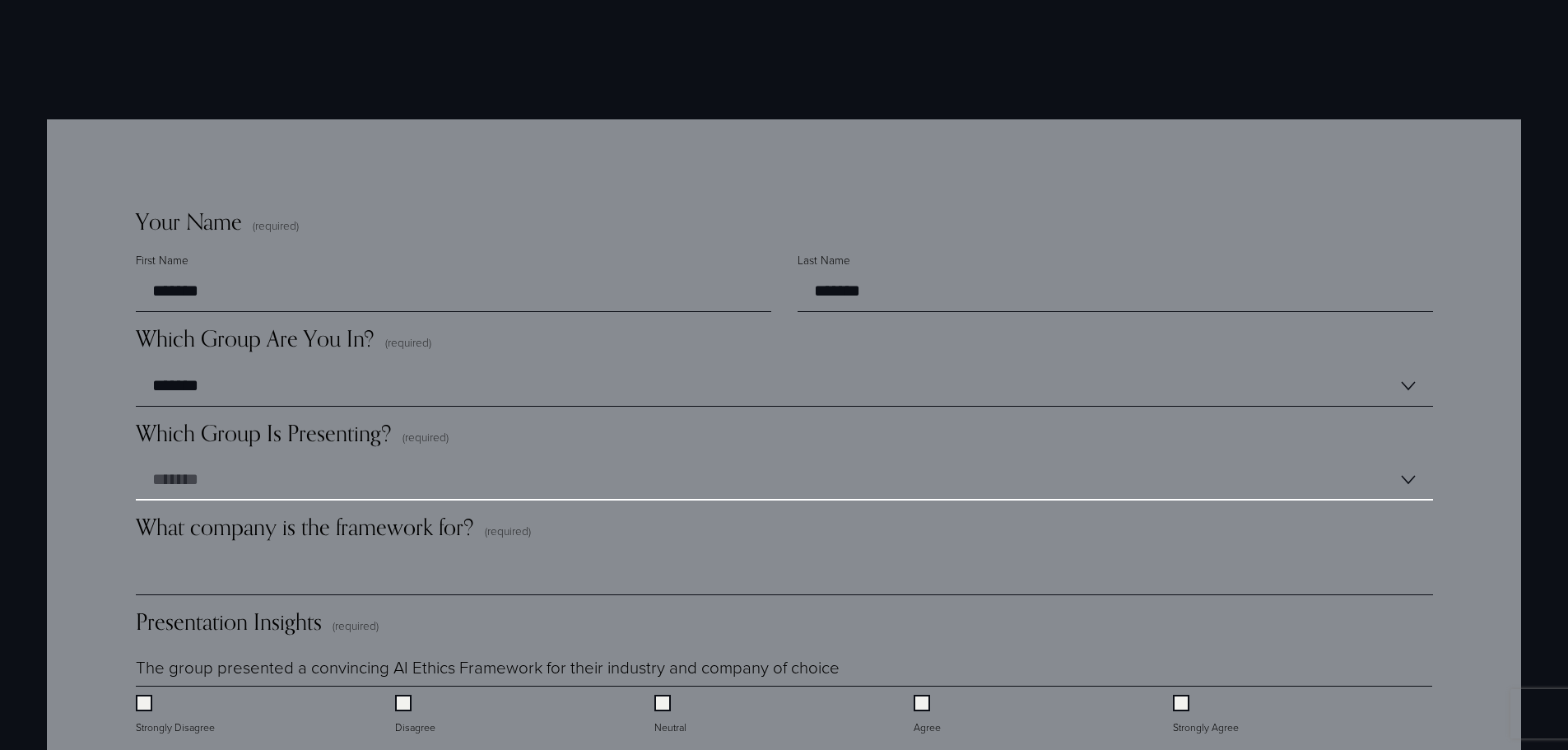 click on "**********" at bounding box center (784, 480) 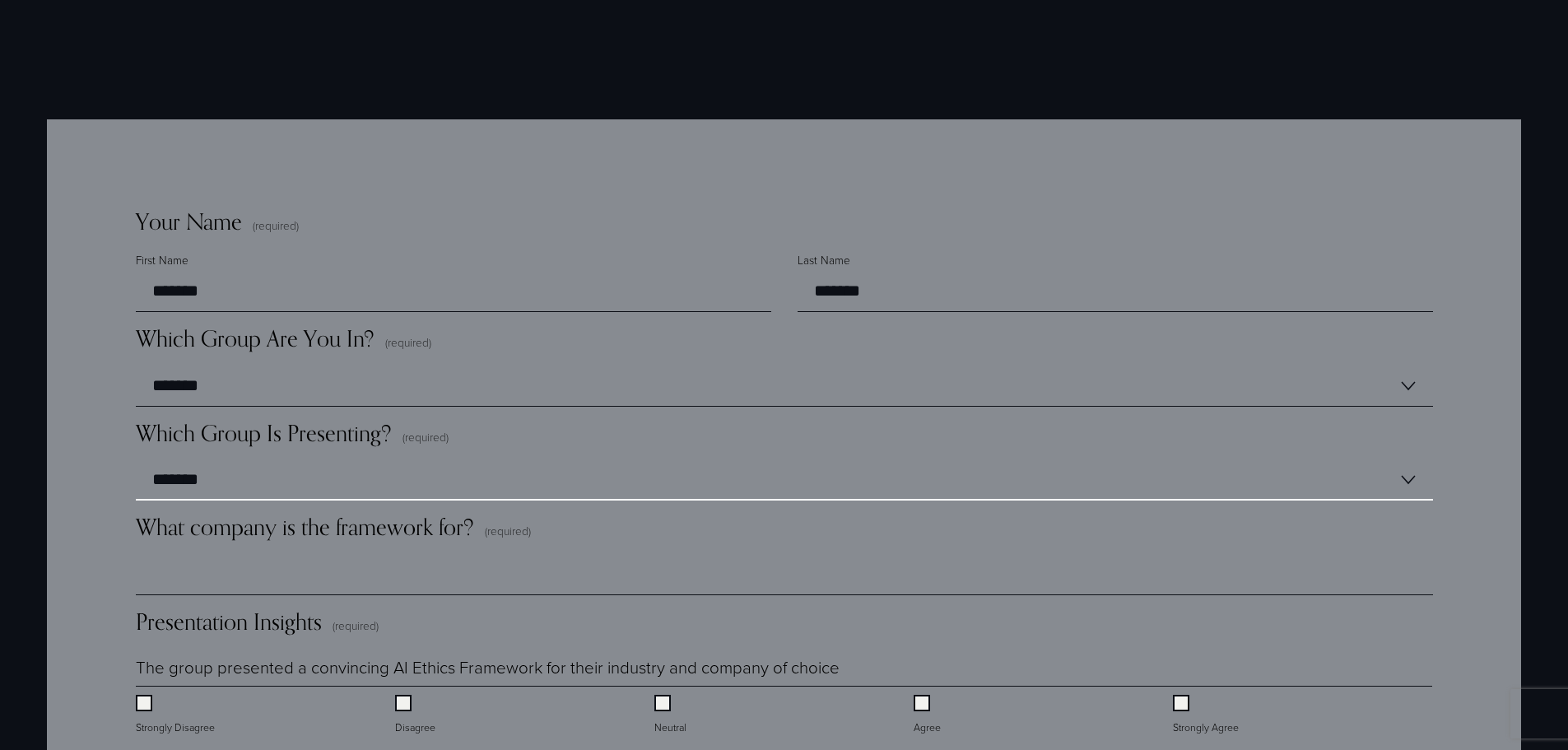 scroll, scrollTop: 1153, scrollLeft: 0, axis: vertical 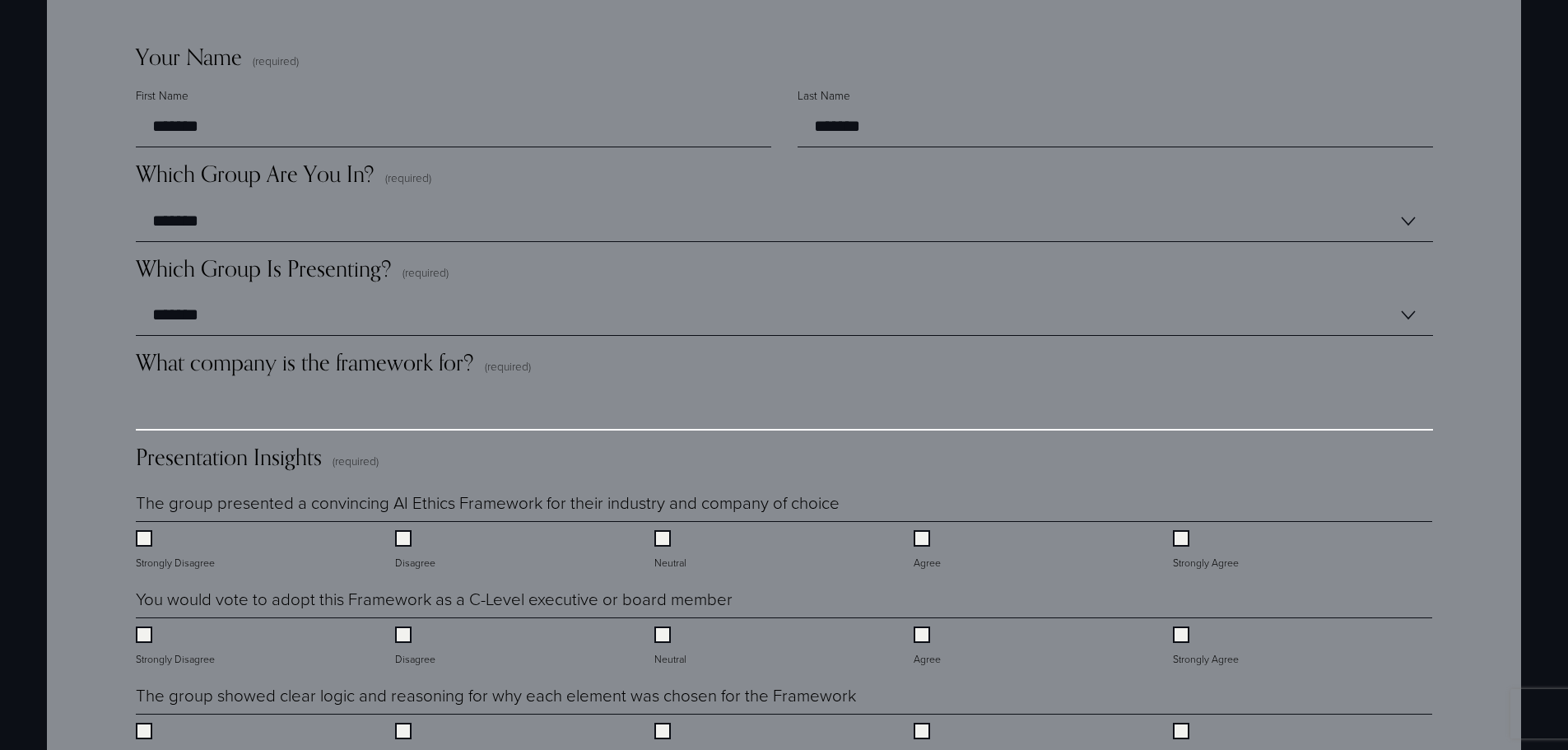 click on "What company is the framework for? (required)" at bounding box center [784, 410] 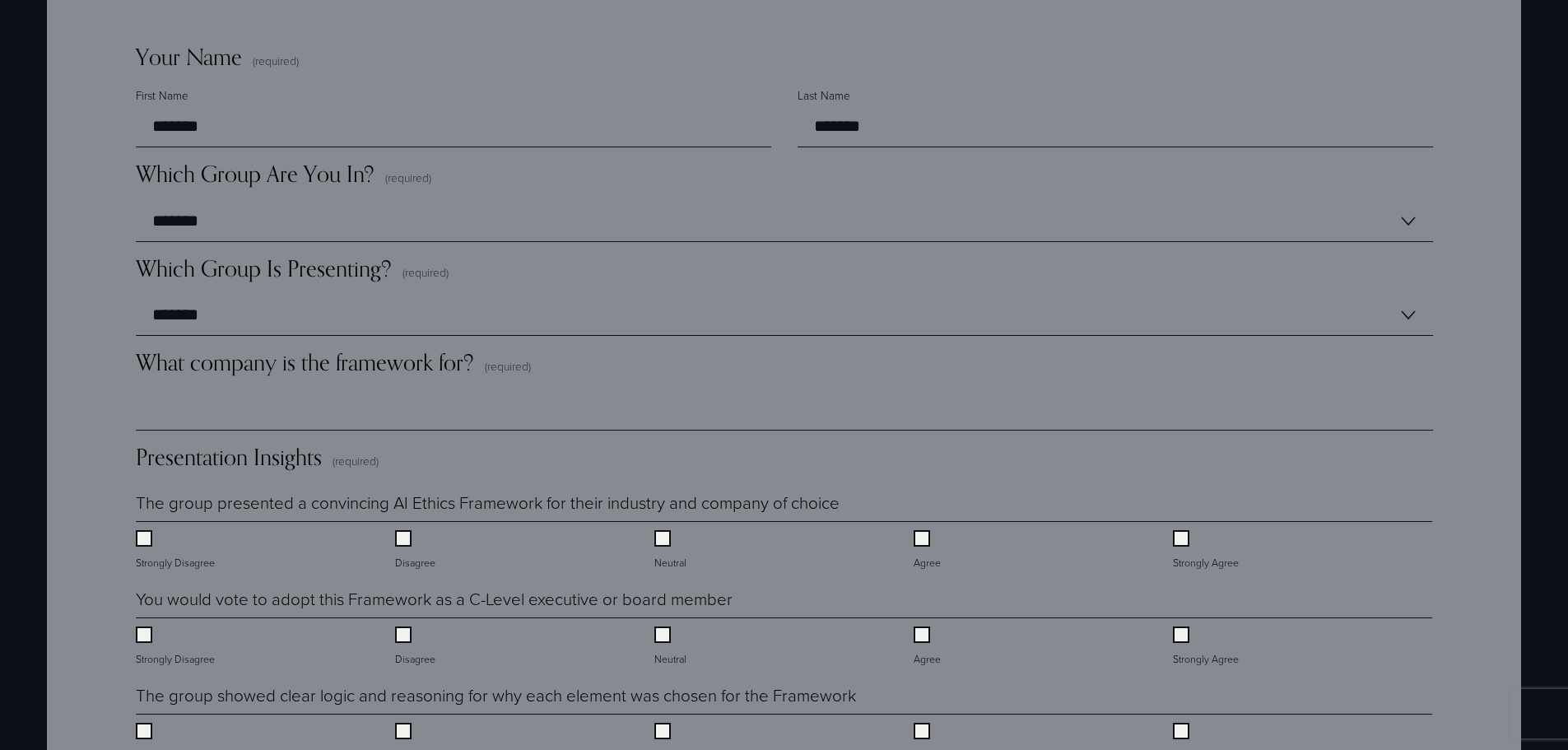 scroll, scrollTop: 1235, scrollLeft: 0, axis: vertical 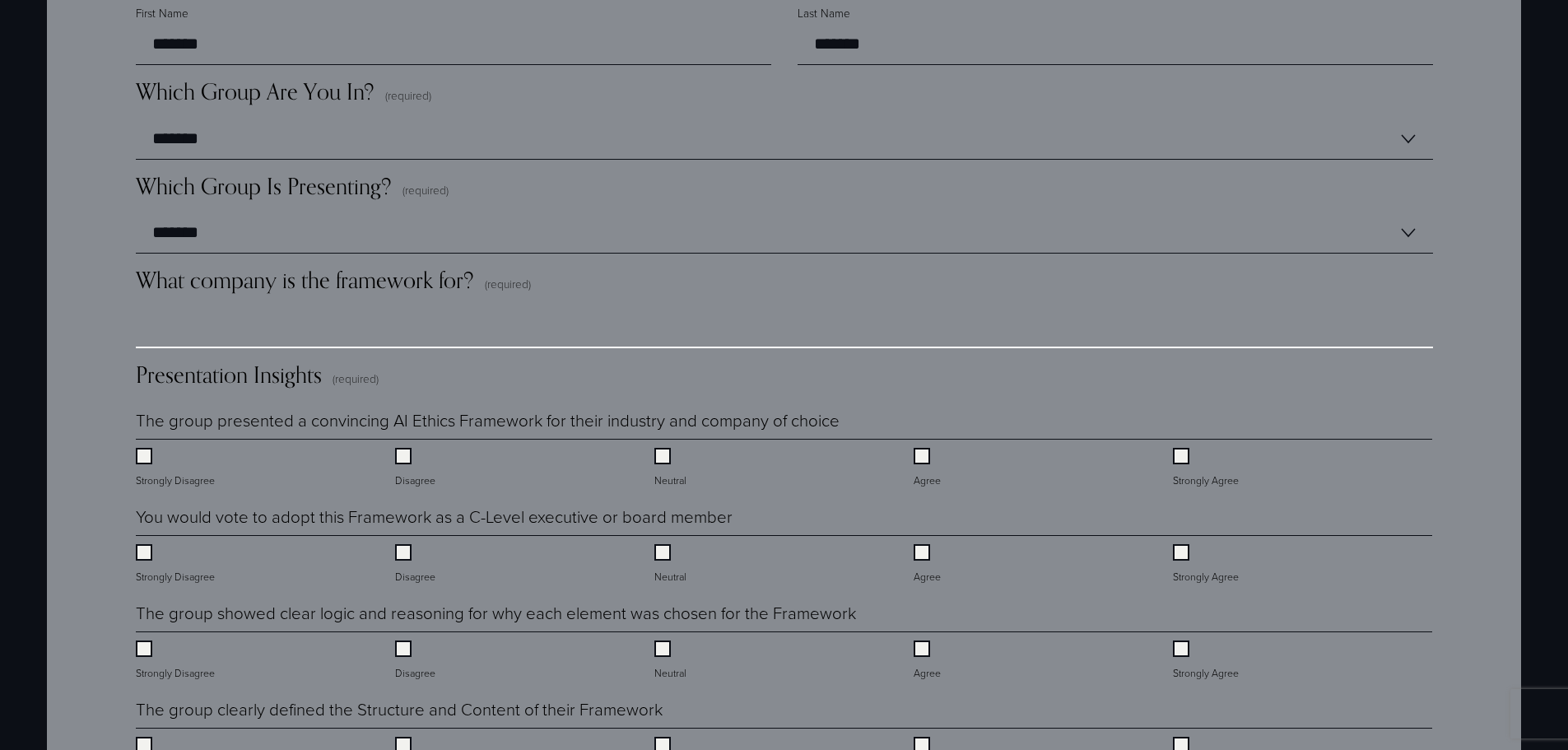 click on "What company is the framework for? (required)" at bounding box center [784, 328] 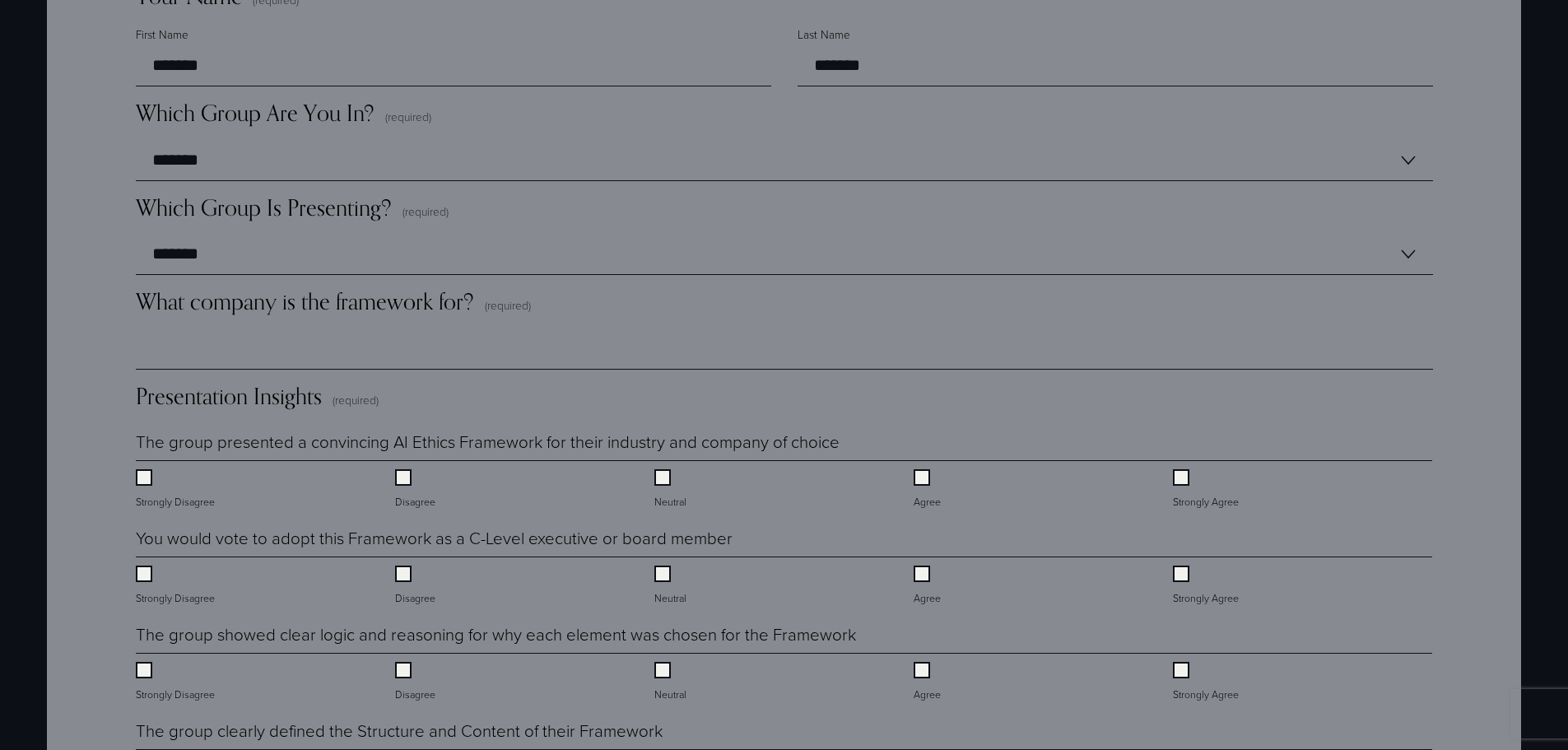scroll, scrollTop: 1296, scrollLeft: 0, axis: vertical 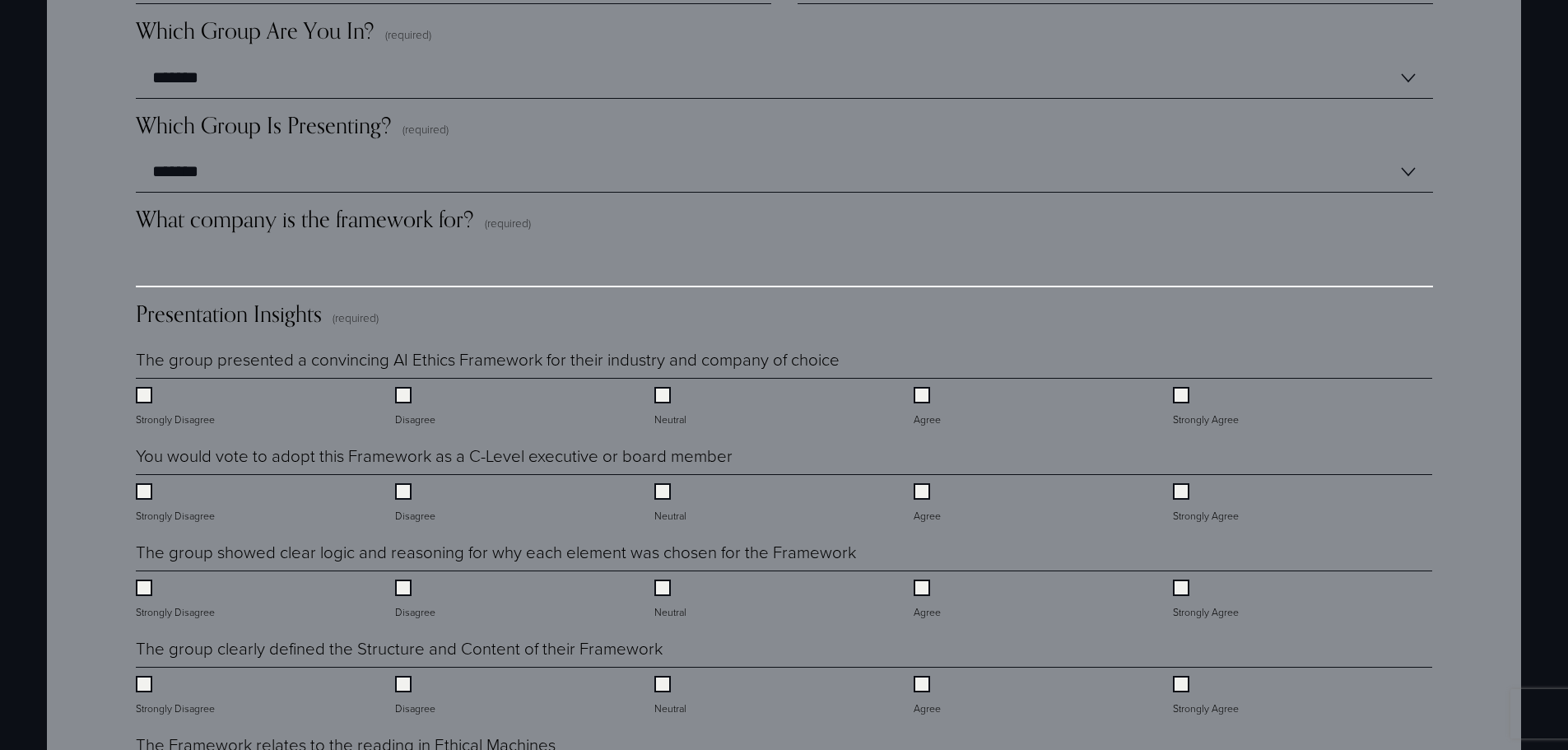 click on "What company is the framework for? (required)" at bounding box center (784, 267) 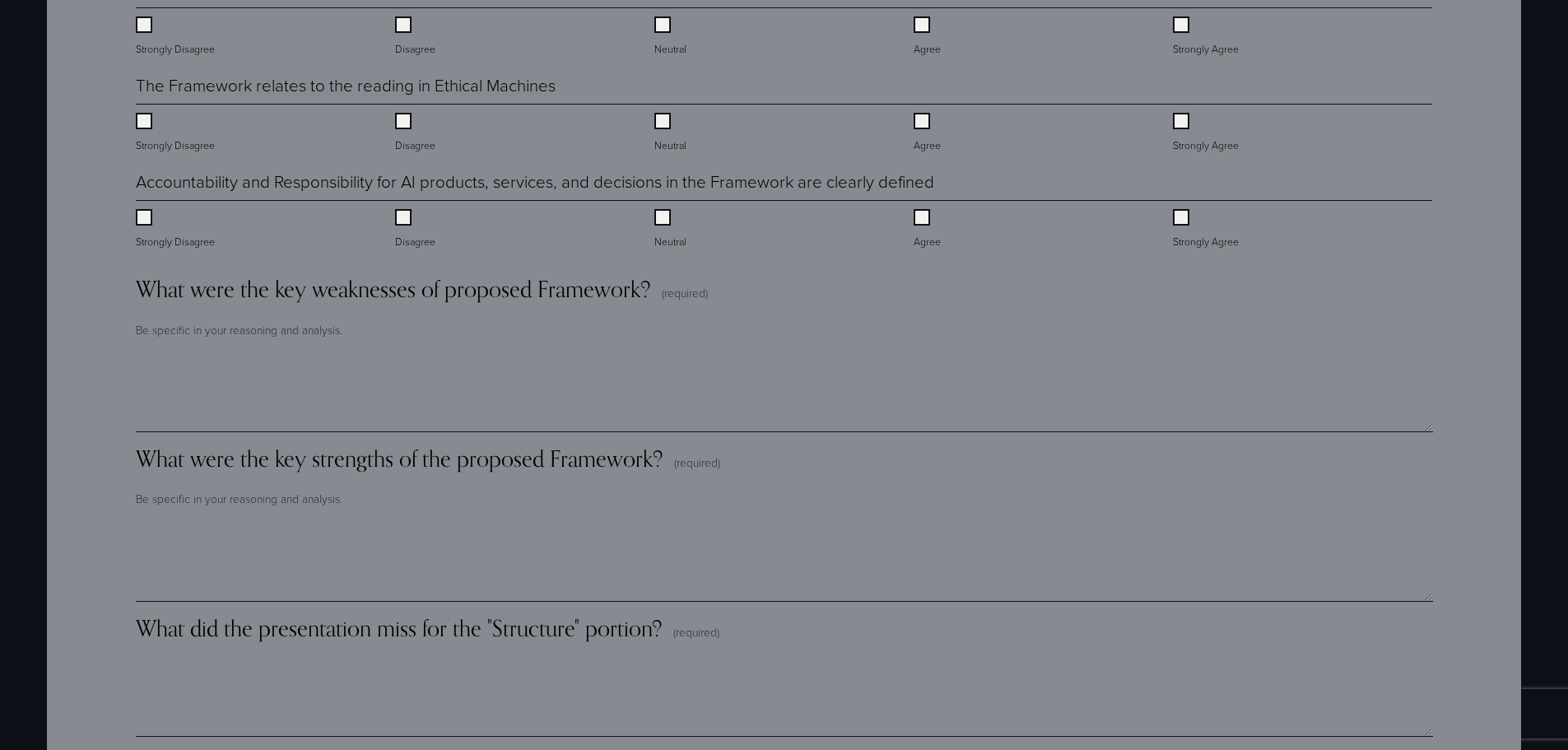scroll, scrollTop: 2037, scrollLeft: 0, axis: vertical 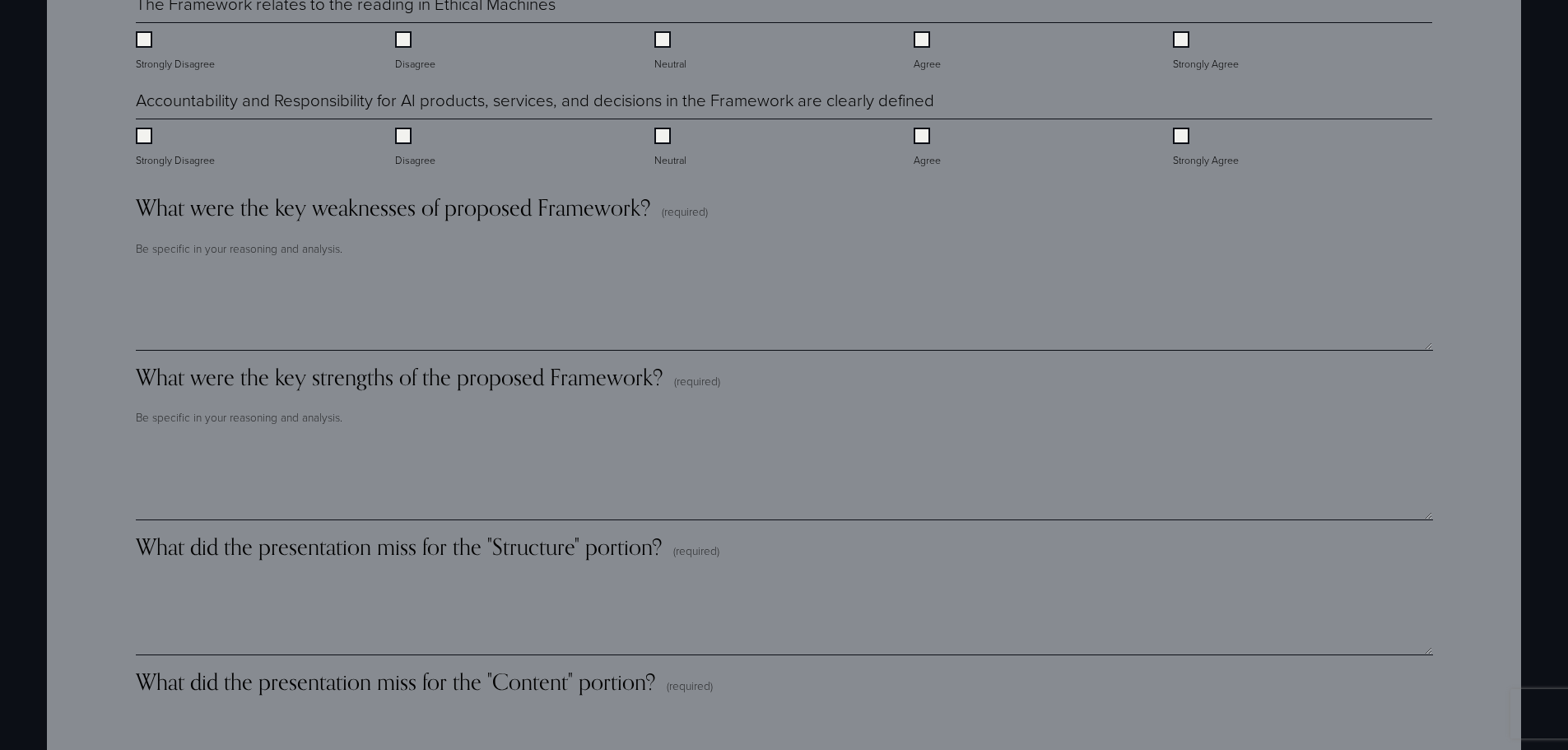 type on "****" 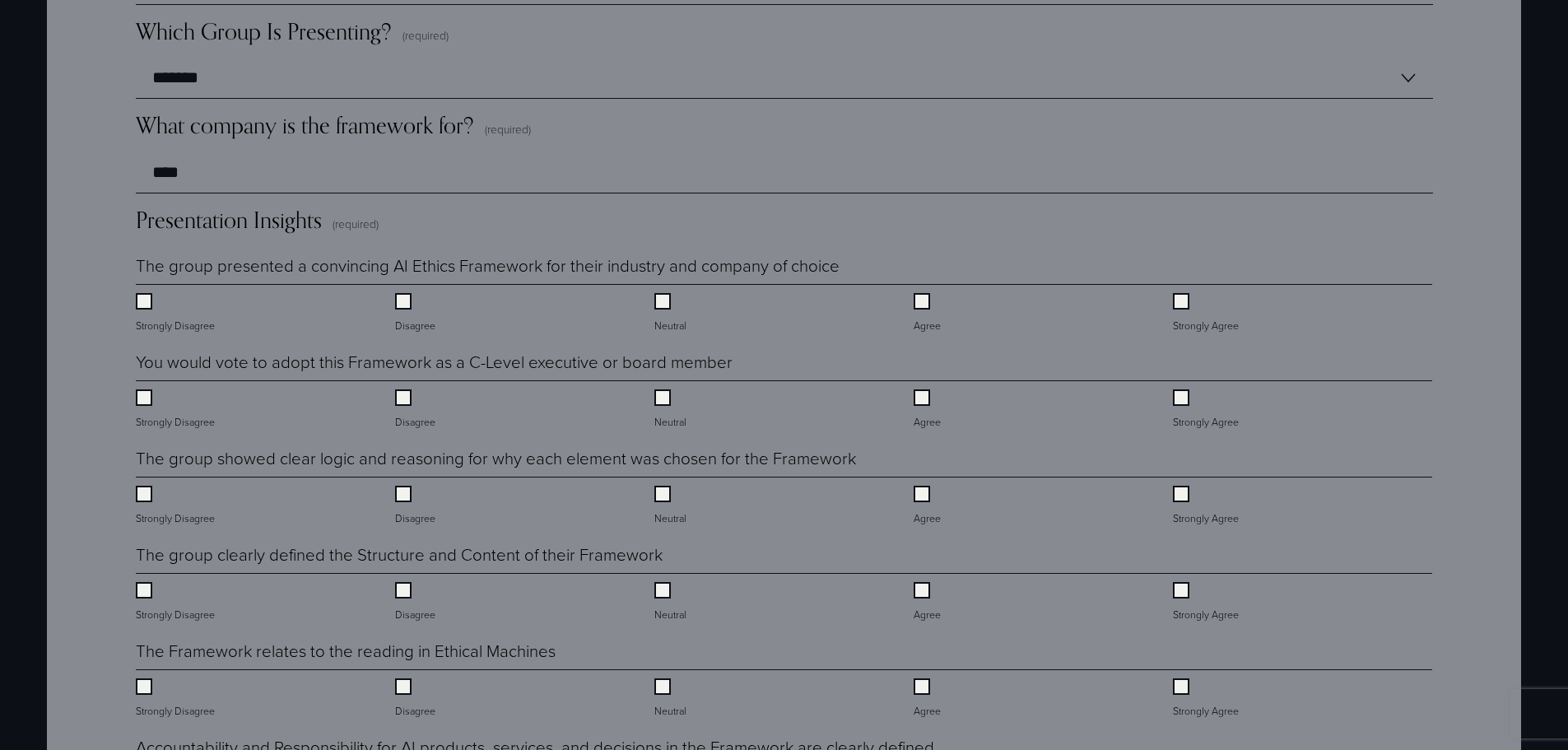 scroll, scrollTop: 1296, scrollLeft: 0, axis: vertical 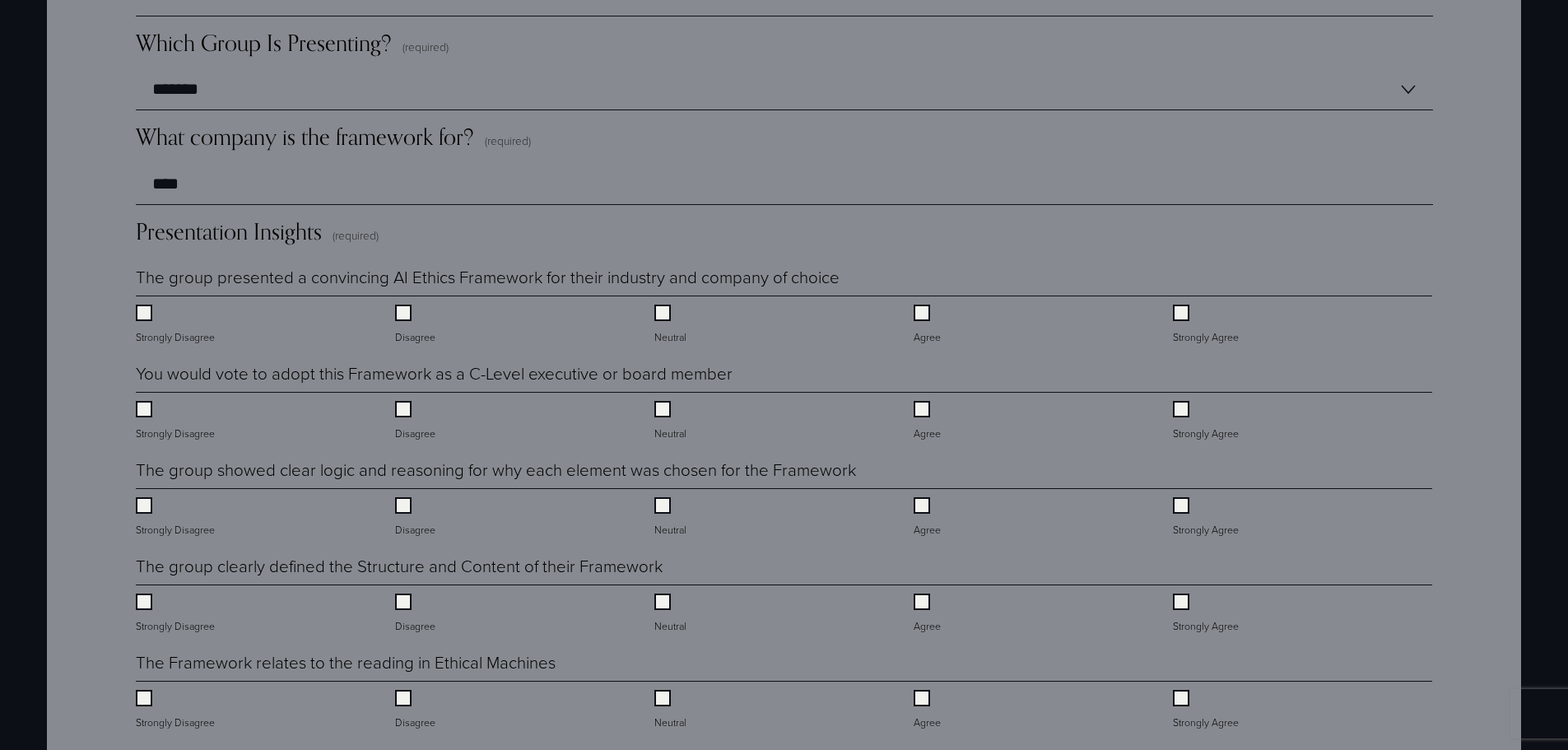 click on "Agree" at bounding box center [928, 421] 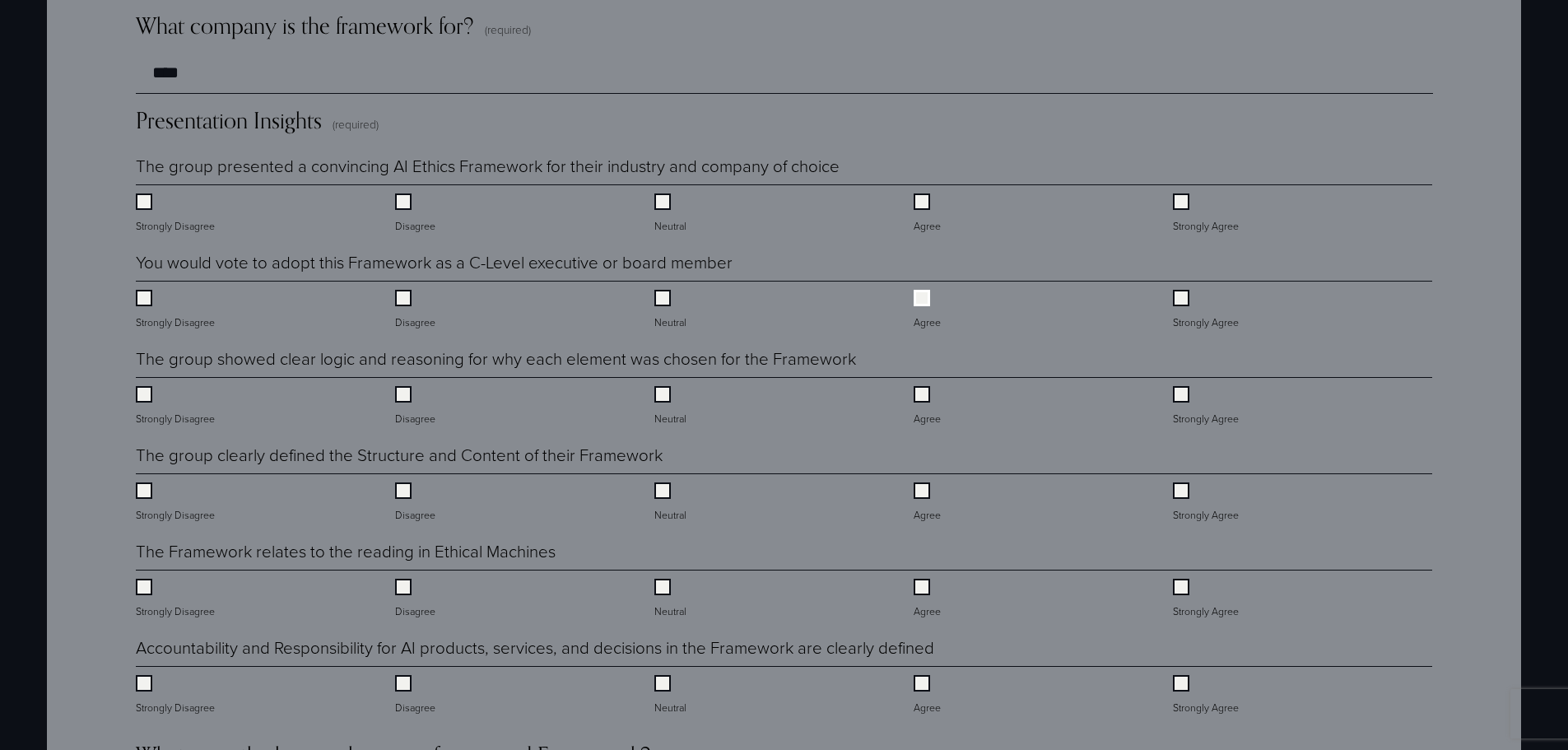 scroll, scrollTop: 1521, scrollLeft: 0, axis: vertical 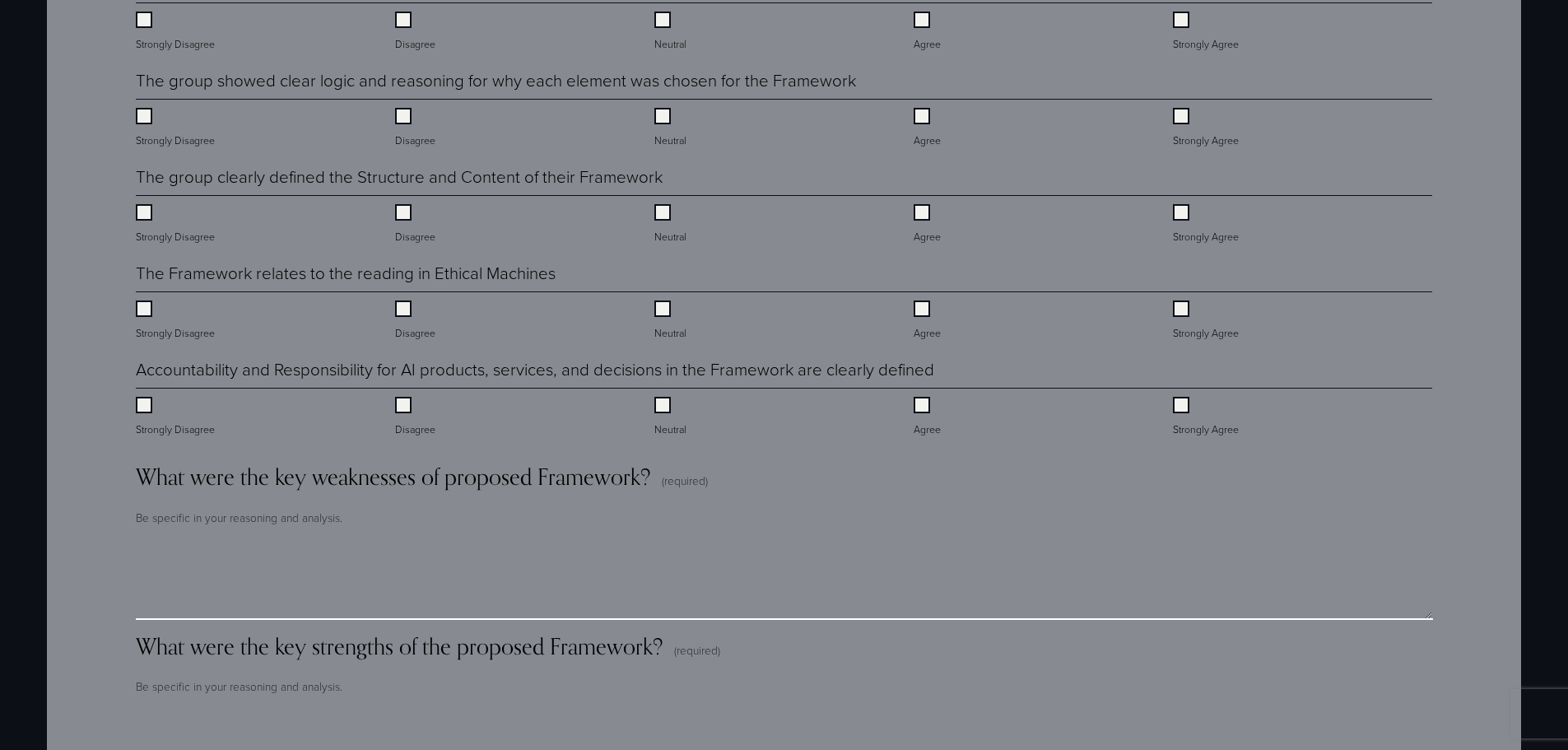 click on "What were the key weaknesses of proposed Framework? (required)" at bounding box center (784, 579) 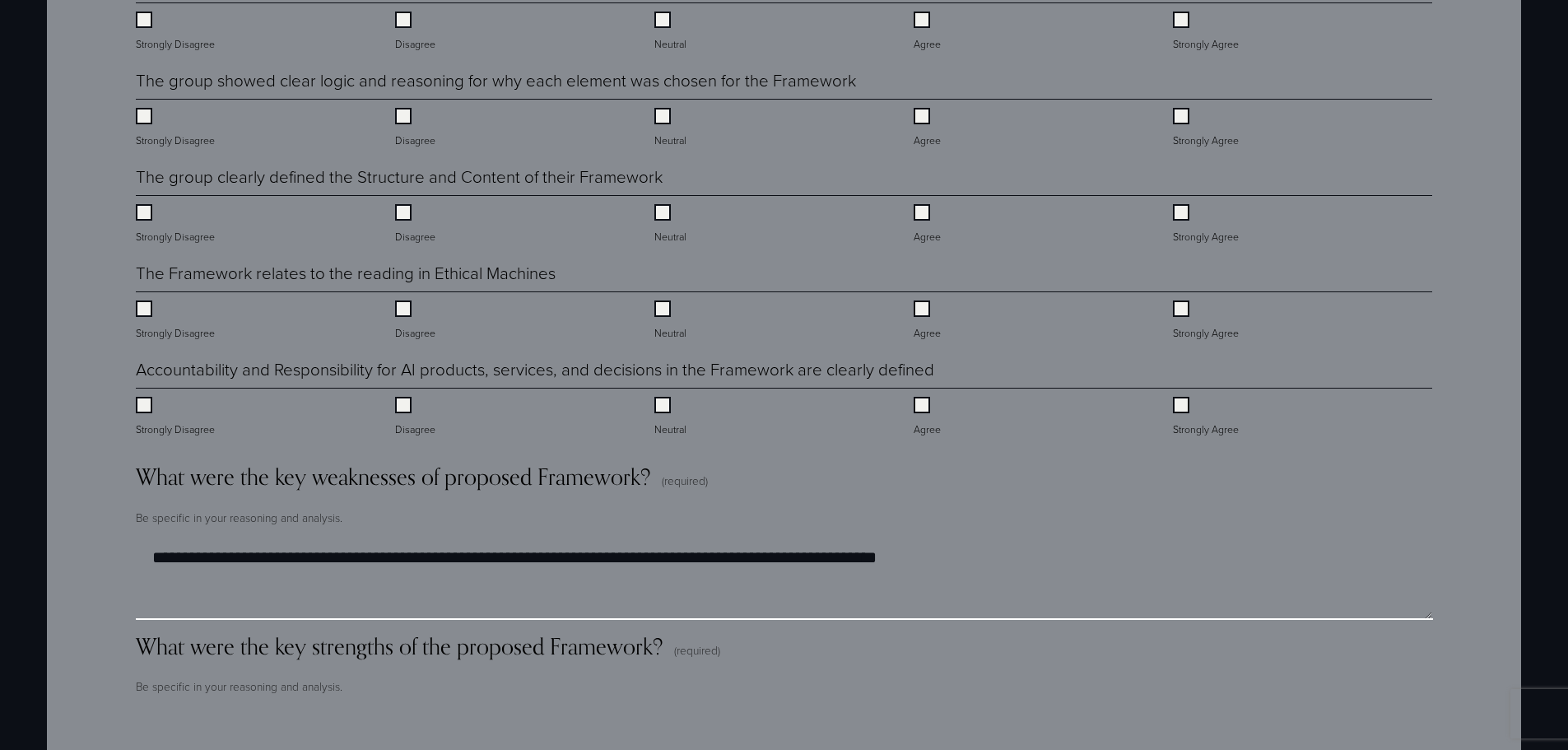click on "**********" at bounding box center [784, 579] 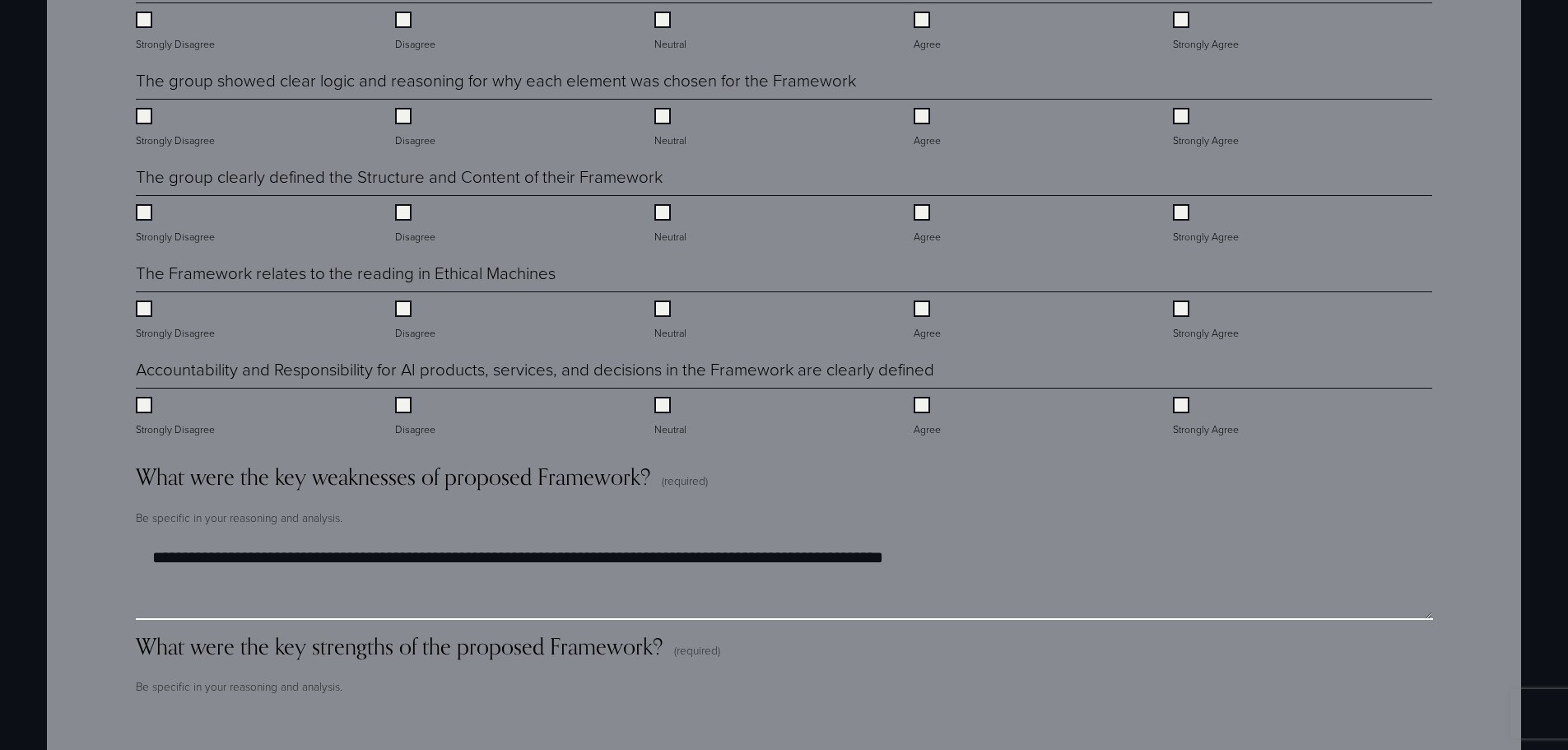 paste on "**********" 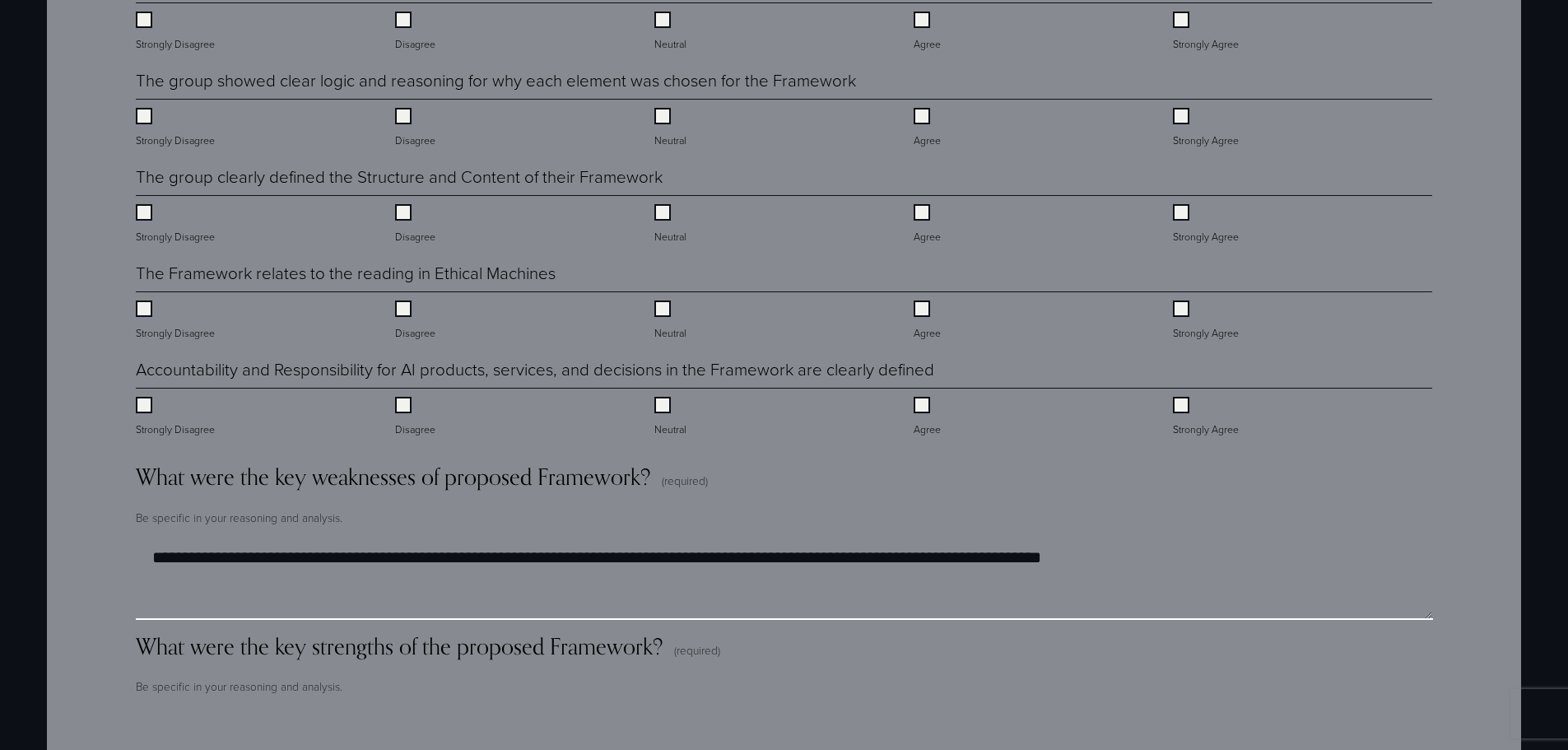 click on "**********" at bounding box center [784, 579] 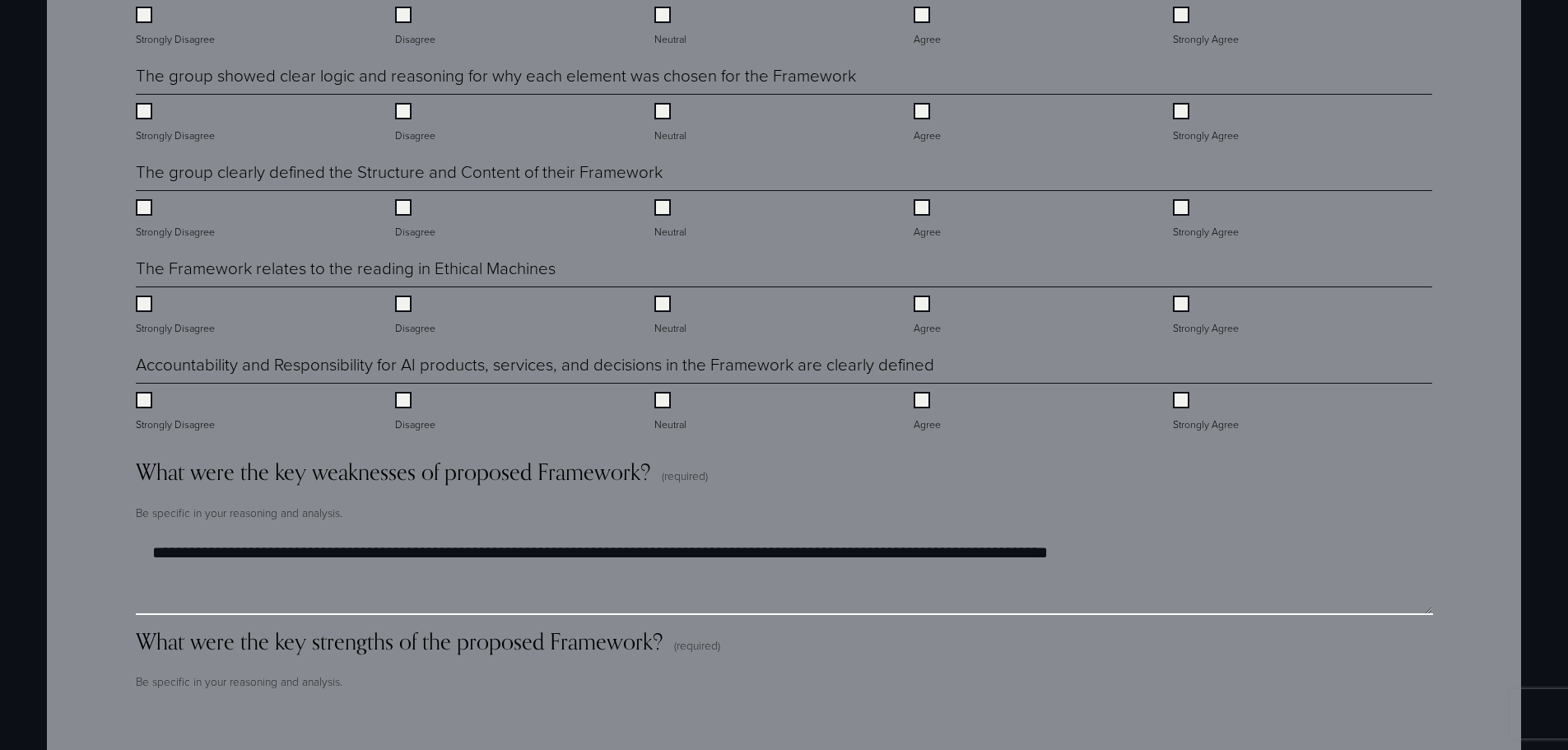 scroll, scrollTop: 1932, scrollLeft: 0, axis: vertical 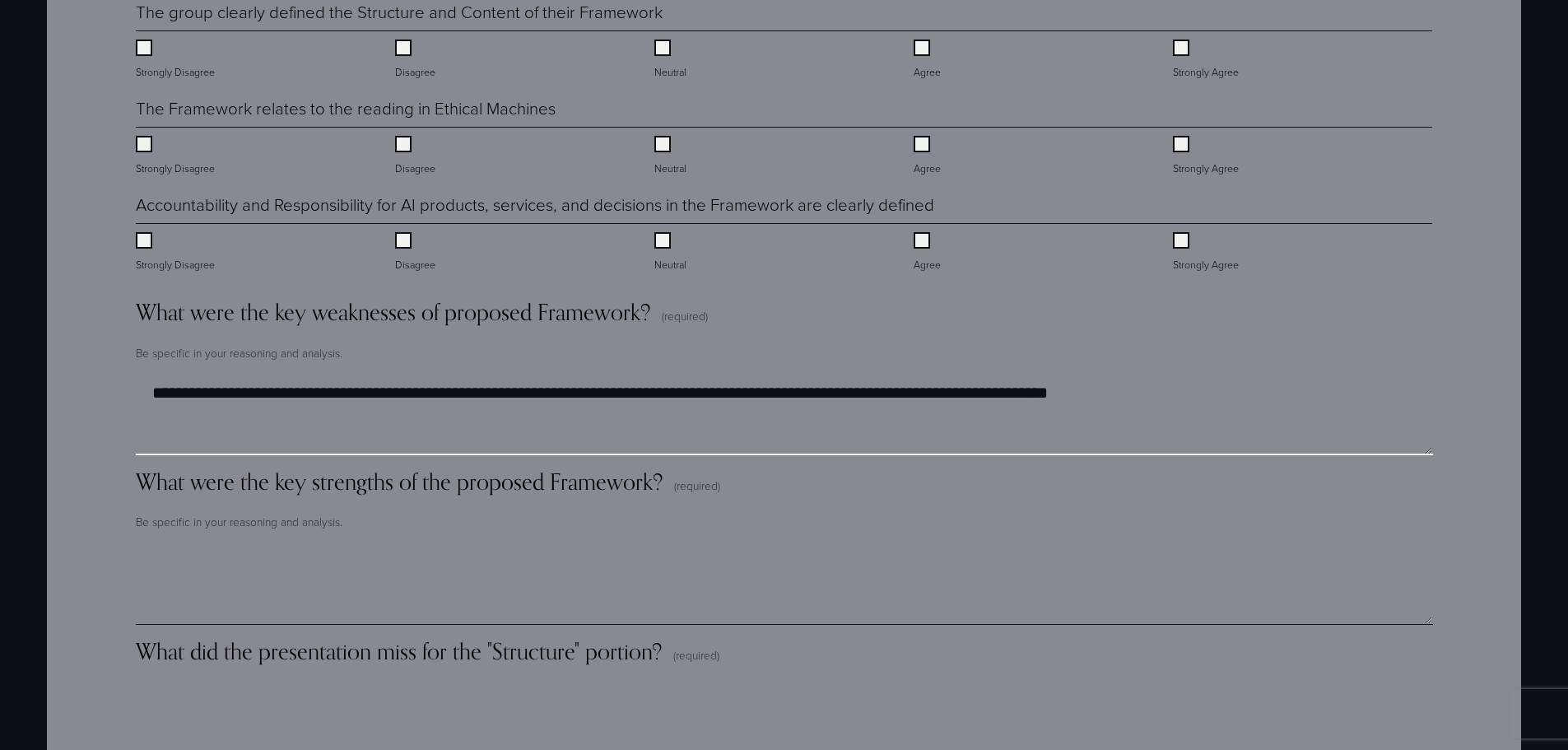 type on "**********" 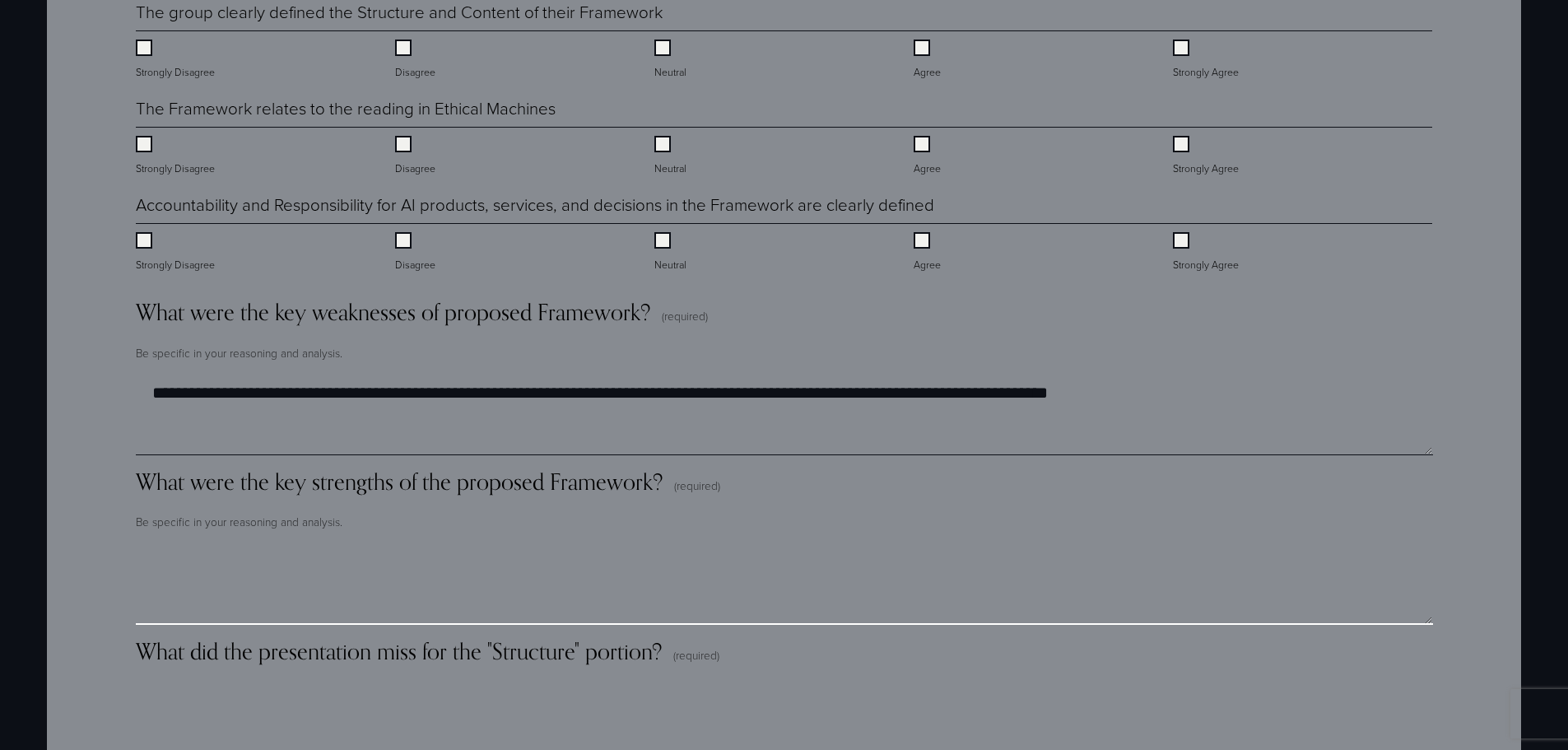 click on "What were the key strengths of the proposed Framework? (required)" at bounding box center (784, 584) 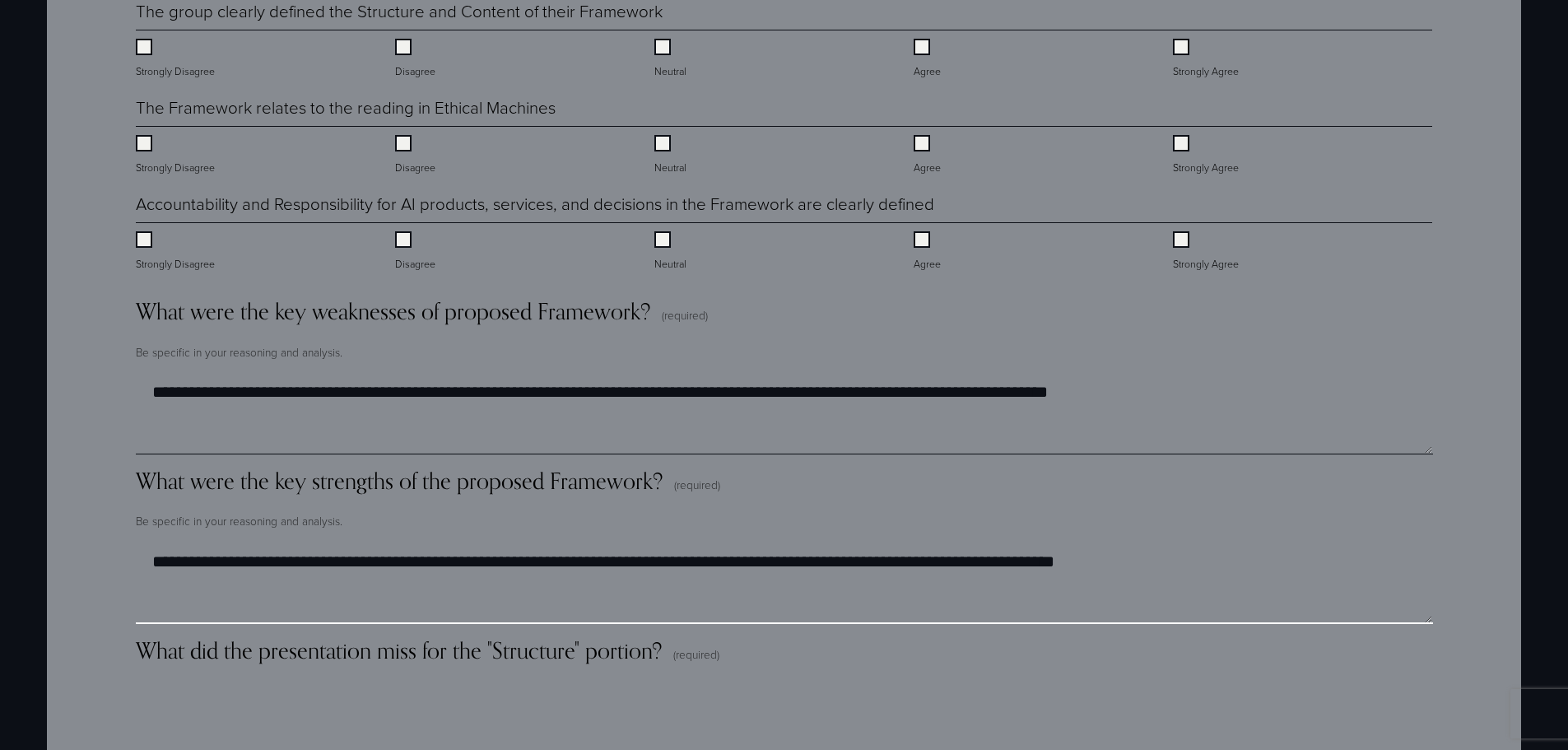 scroll, scrollTop: 2097, scrollLeft: 0, axis: vertical 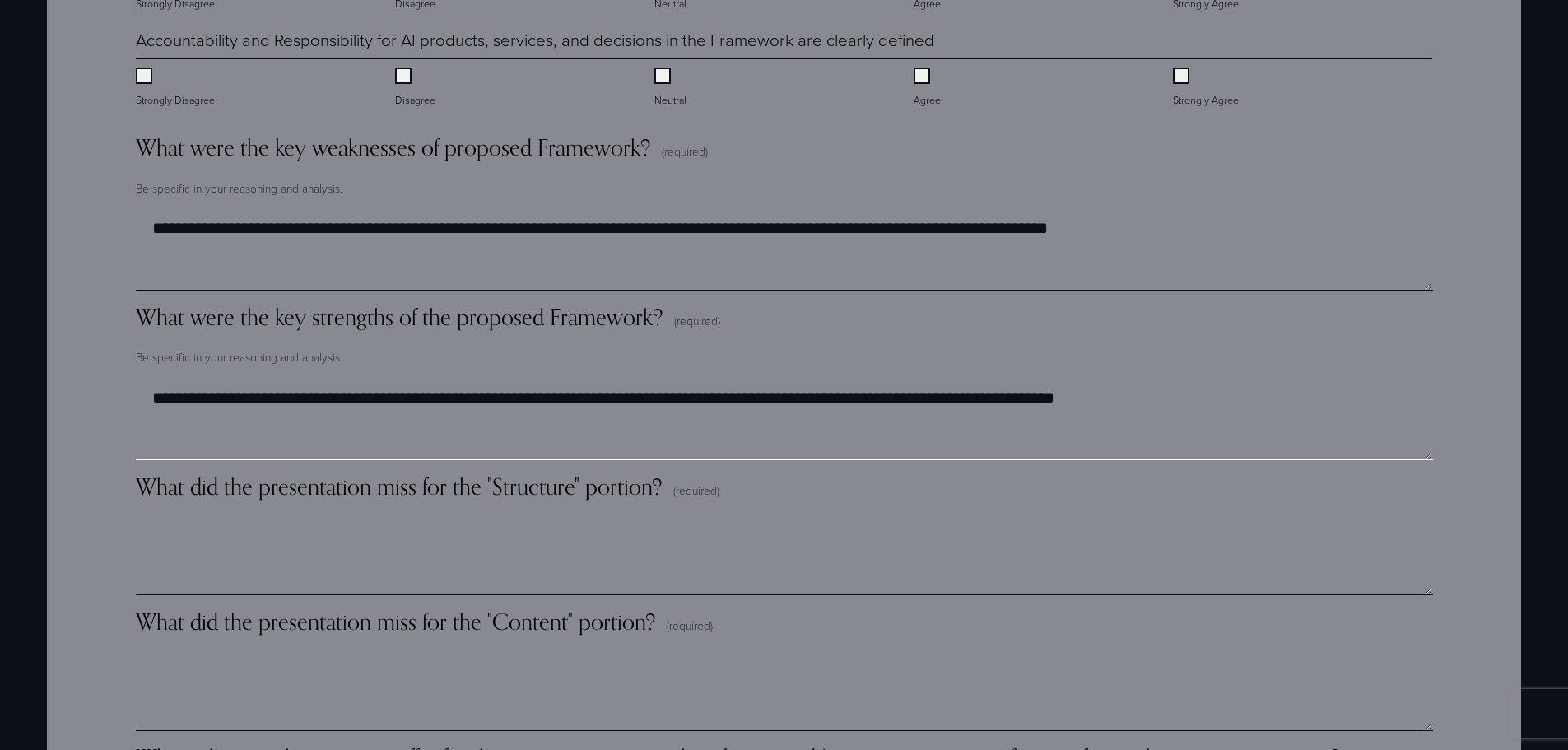 type on "**********" 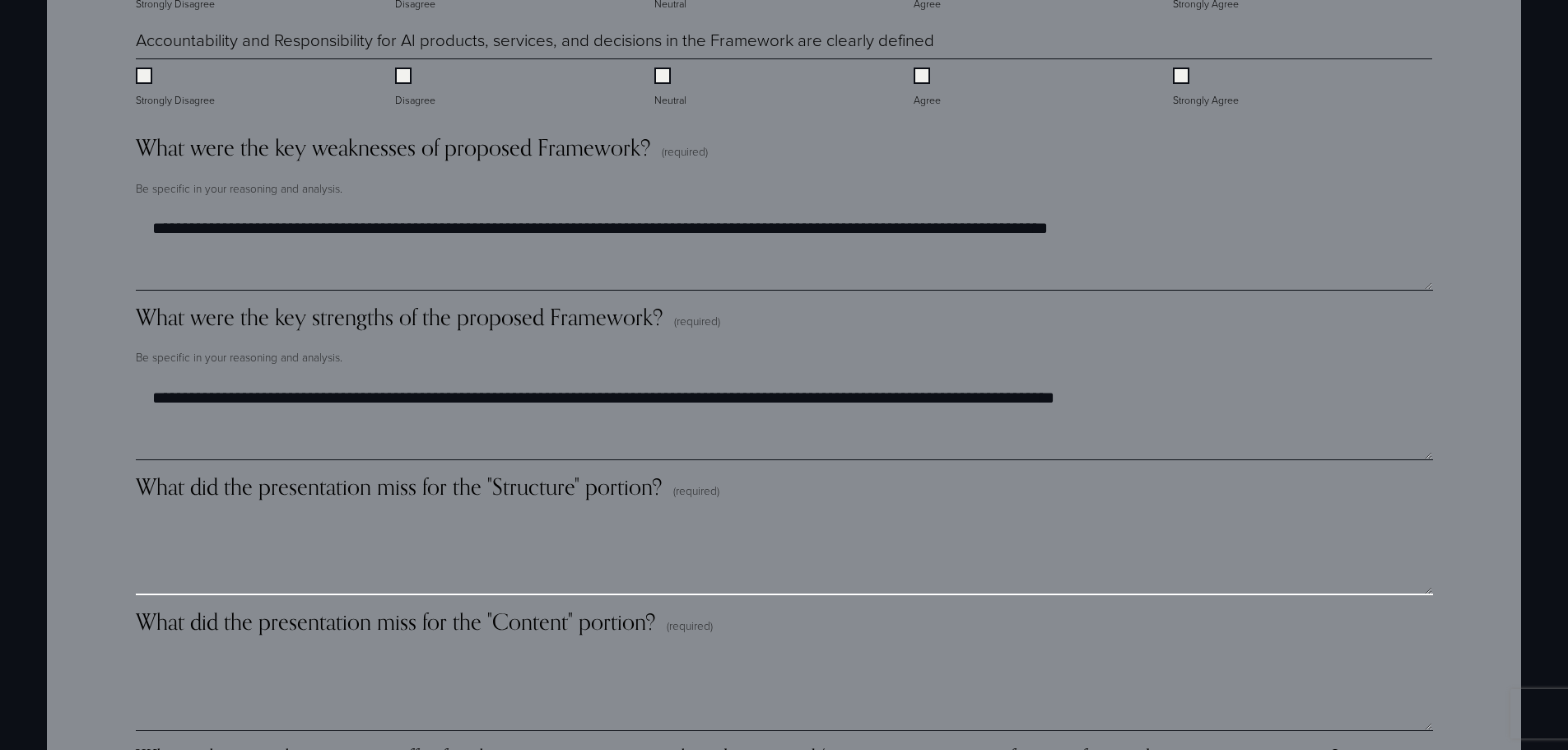 click on "What did the presentation miss for the "Structure" portion? (required)" at bounding box center (784, 554) 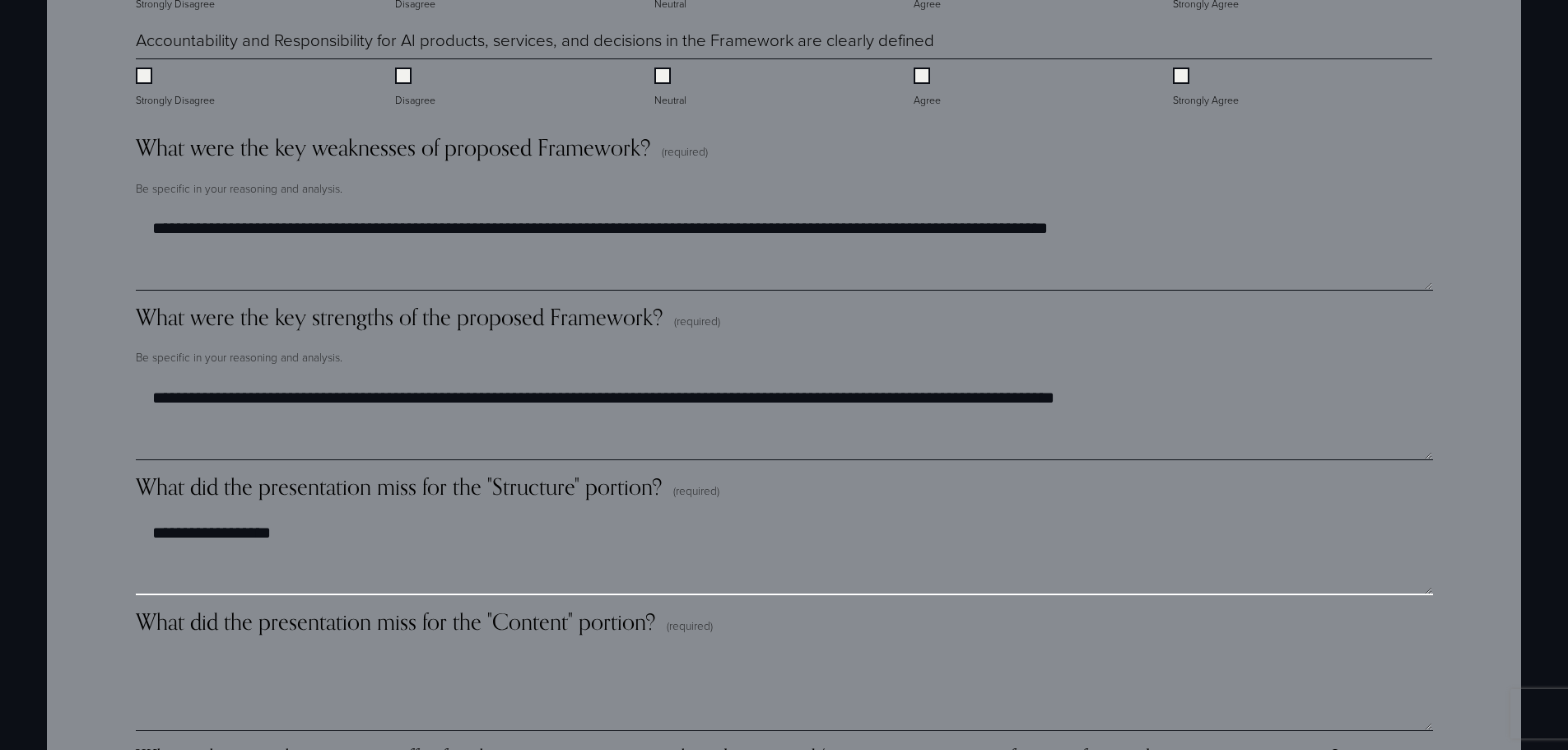 drag, startPoint x: 341, startPoint y: 502, endPoint x: 336, endPoint y: 494, distance: 9.433981 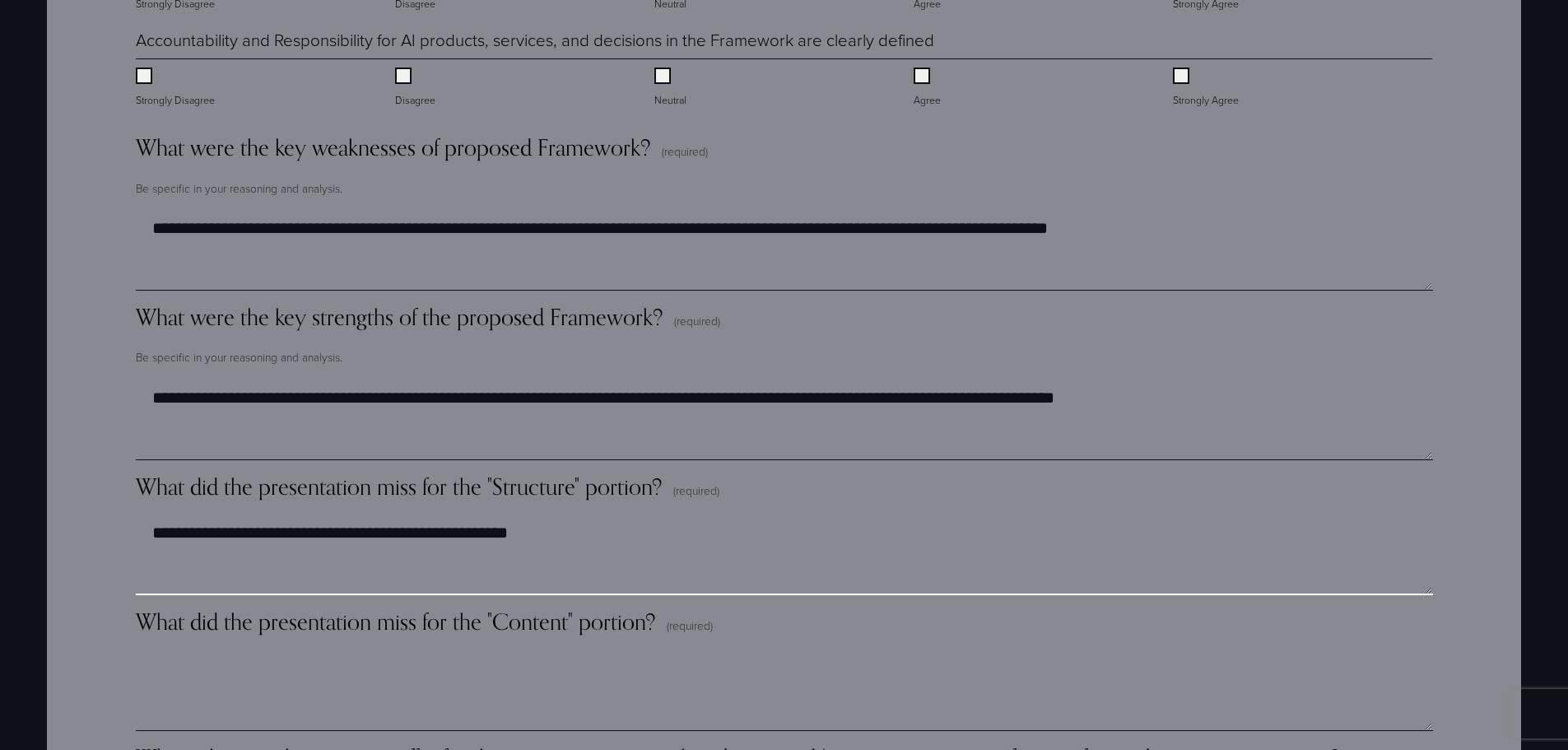 drag, startPoint x: 558, startPoint y: 496, endPoint x: 560, endPoint y: 484, distance: 12.165525 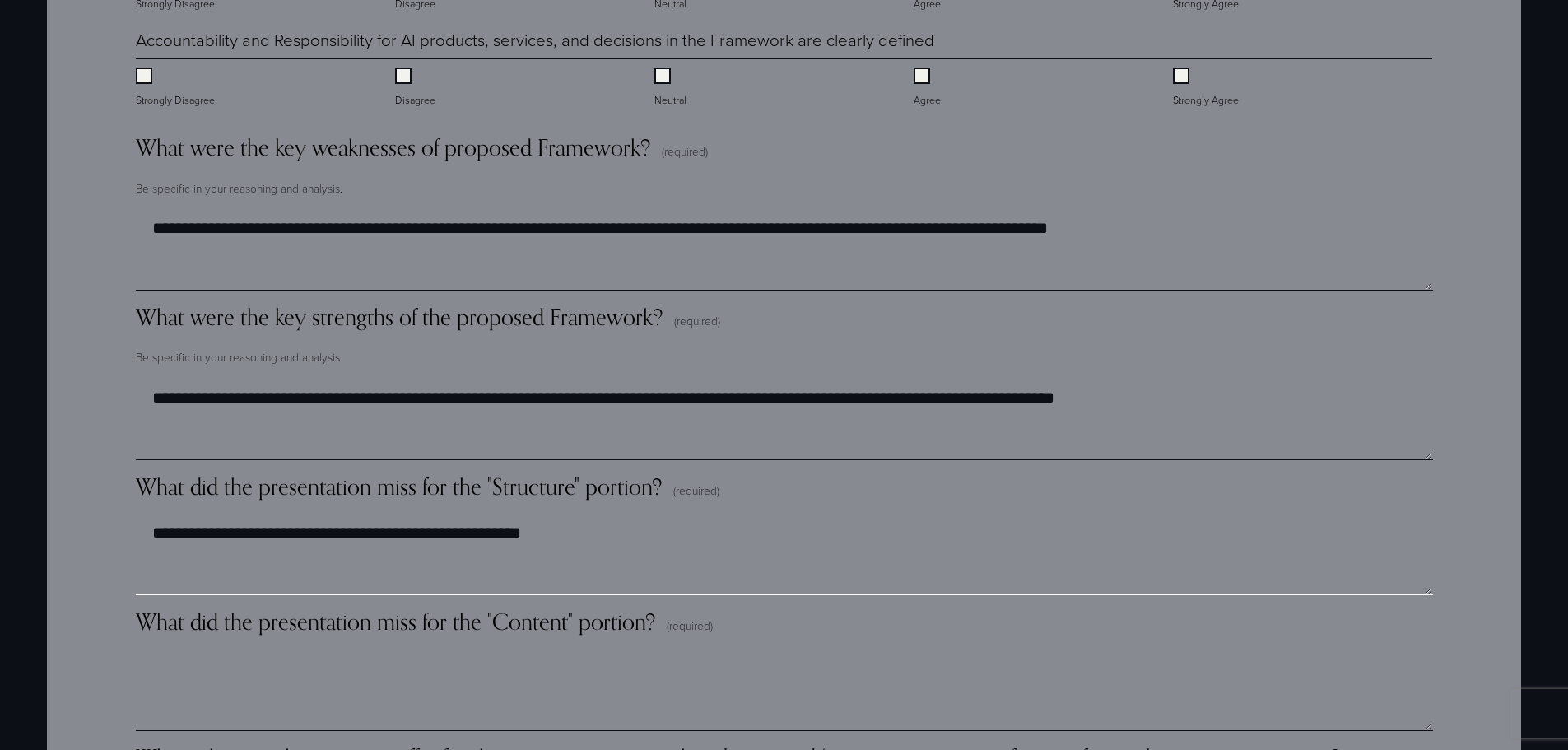 paste on "**********" 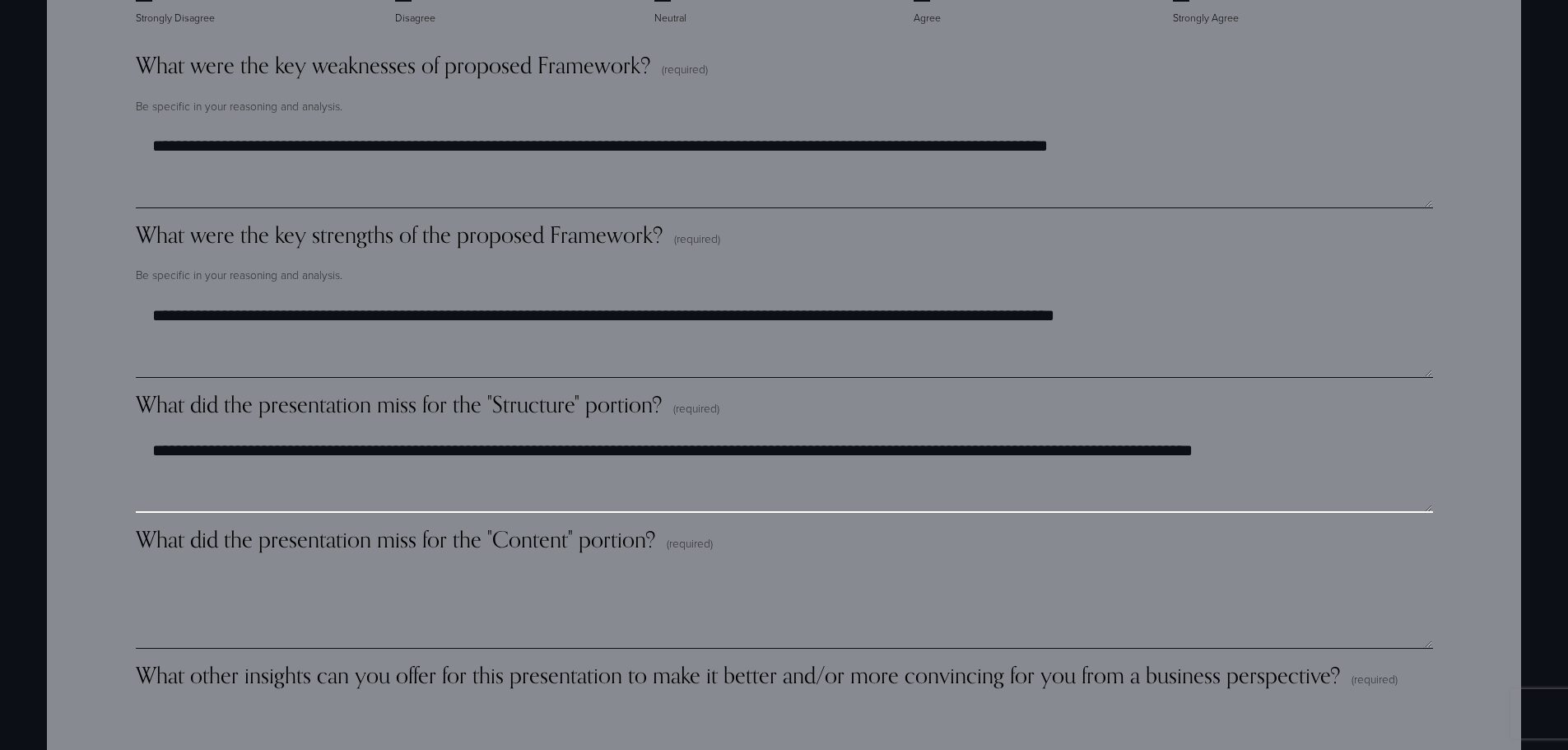 scroll, scrollTop: 2344, scrollLeft: 0, axis: vertical 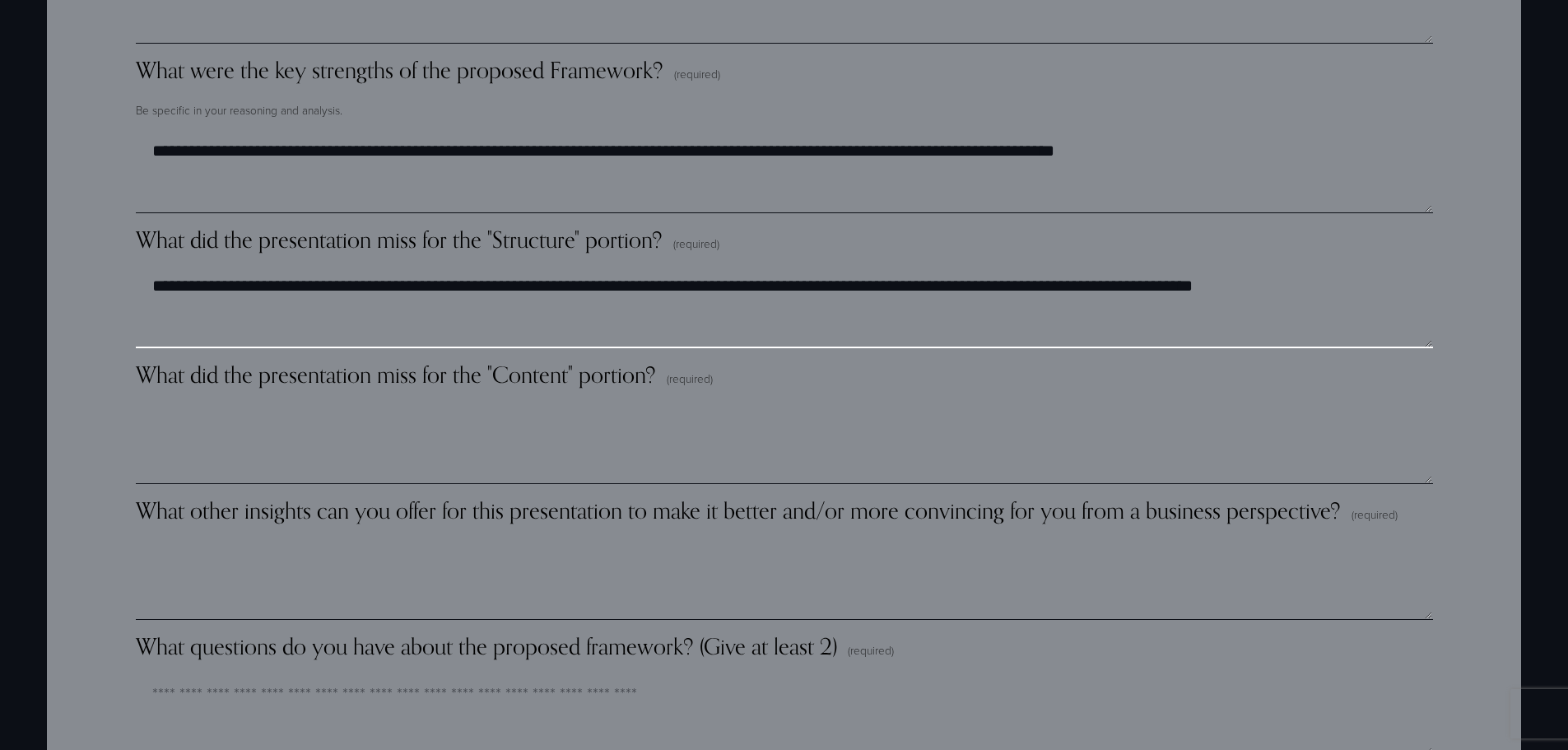 type on "**********" 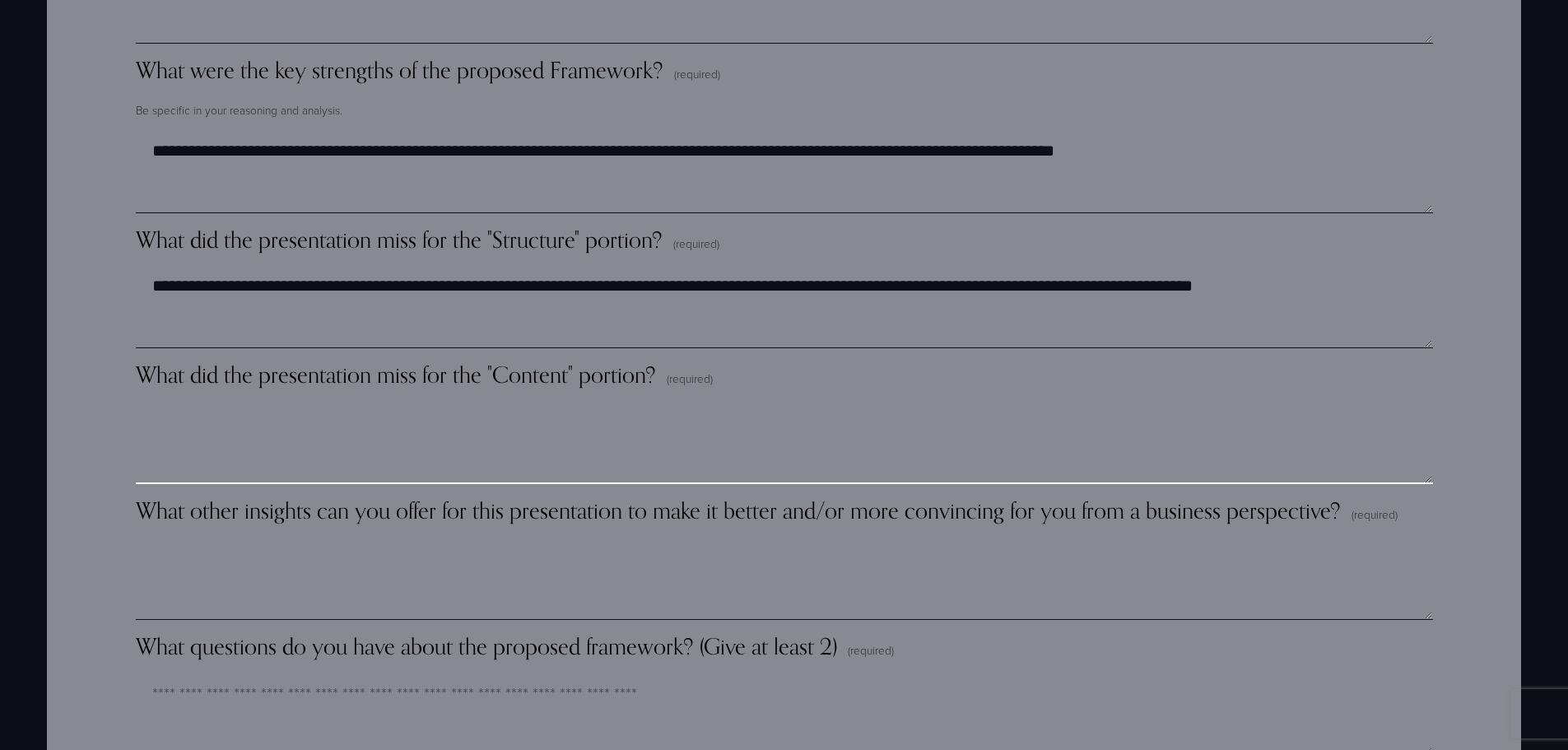 drag, startPoint x: 427, startPoint y: 356, endPoint x: 407, endPoint y: 374, distance: 26.90725 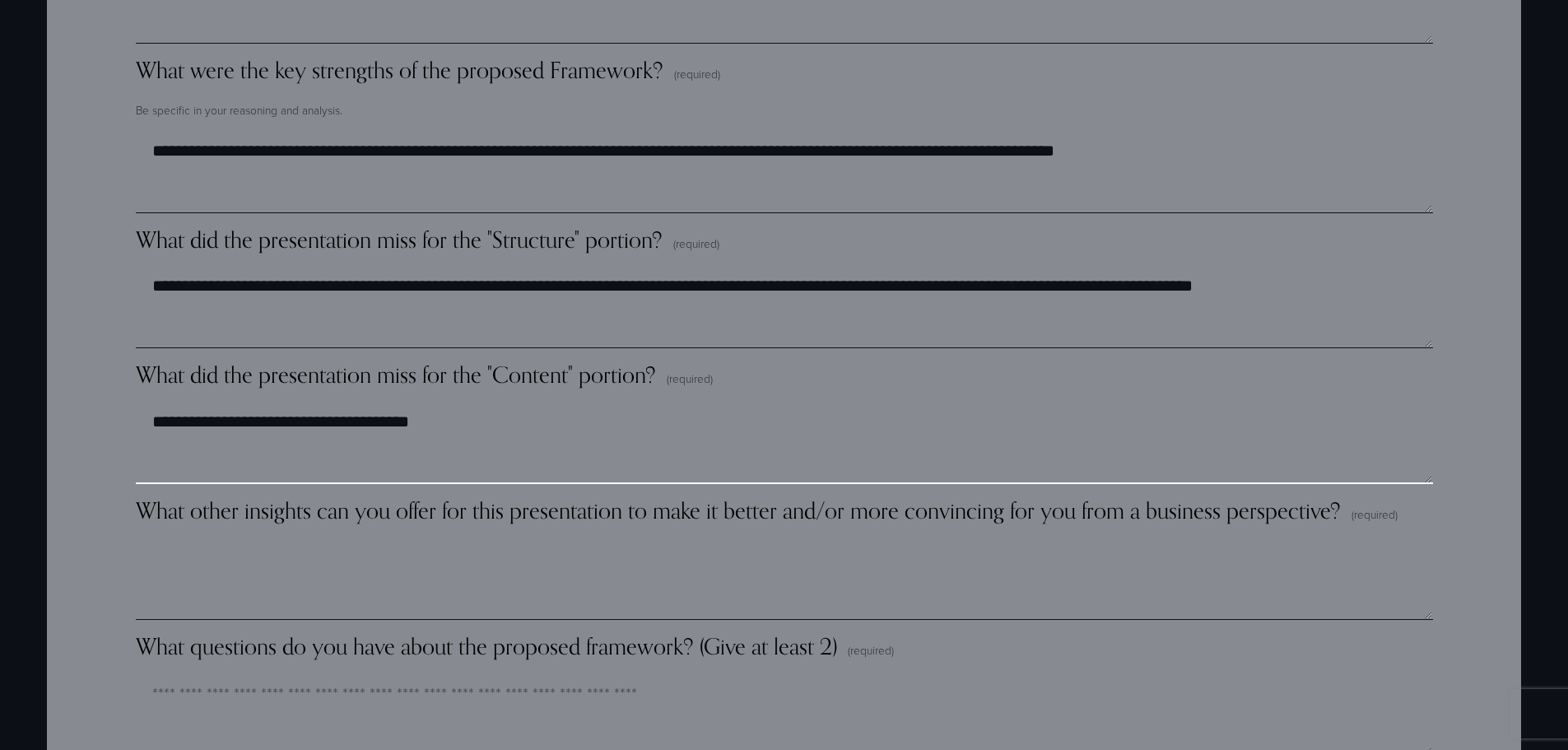 drag, startPoint x: 426, startPoint y: 362, endPoint x: 416, endPoint y: 375, distance: 16.401219 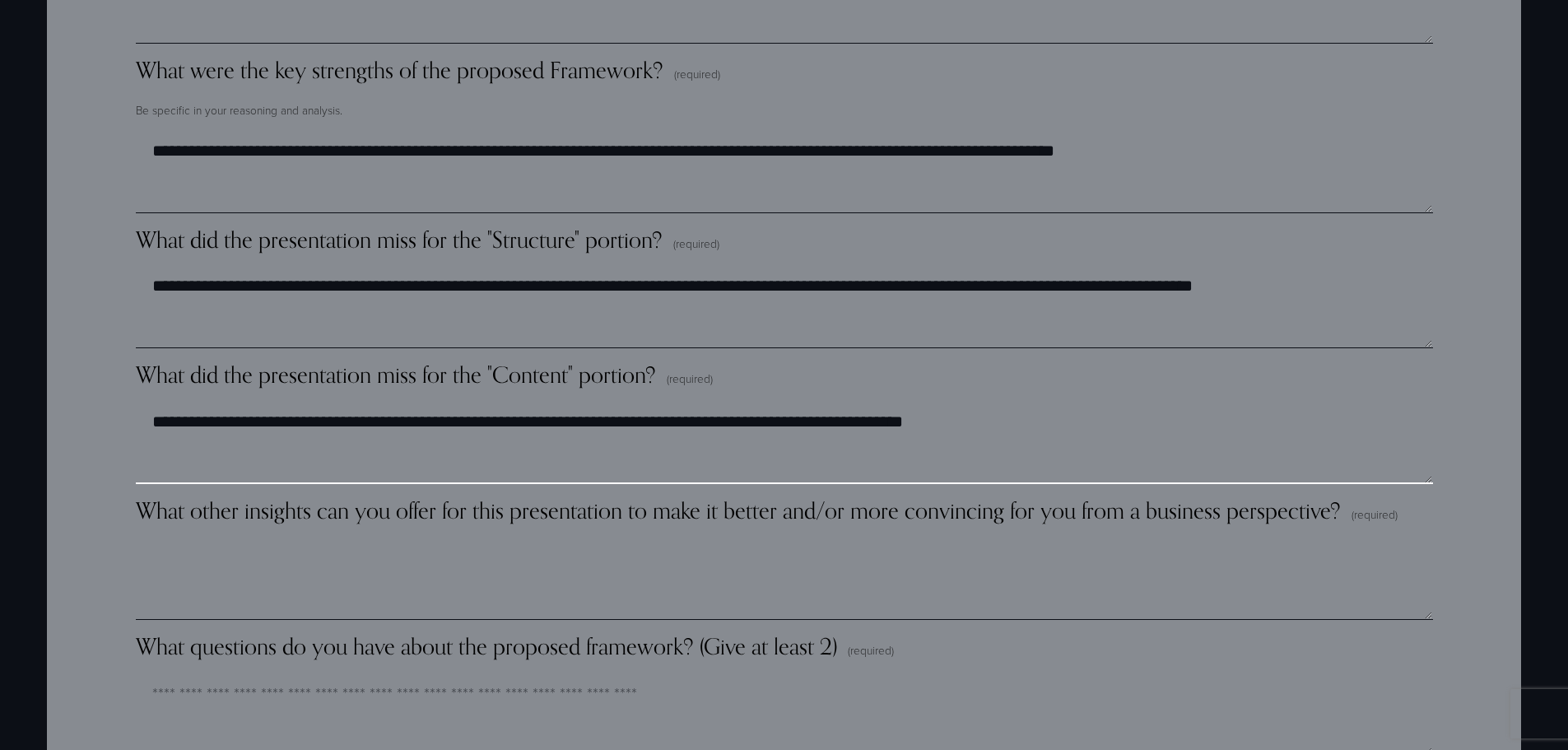 type on "**********" 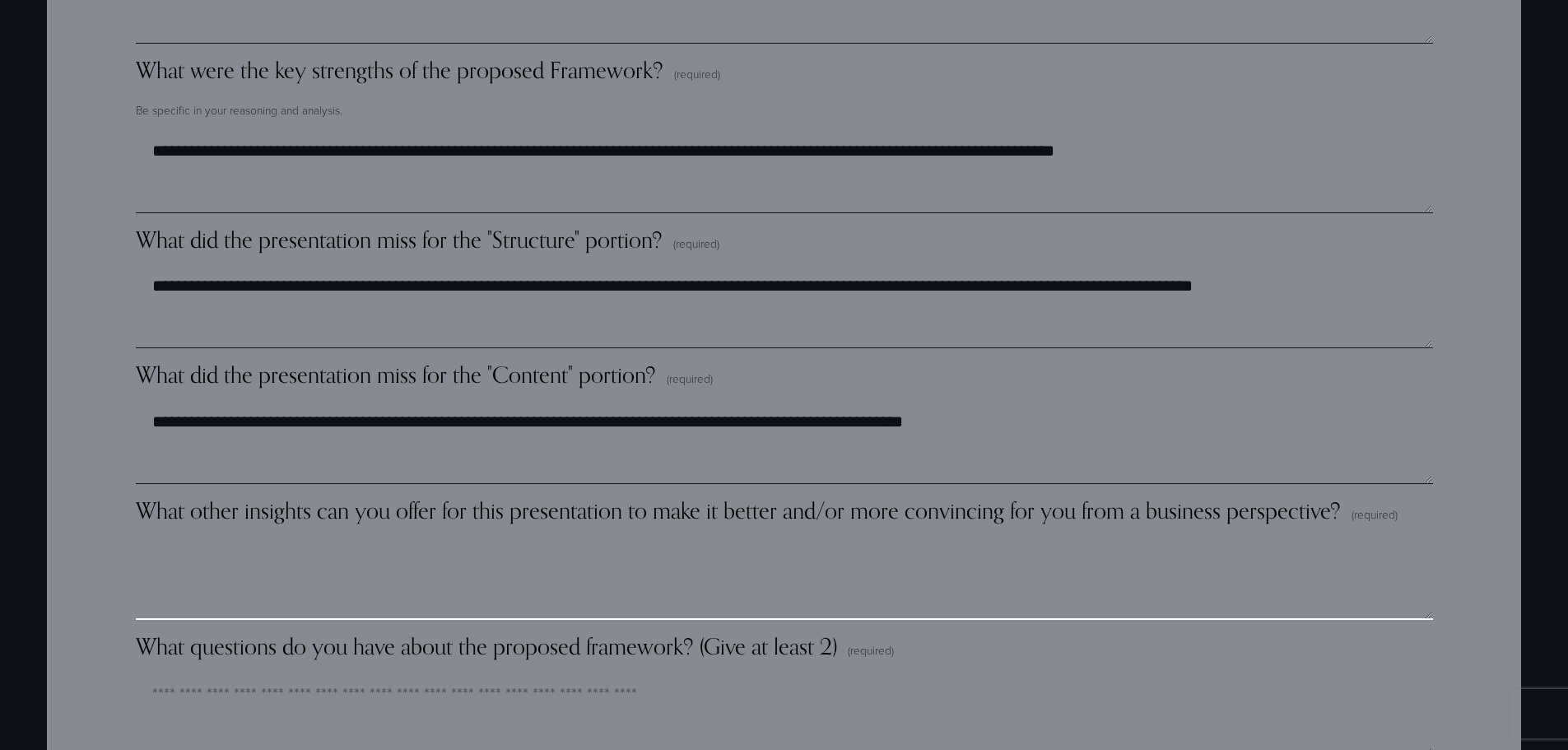 click on "What other insights can you offer for this presentation to make it better and/or more convincing for you from a business perspective? (required)" at bounding box center (784, 579) 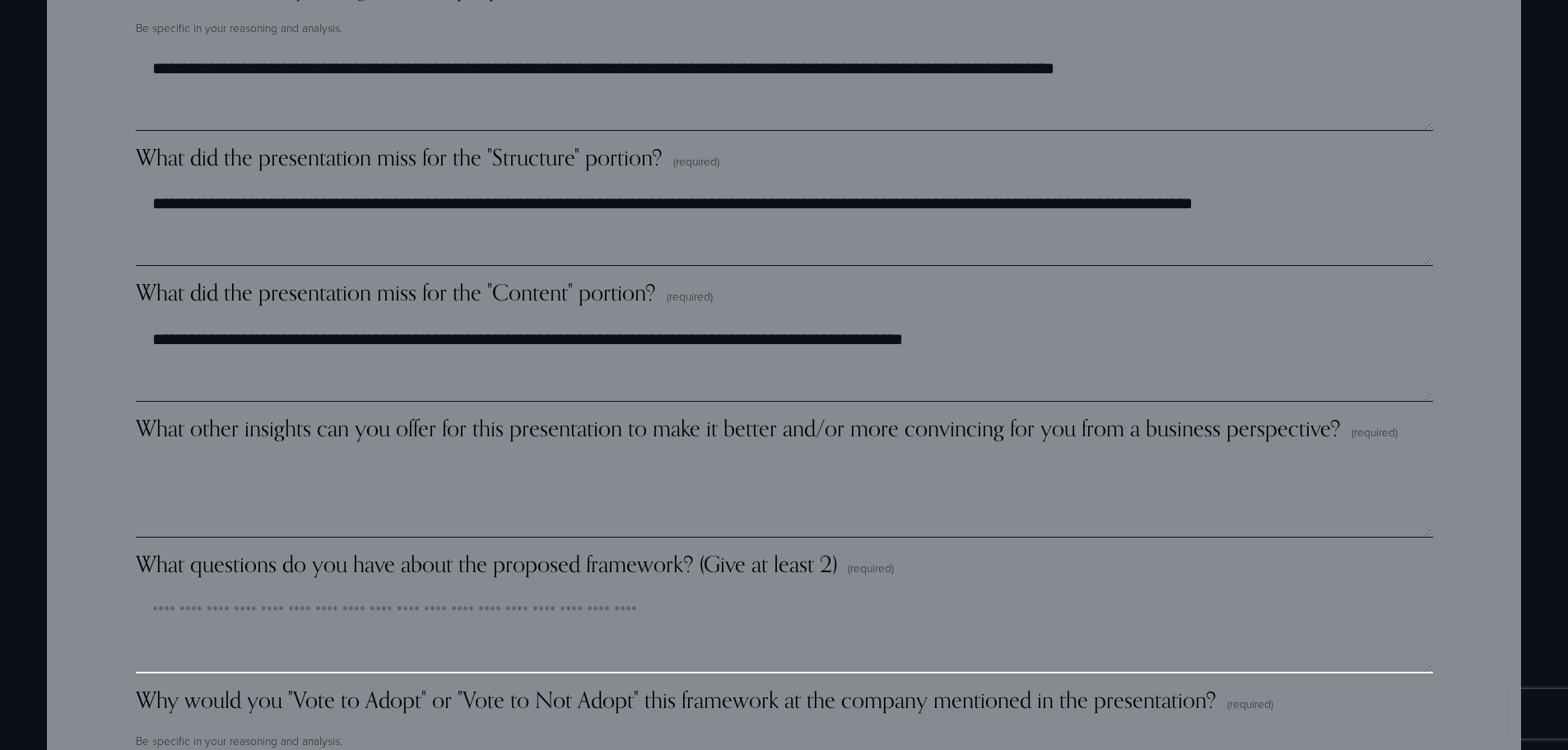 click on "What questions do you have about the proposed framework? (Give at least 2)  (required)" at bounding box center (784, 632) 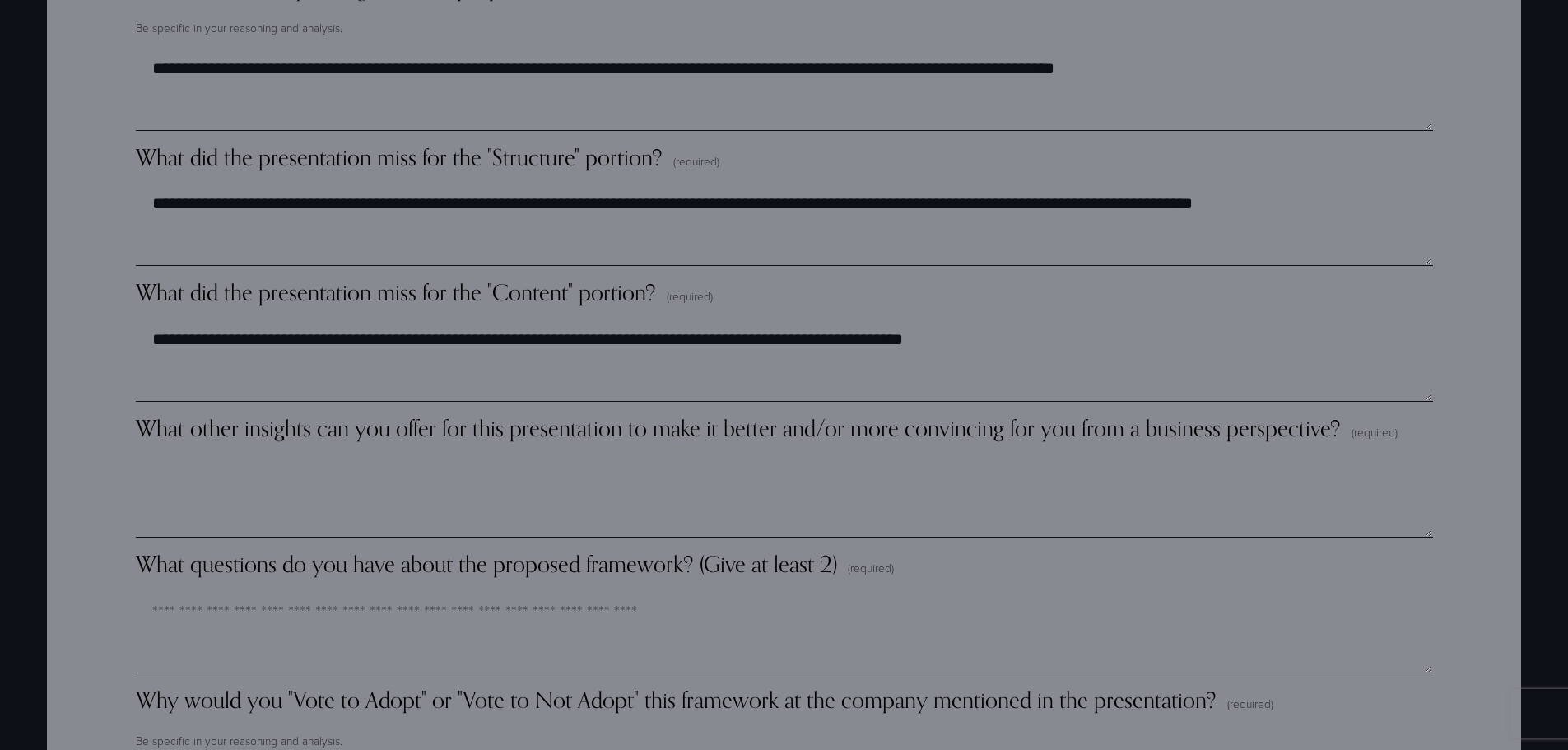 click on "What questions do you have about the proposed framework? (Give at least 2)  (required)" at bounding box center [784, 571] 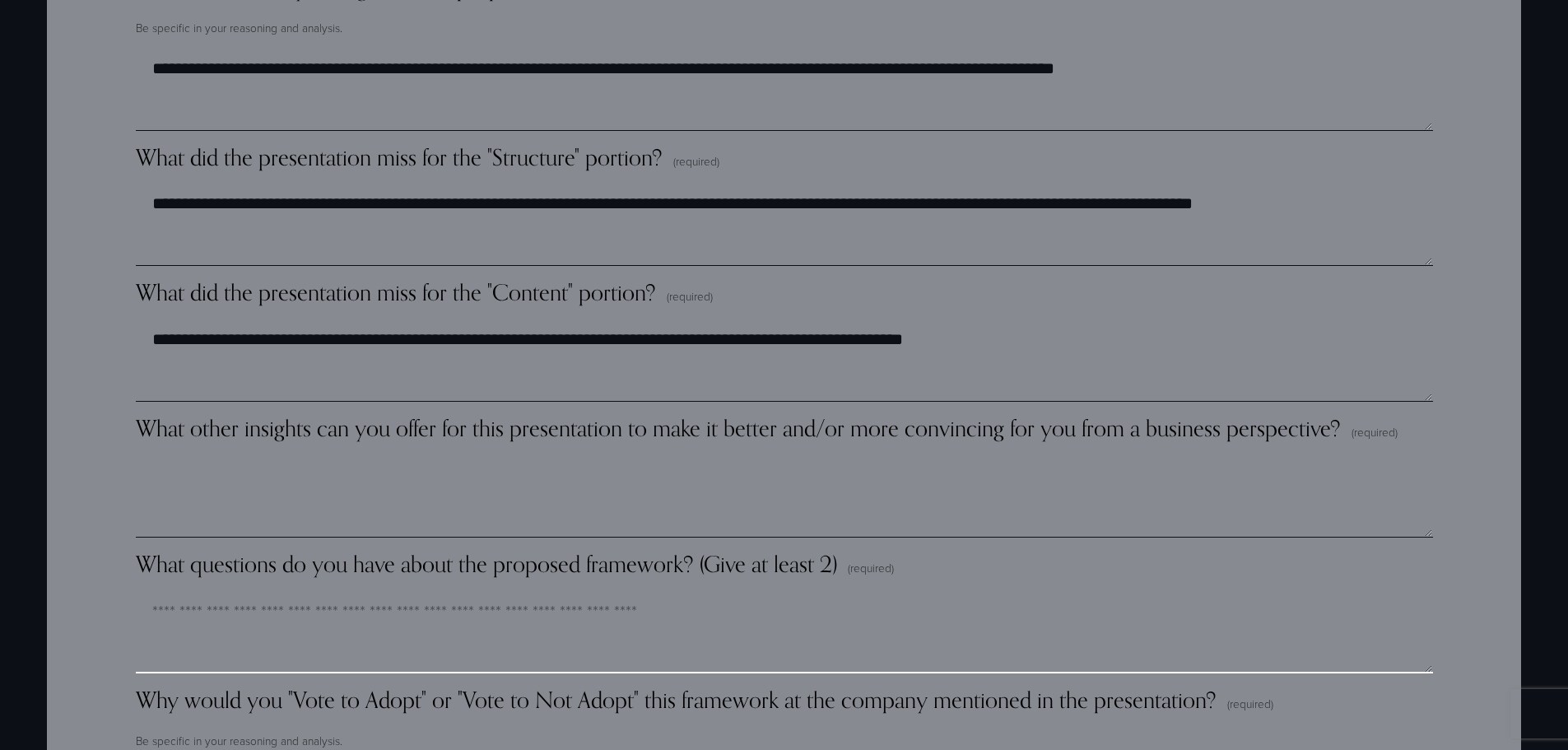 click on "What questions do you have about the proposed framework? (Give at least 2)  (required)" at bounding box center (784, 632) 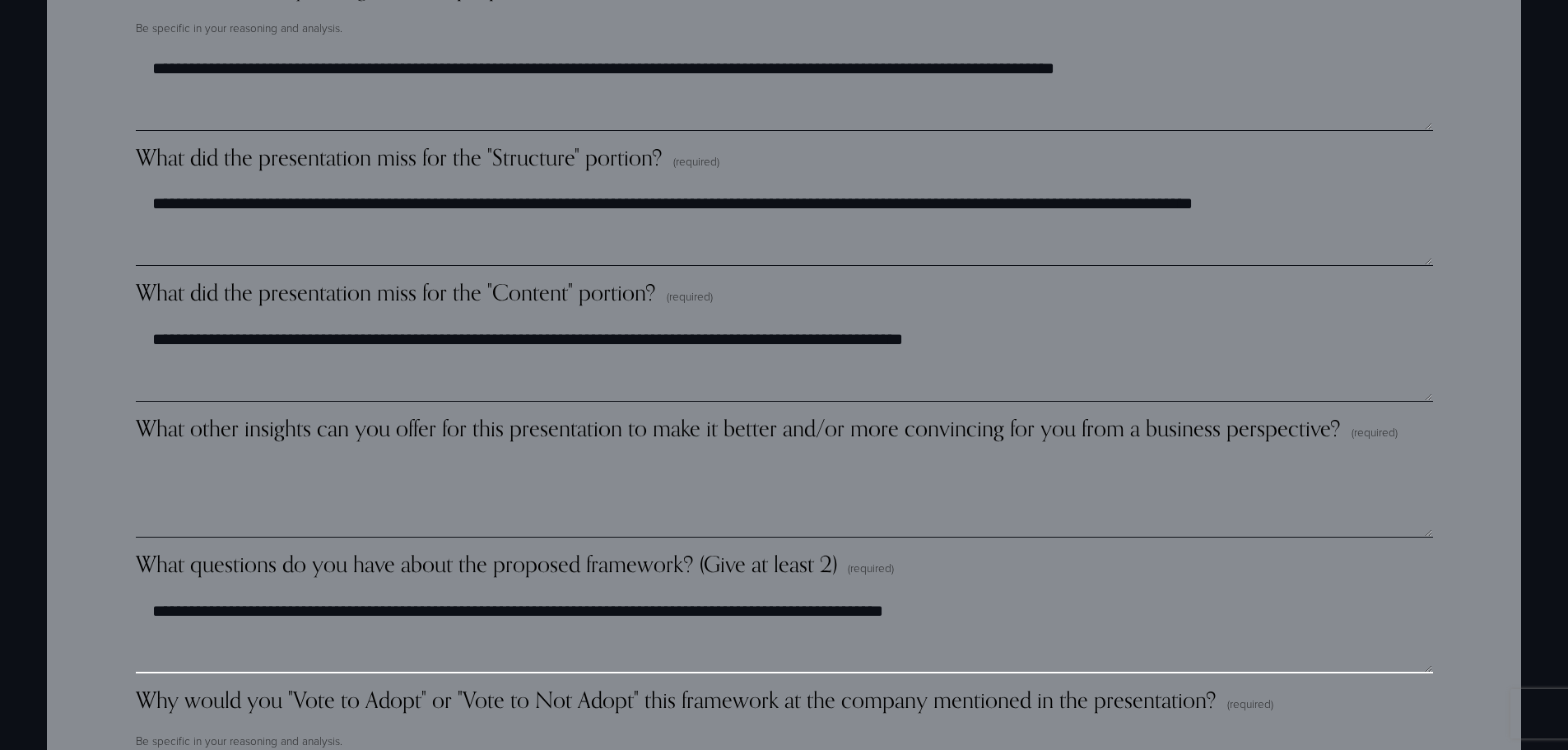 click on "**********" at bounding box center (784, 632) 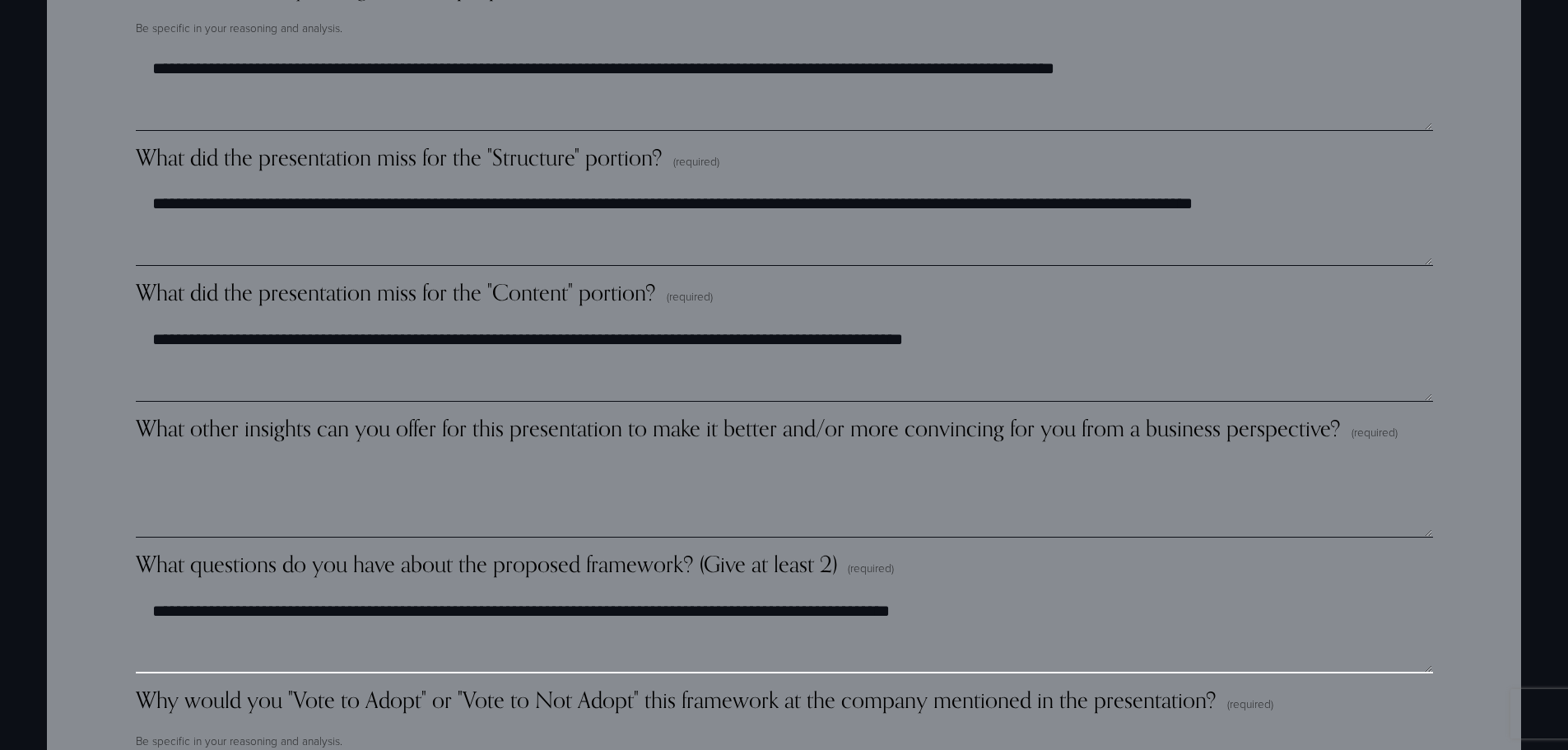 paste on "**********" 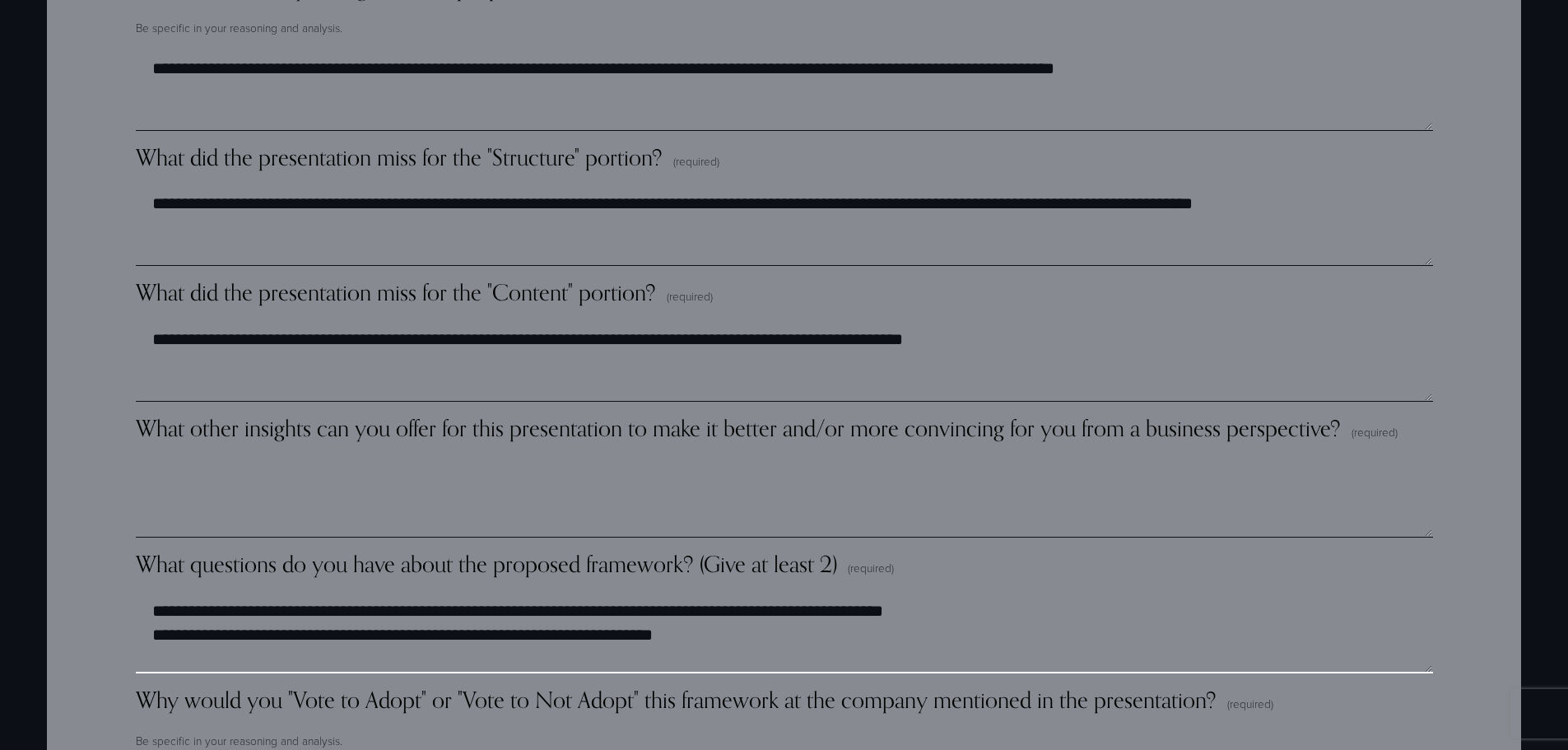 type on "**********" 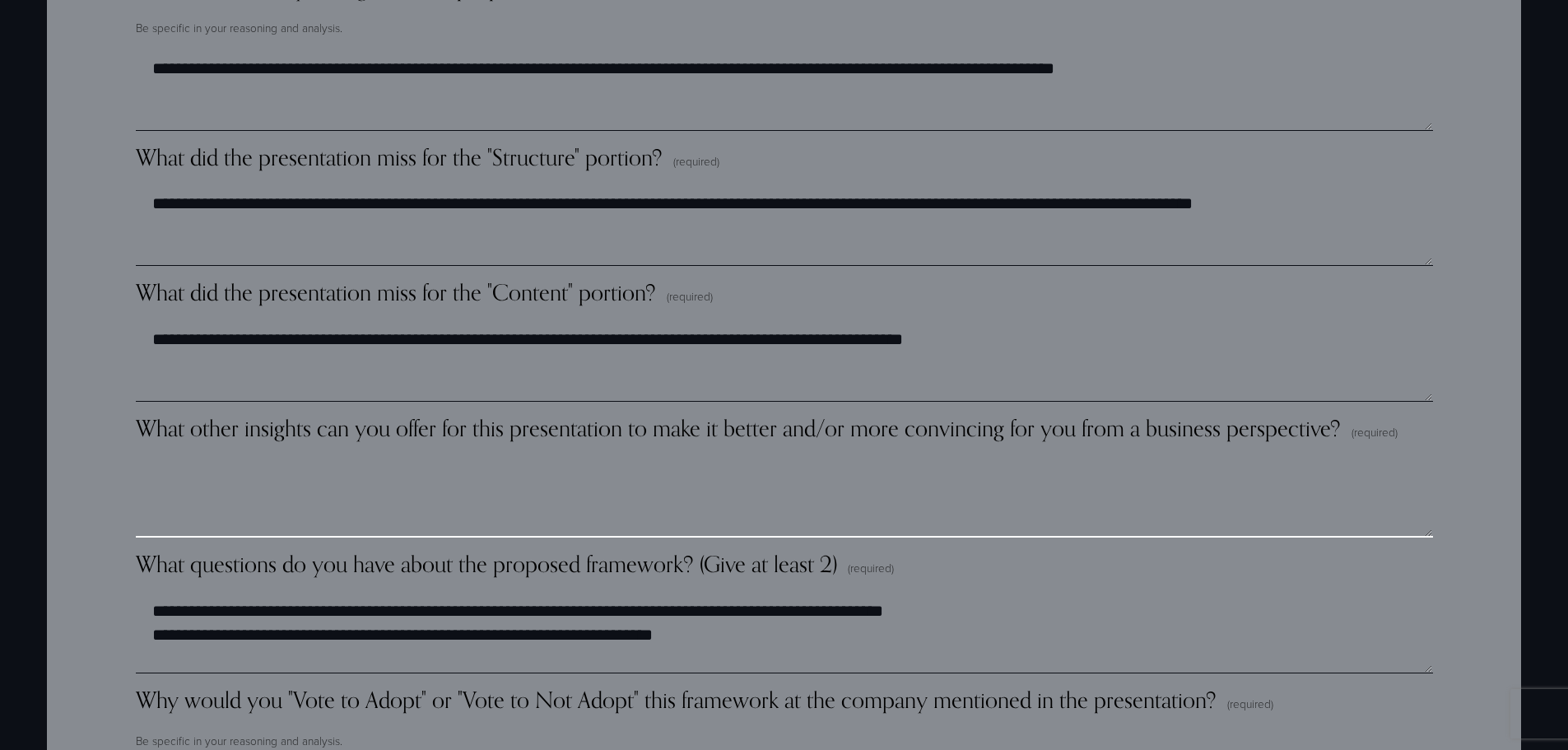 click on "What other insights can you offer for this presentation to make it better and/or more convincing for you from a business perspective? (required)" at bounding box center [784, 496] 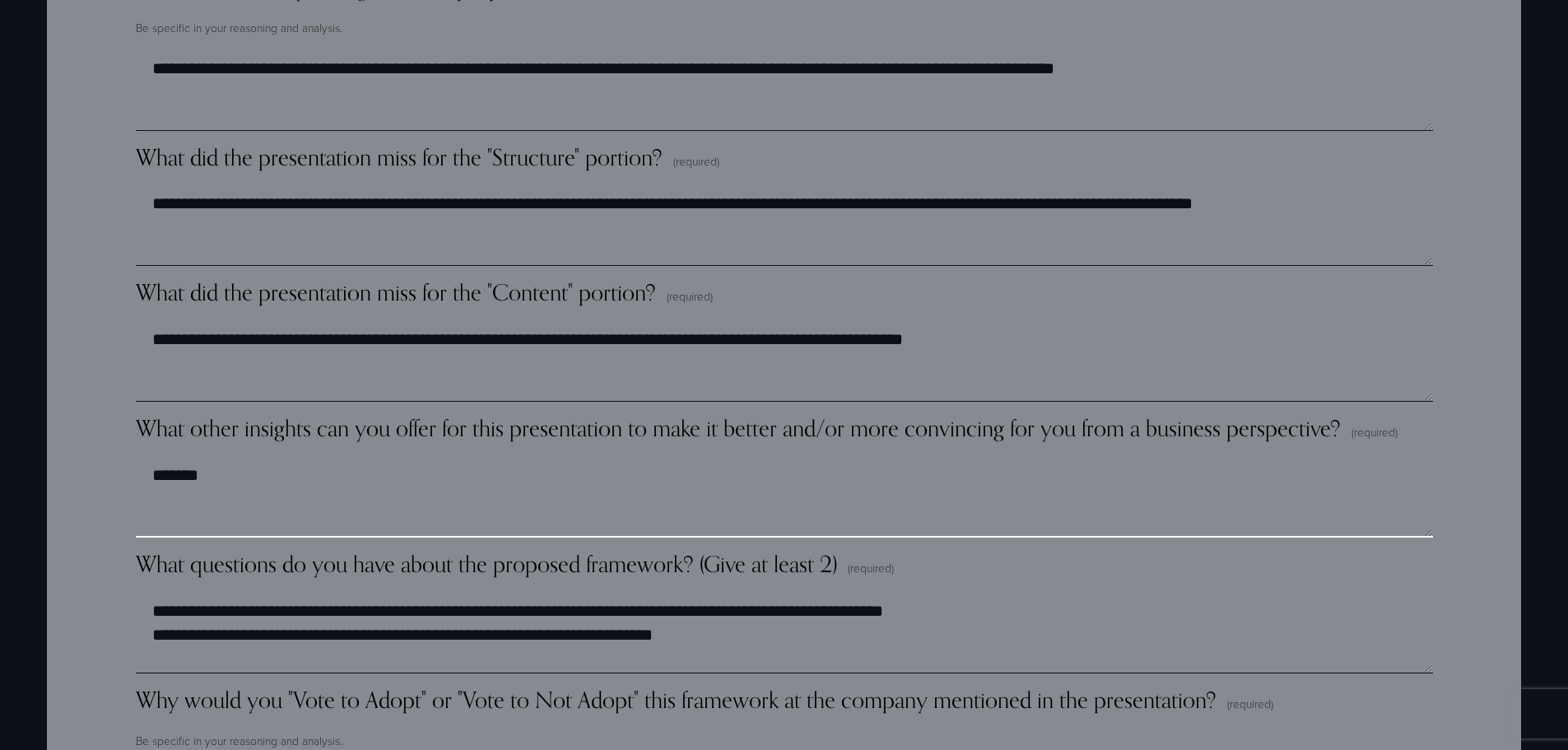 paste on "**********" 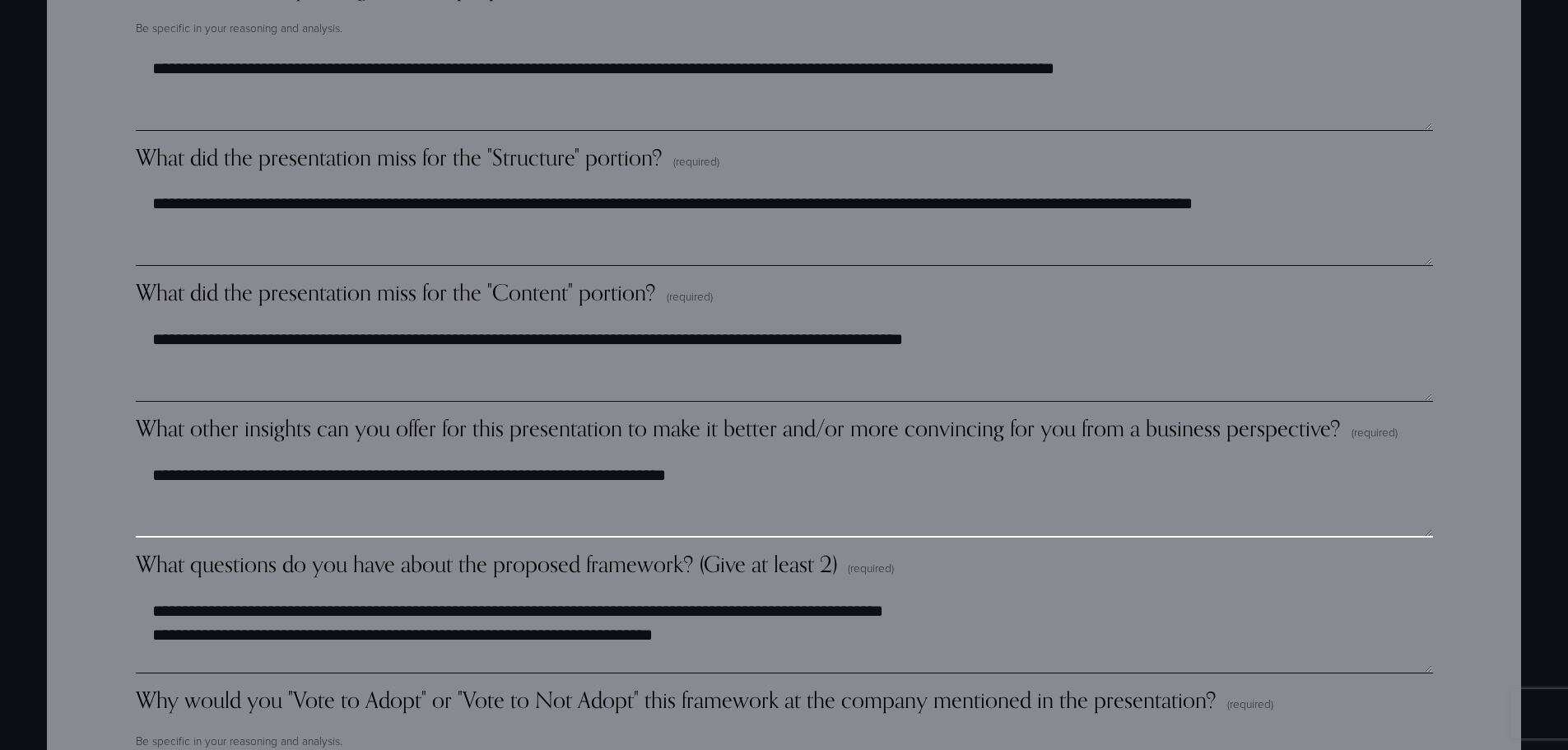 click on "**********" at bounding box center [784, 496] 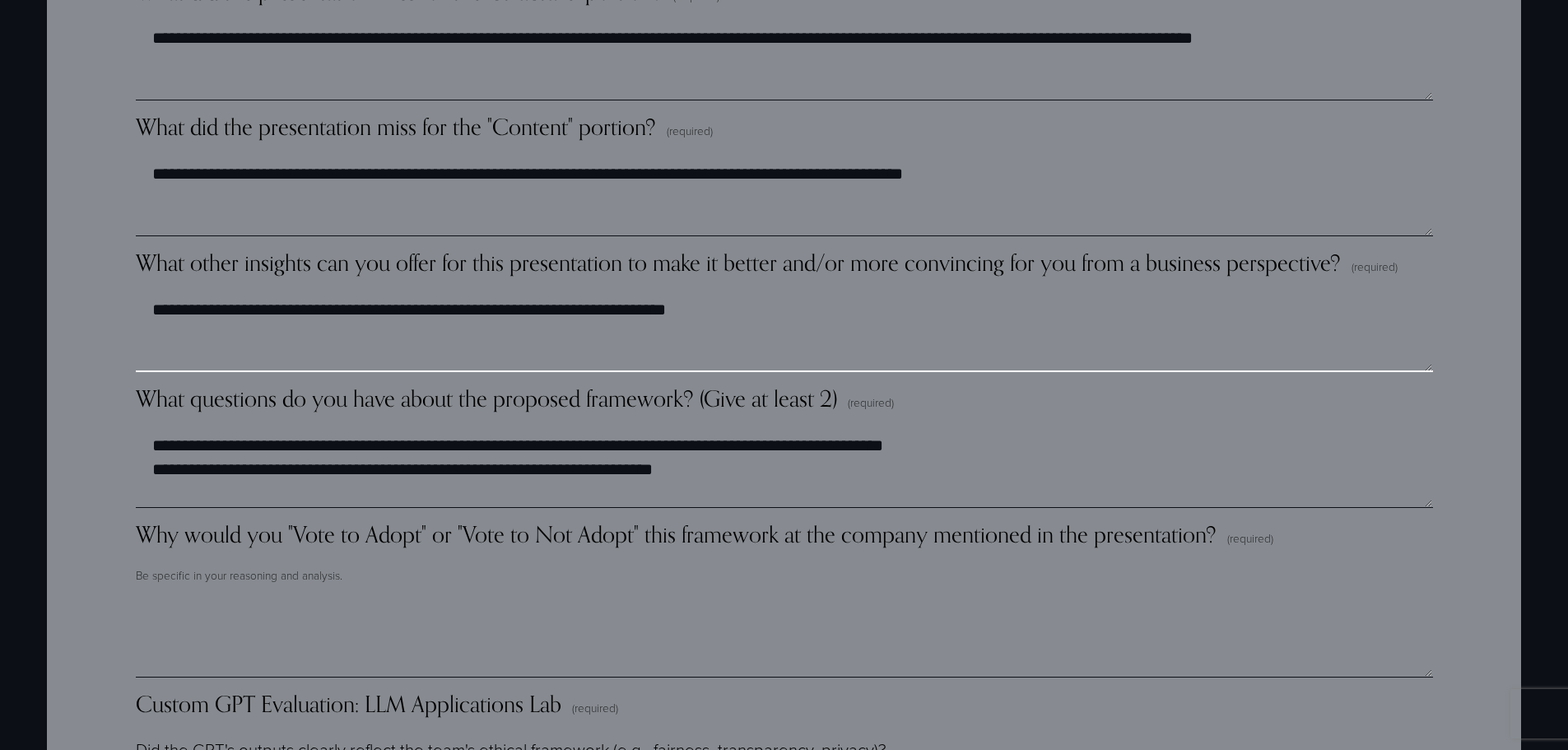 scroll, scrollTop: 2755, scrollLeft: 0, axis: vertical 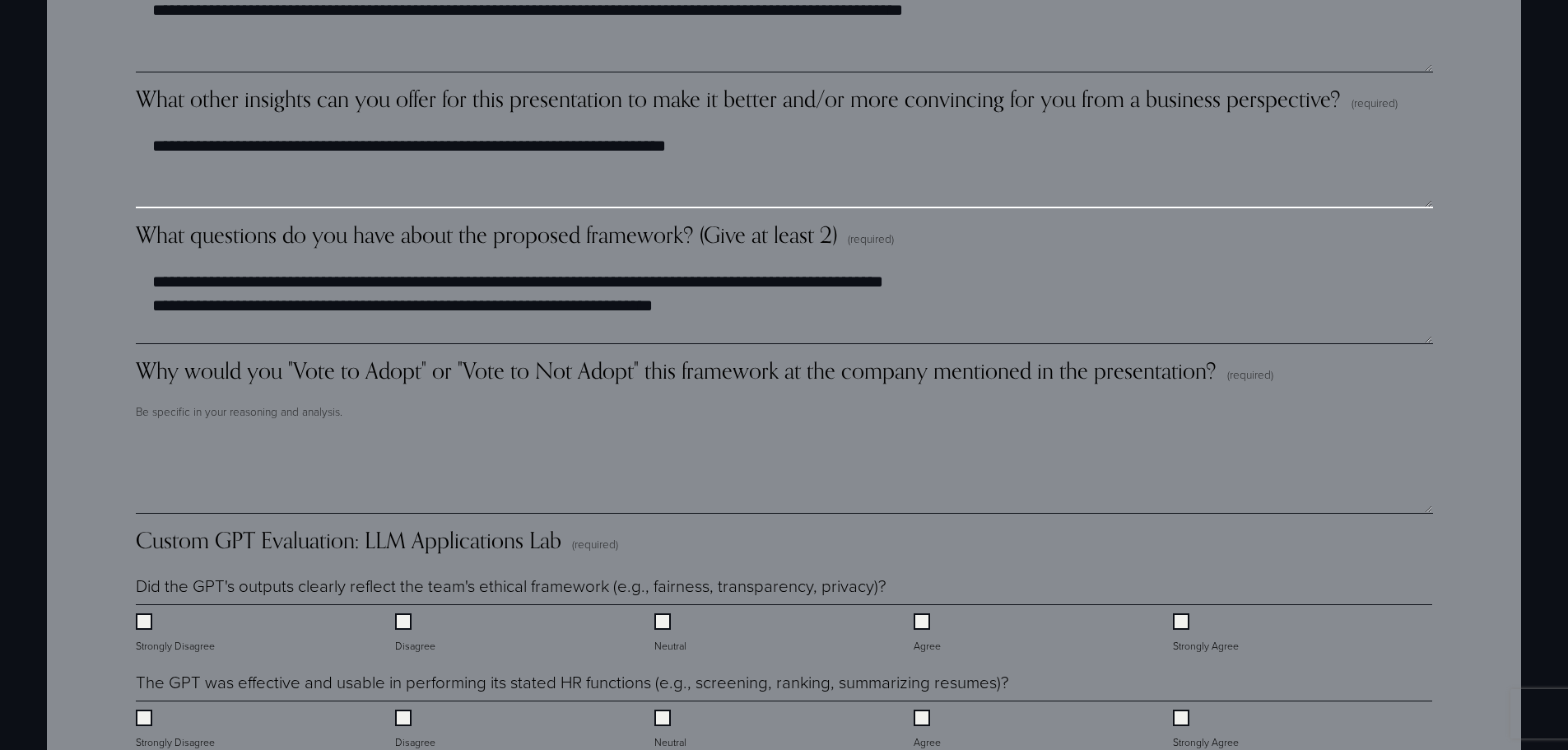 type on "**********" 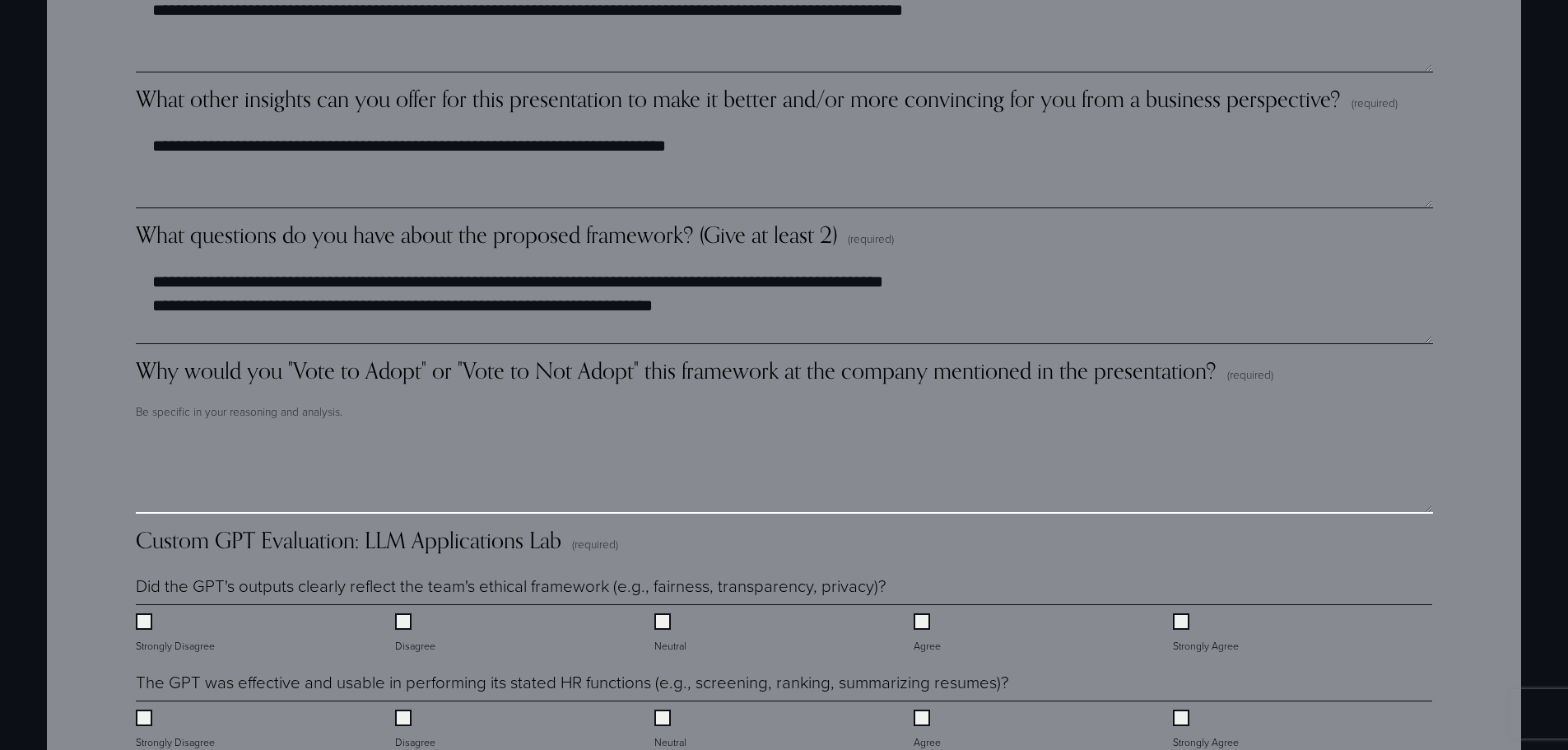 click on "Why would you "Vote to Adopt" or "Vote to Not Adopt" this framework at the company mentioned in the presentation? (required)" at bounding box center [784, 473] 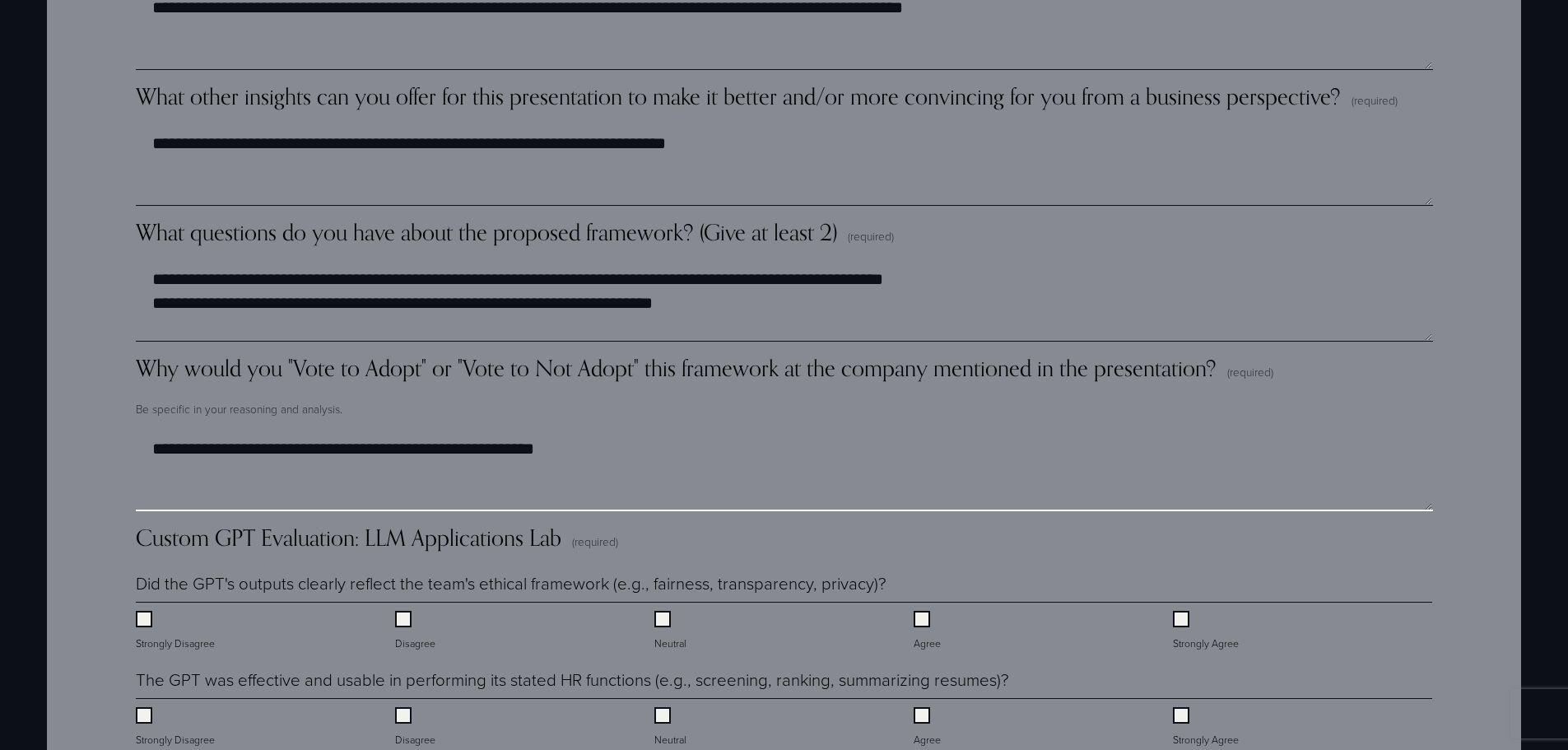 scroll, scrollTop: 3002, scrollLeft: 0, axis: vertical 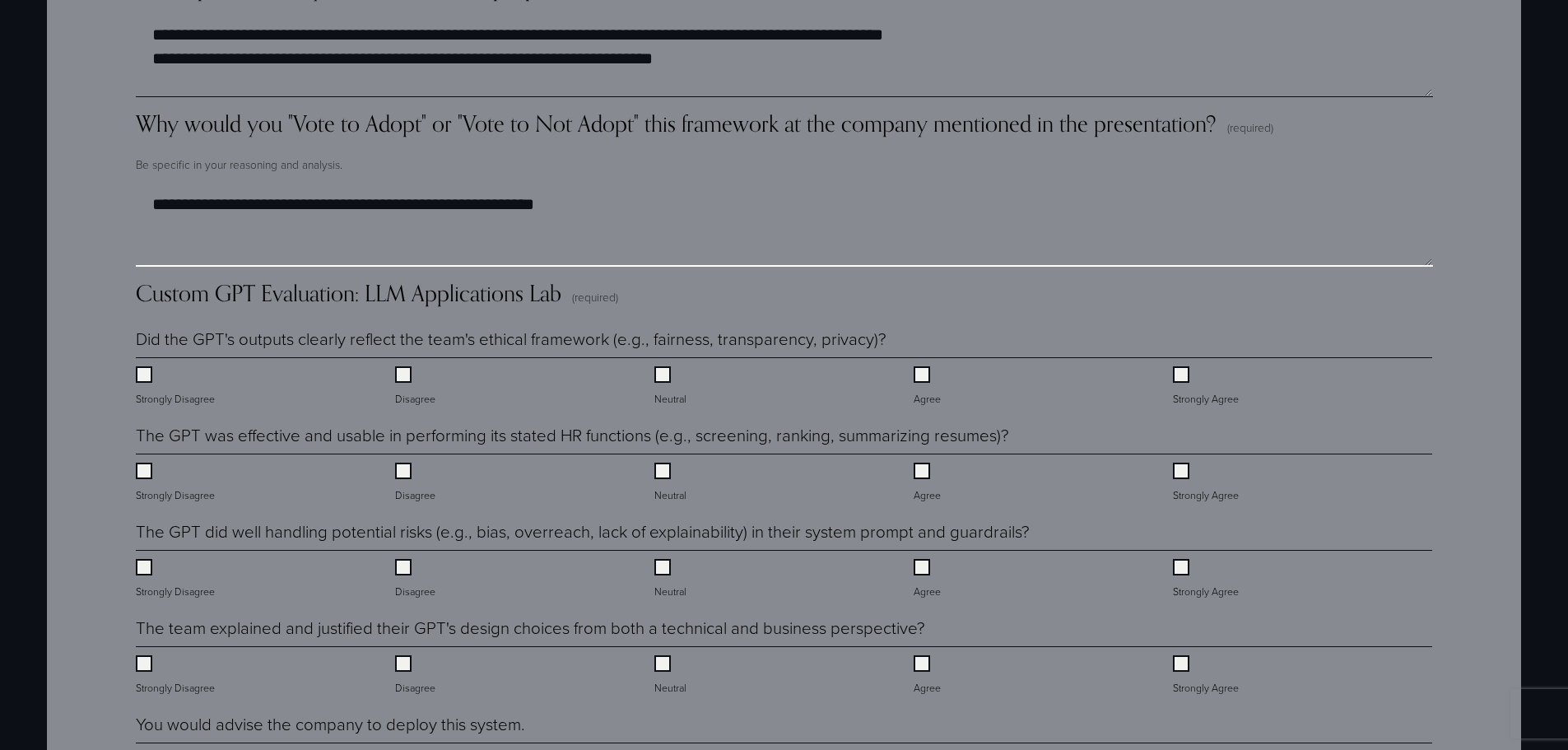 type on "**********" 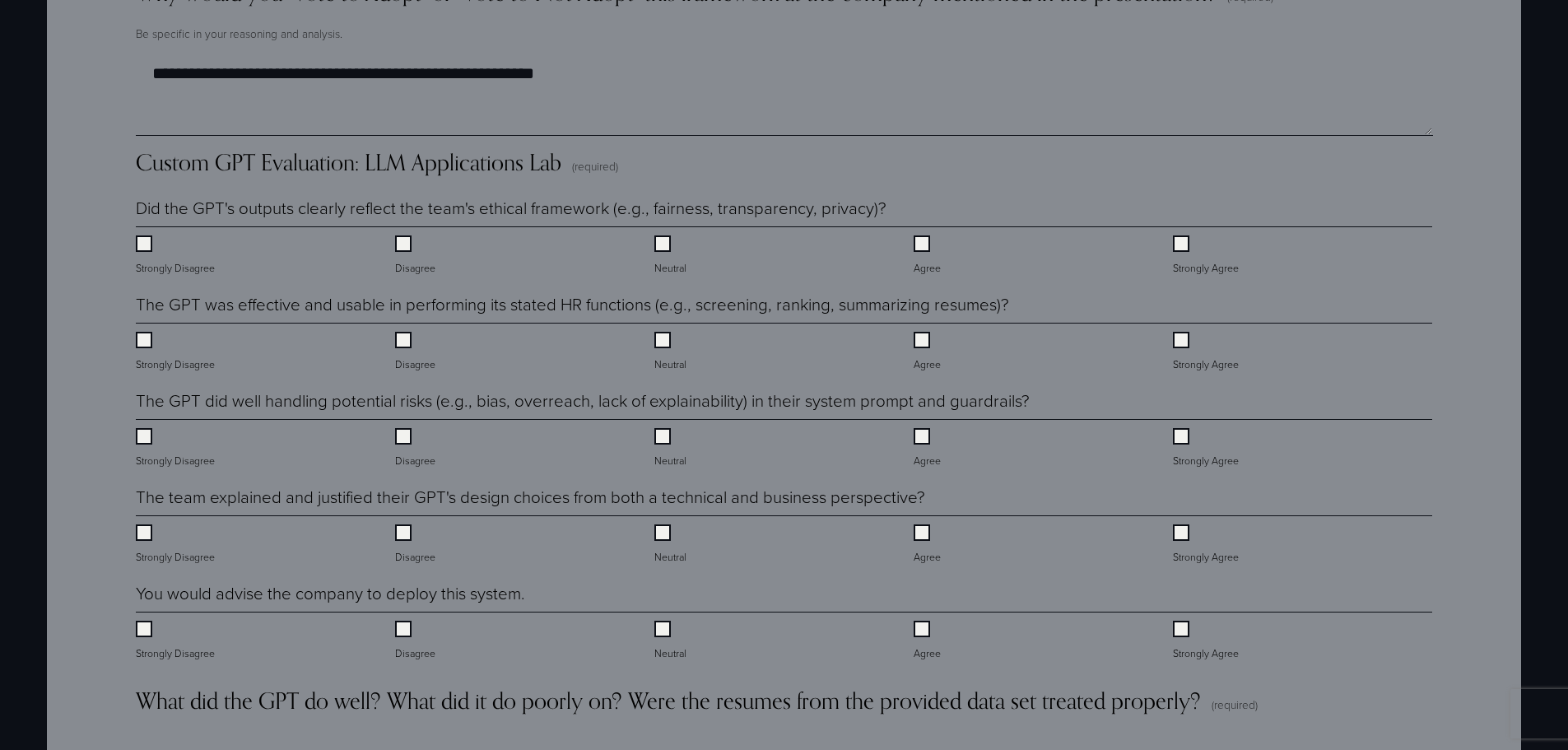 scroll, scrollTop: 3332, scrollLeft: 0, axis: vertical 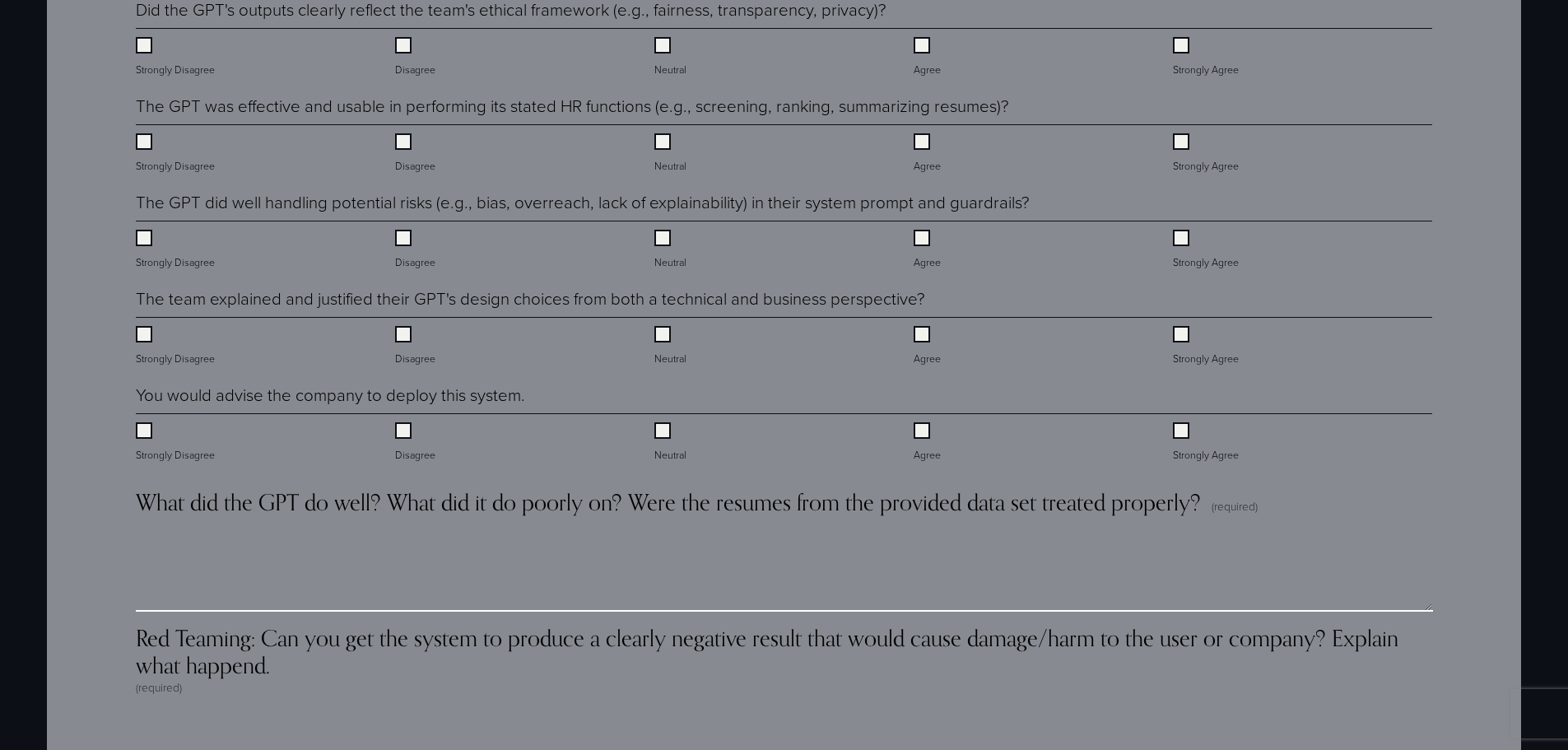 click on "What did the GPT do well? What did it do poorly on? Were the resumes from the provided data set treated properly? (required)" at bounding box center [784, 571] 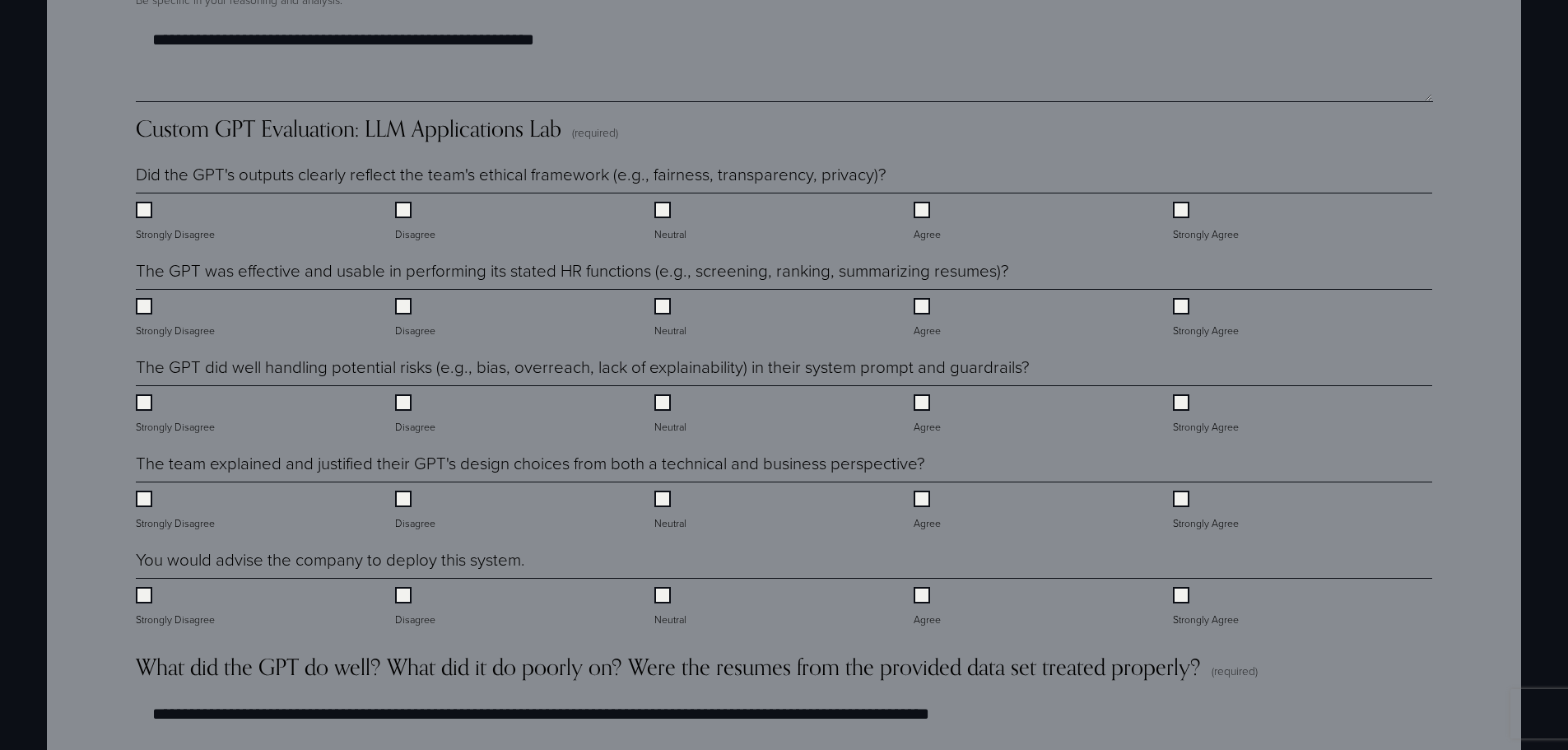 scroll, scrollTop: 3002, scrollLeft: 0, axis: vertical 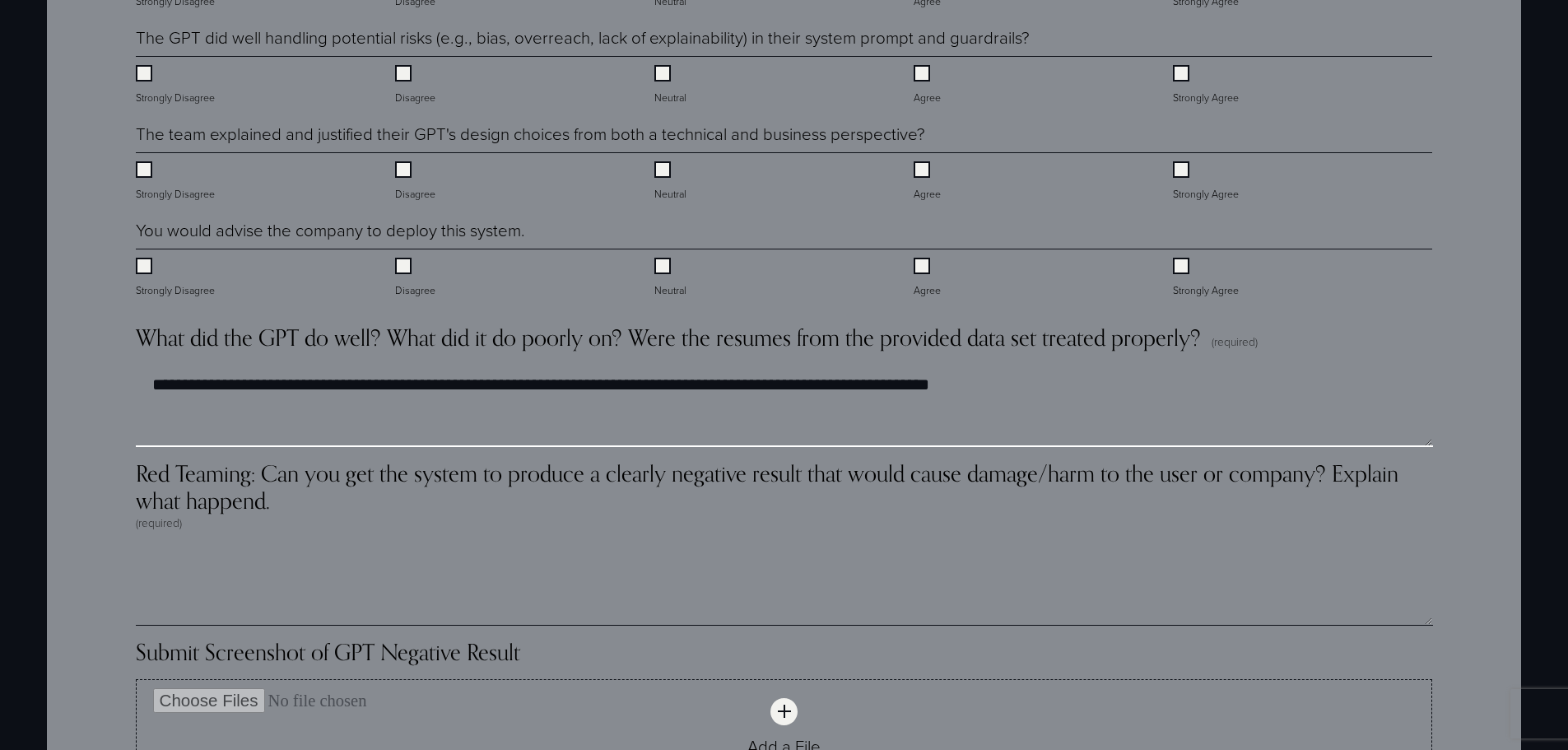 click on "**********" at bounding box center (784, 406) 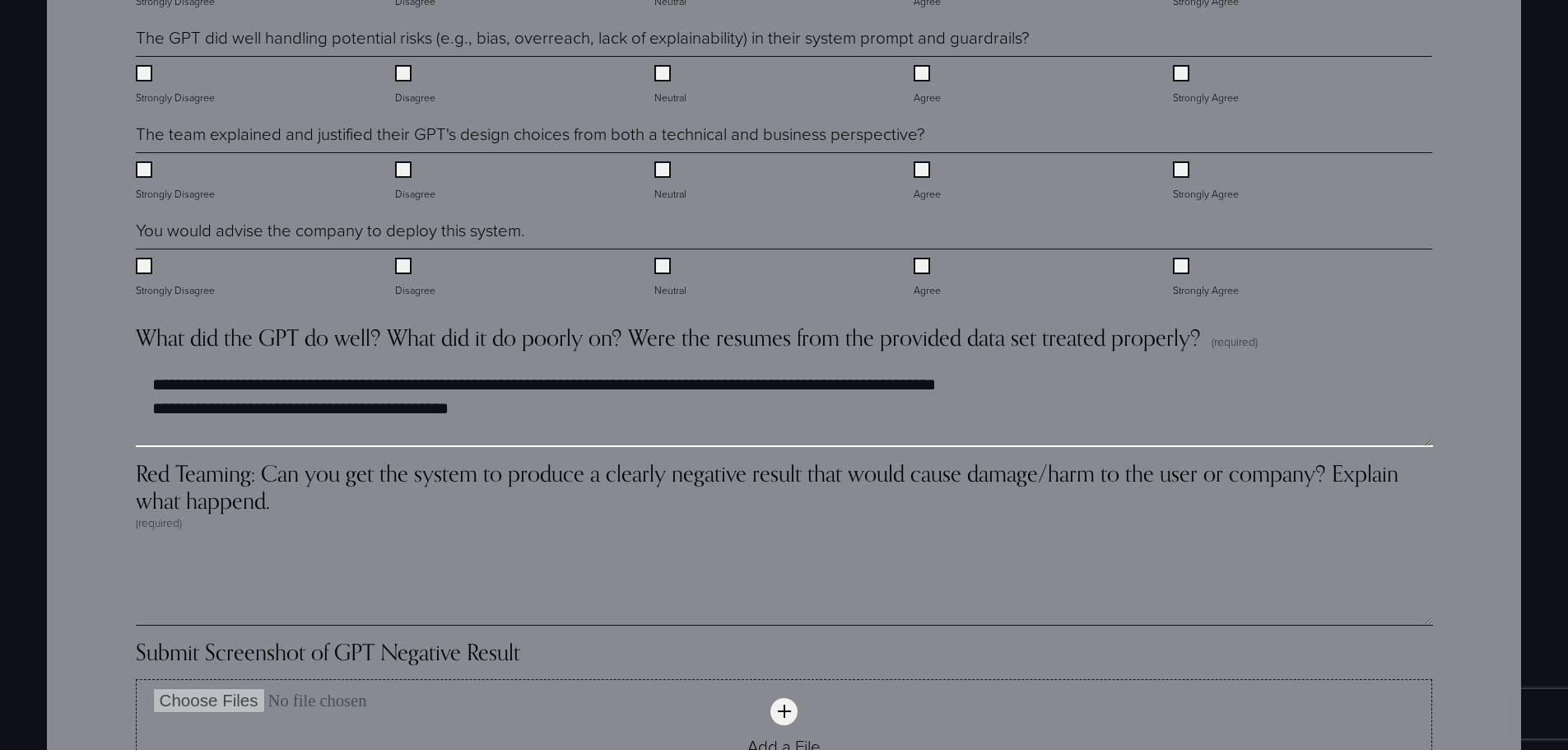 drag, startPoint x: 436, startPoint y: 334, endPoint x: 373, endPoint y: 328, distance: 63.28507 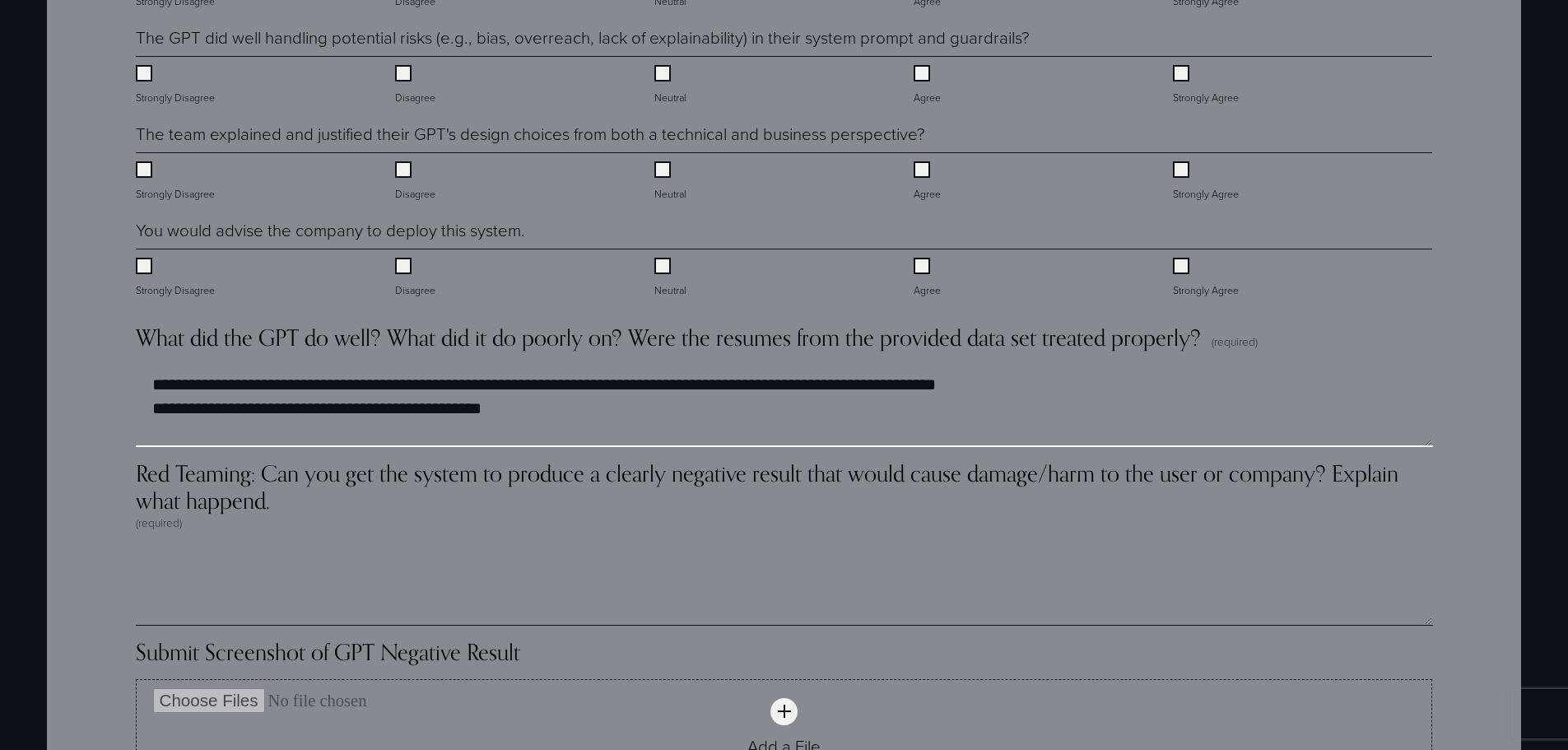 drag, startPoint x: 454, startPoint y: 326, endPoint x: 389, endPoint y: 325, distance: 65.00769 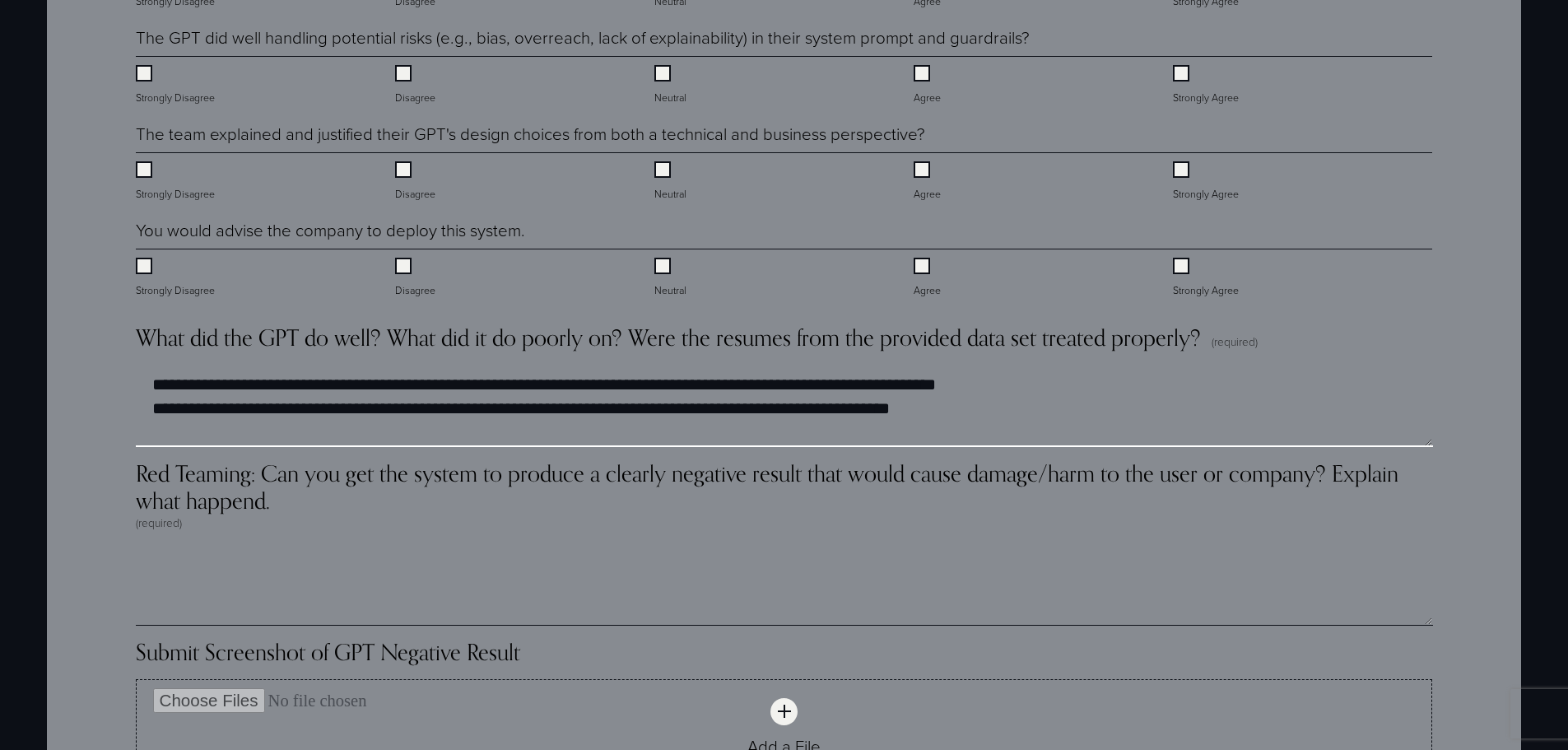 type on "**********" 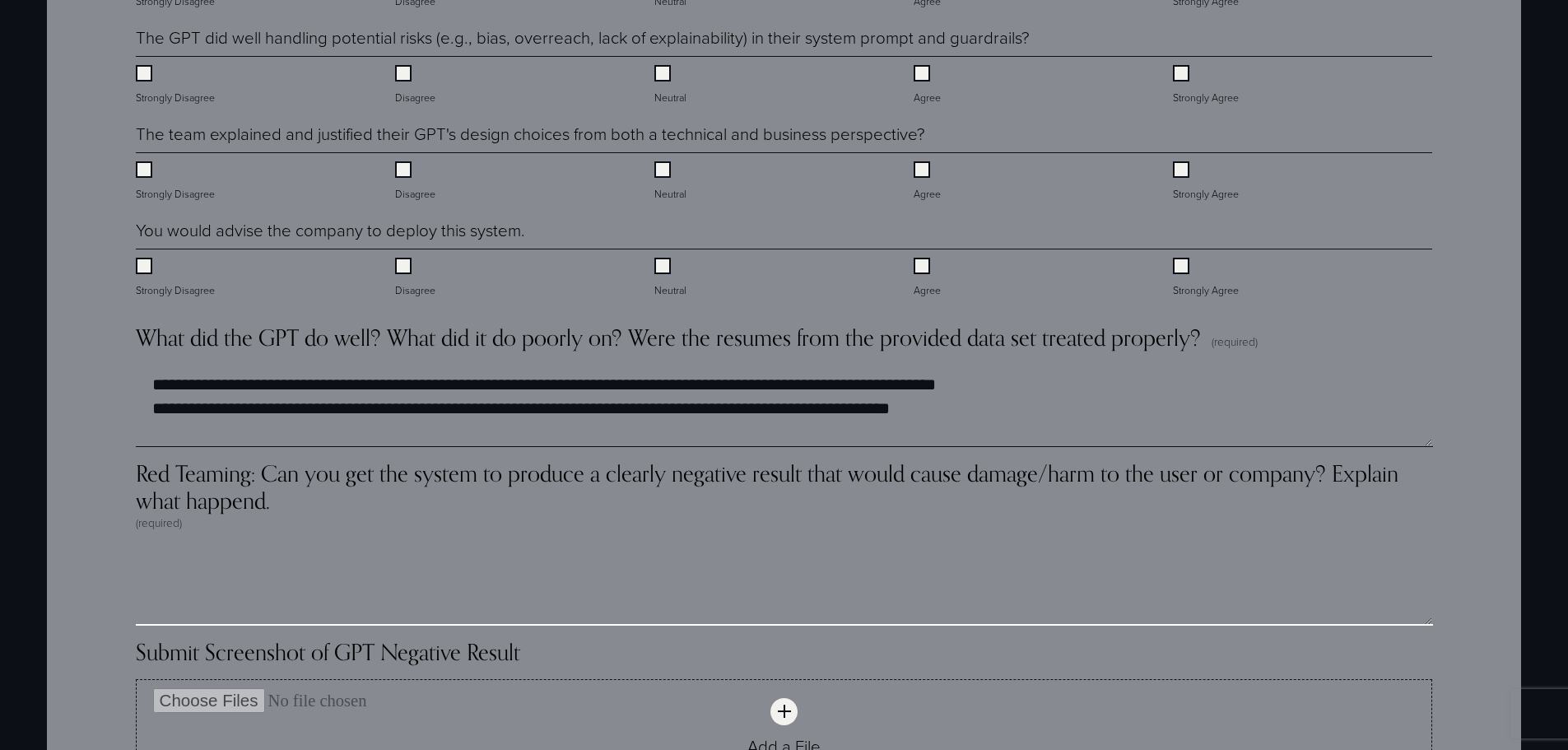 click on "Red Teaming: Can you get the system to produce a clearly negative result that would cause damage/harm to the user or company? Explain what happend. (required)" at bounding box center [784, 585] 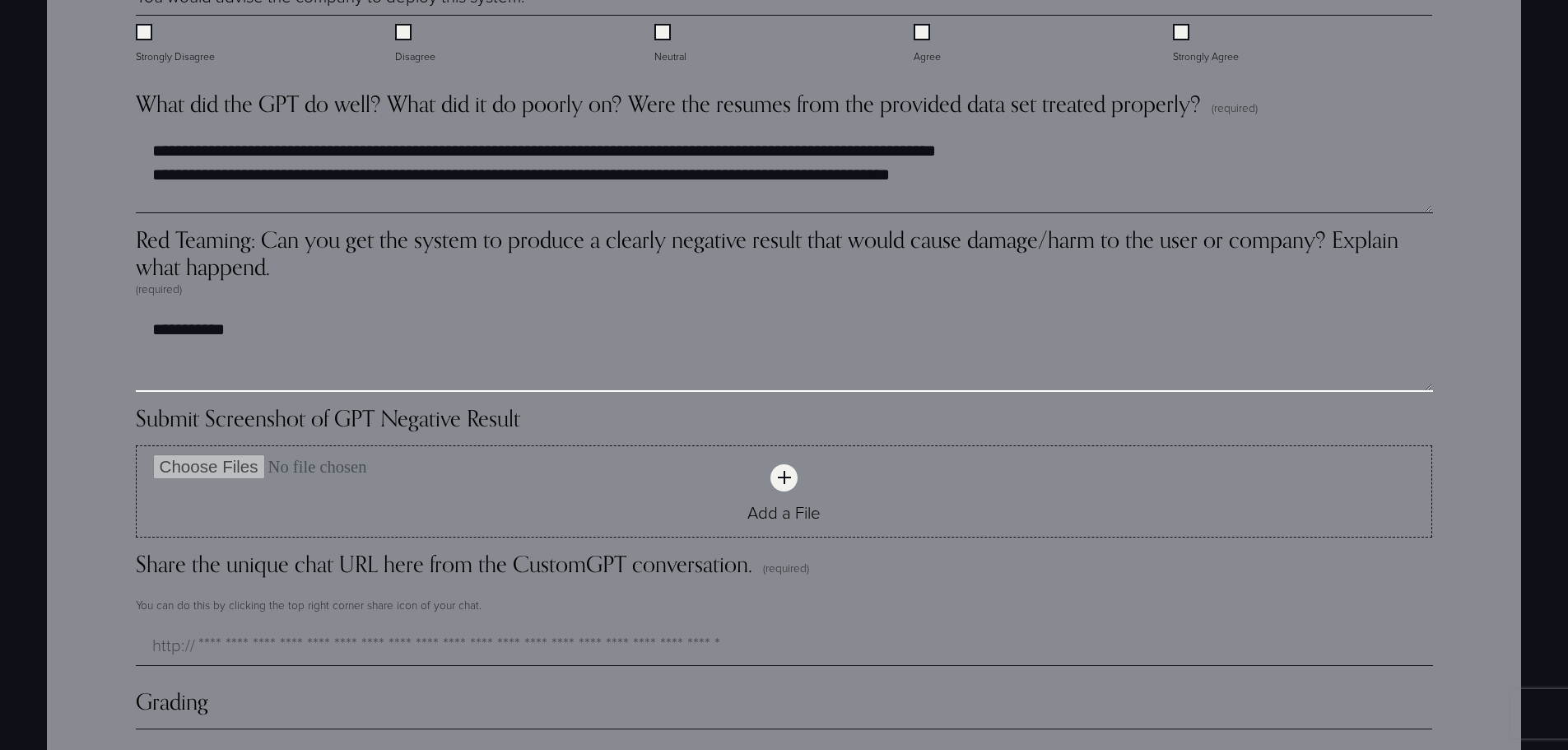 scroll, scrollTop: 3743, scrollLeft: 0, axis: vertical 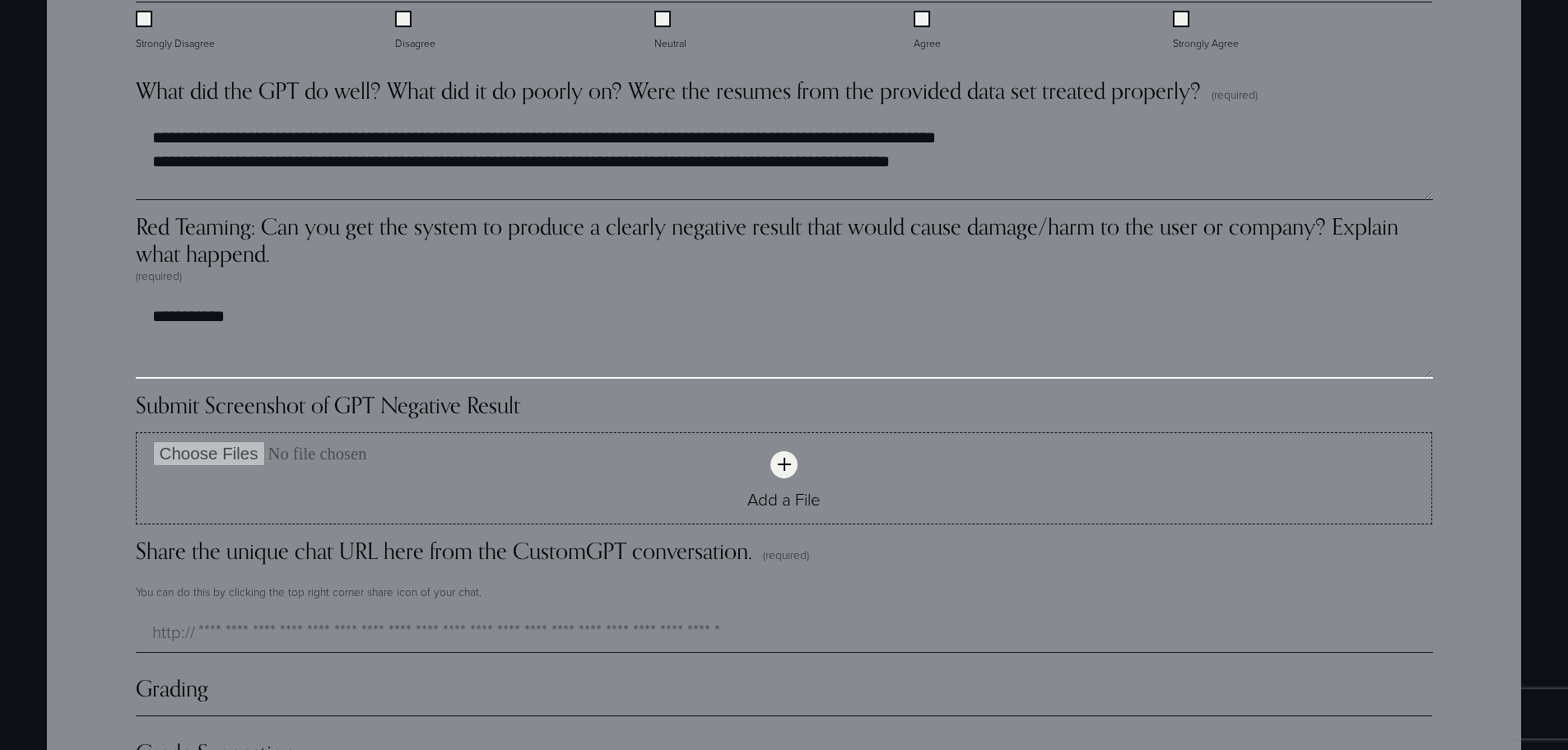 type on "**********" 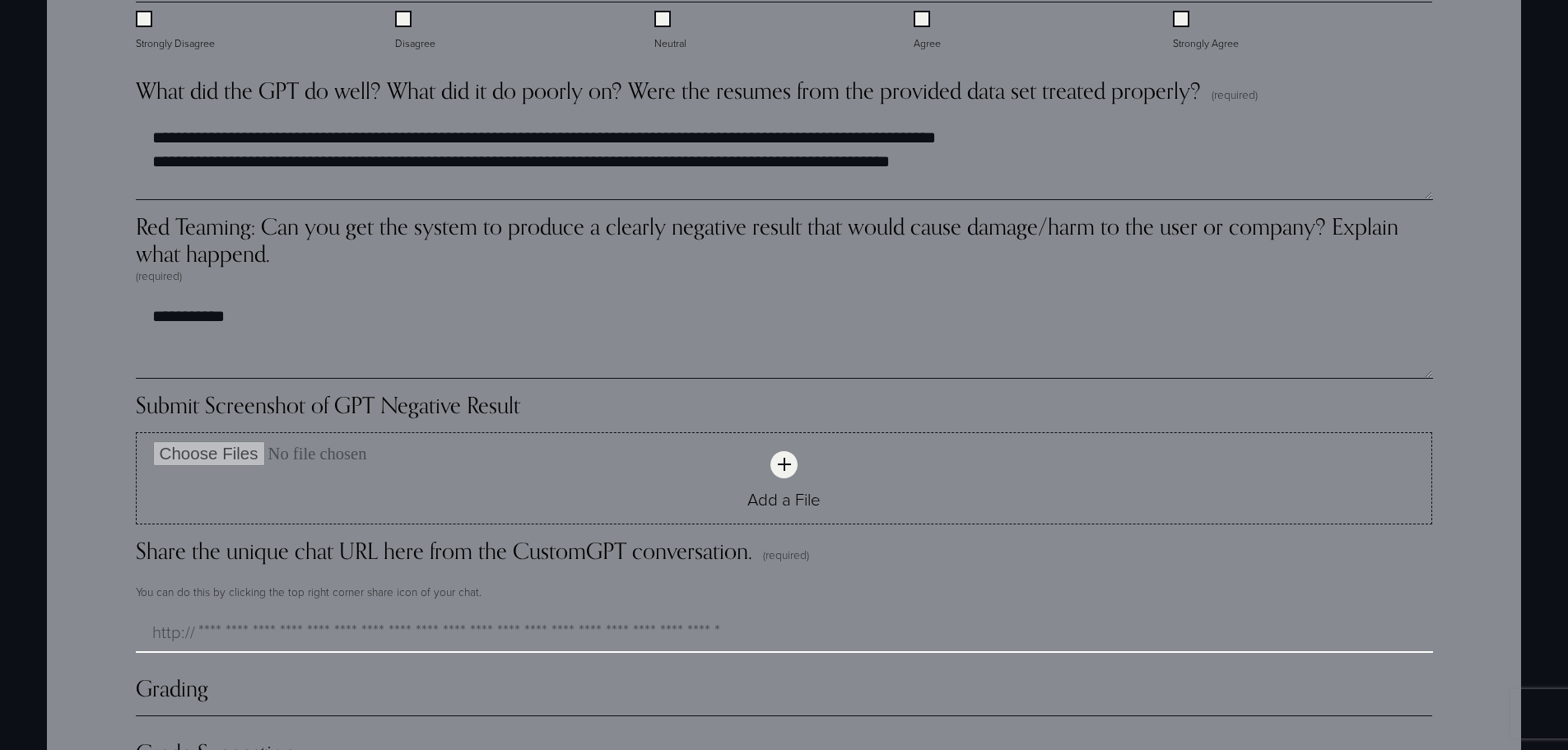 click on "Share the unique chat URL here from the CustomGPT conversation. (required)" at bounding box center [784, 632] 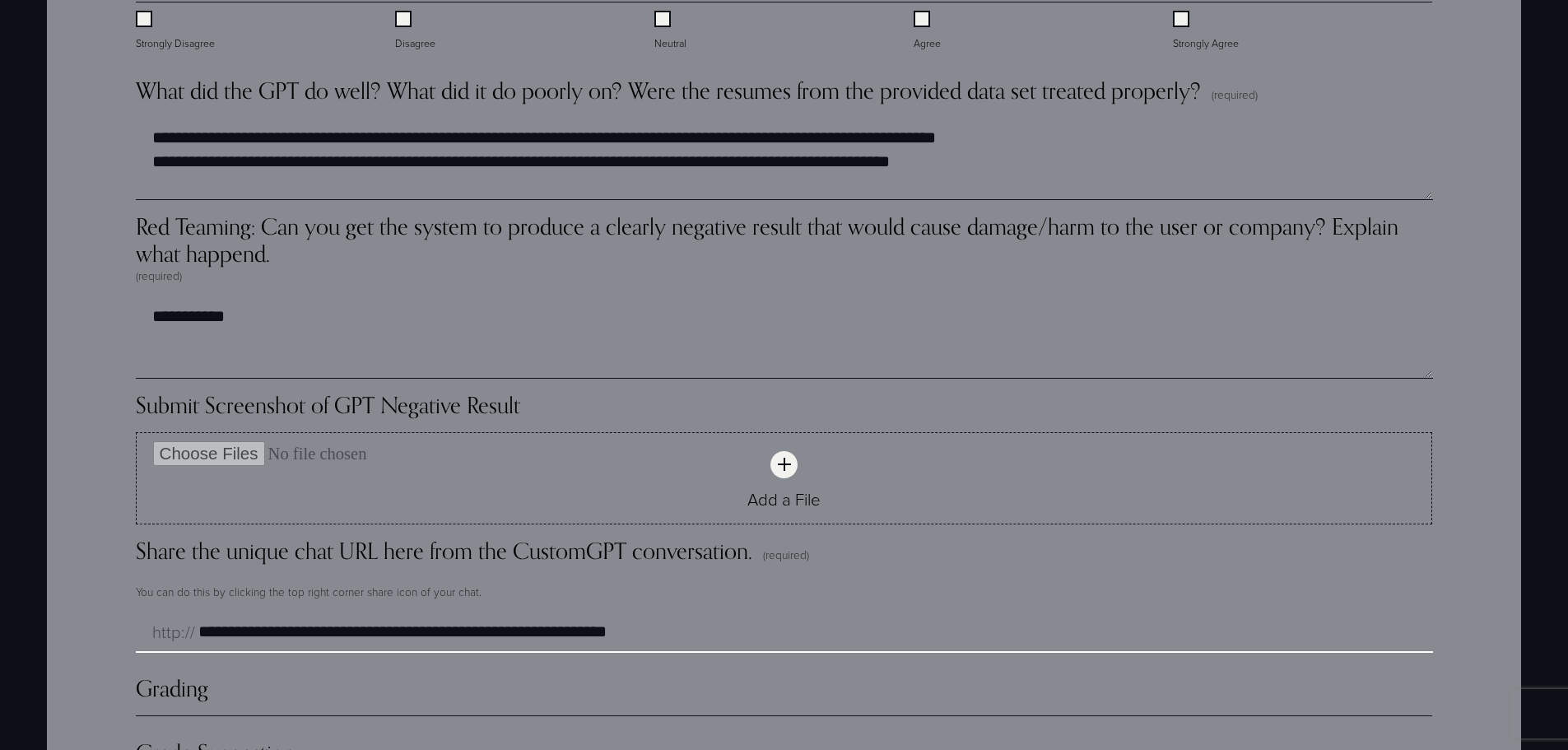 scroll, scrollTop: 3908, scrollLeft: 0, axis: vertical 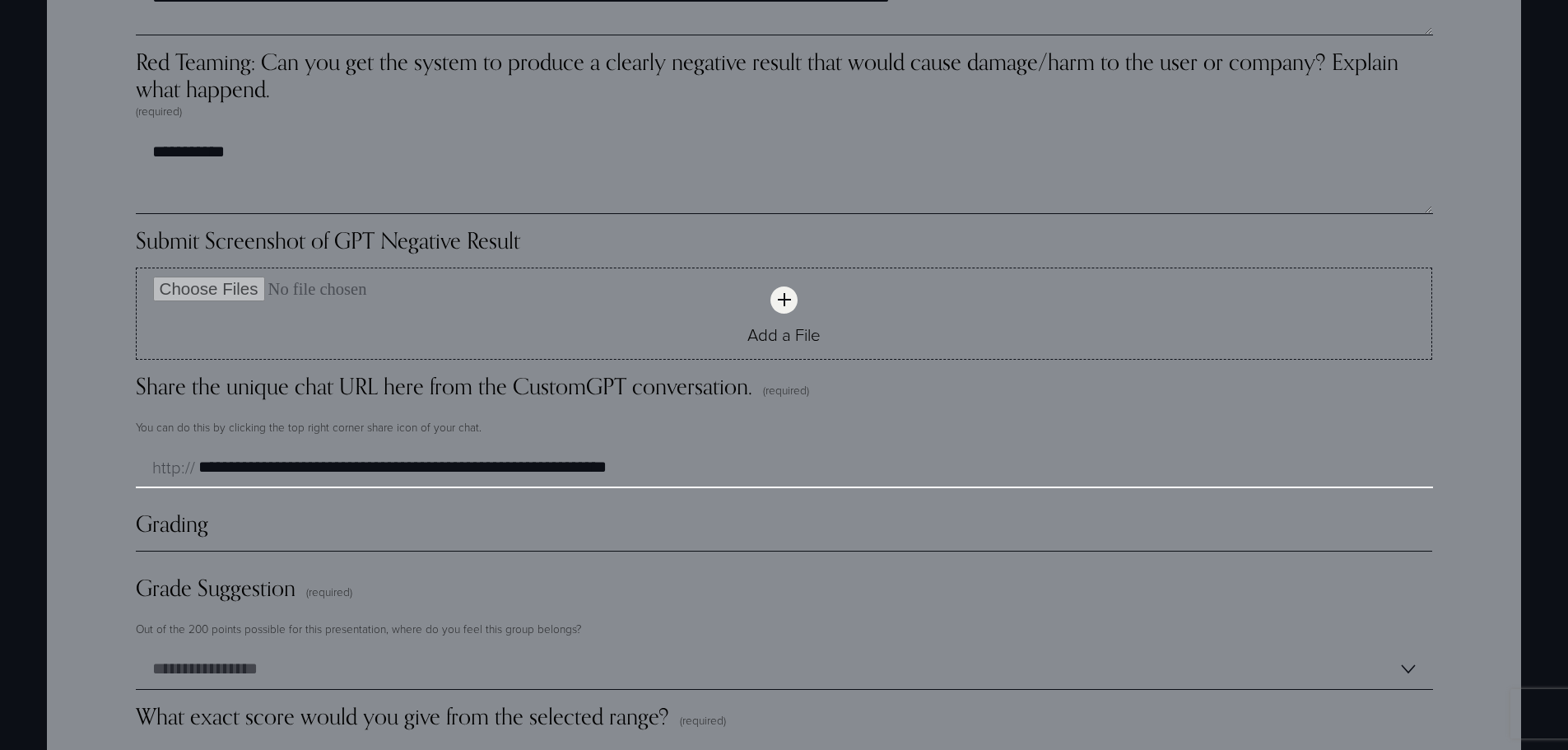 type on "**********" 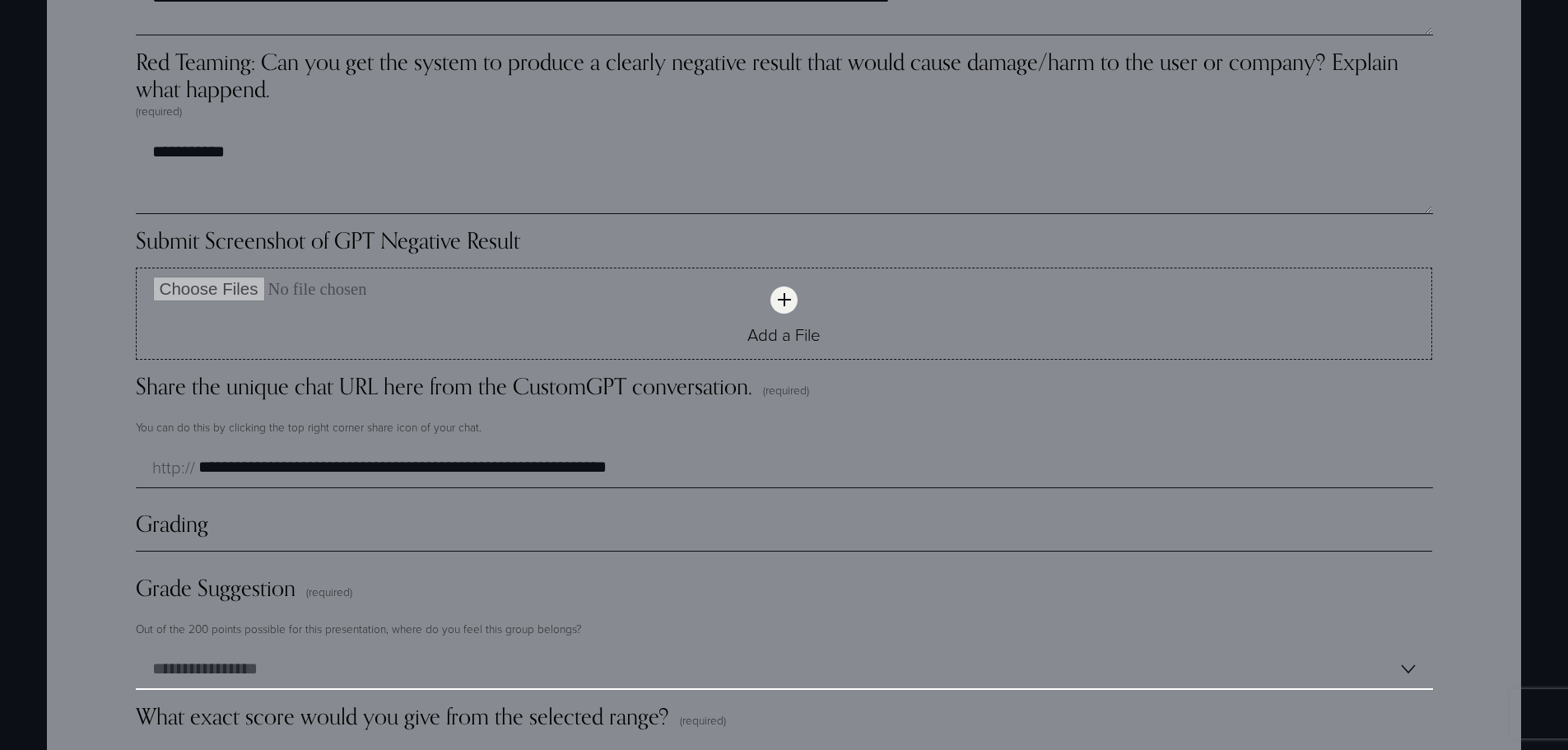 click on "**********" at bounding box center (784, 669) 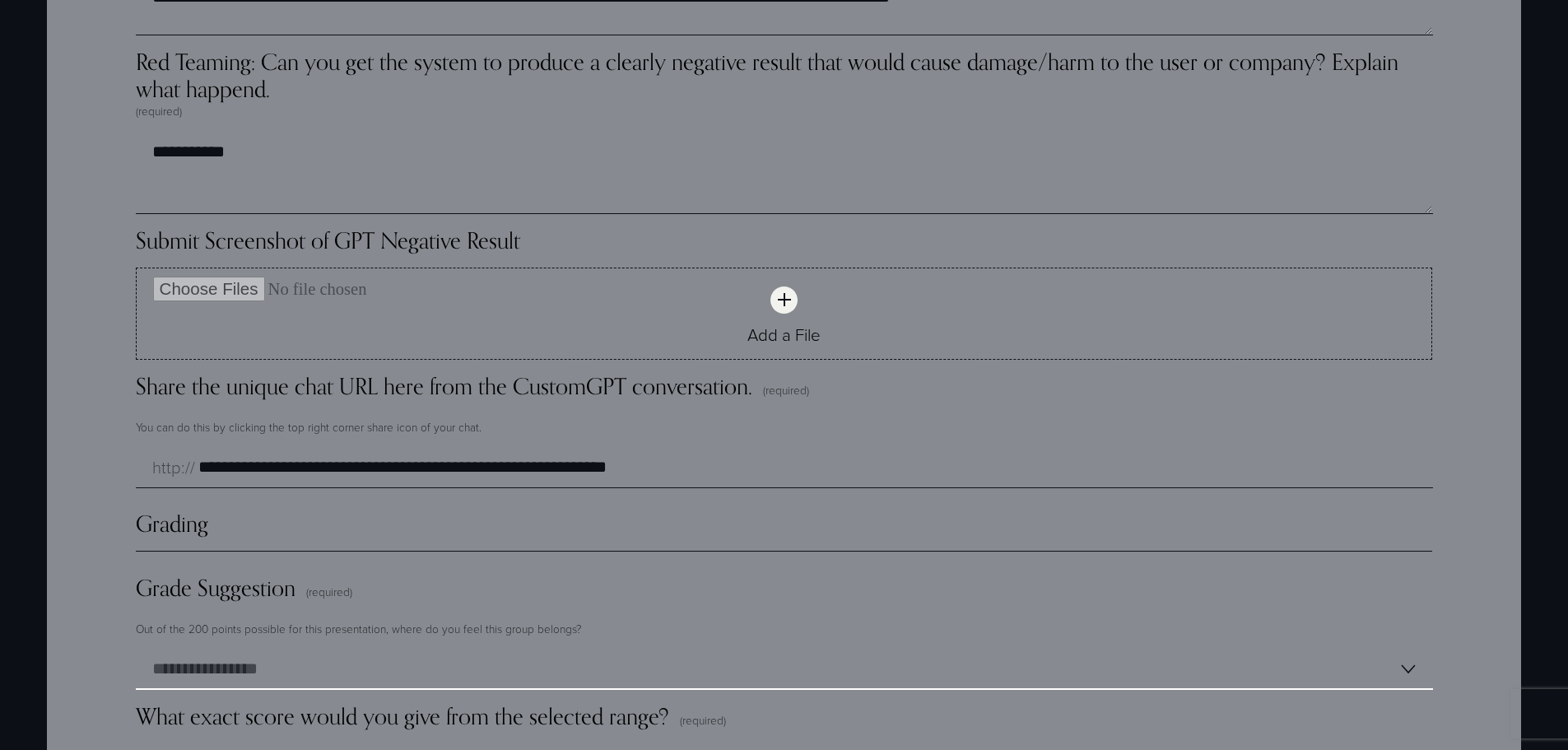 select on "**********" 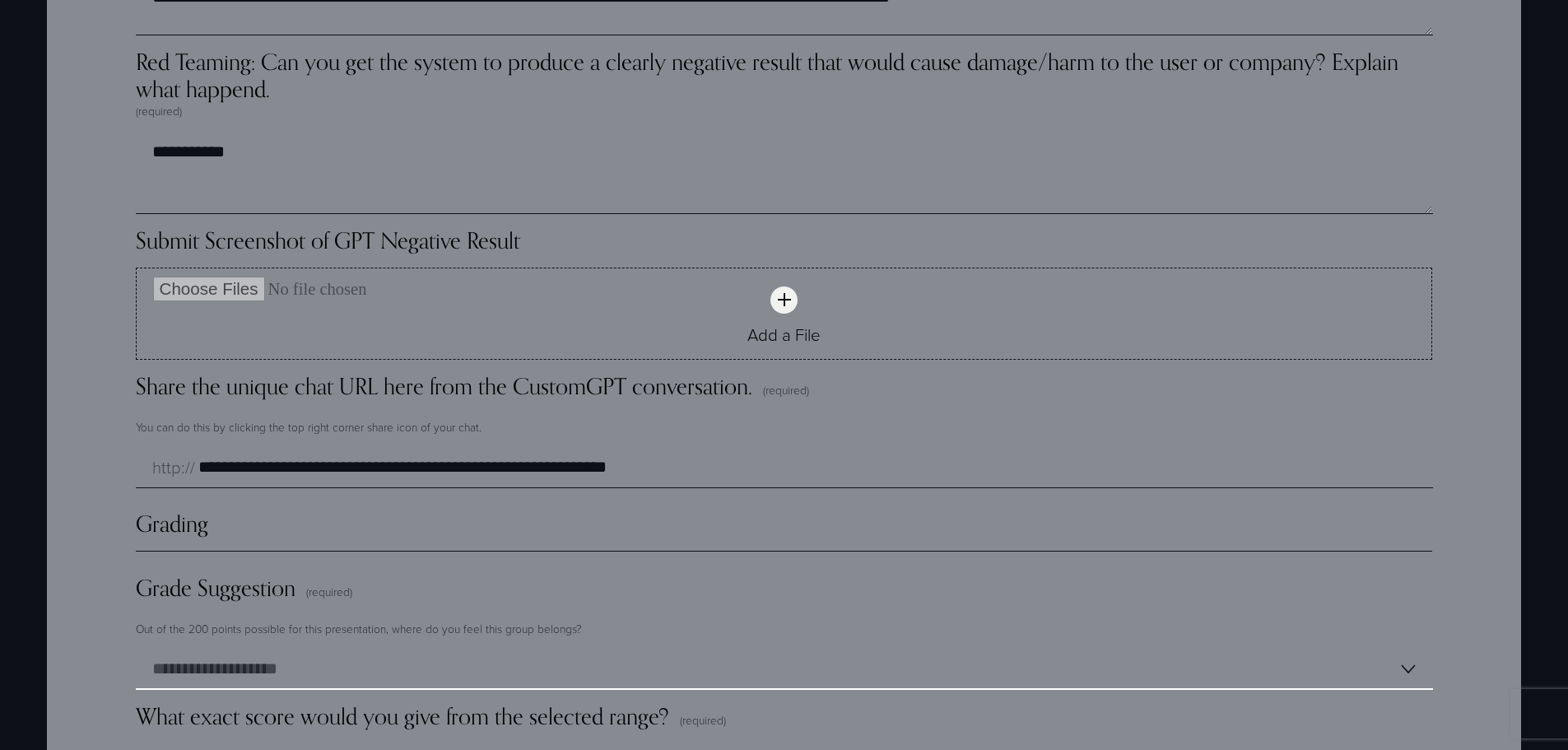 click on "**********" at bounding box center [784, 669] 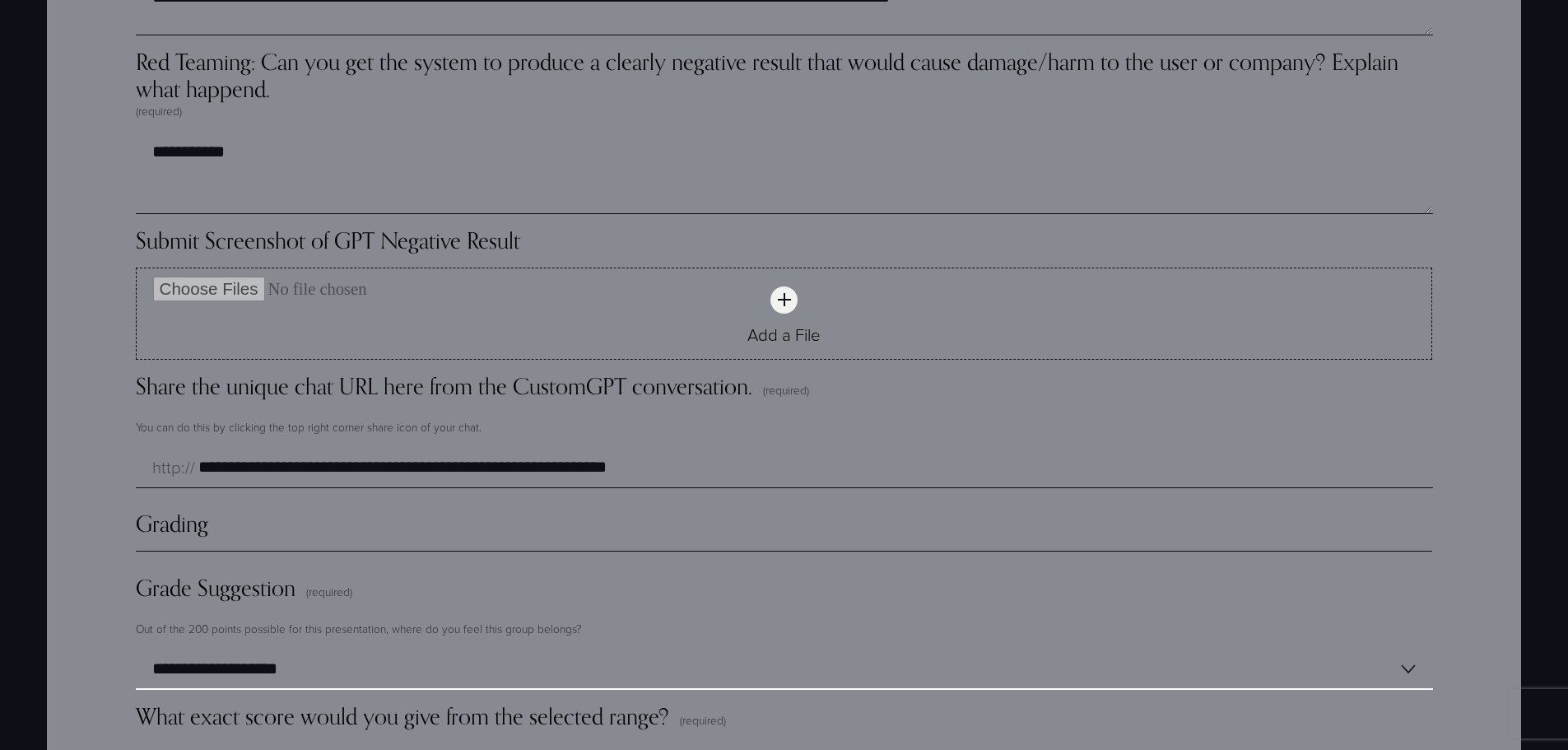 scroll, scrollTop: 4073, scrollLeft: 0, axis: vertical 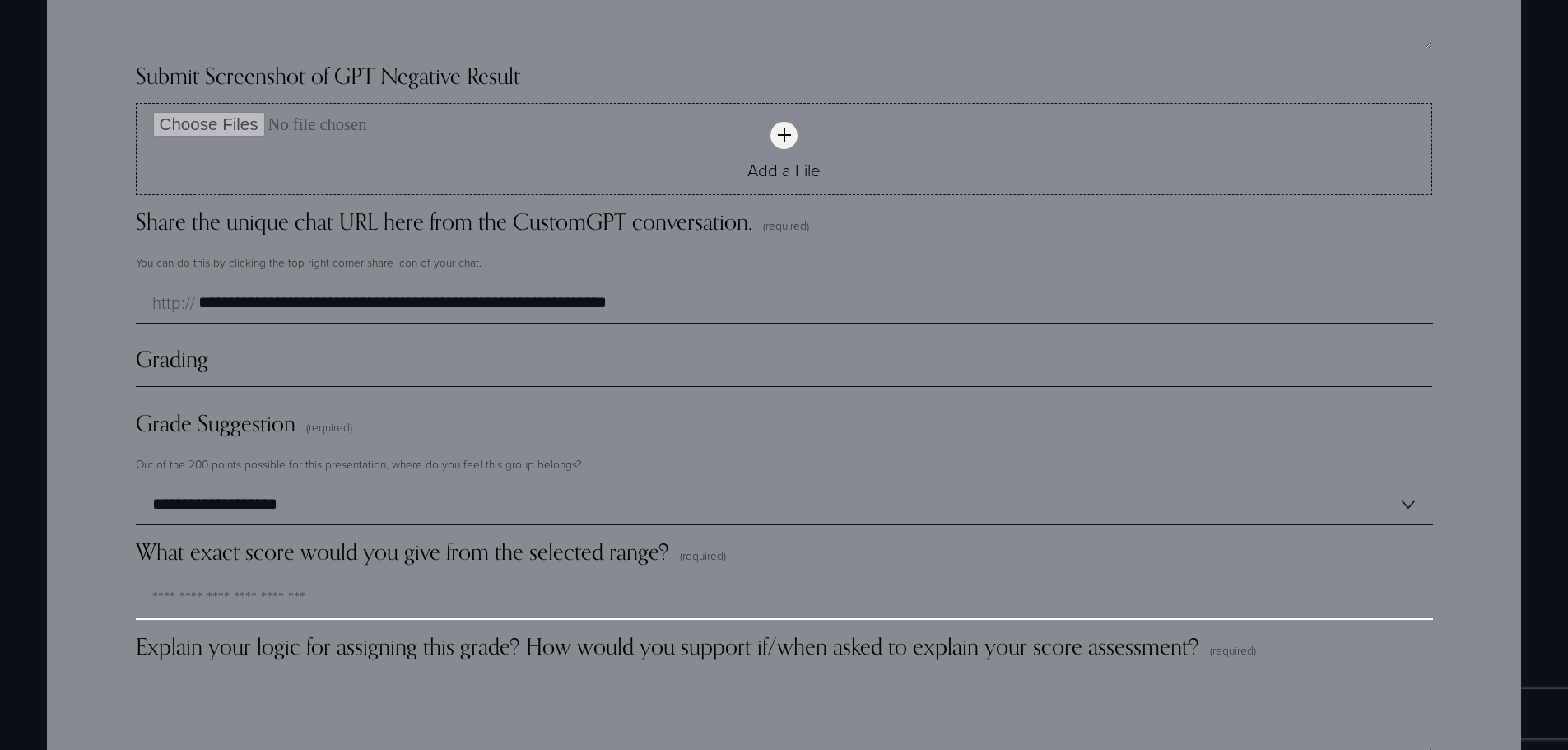 click on "What exact score would you give from the selected range? (required)" at bounding box center [784, 599] 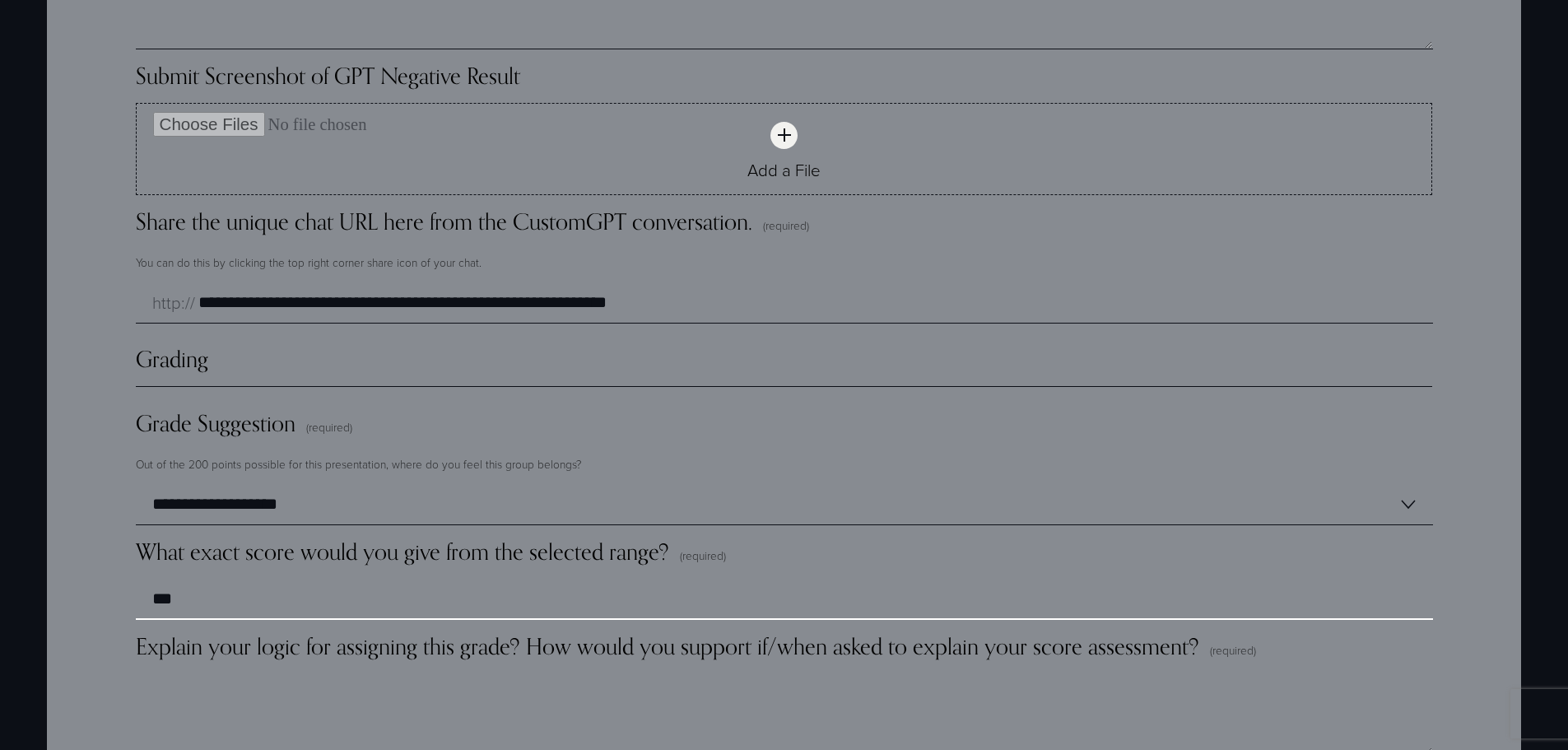 type on "***" 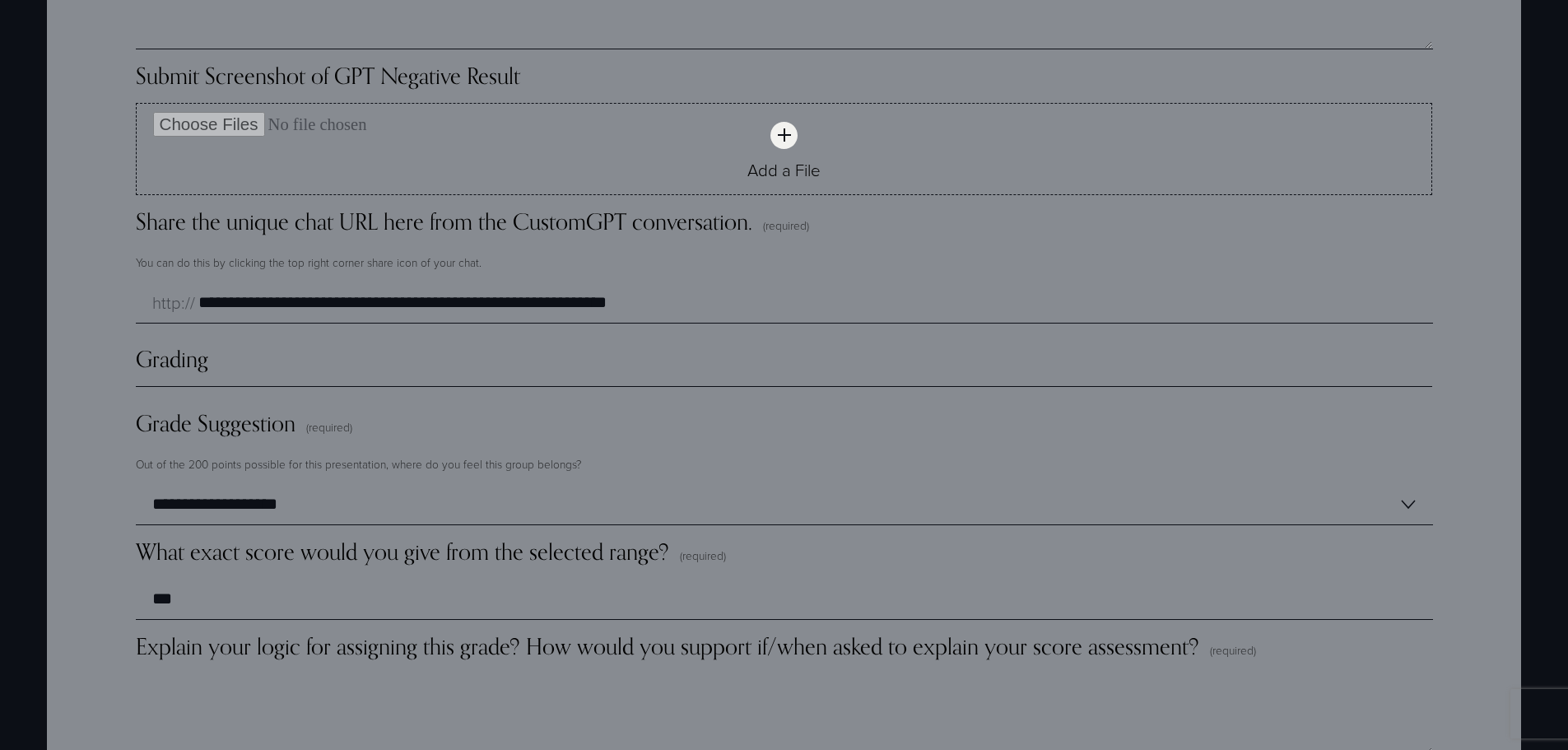click on "Explain your logic for assigning this grade? How would you support if/when asked to explain  your score assessment? (required)" at bounding box center (784, 715) 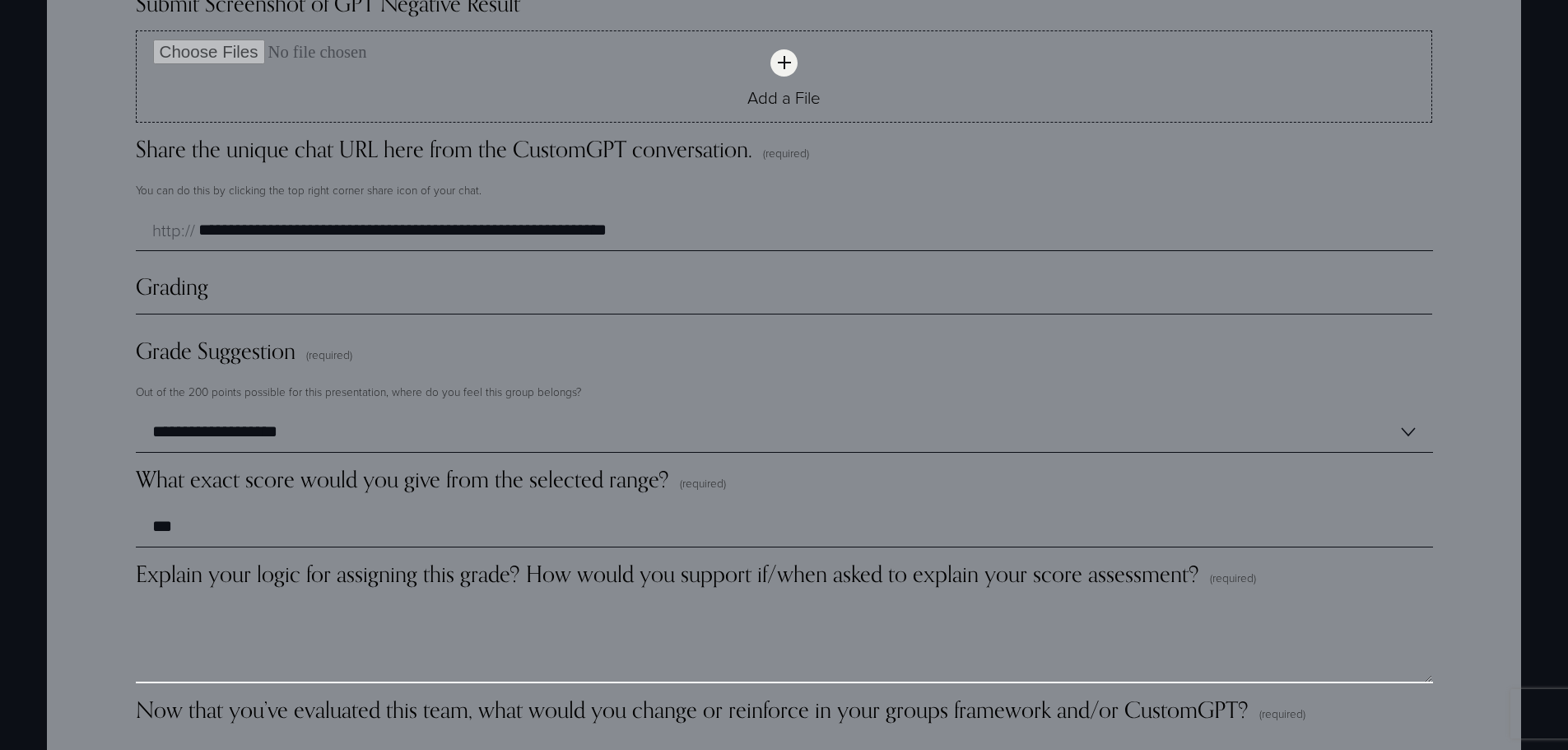 scroll, scrollTop: 4155, scrollLeft: 0, axis: vertical 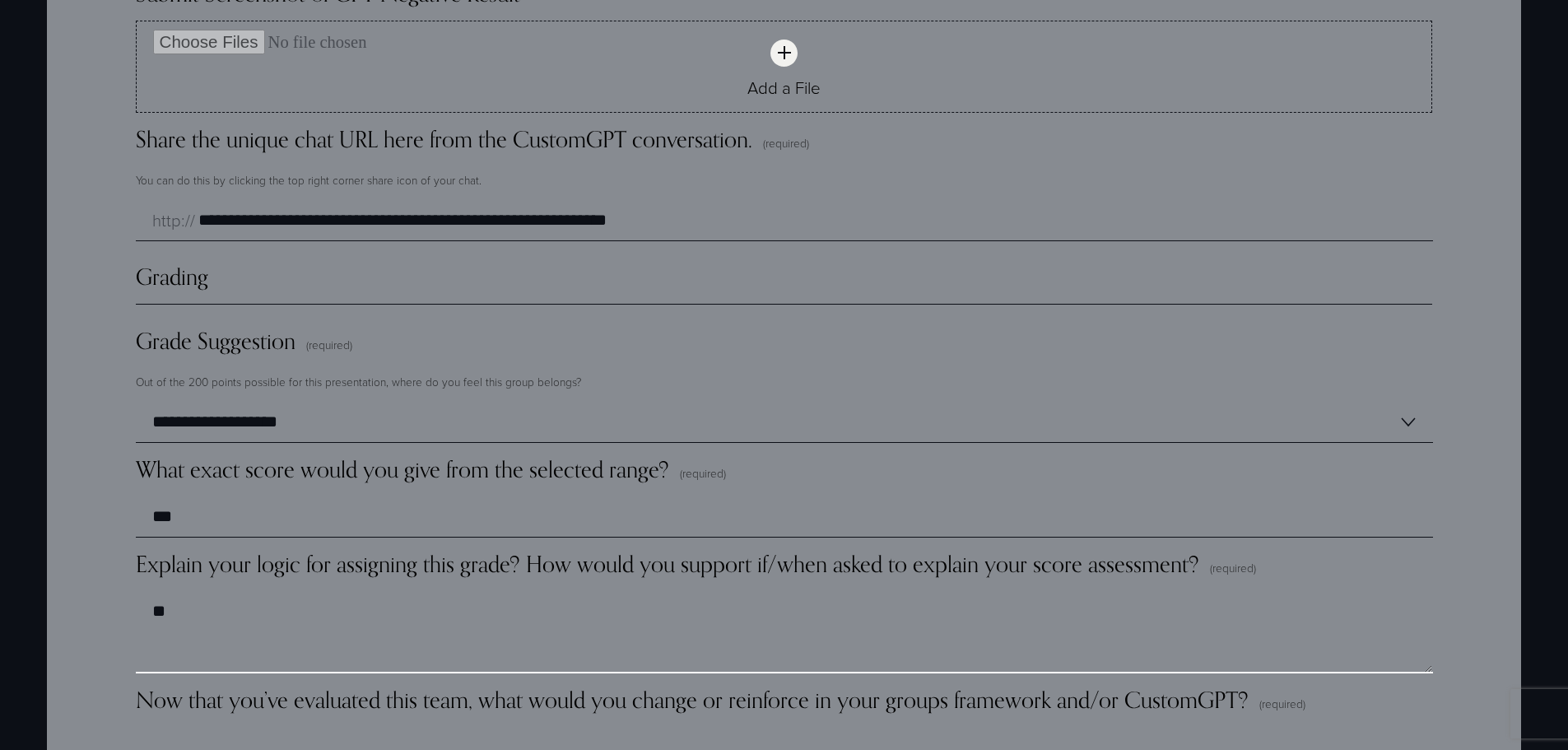 type on "*" 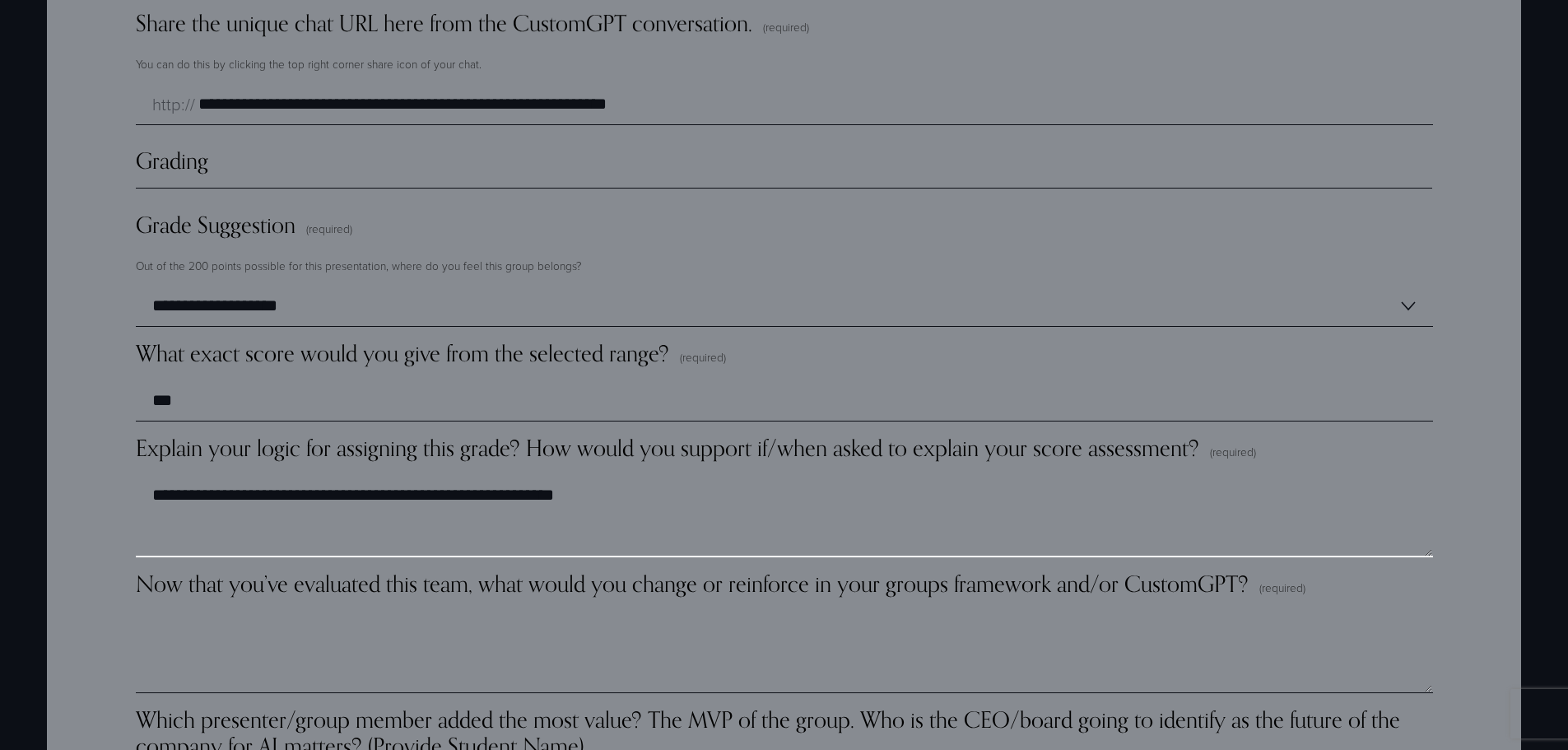 scroll, scrollTop: 4320, scrollLeft: 0, axis: vertical 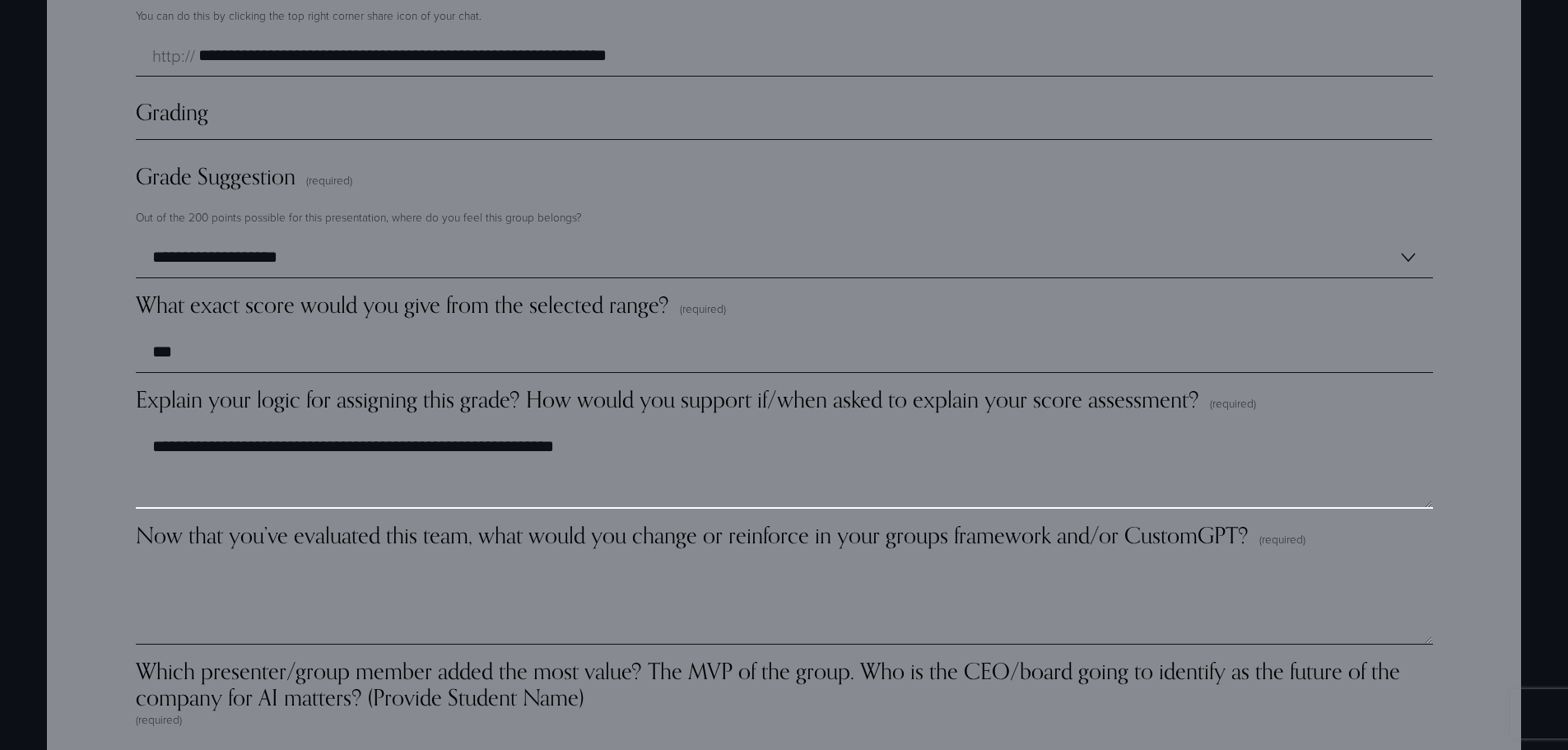 type on "**********" 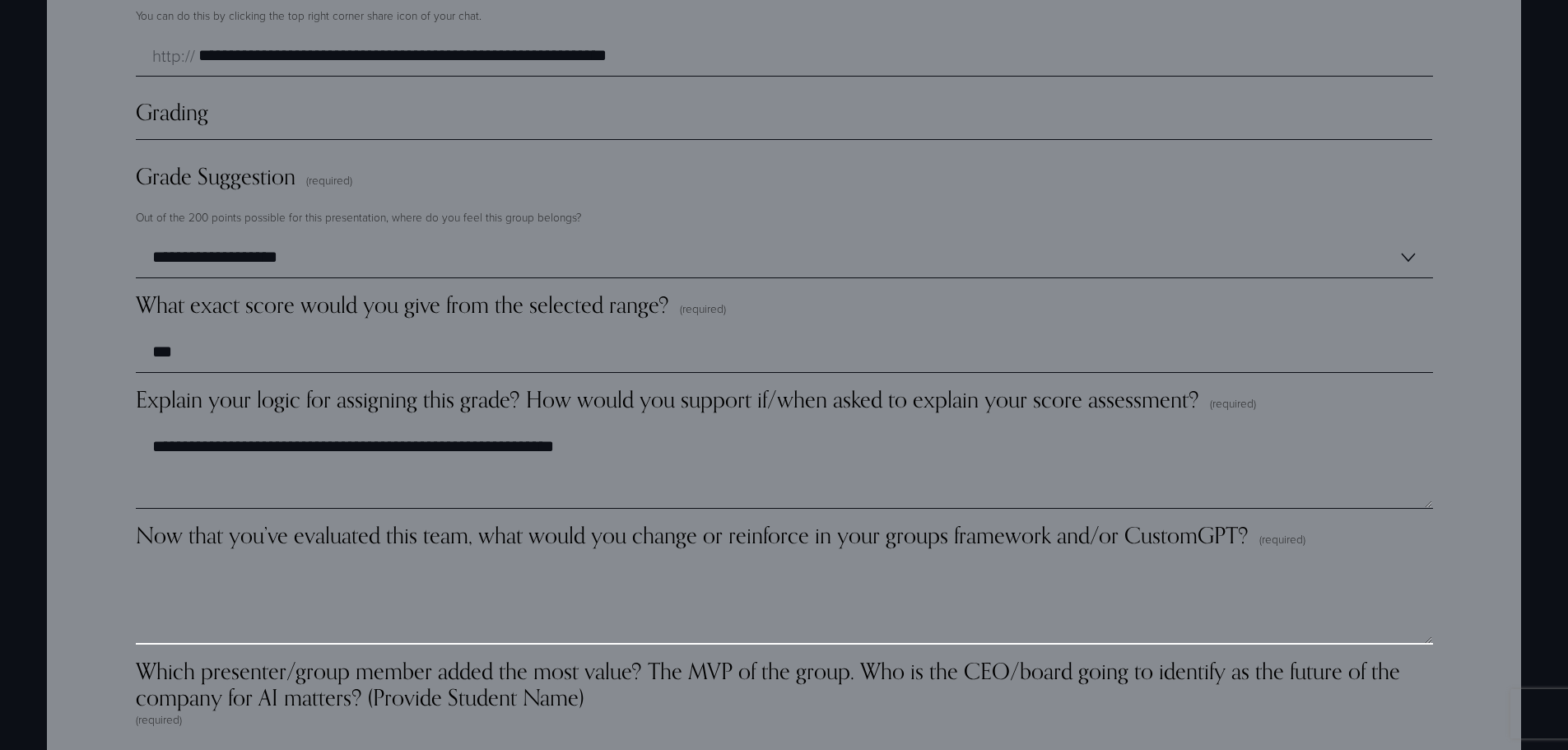 click on "Now that you’ve evaluated this team, what would you change or reinforce in your groups framework and/or CustomGPT? (required)" at bounding box center [784, 603] 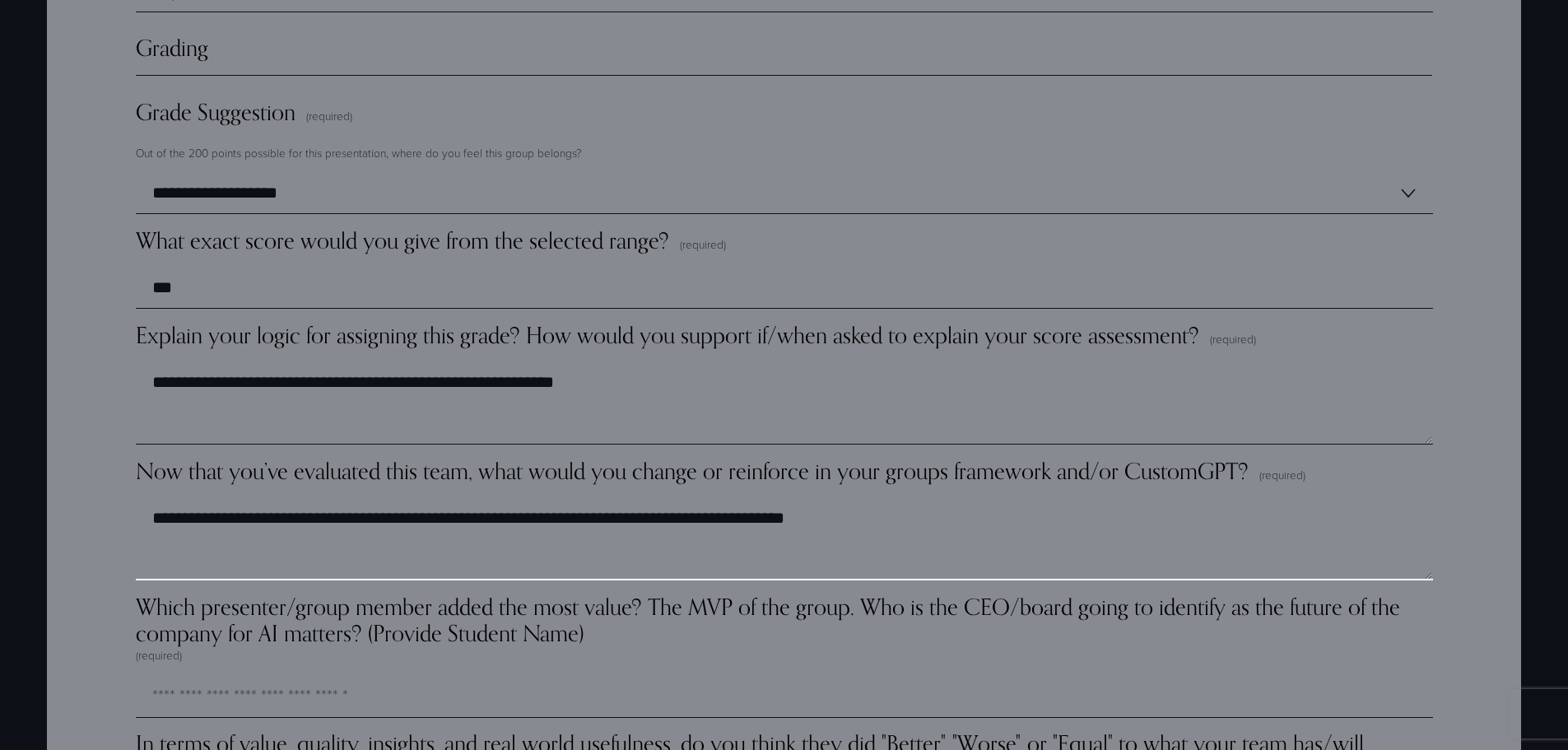 scroll, scrollTop: 4402, scrollLeft: 0, axis: vertical 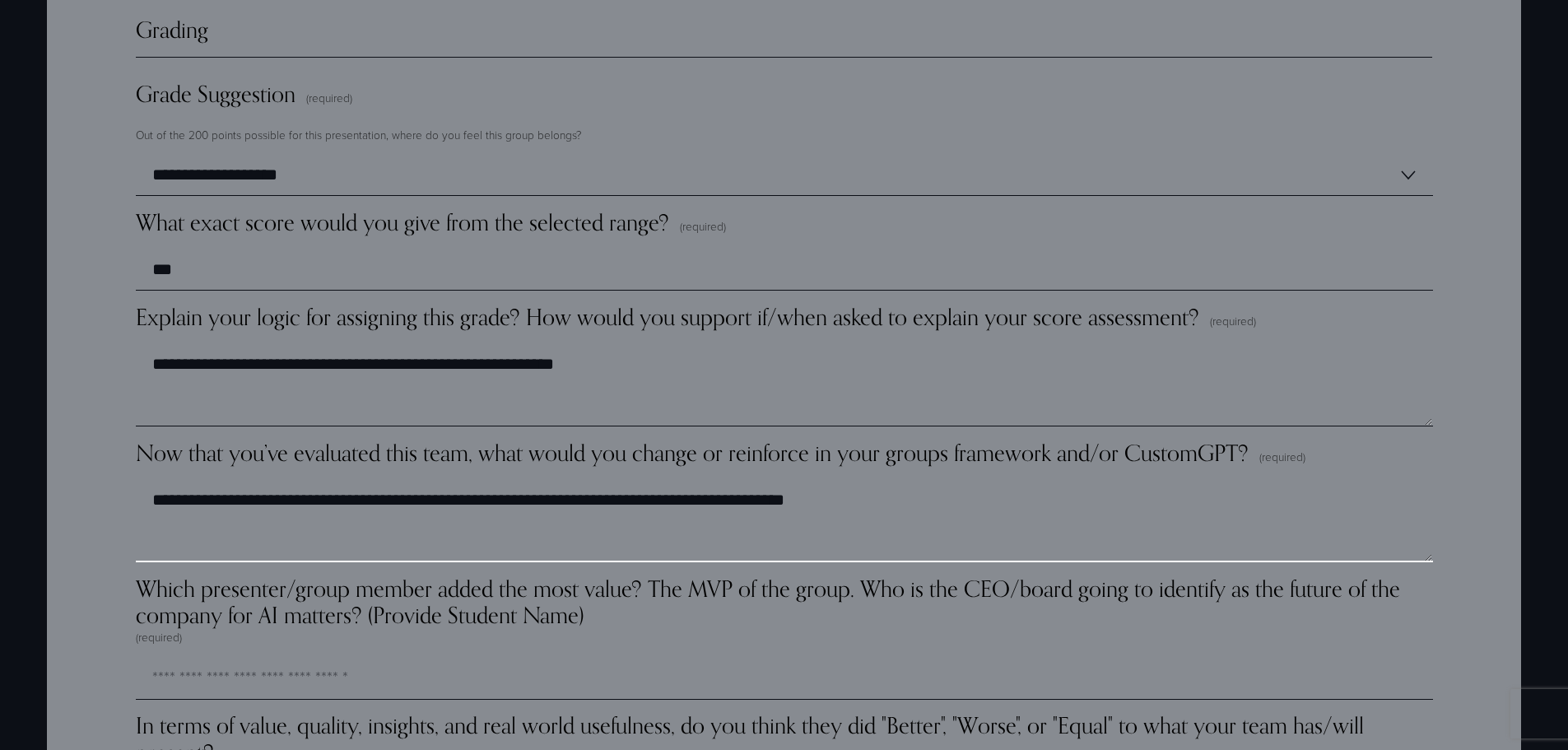 type on "**********" 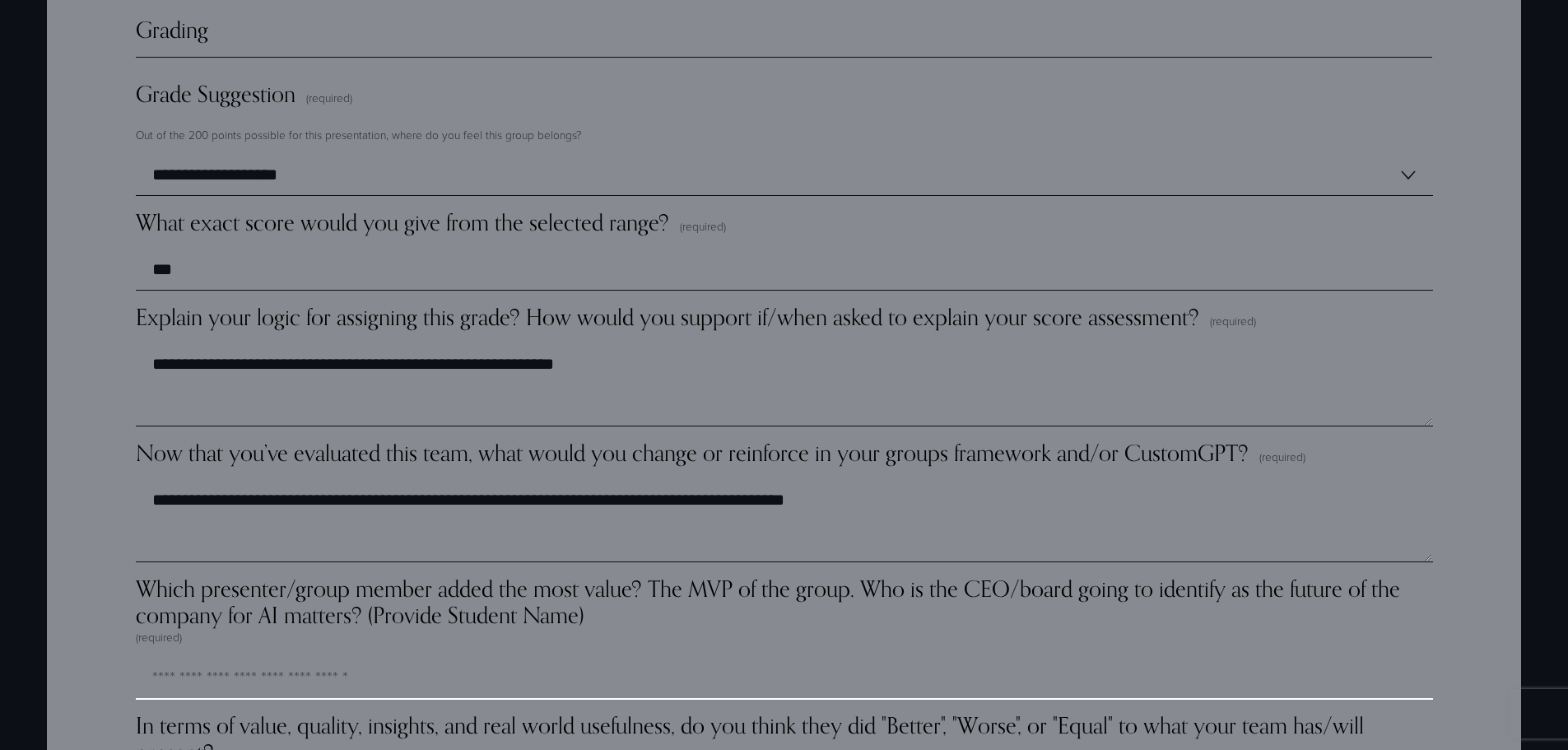 click on "Which presenter/group member added the most value? The MVP of the group. Who is the CEO/board going to identify as the future of the company for AI matters? (Provide Student Name) (required)" at bounding box center (784, 679) 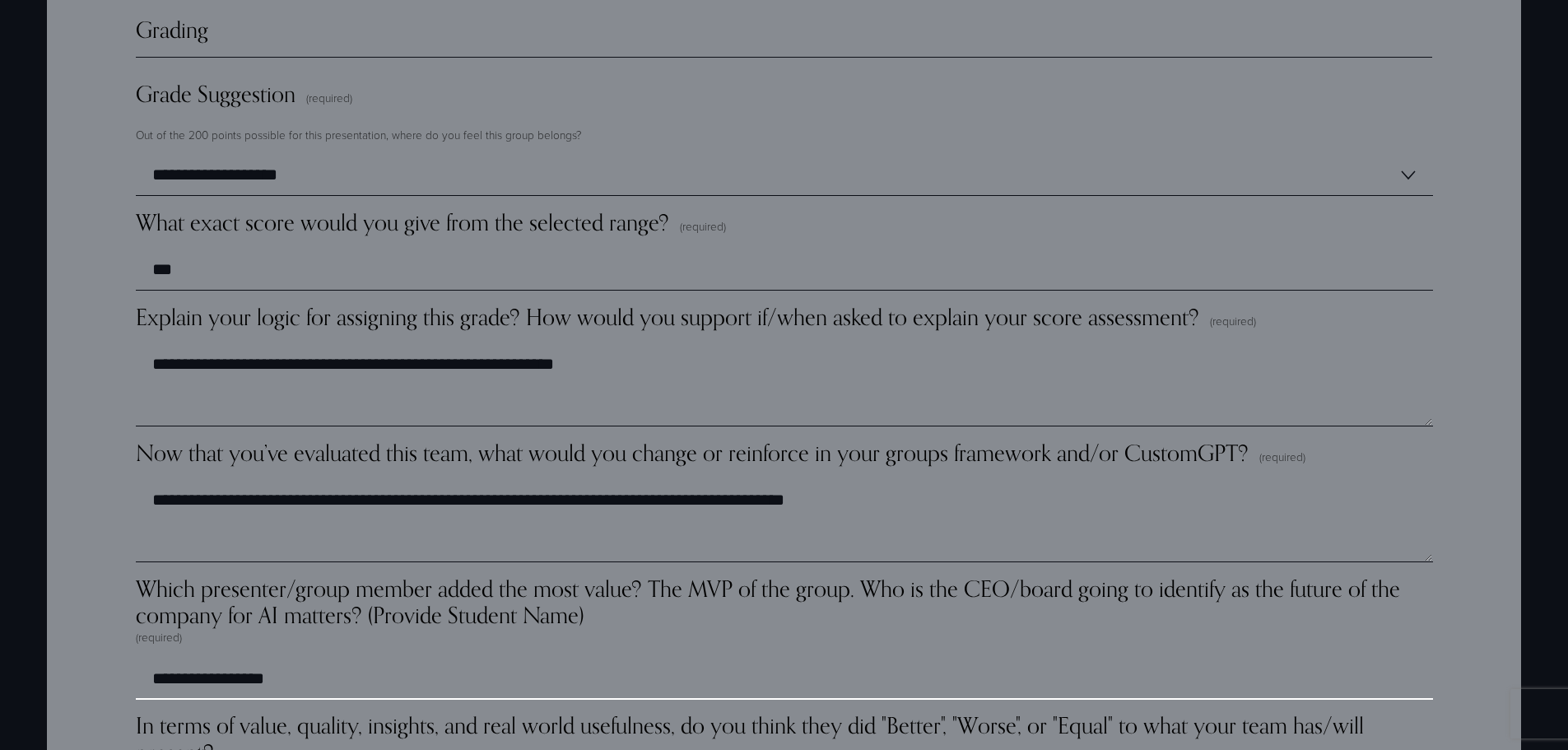 type on "**********" 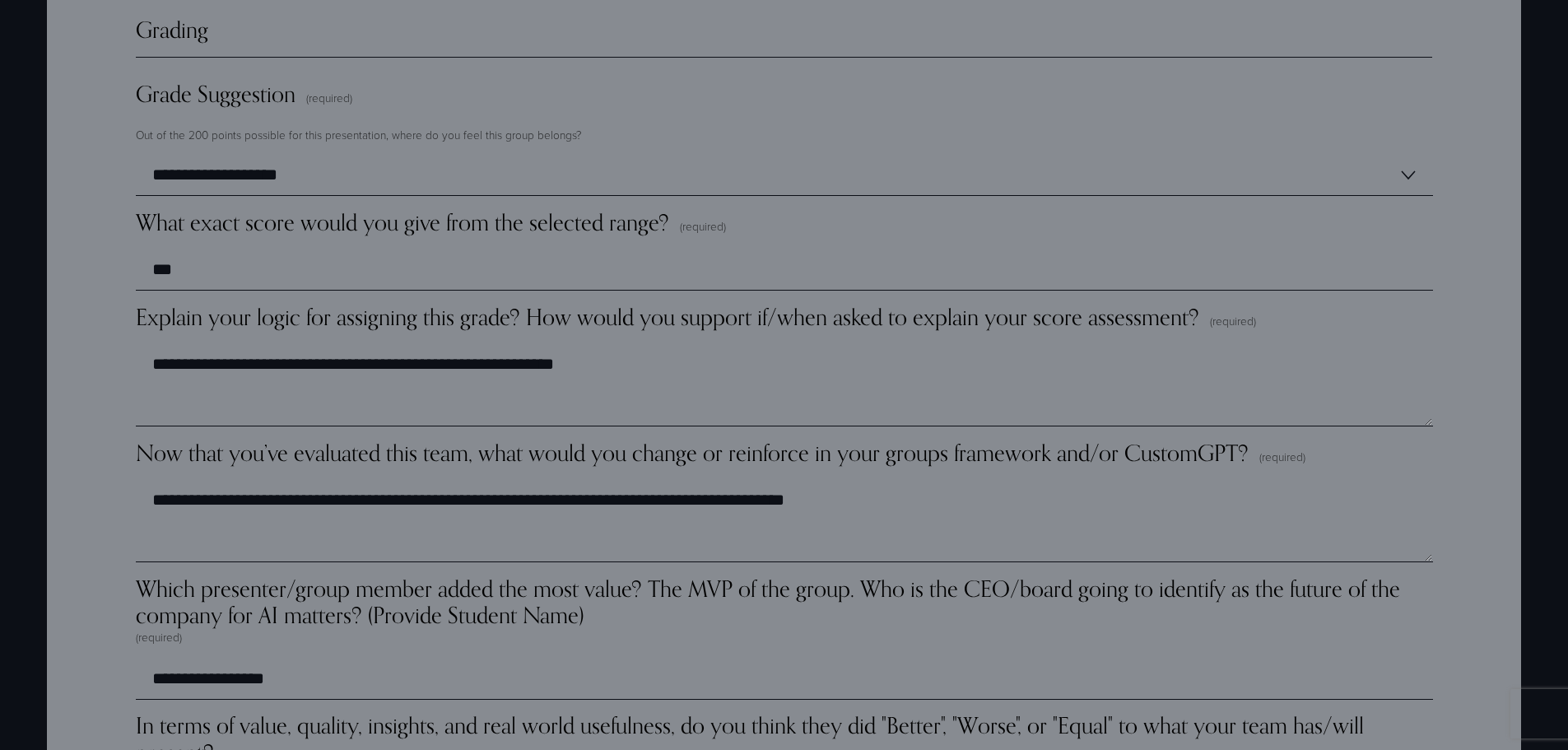 click on "**********" at bounding box center (784, 816) 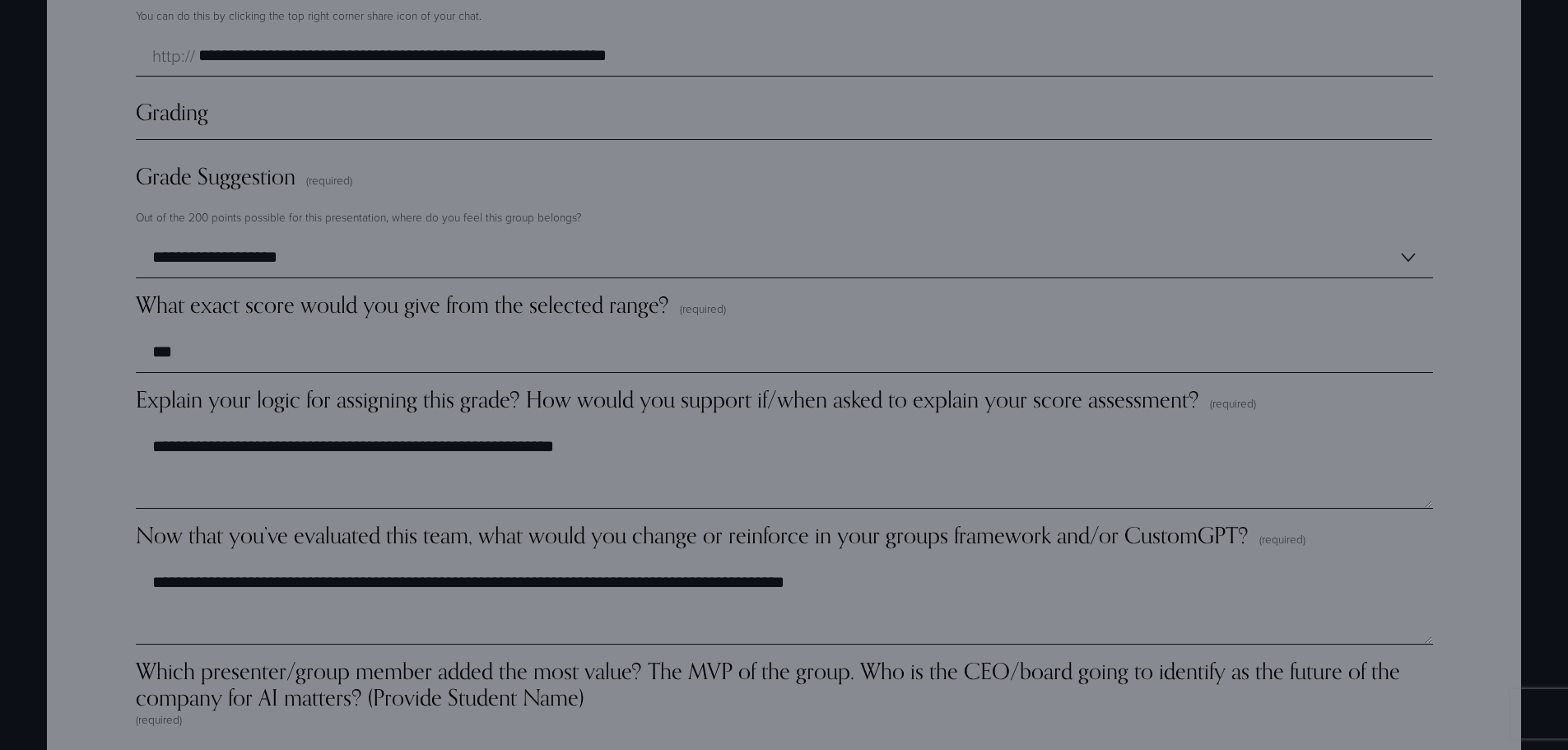scroll, scrollTop: 4237, scrollLeft: 0, axis: vertical 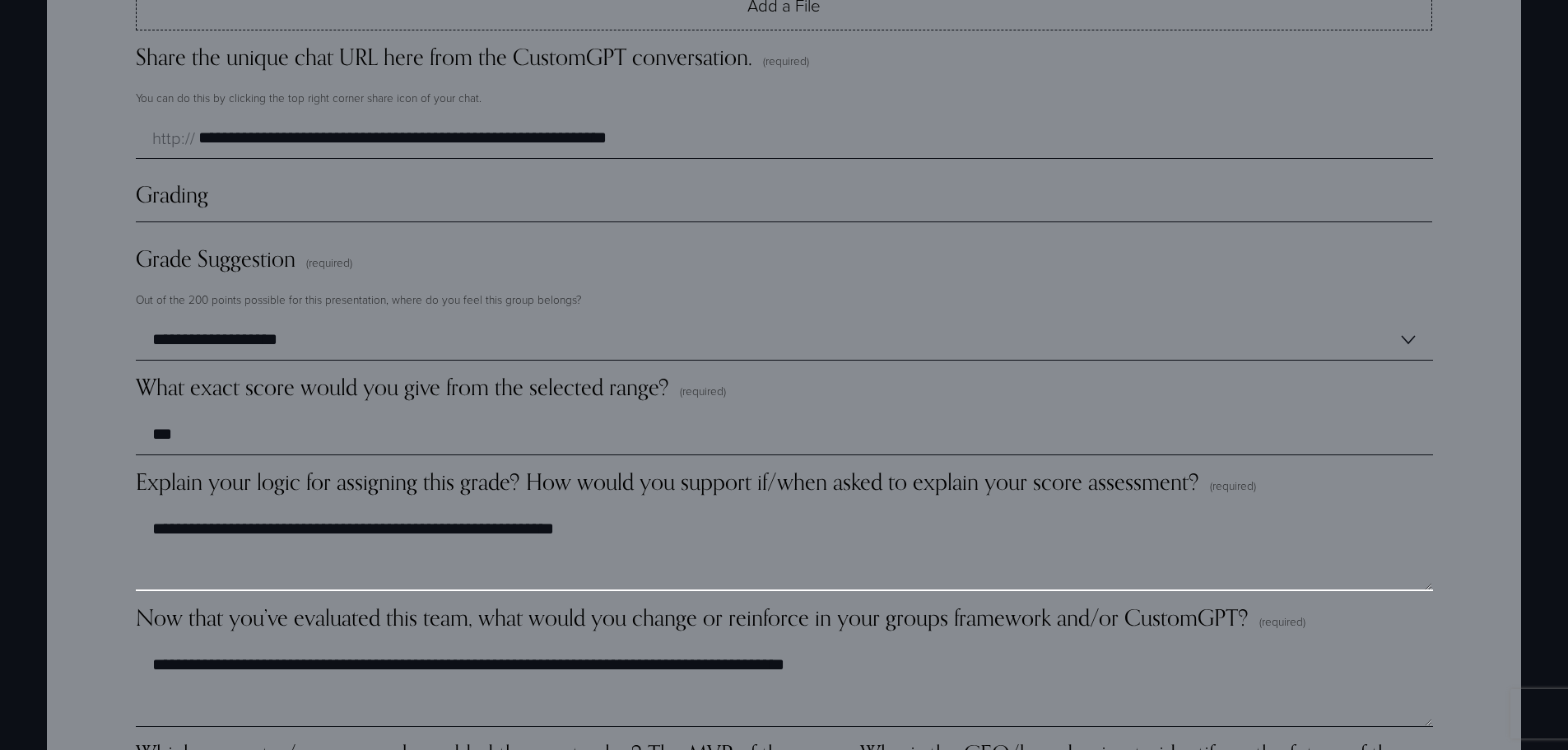 click on "**********" at bounding box center [784, 550] 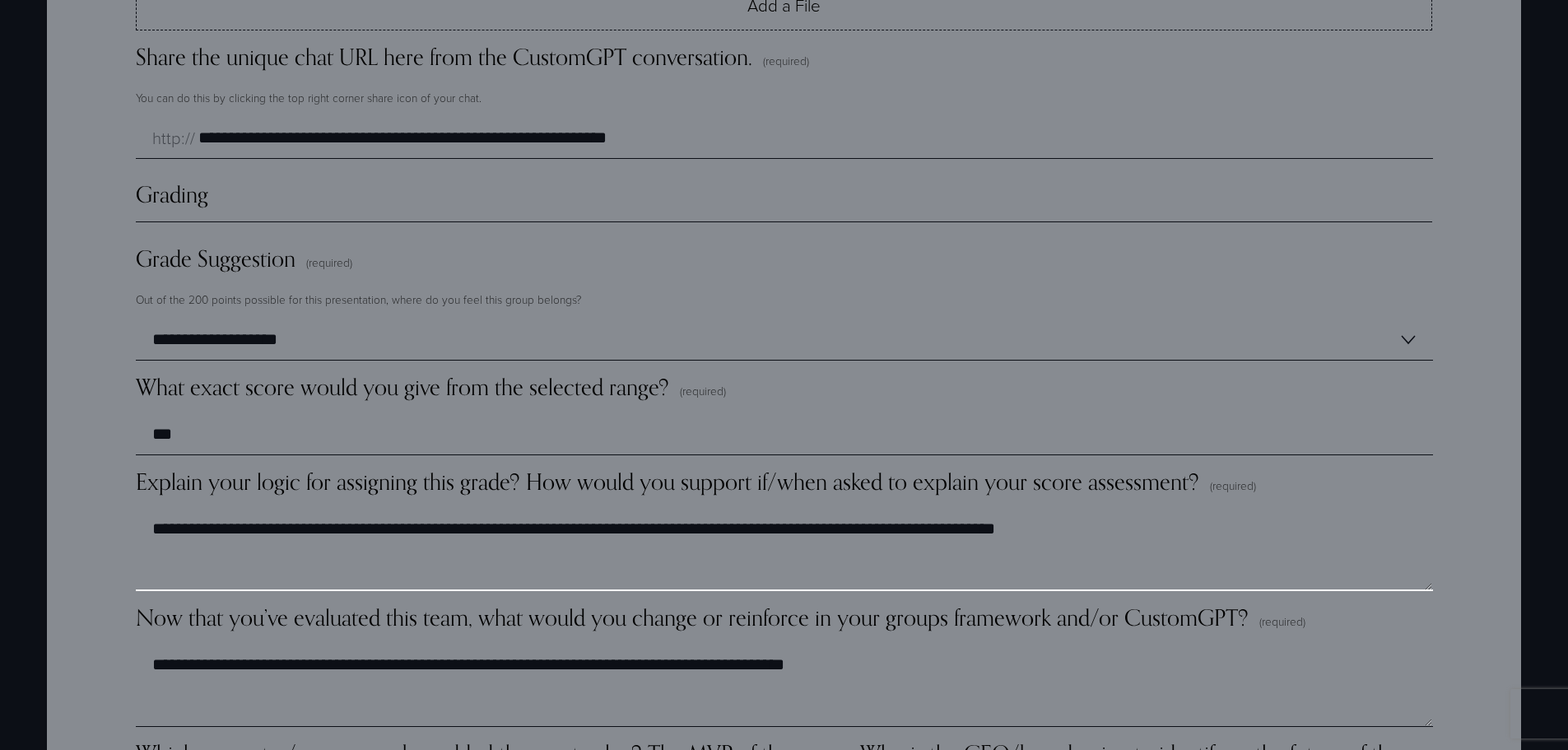 click on "**********" at bounding box center [784, 550] 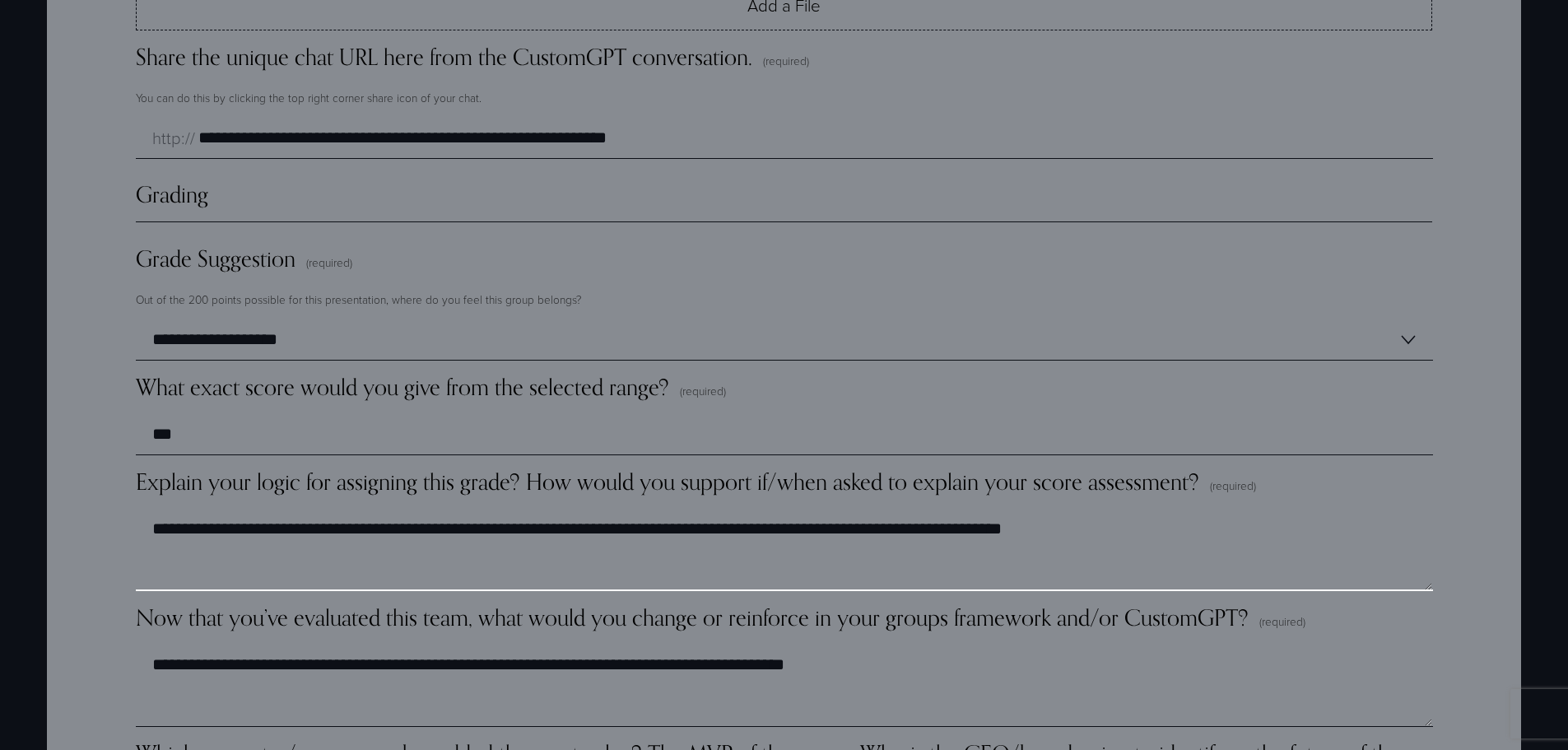 click on "**********" at bounding box center (784, 550) 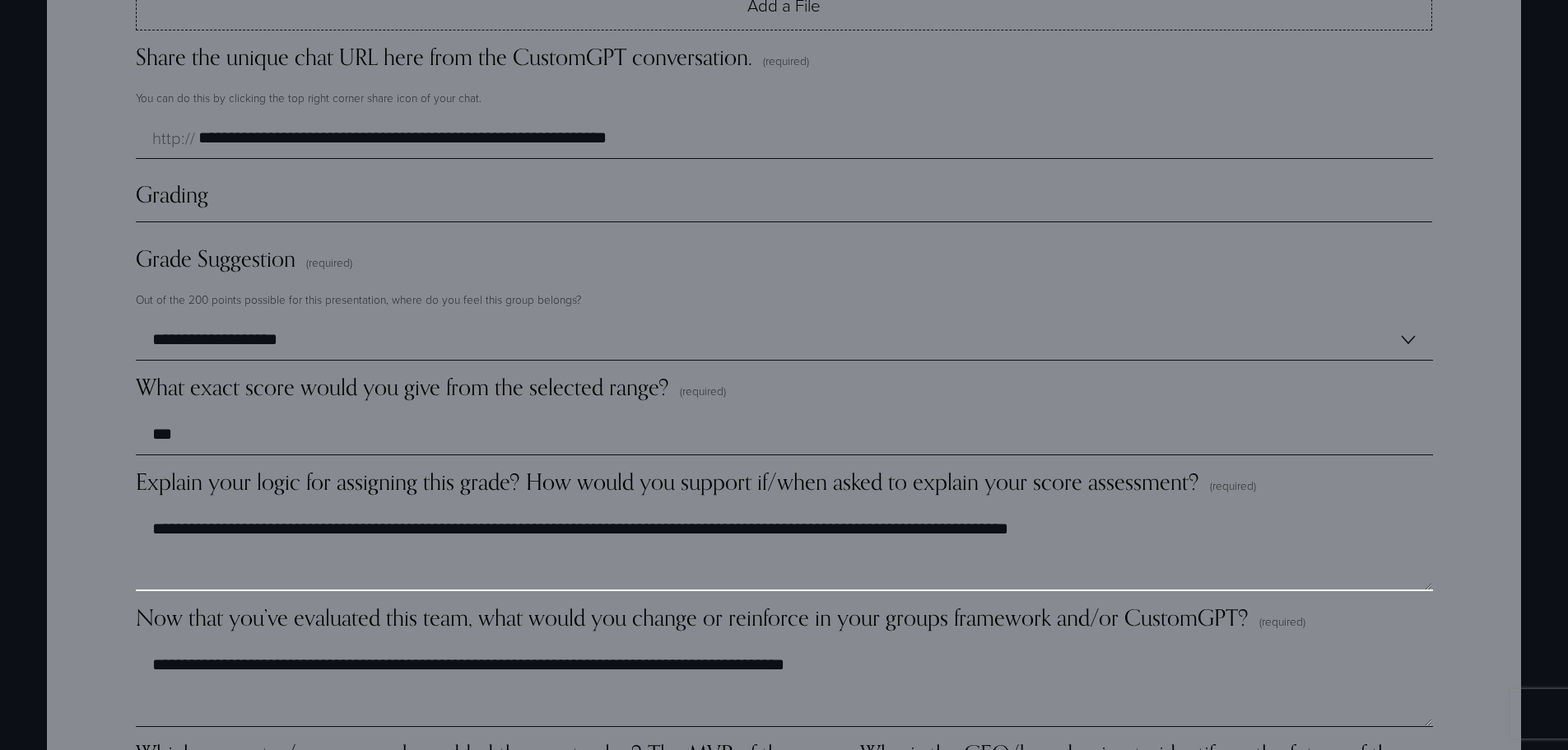 click on "**********" at bounding box center [784, 550] 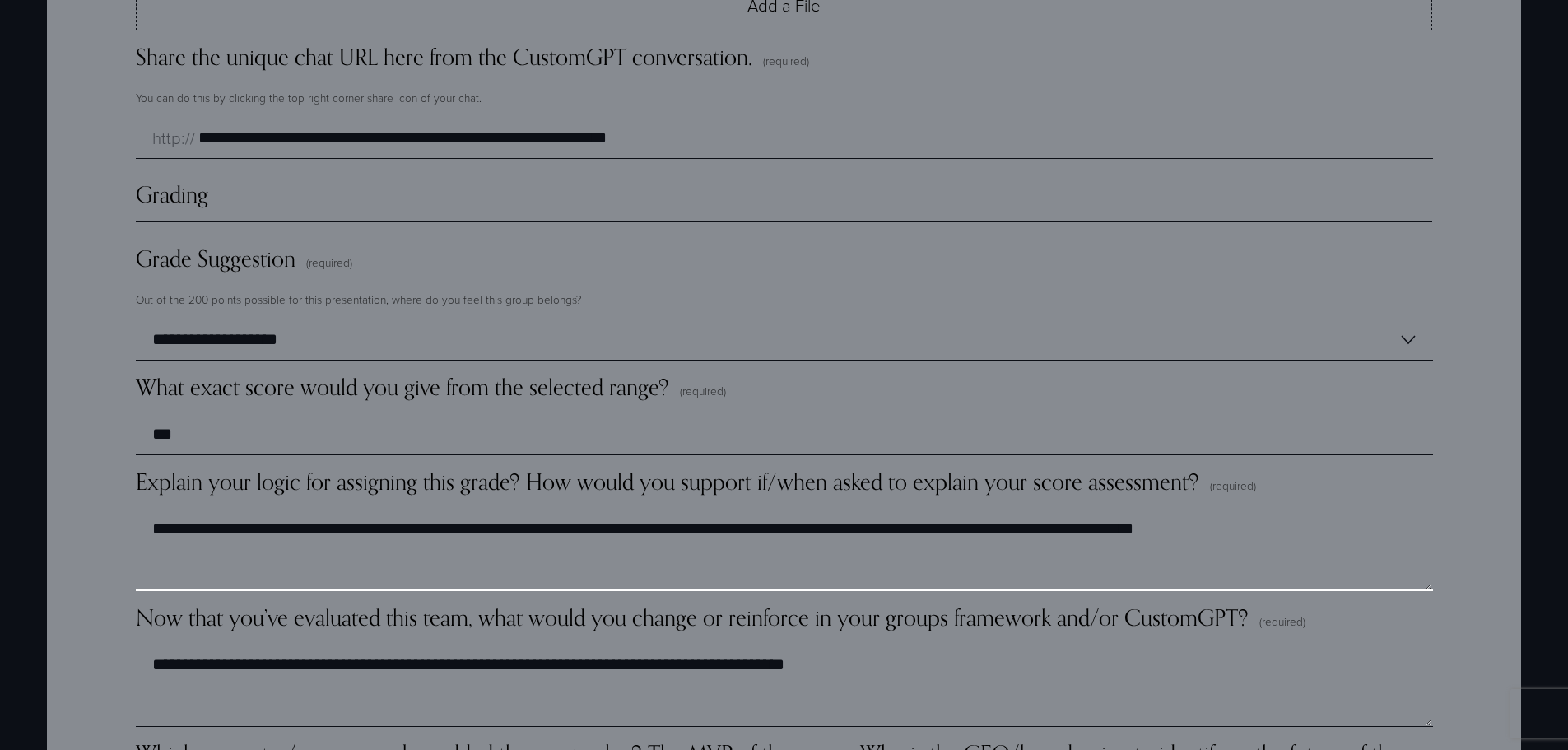 click on "**********" at bounding box center [784, 550] 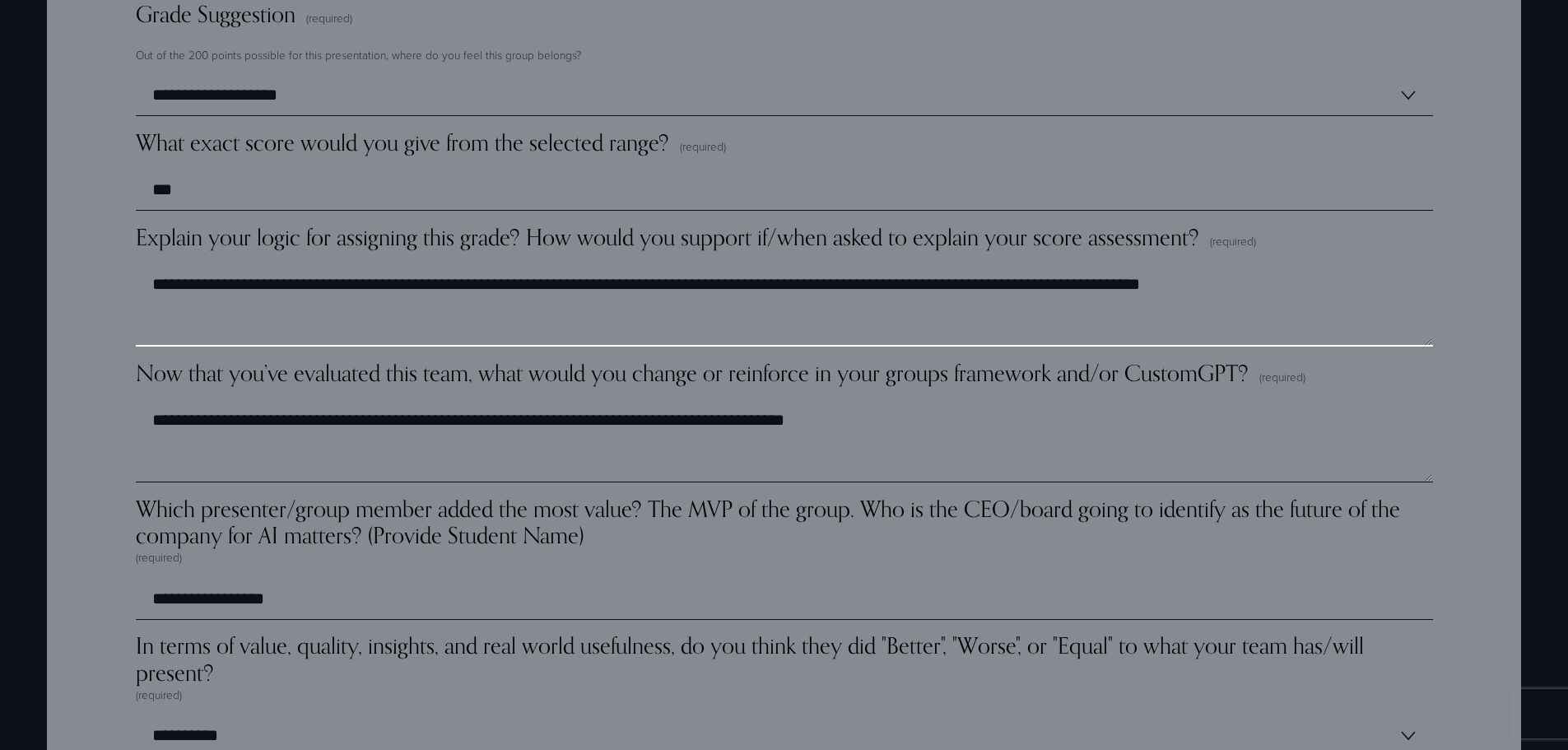scroll, scrollTop: 4656, scrollLeft: 0, axis: vertical 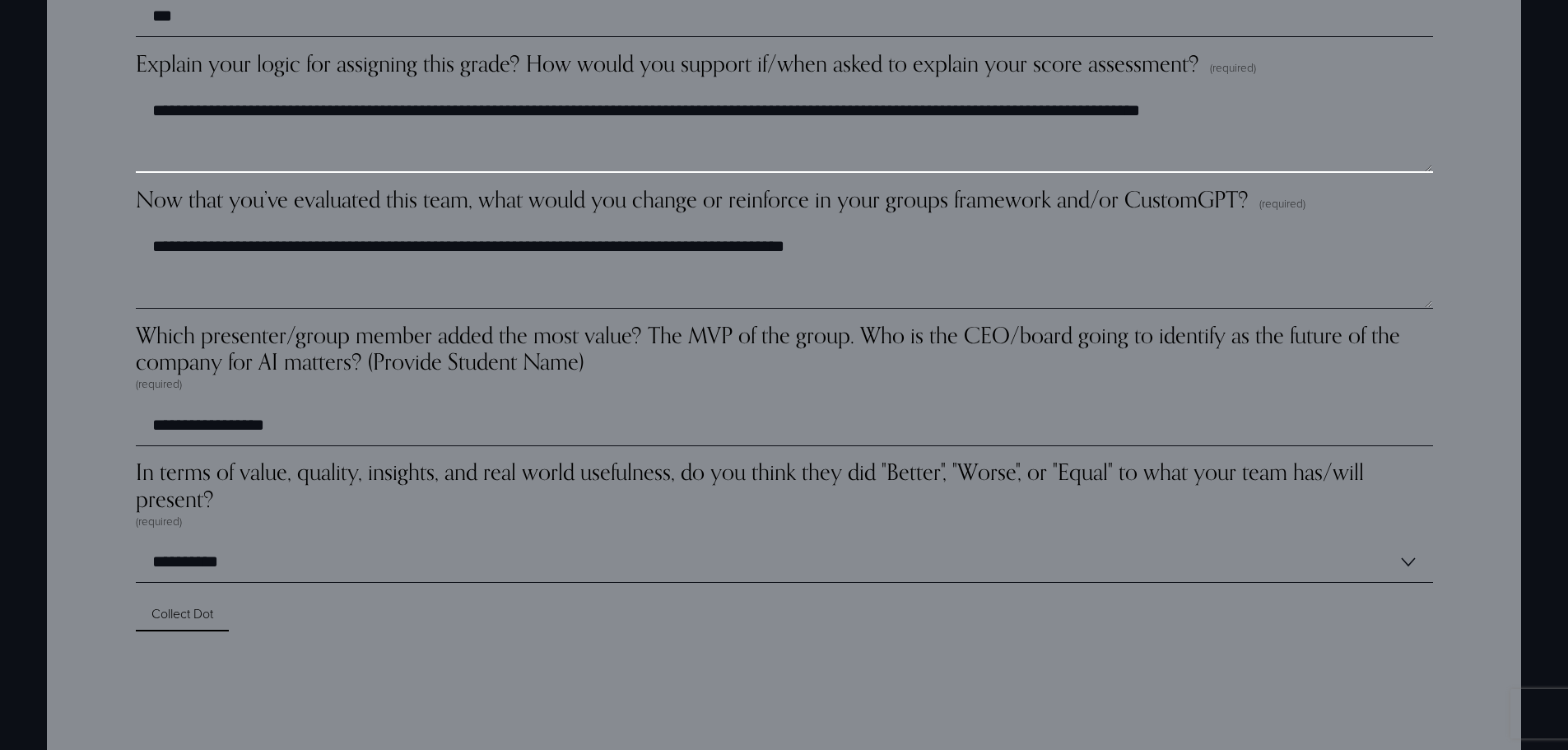 type on "**********" 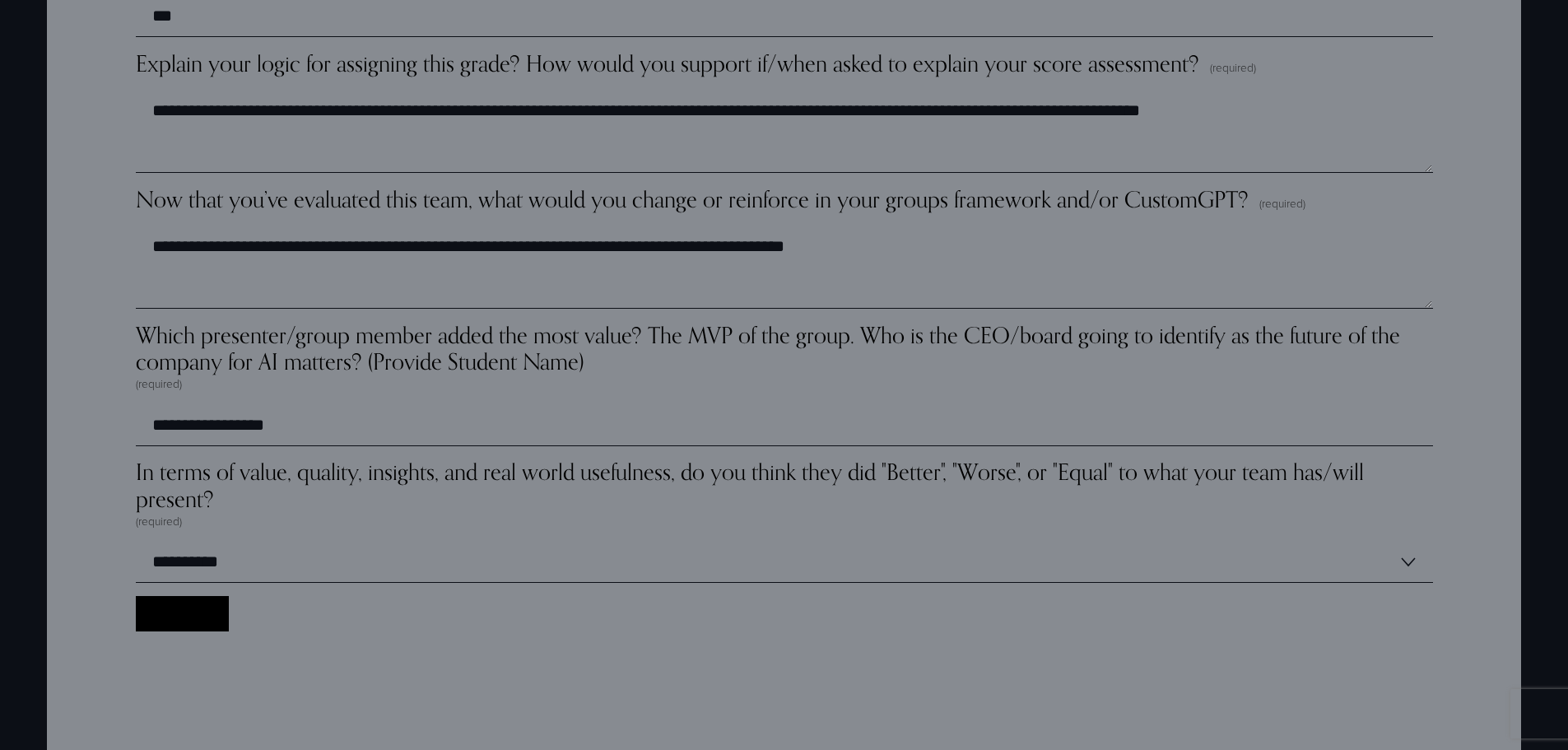 click on "Collect Dot Collect Dot" at bounding box center [182, 613] 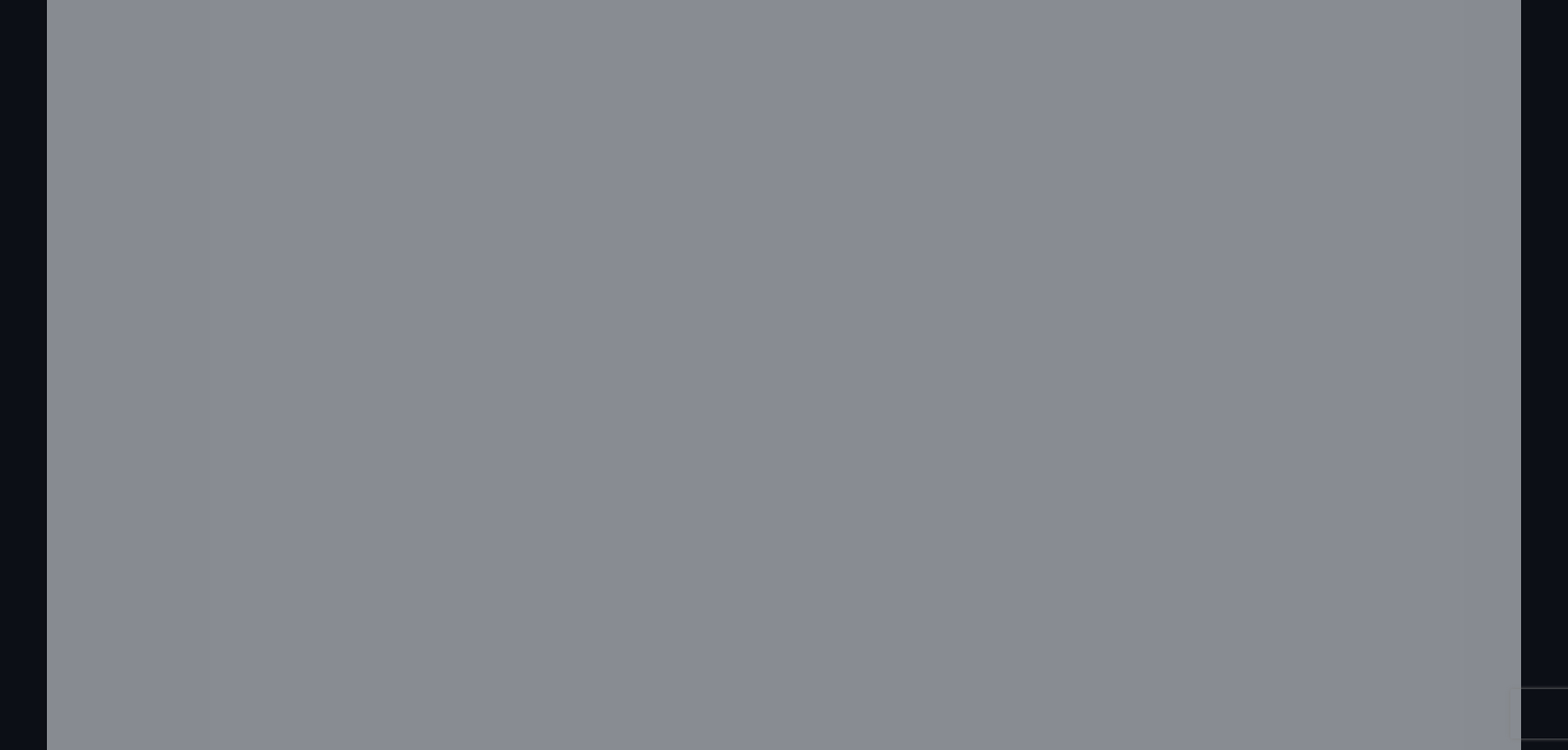 scroll, scrollTop: 847, scrollLeft: 0, axis: vertical 